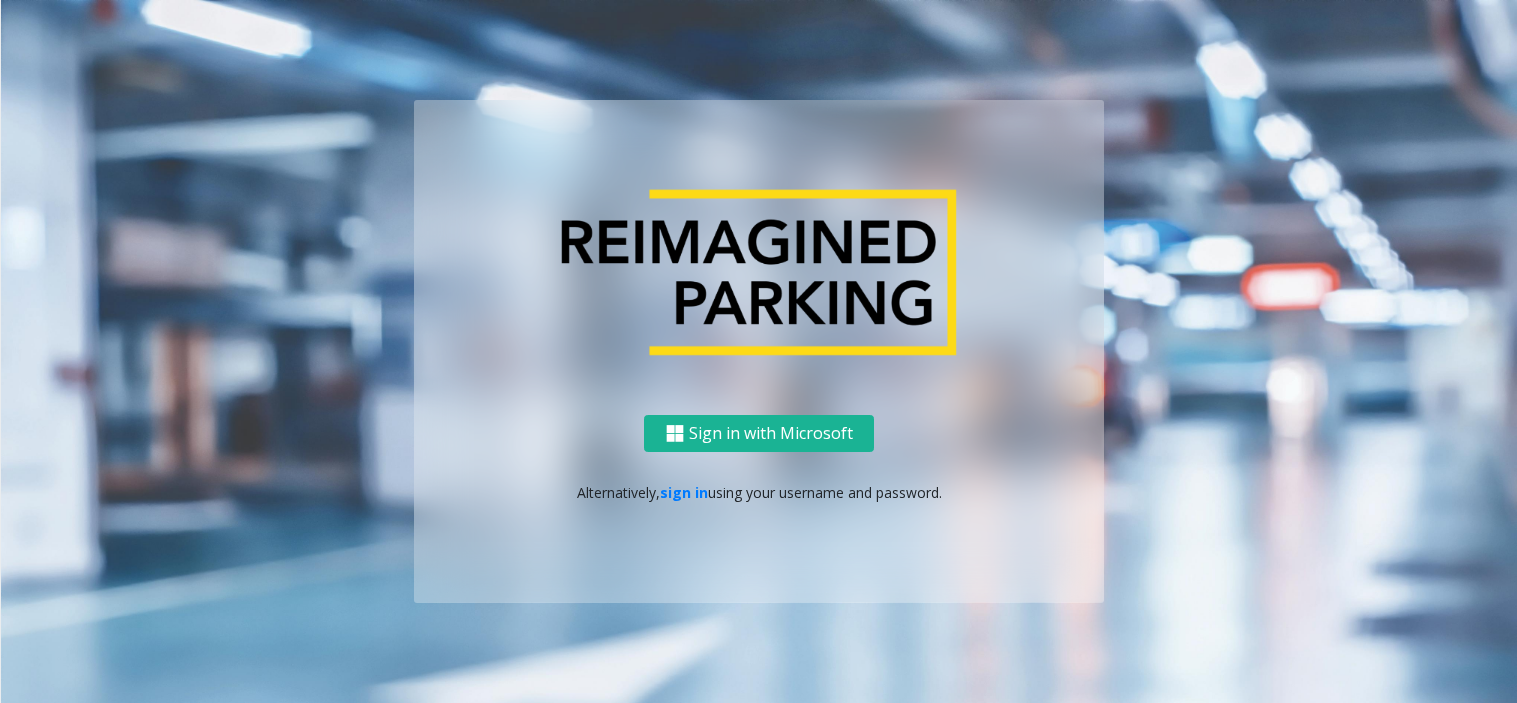 scroll, scrollTop: 0, scrollLeft: 0, axis: both 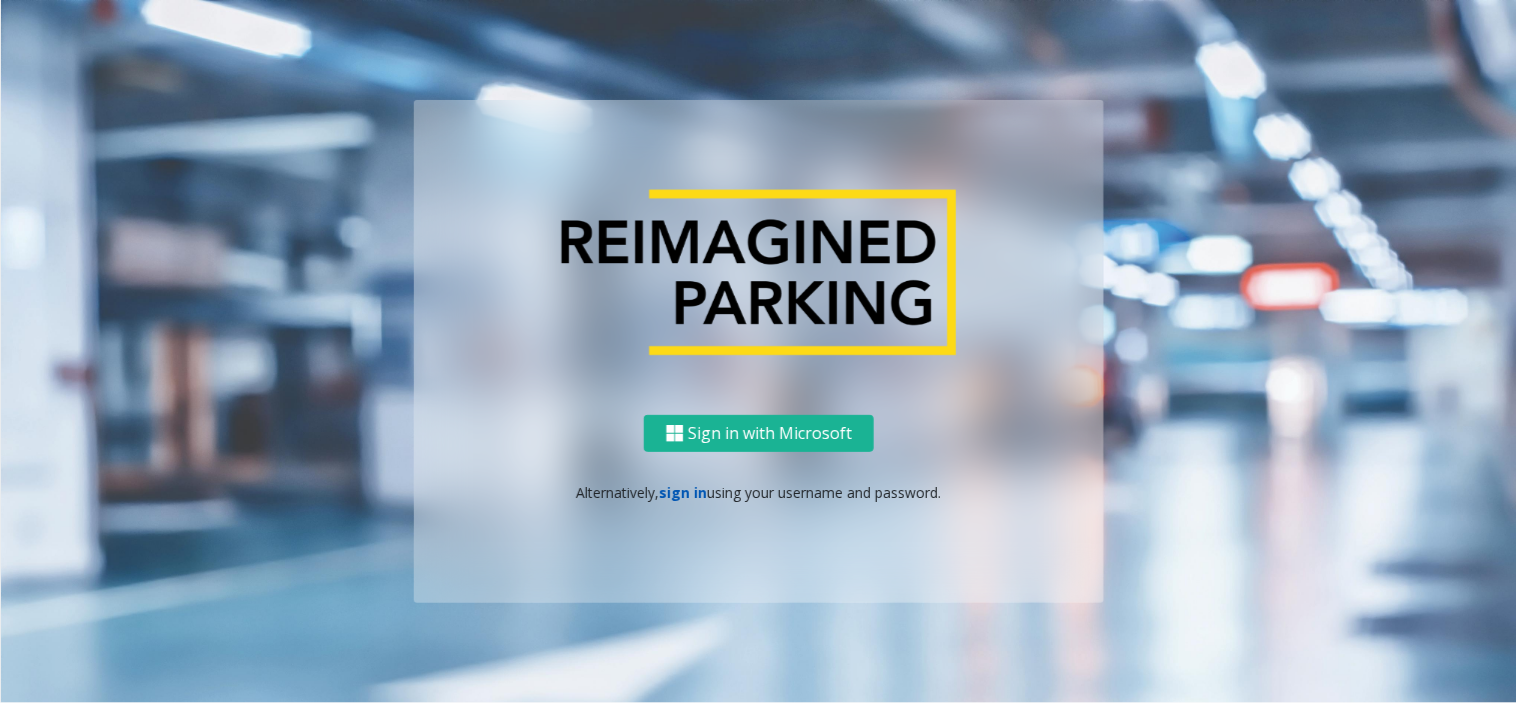 click on "sign in" 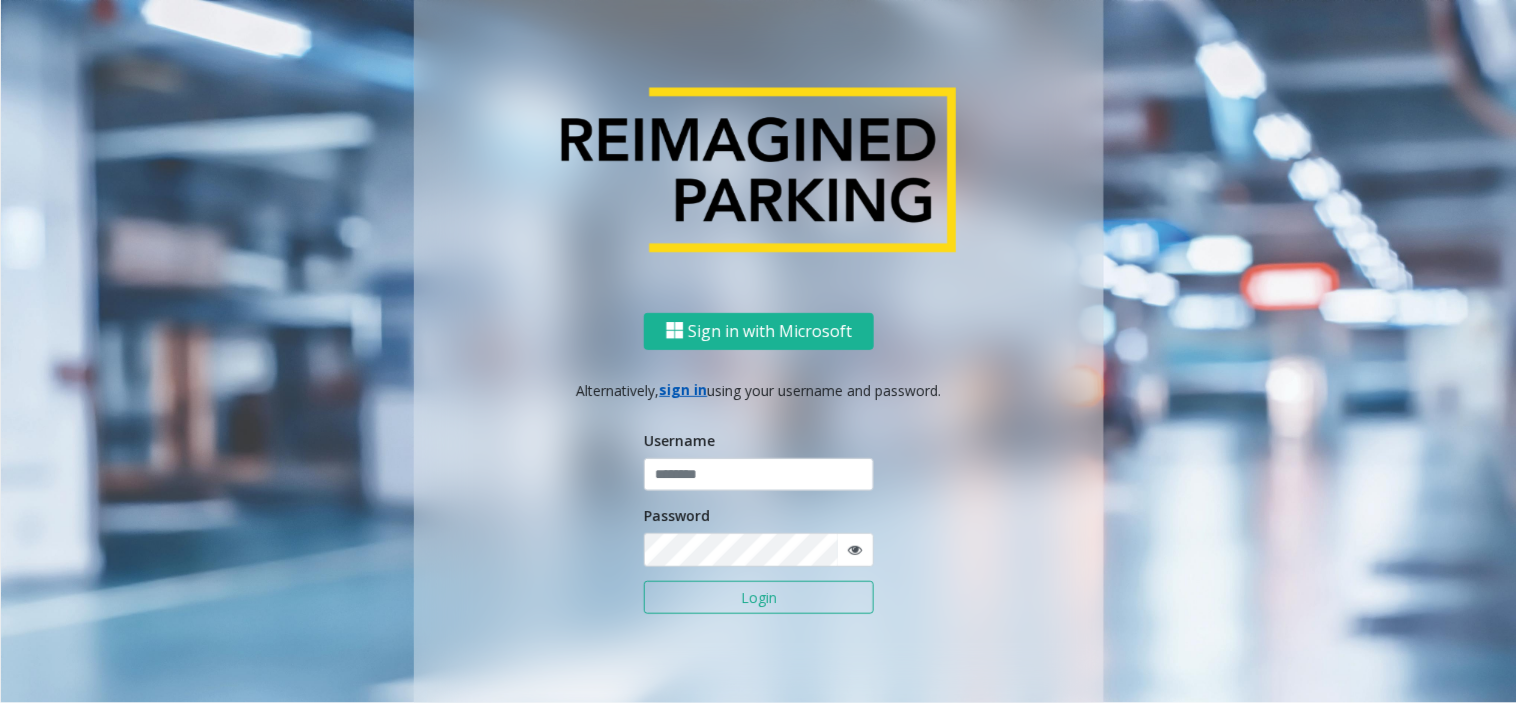click on "Username Password Login" 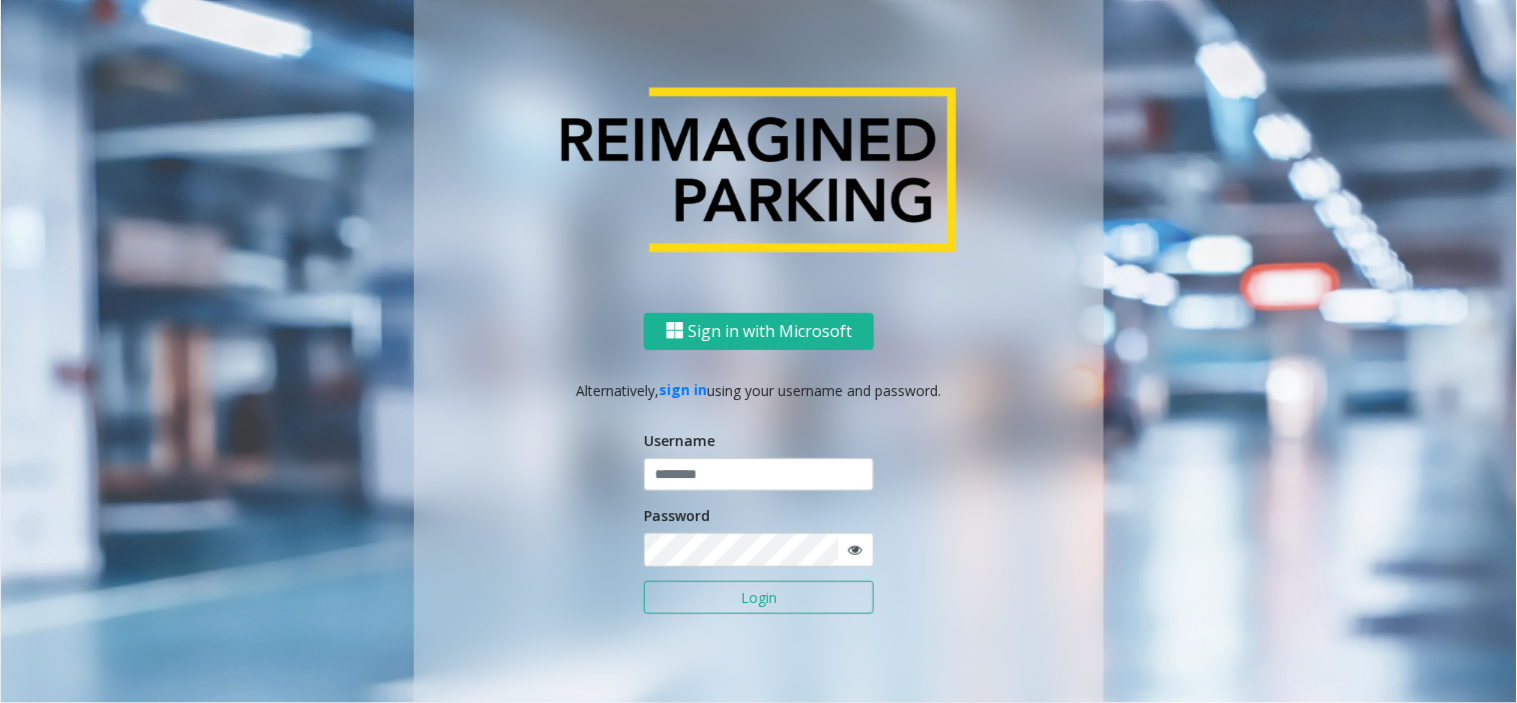 click on "Username" 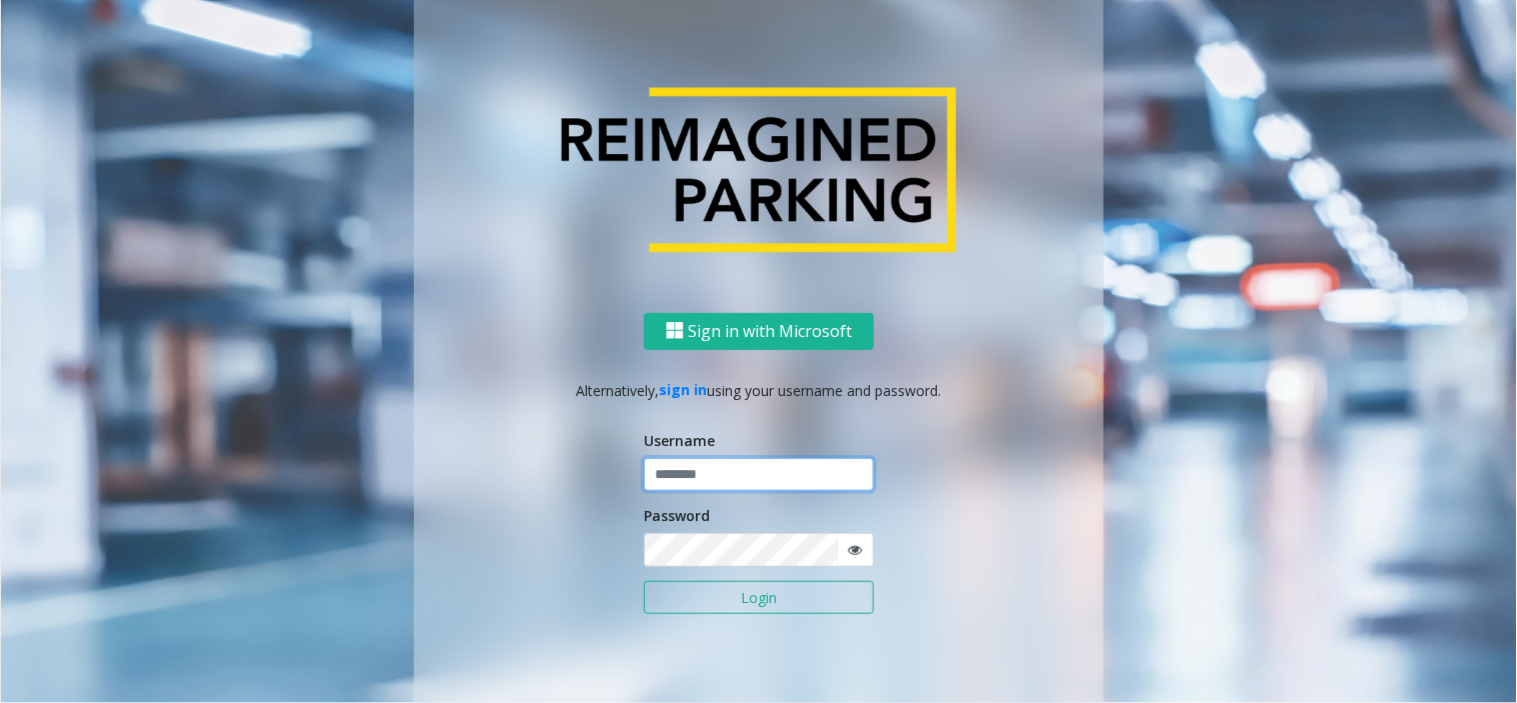 paste on "**********" 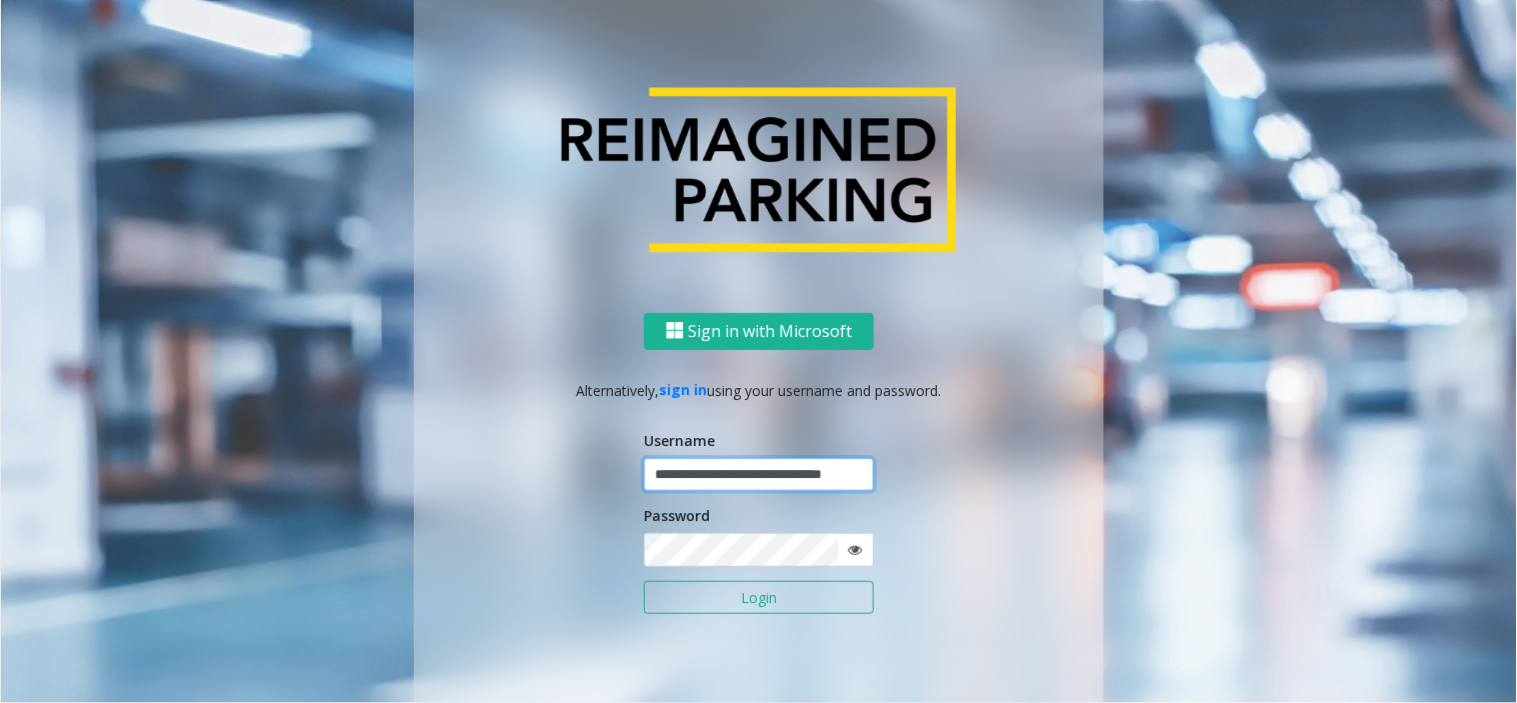 click on "**********" 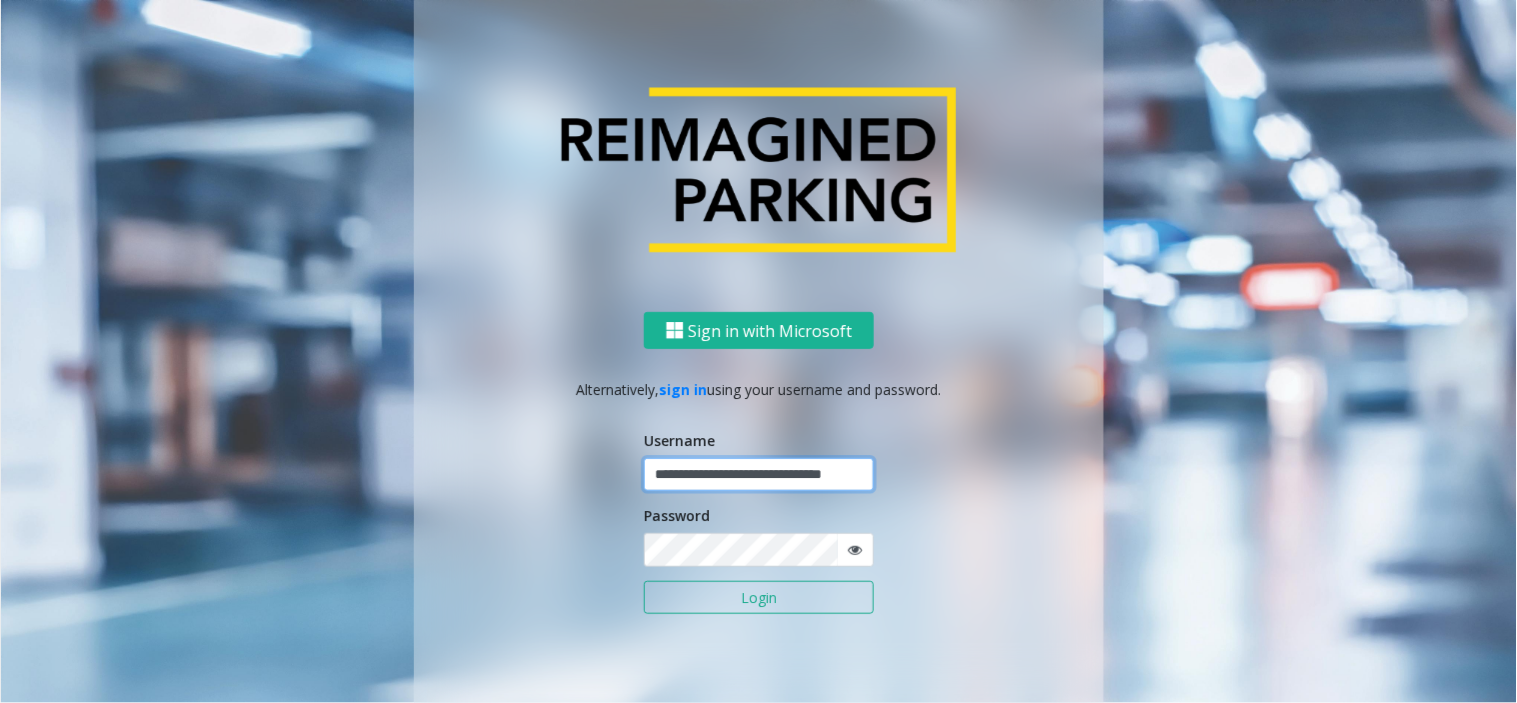 type on "**********" 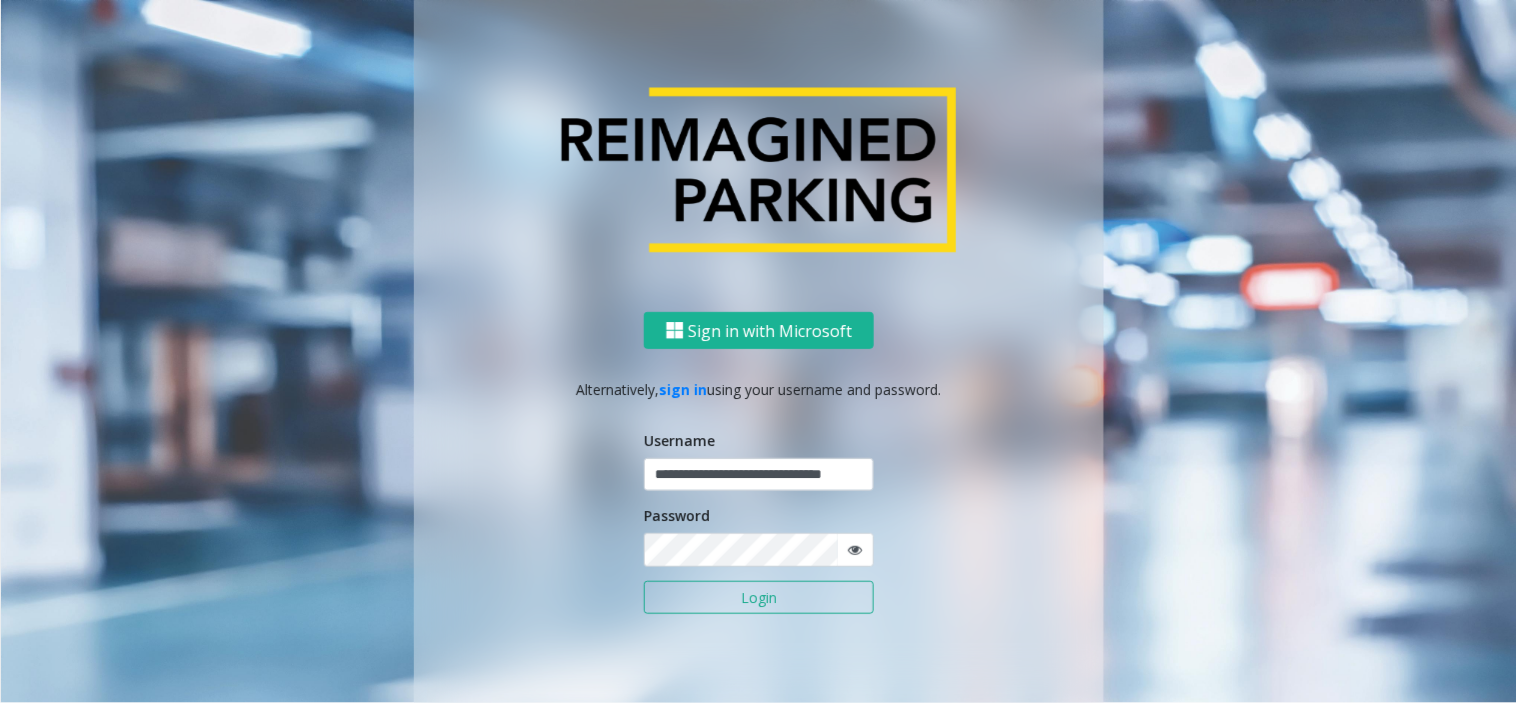 scroll, scrollTop: 0, scrollLeft: 0, axis: both 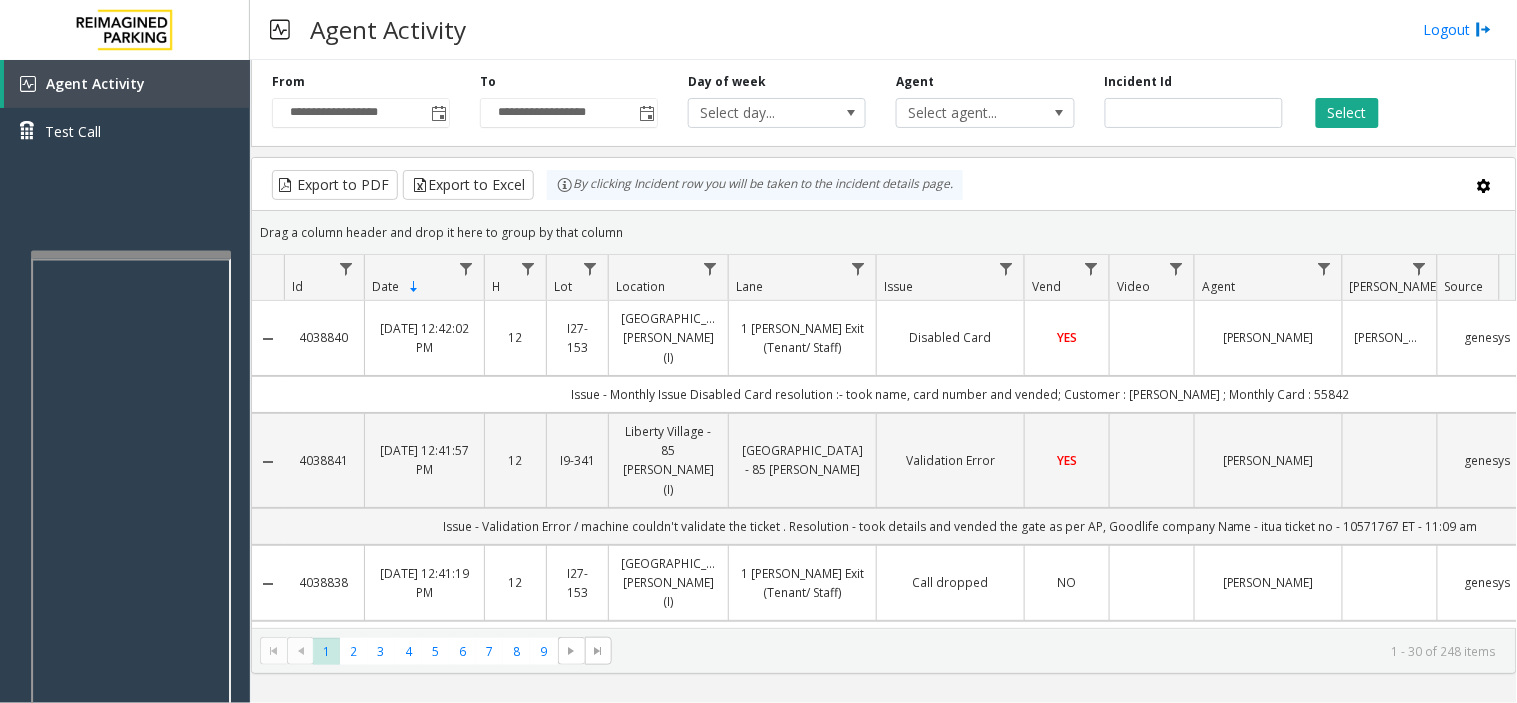 click at bounding box center [131, 255] 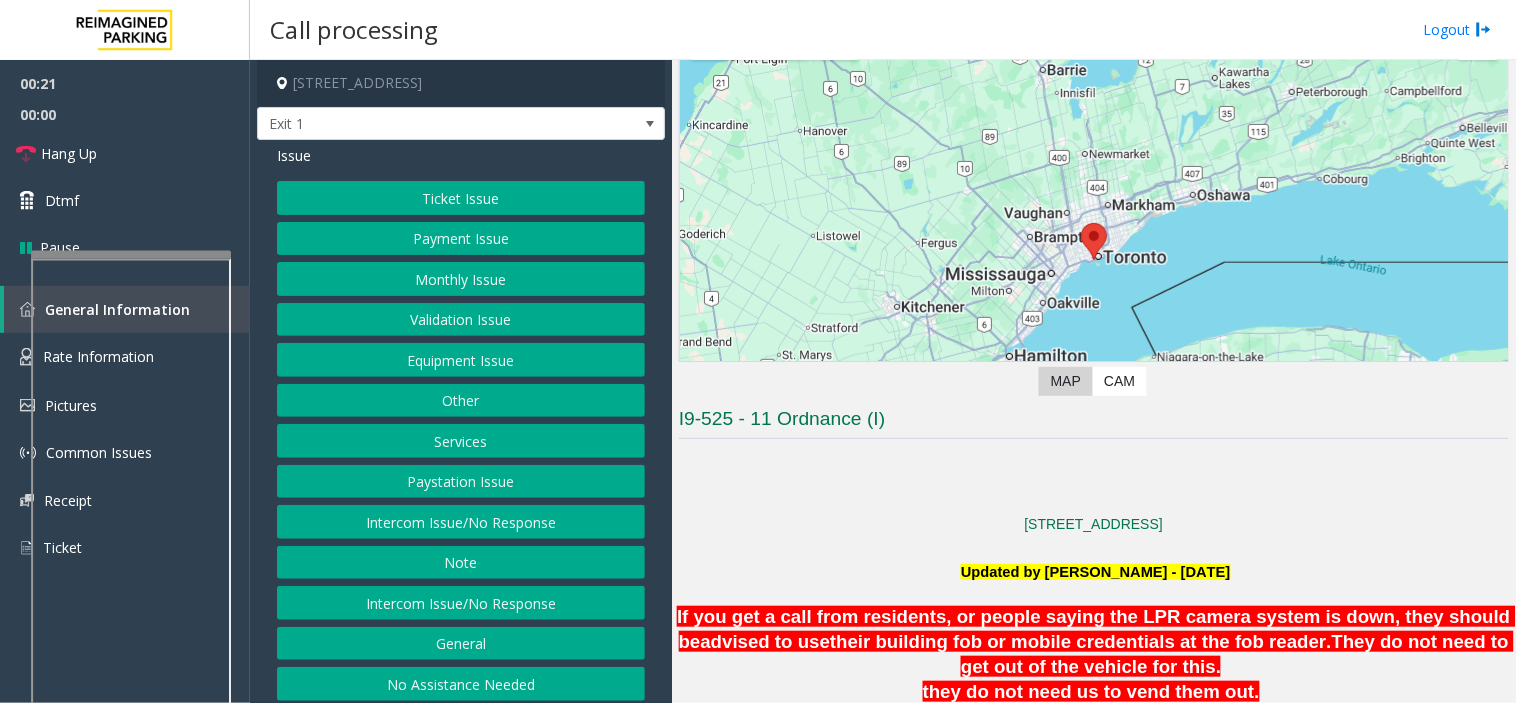 scroll, scrollTop: 444, scrollLeft: 0, axis: vertical 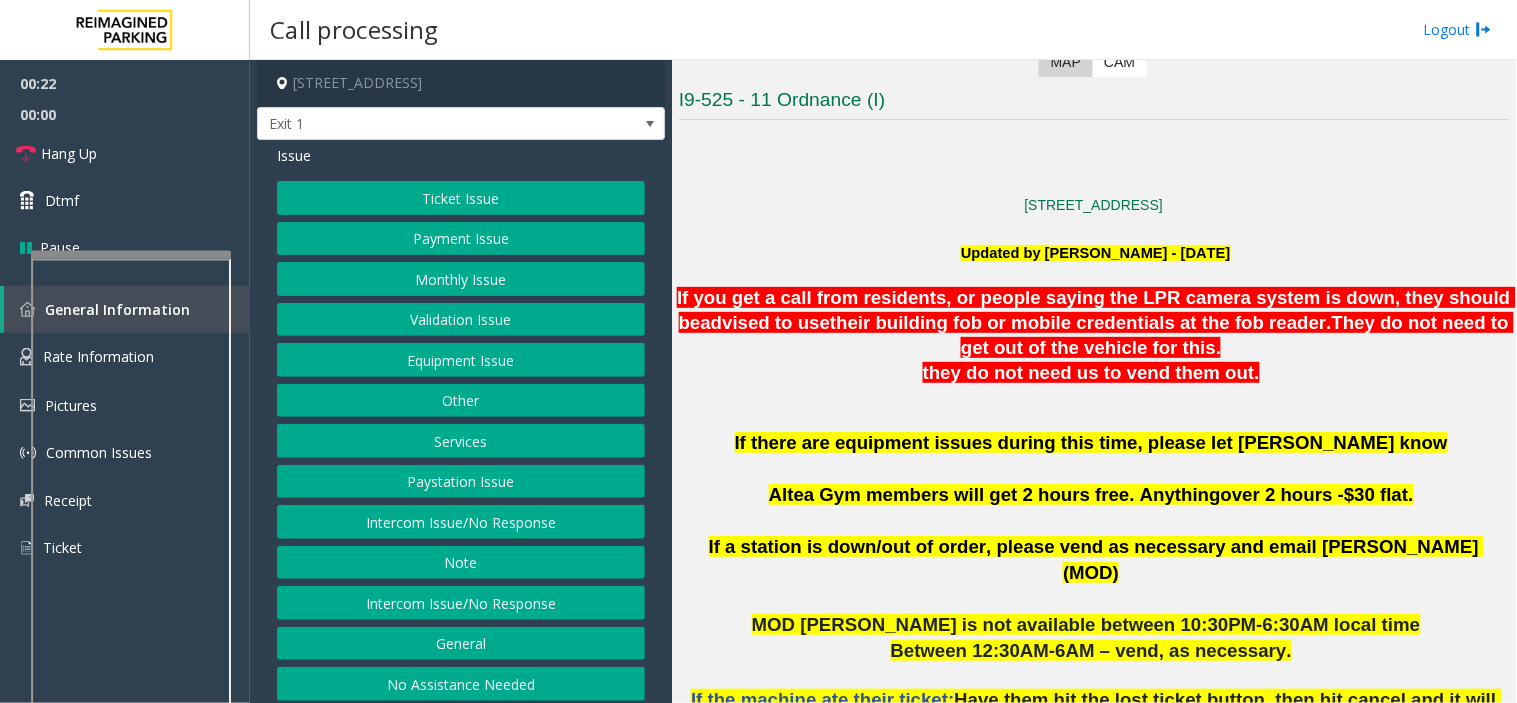 click on "If you get a call from residents, or people saying the LPR camera system is down, they should be" 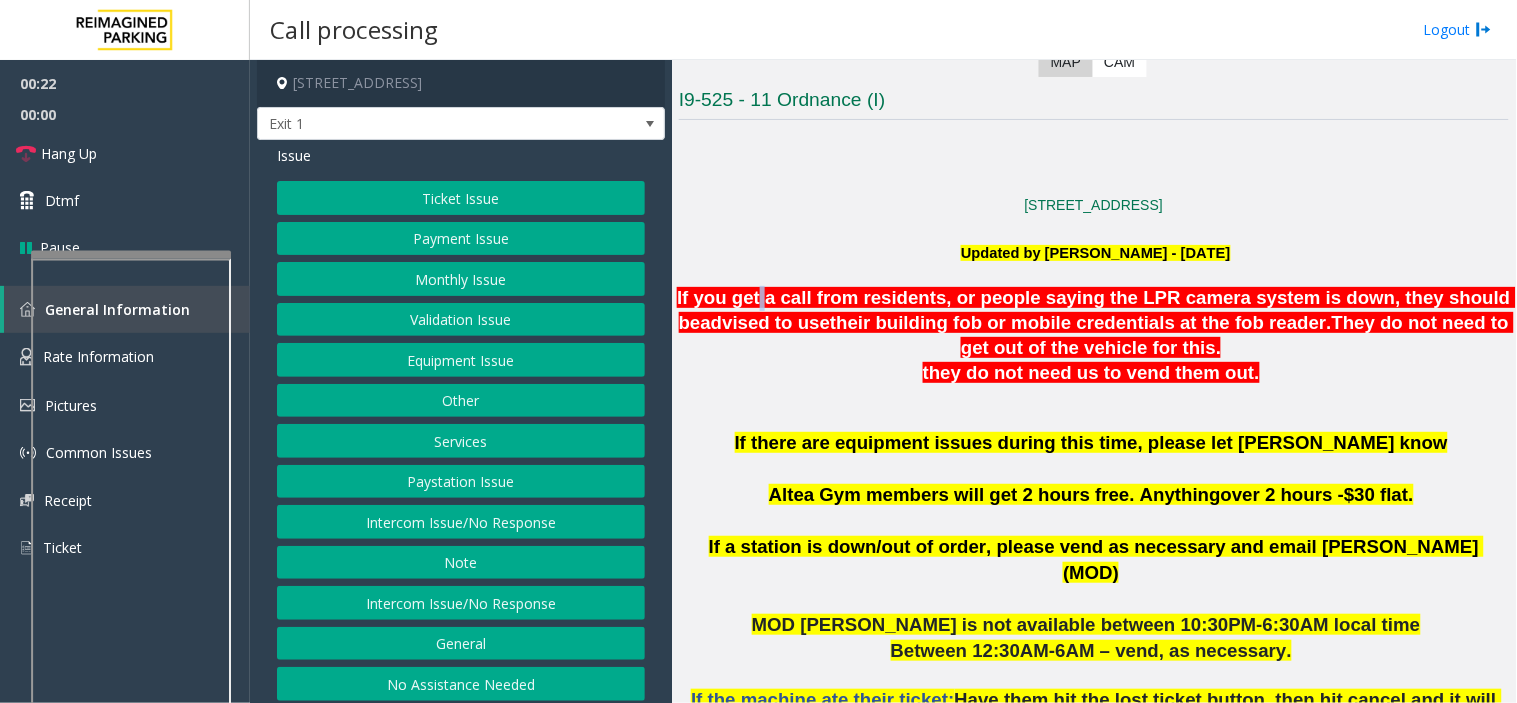 click on "If you get a call from residents, or people saying the LPR camera system is down, they should be" 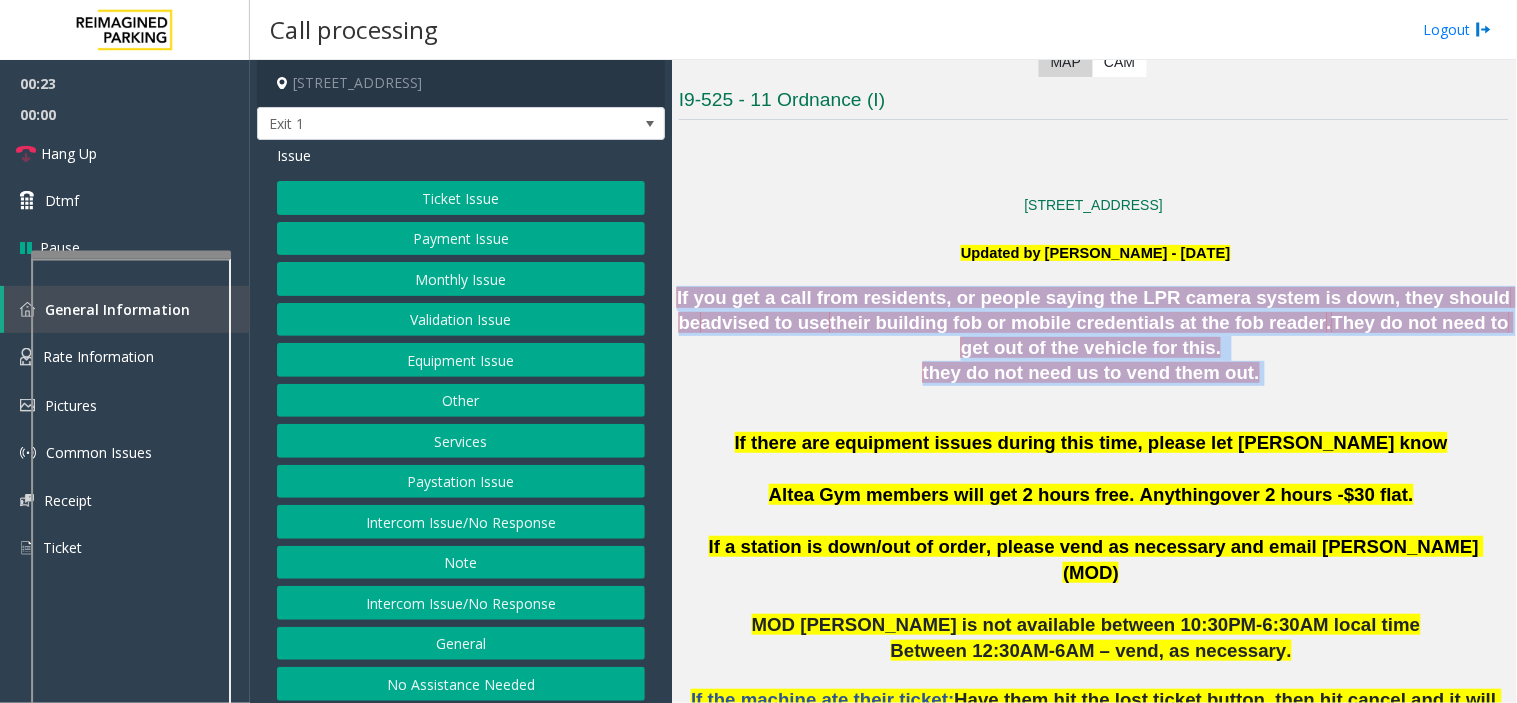 drag, startPoint x: 755, startPoint y: 297, endPoint x: 991, endPoint y: 381, distance: 250.5035 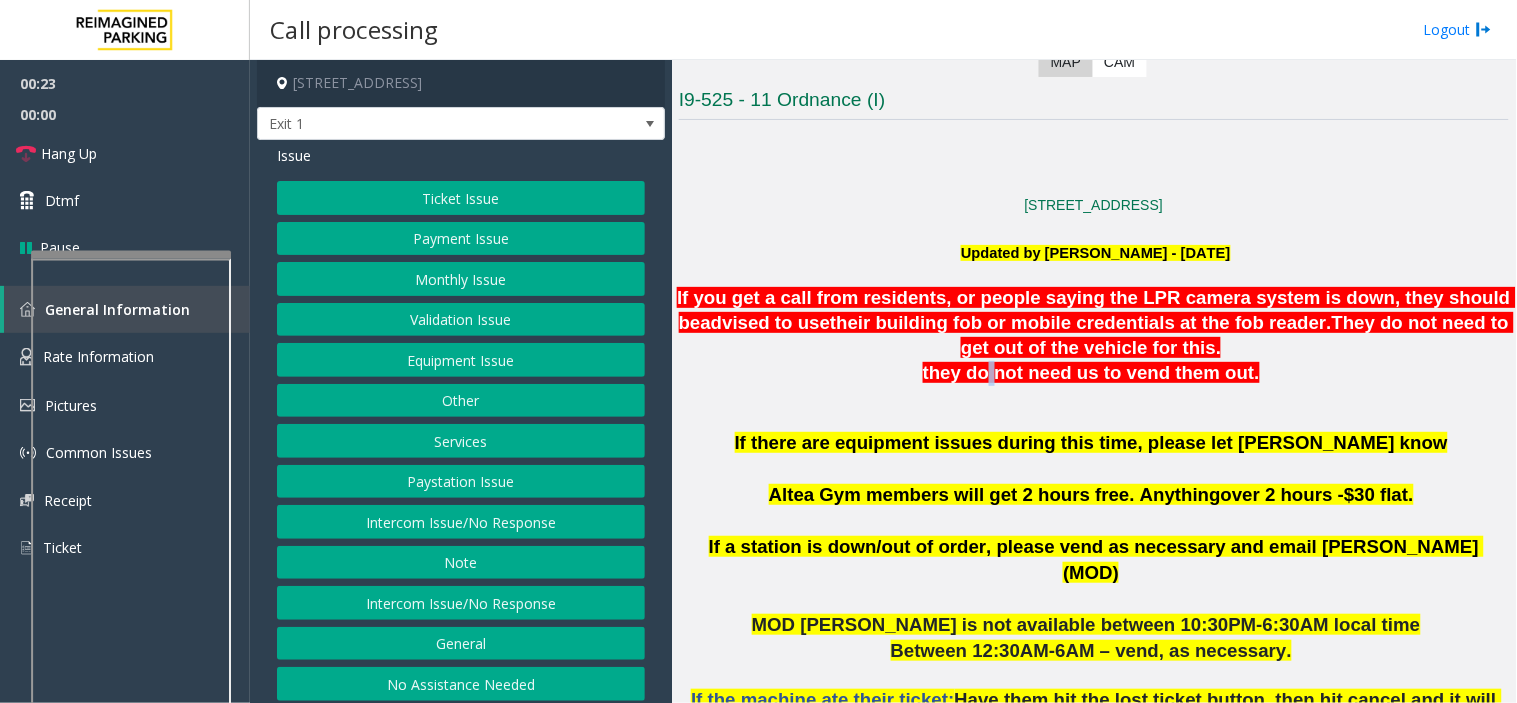 click on "they do not need us to vend them out." 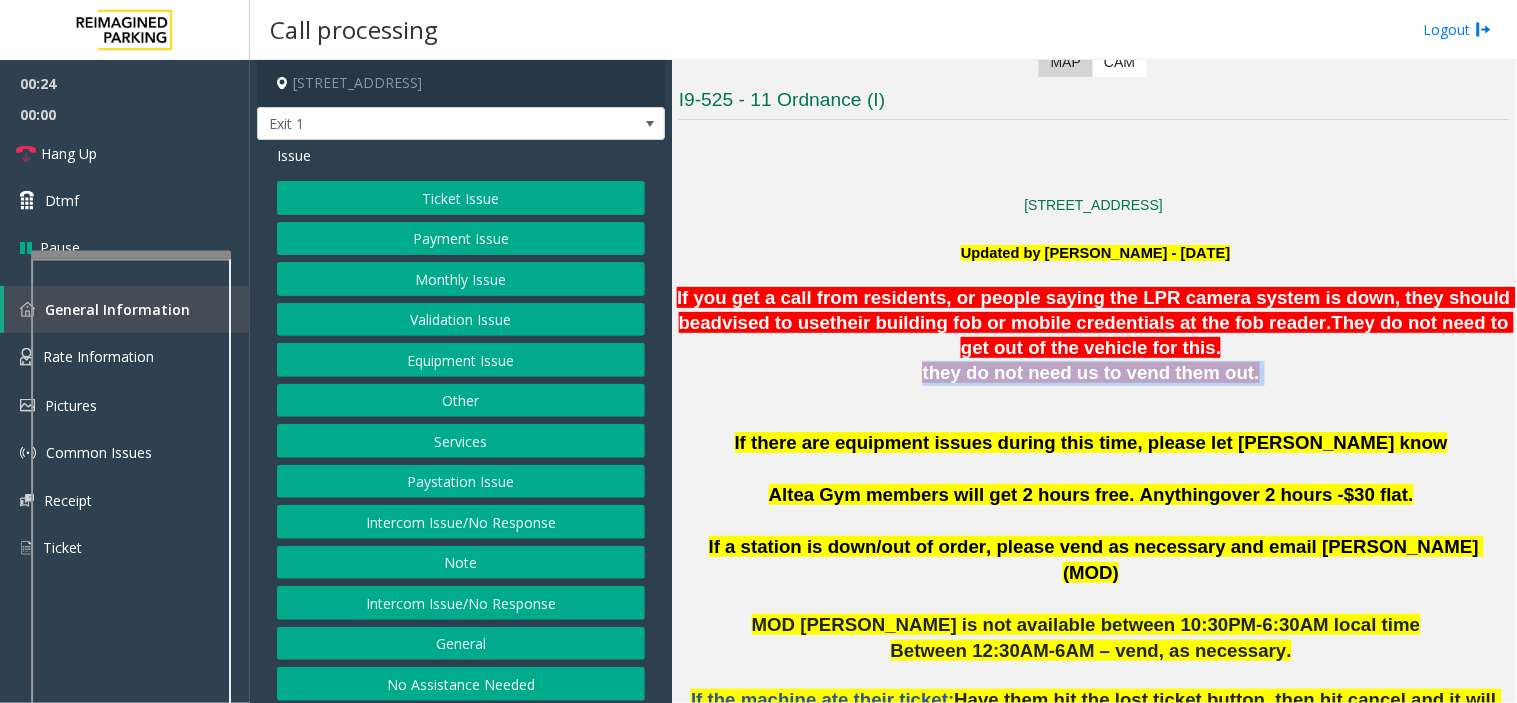 click on "they do not need us to vend them out." 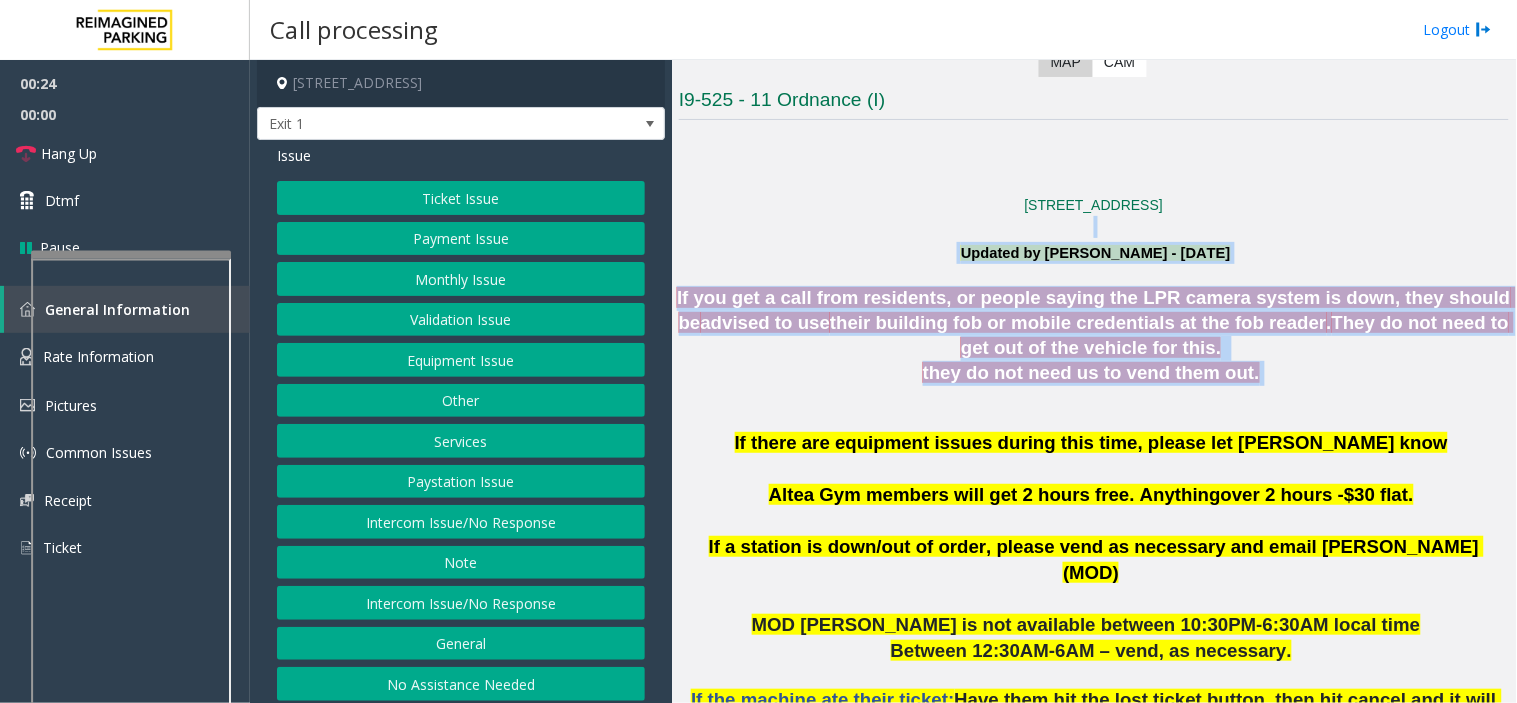 drag, startPoint x: 991, startPoint y: 381, endPoint x: 988, endPoint y: 235, distance: 146.03082 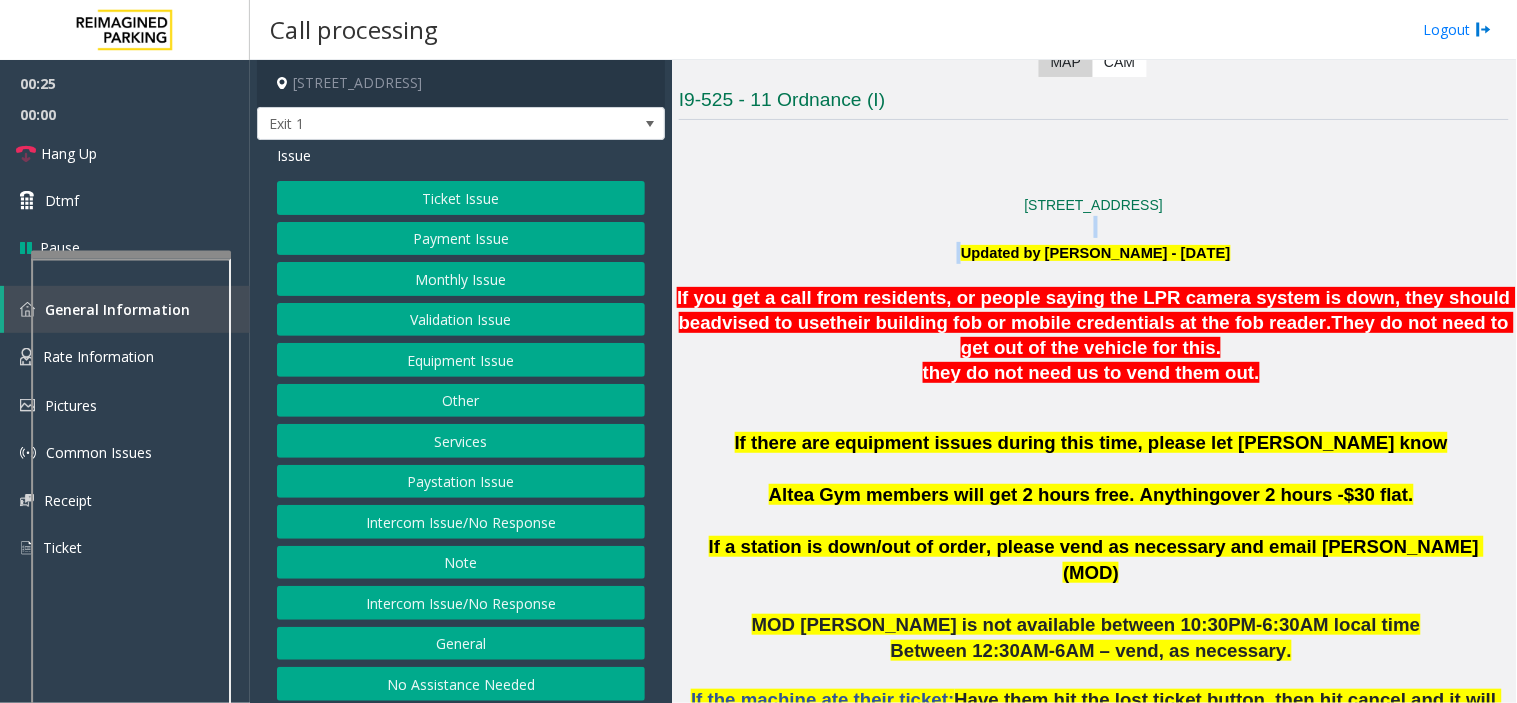 click 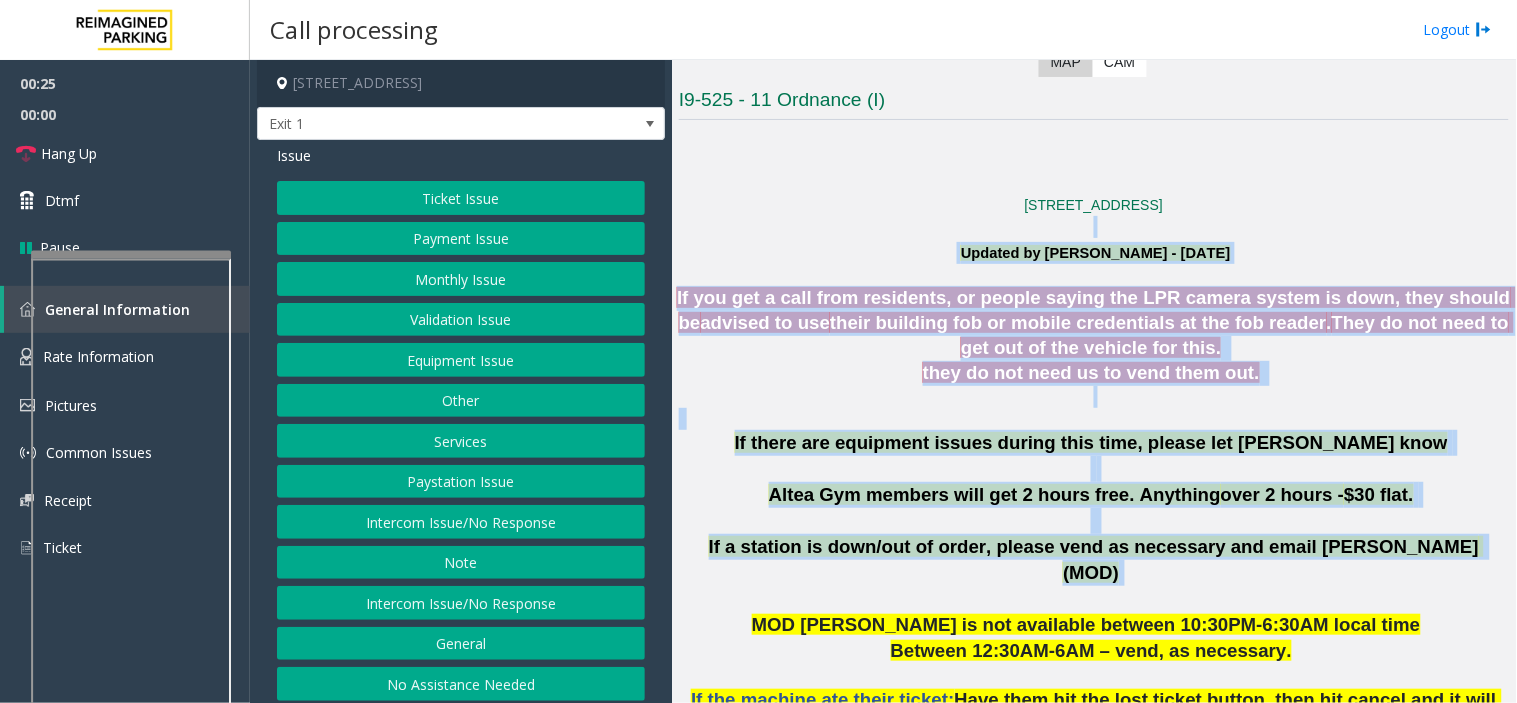 drag, startPoint x: 988, startPoint y: 235, endPoint x: 1080, endPoint y: 541, distance: 319.5309 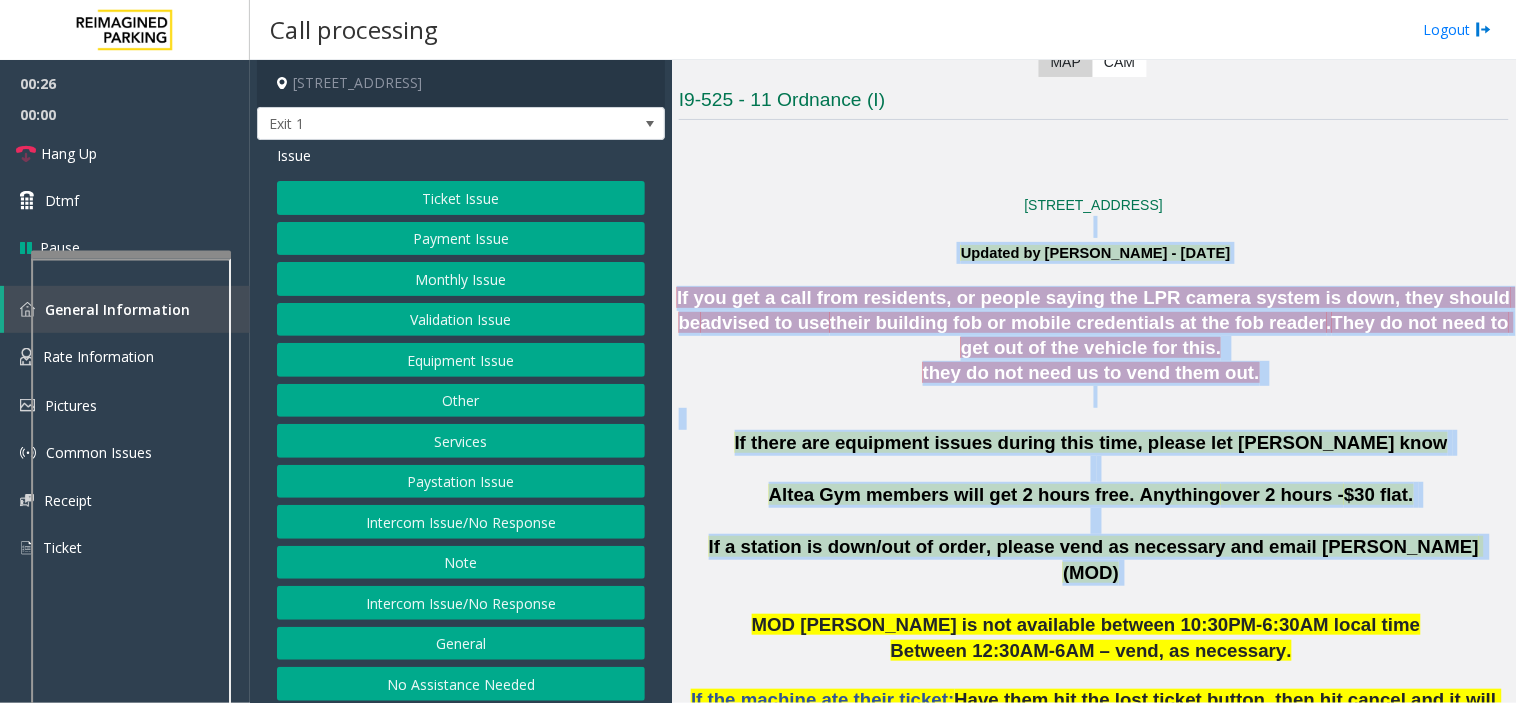 click on "If a station is down/out of order, please vend as necessary and email Lisa (MOD)" 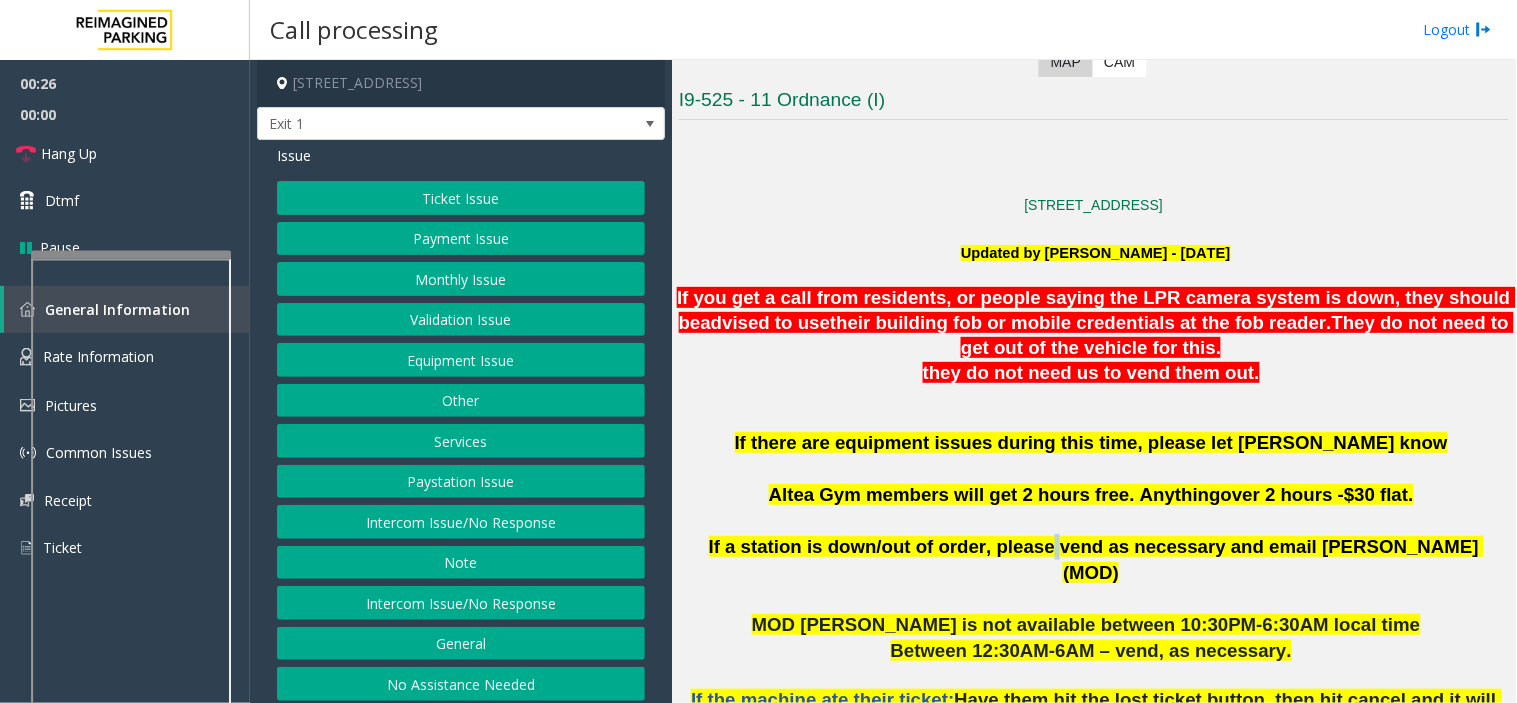 click on "If a station is down/out of order, please vend as necessary and email Lisa (MOD)" 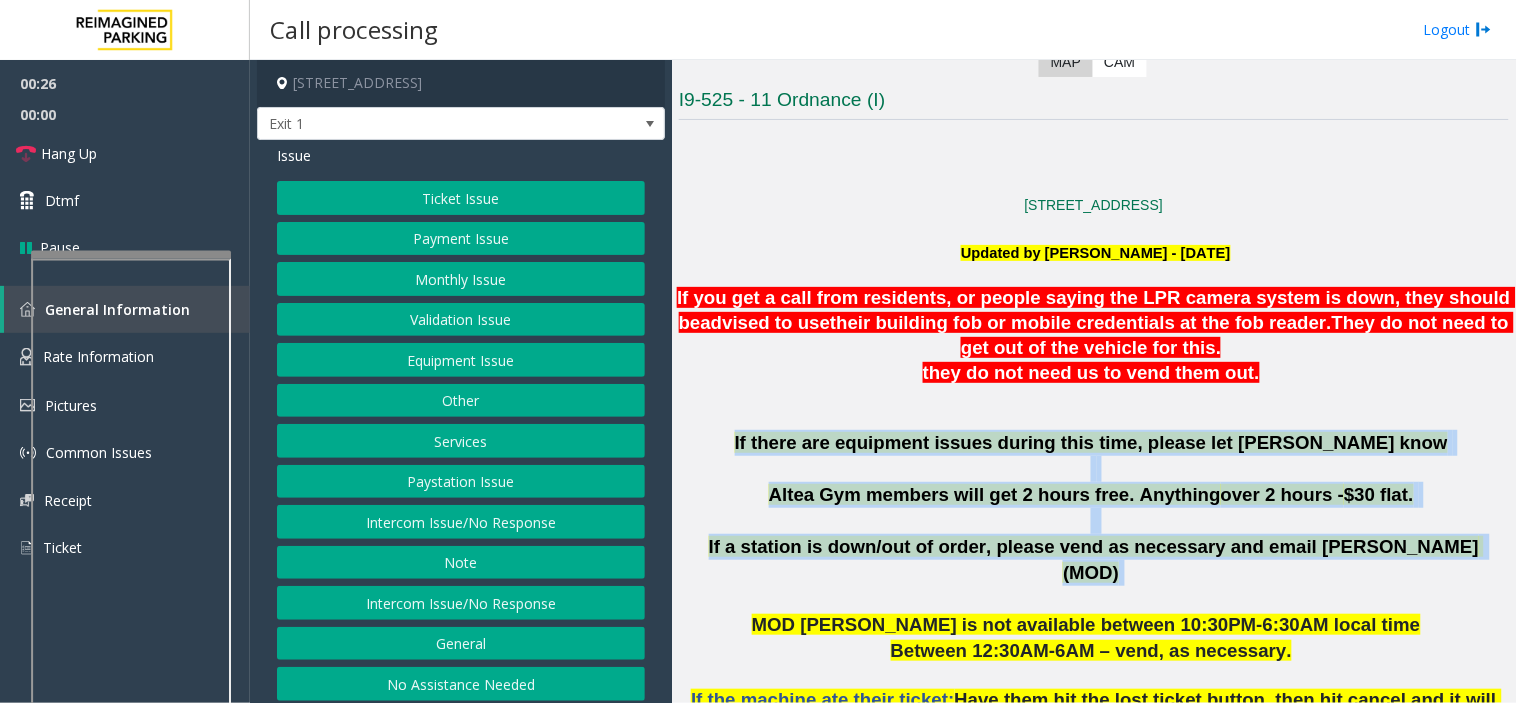 drag, startPoint x: 1080, startPoint y: 541, endPoint x: 756, endPoint y: 432, distance: 341.84354 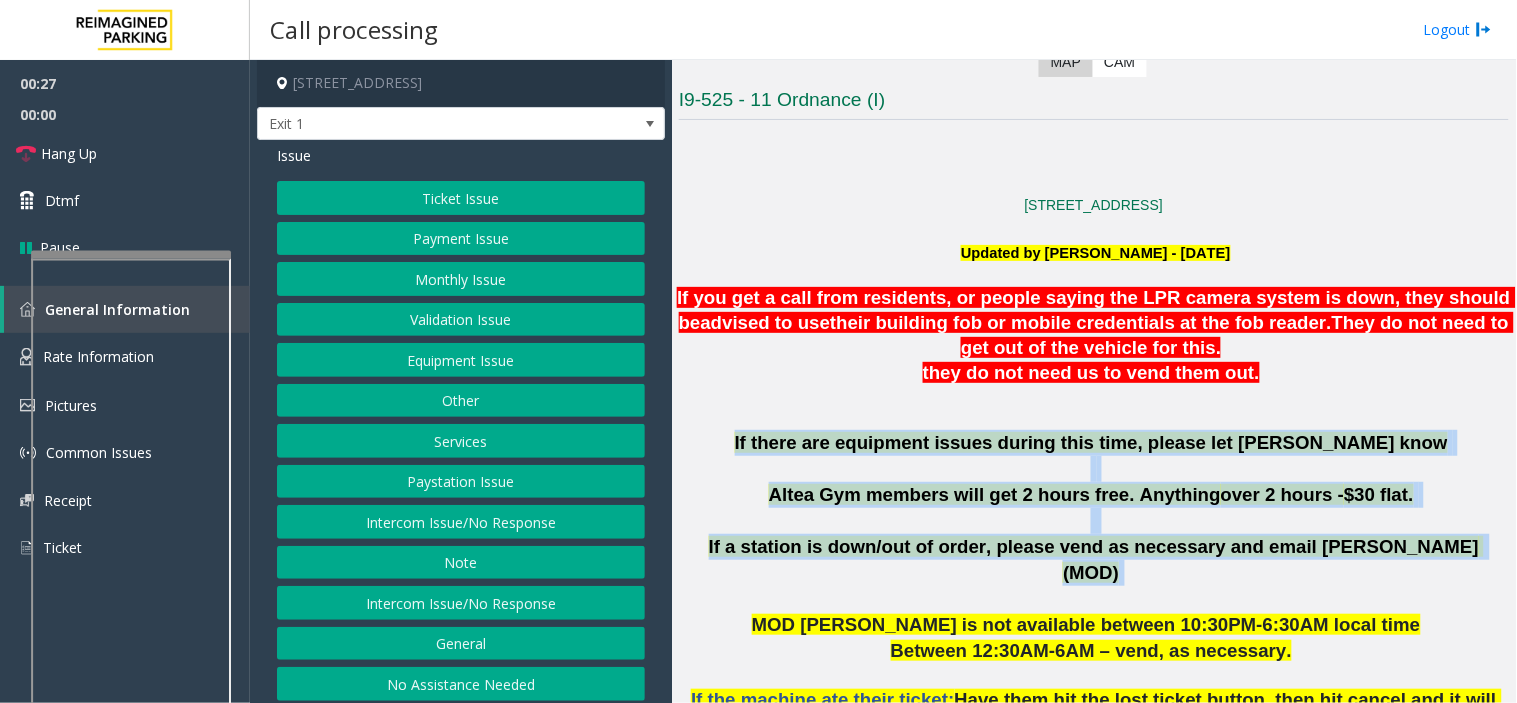 click on "If there are equipment issues during this time, please let OM Vairavan Jegatheeswaran know" 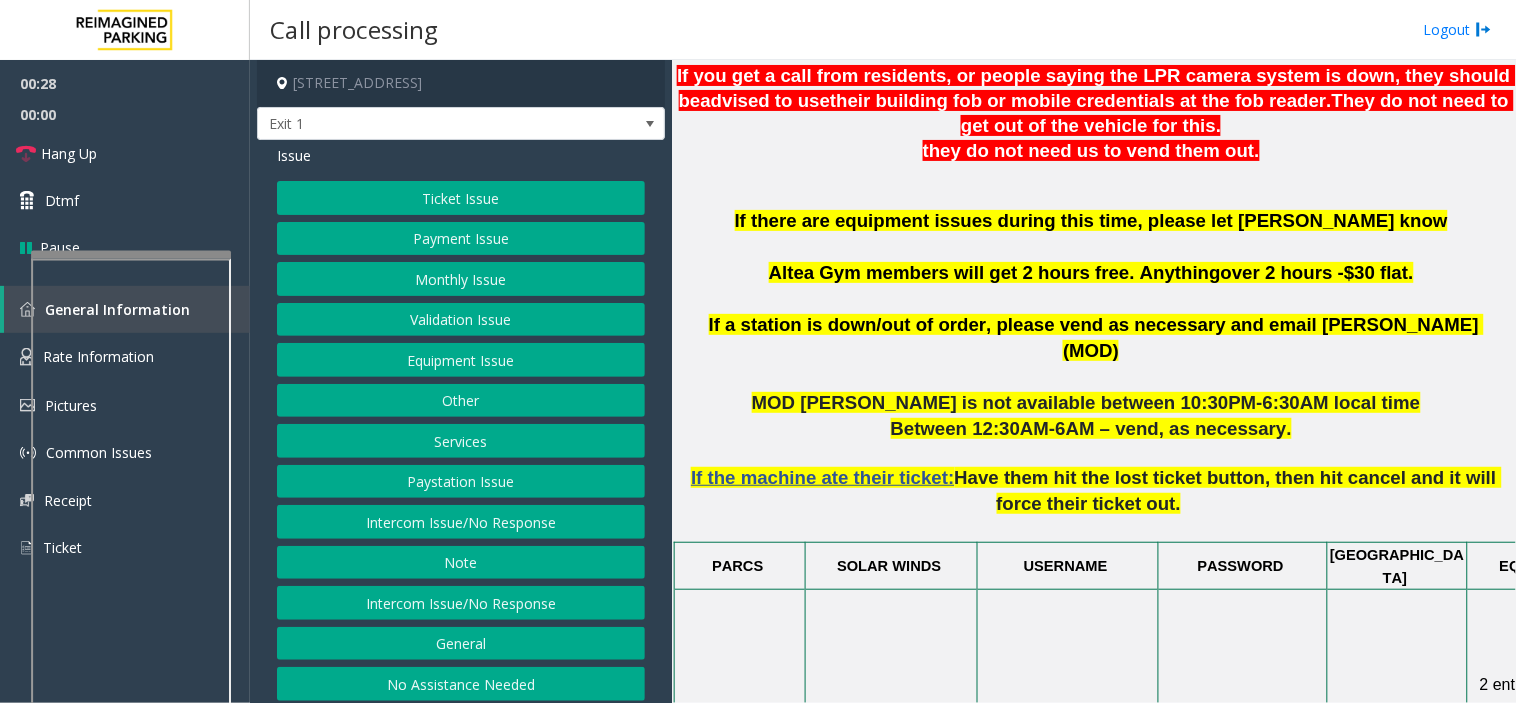 click on "Have them hit the lost ticket button, then hit cancel and it will force their ticket out." 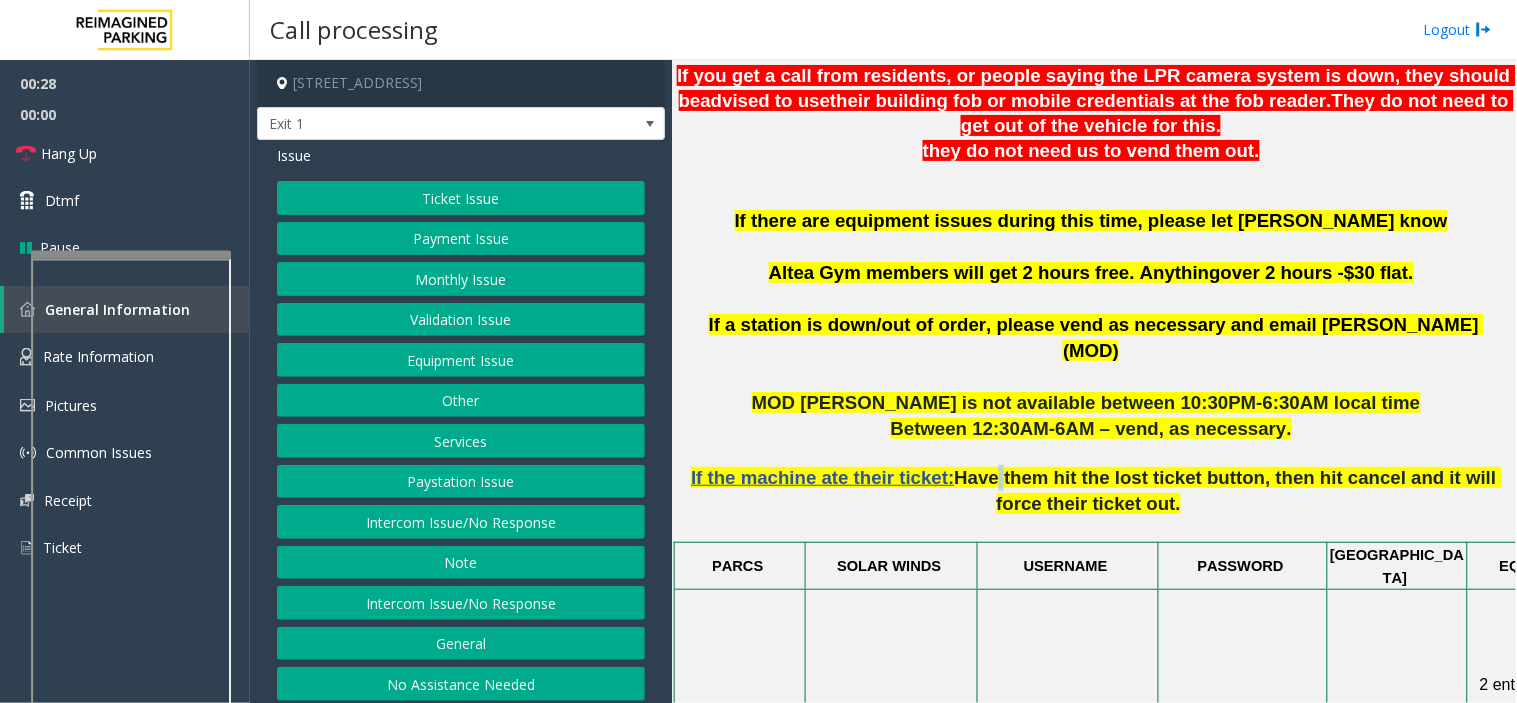 click on "Have them hit the lost ticket button, then hit cancel and it will force their ticket out." 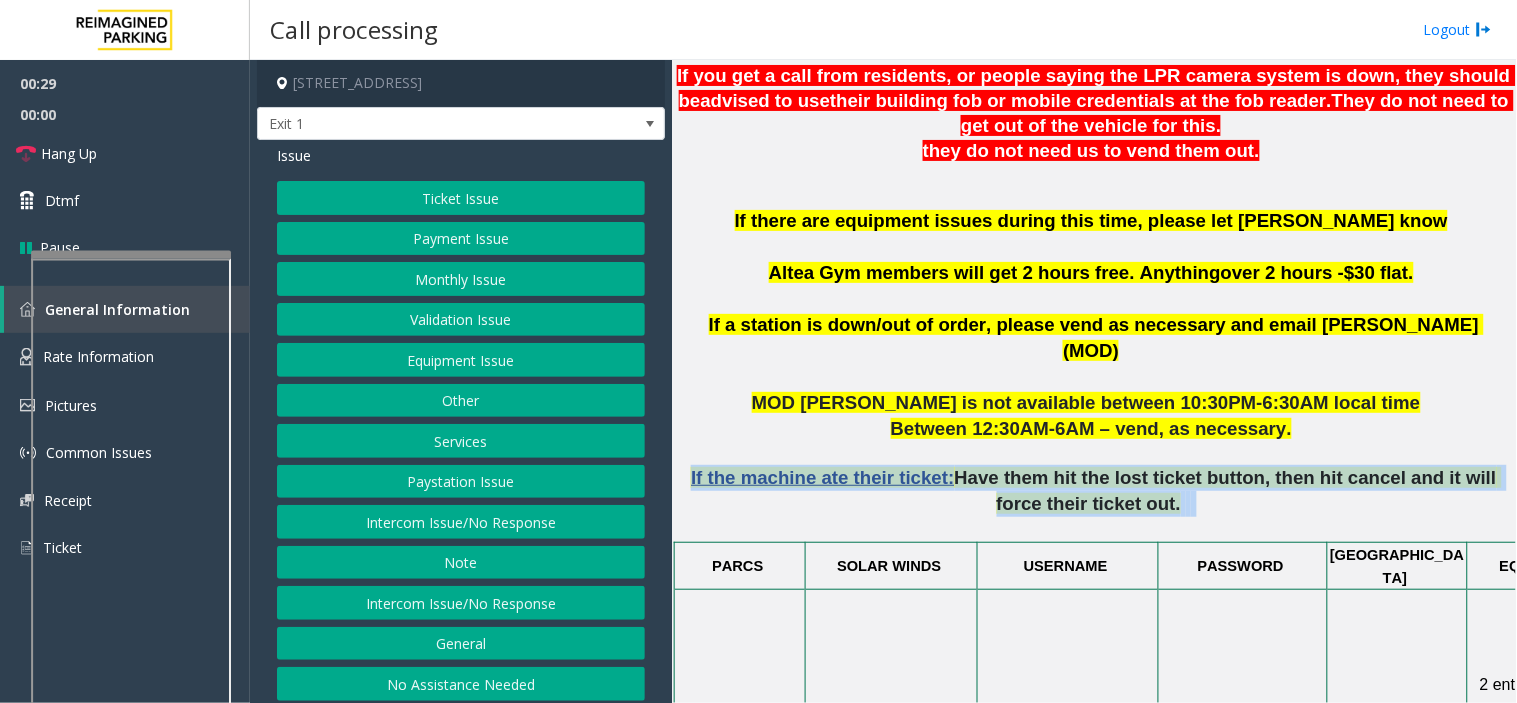 drag, startPoint x: 963, startPoint y: 456, endPoint x: 1145, endPoint y: 480, distance: 183.57559 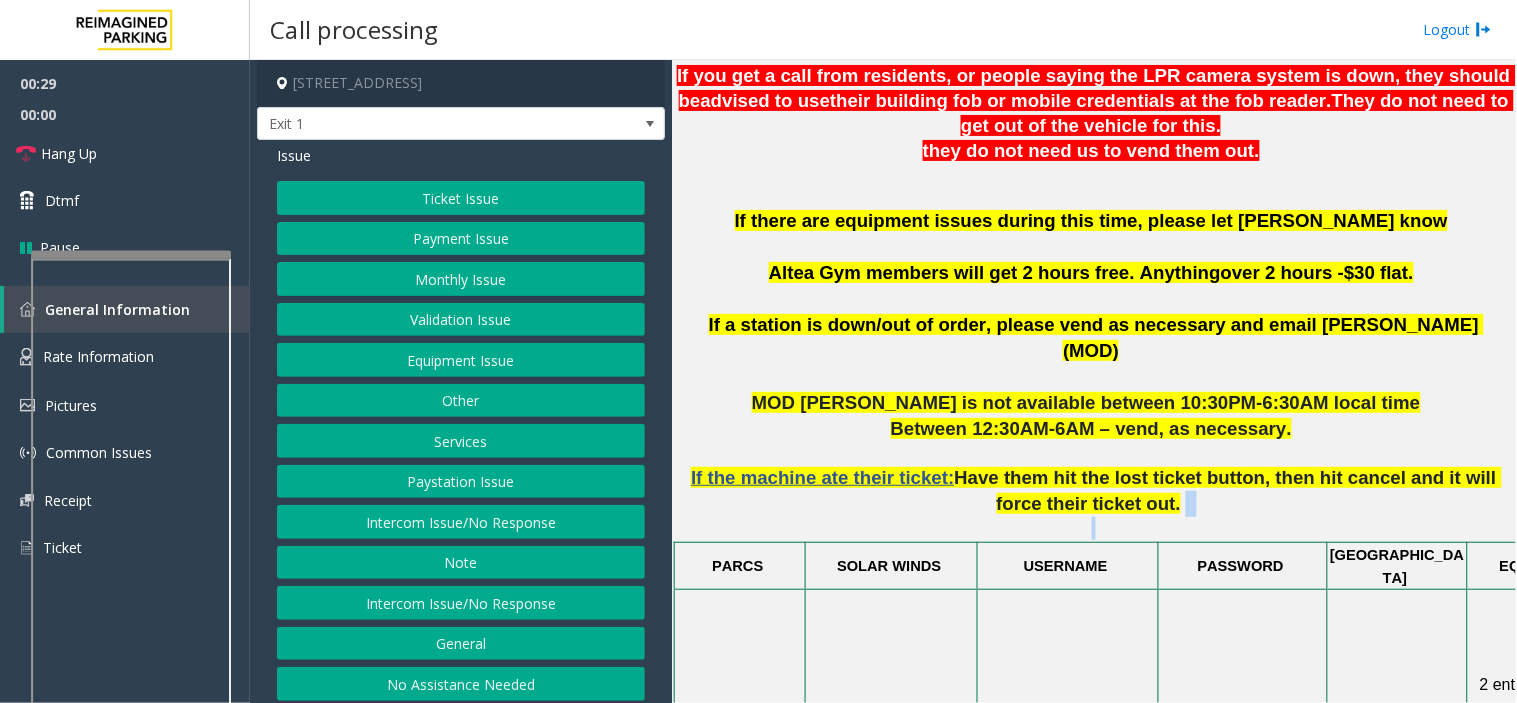 click on "If the machine ate their ticket:  Have them hit the lost ticket button, then hit cancel and it will force their ticket out." 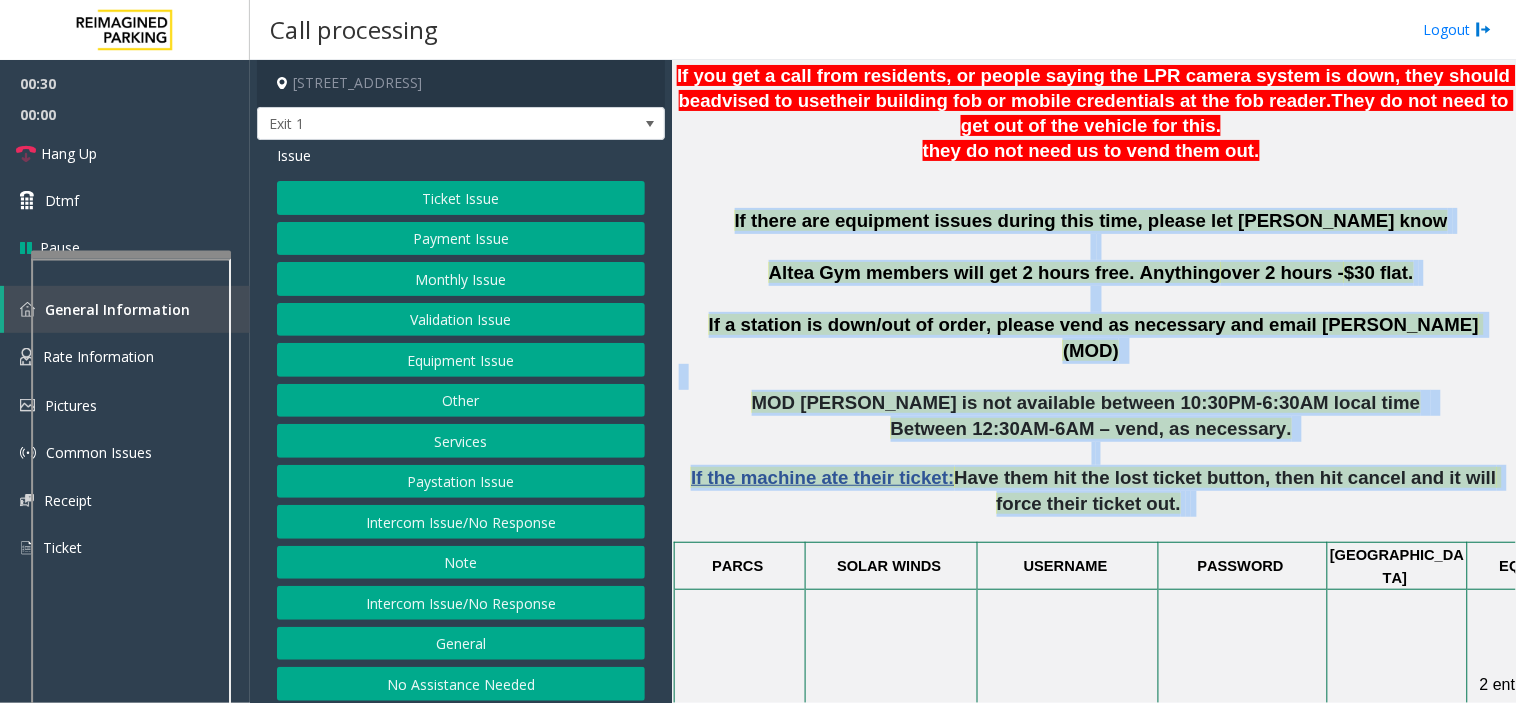 drag, startPoint x: 1145, startPoint y: 480, endPoint x: 748, endPoint y: 208, distance: 481.2411 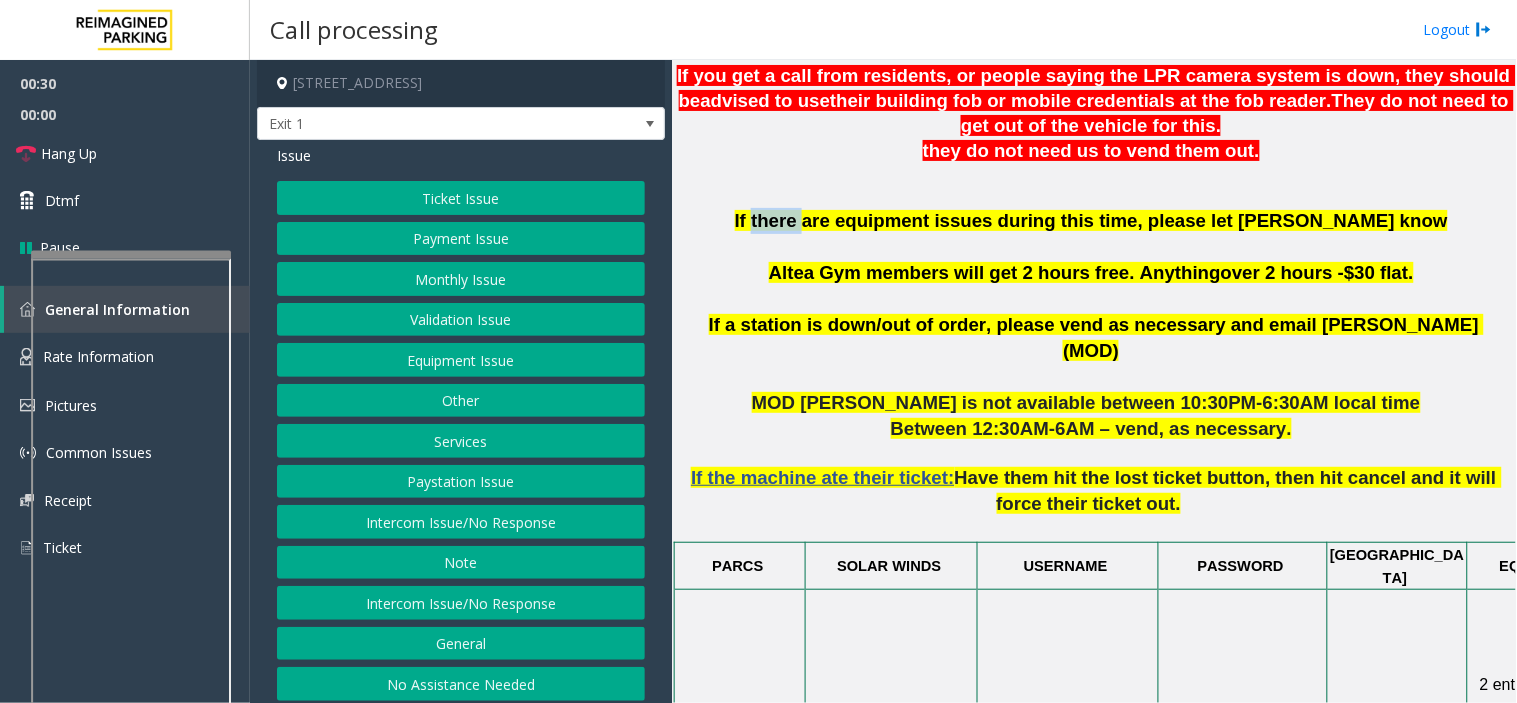 click on "If there are equipment issues during this time, please let OM Vairavan Jegatheeswaran know" 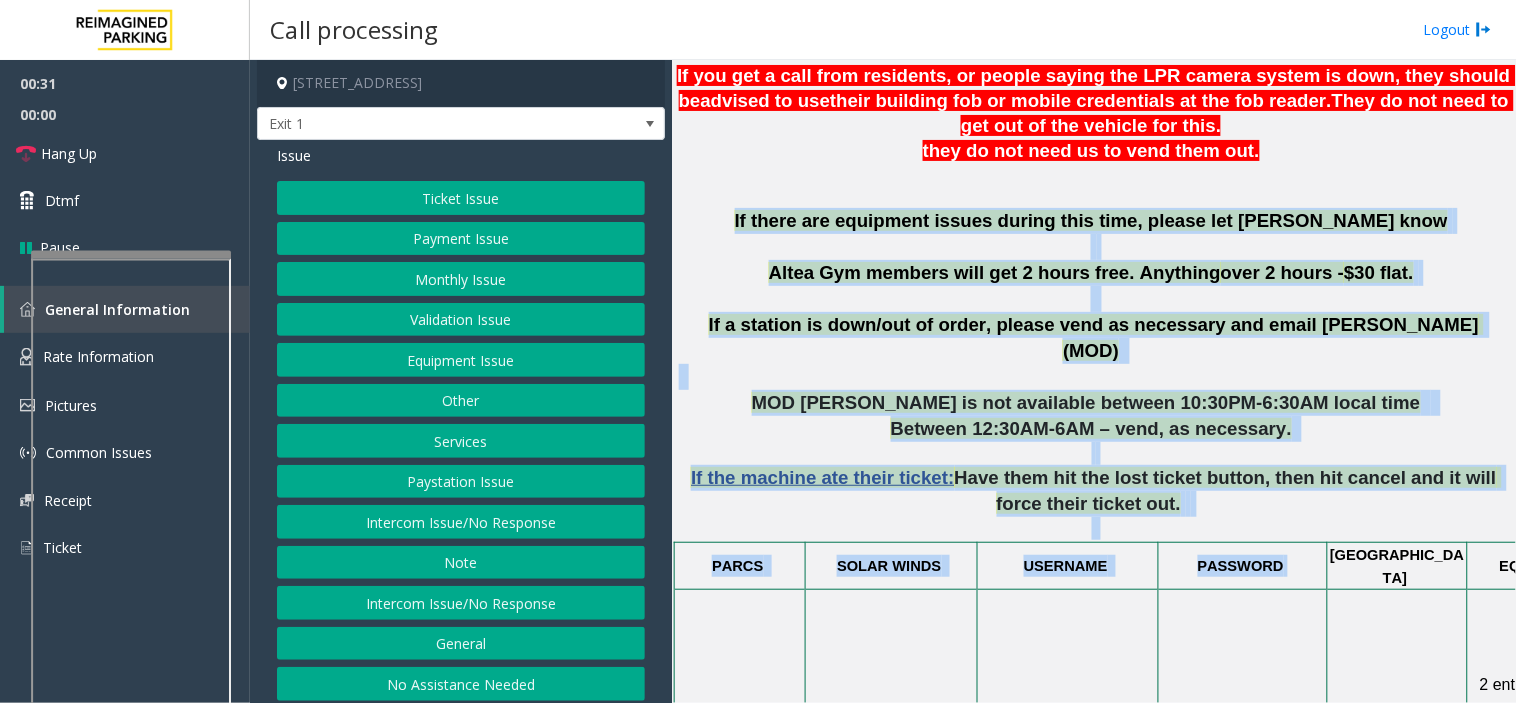 drag, startPoint x: 748, startPoint y: 208, endPoint x: 1366, endPoint y: 514, distance: 689.6086 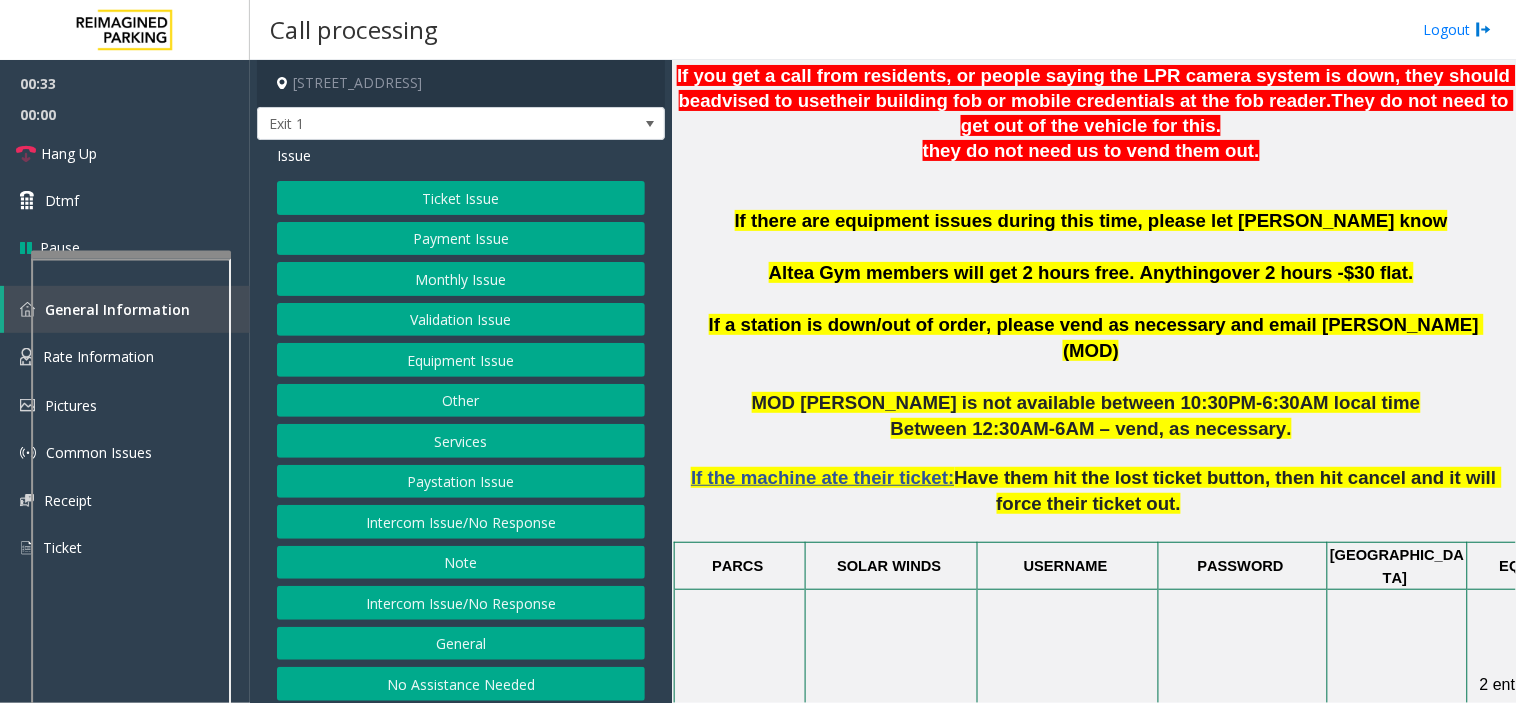 click on "Have them hit the lost ticket button, then hit cancel and it will force their ticket out." 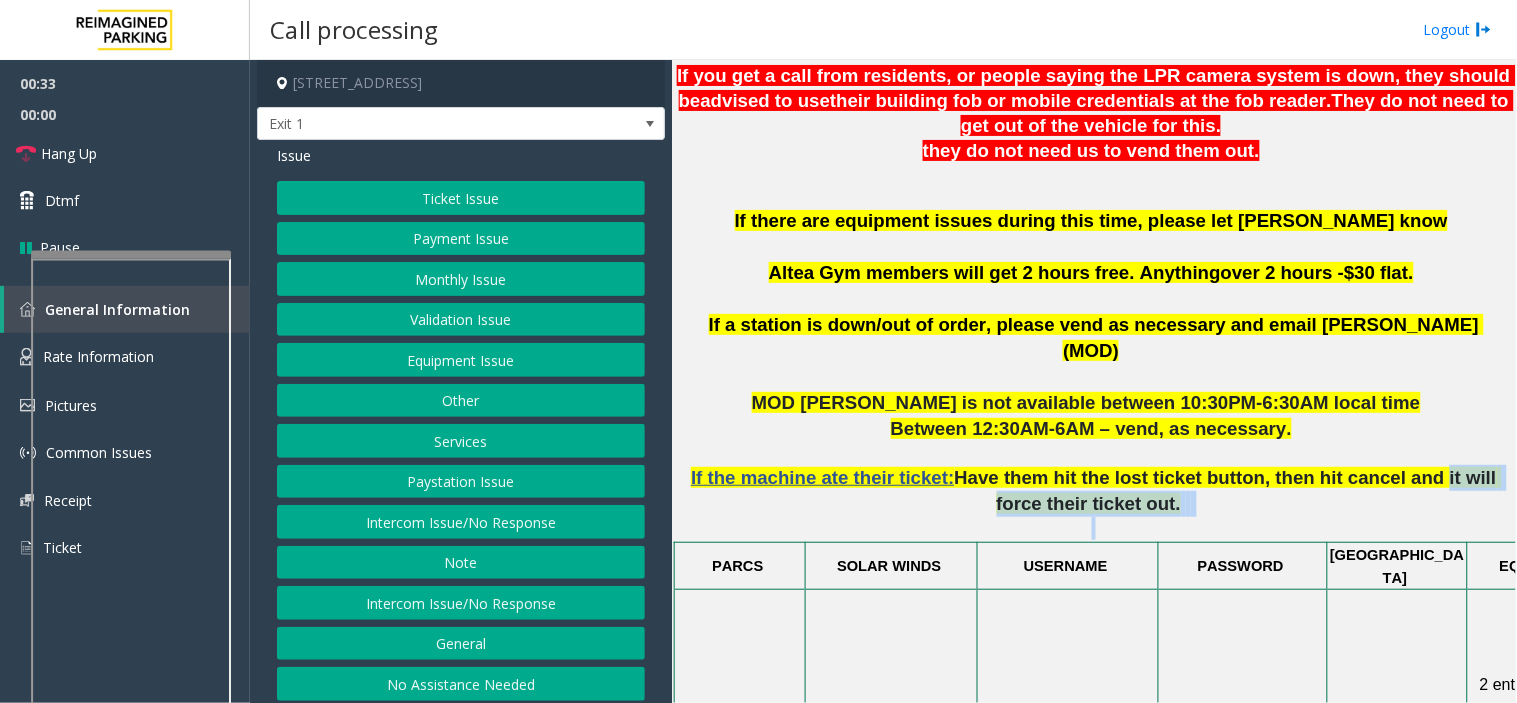 scroll, scrollTop: 666, scrollLeft: 270, axis: both 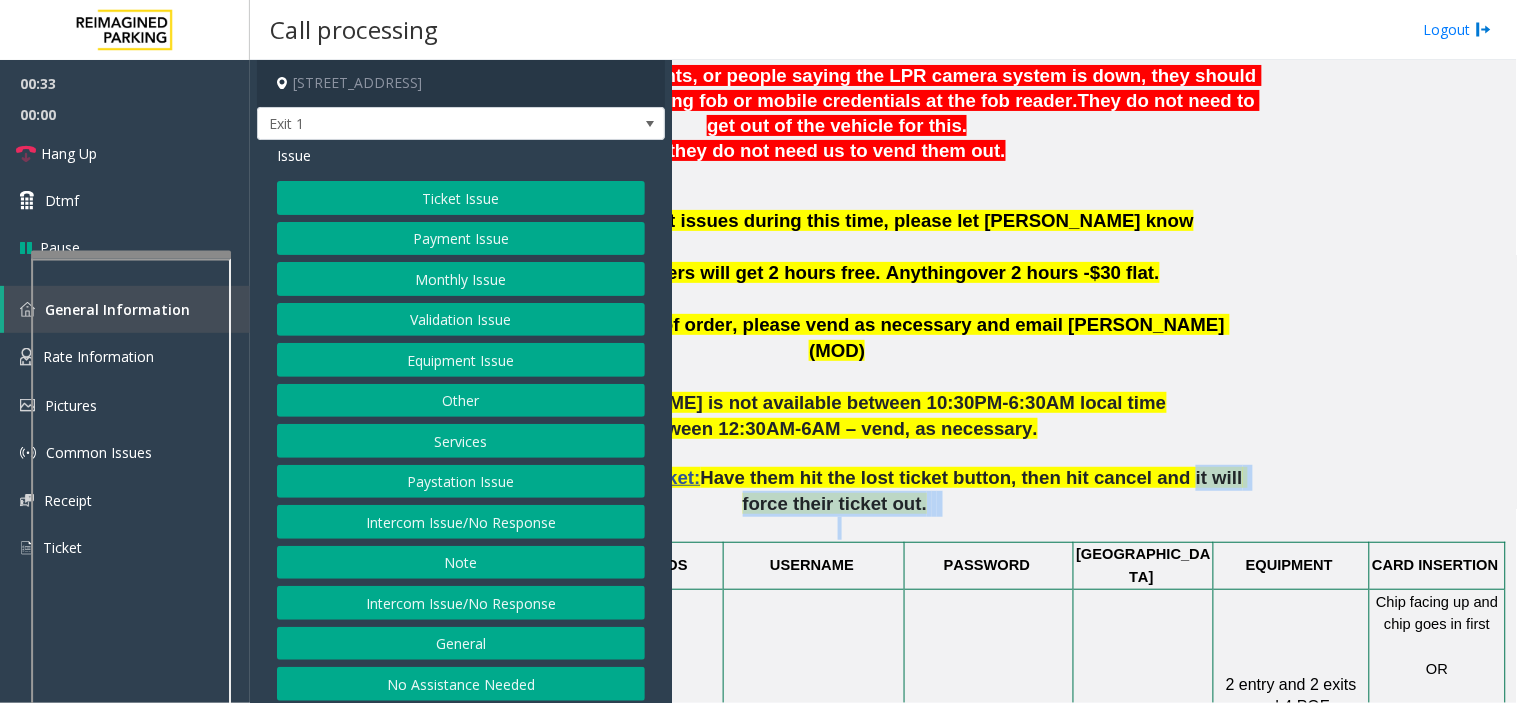 drag, startPoint x: 1360, startPoint y: 443, endPoint x: 1516, endPoint y: 512, distance: 170.57843 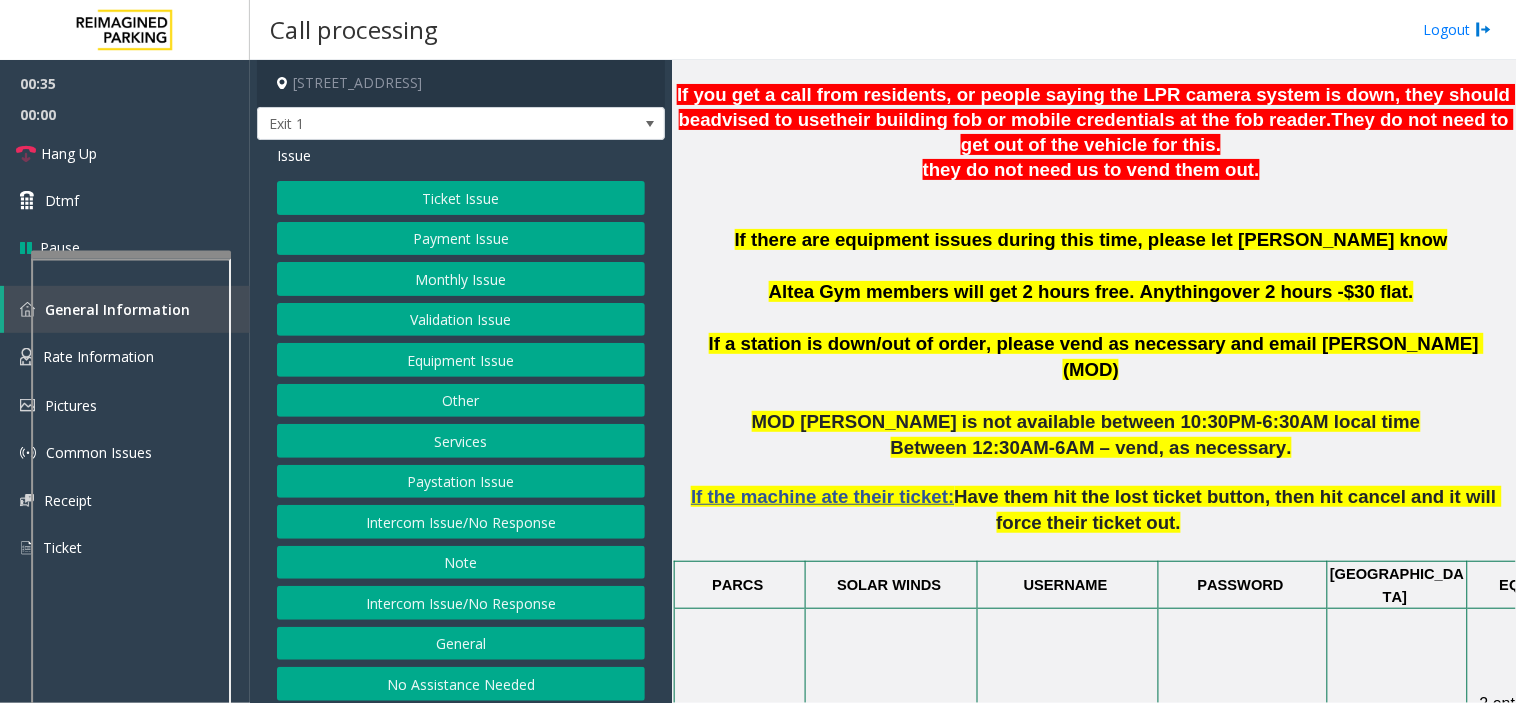scroll, scrollTop: 645, scrollLeft: 0, axis: vertical 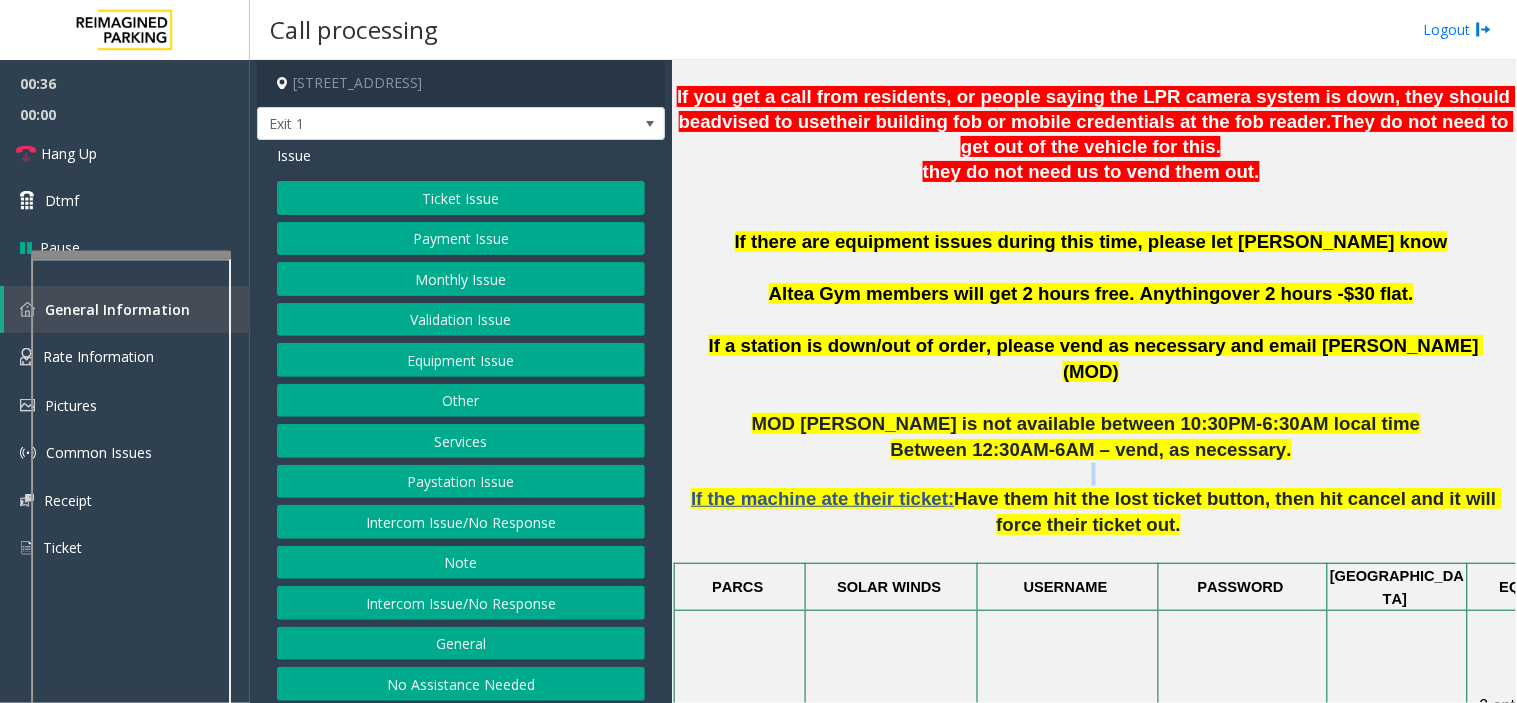 click on "If the machine ate their ticket:  Have them hit the lost ticket button, then hit cancel and it will force their ticket out." 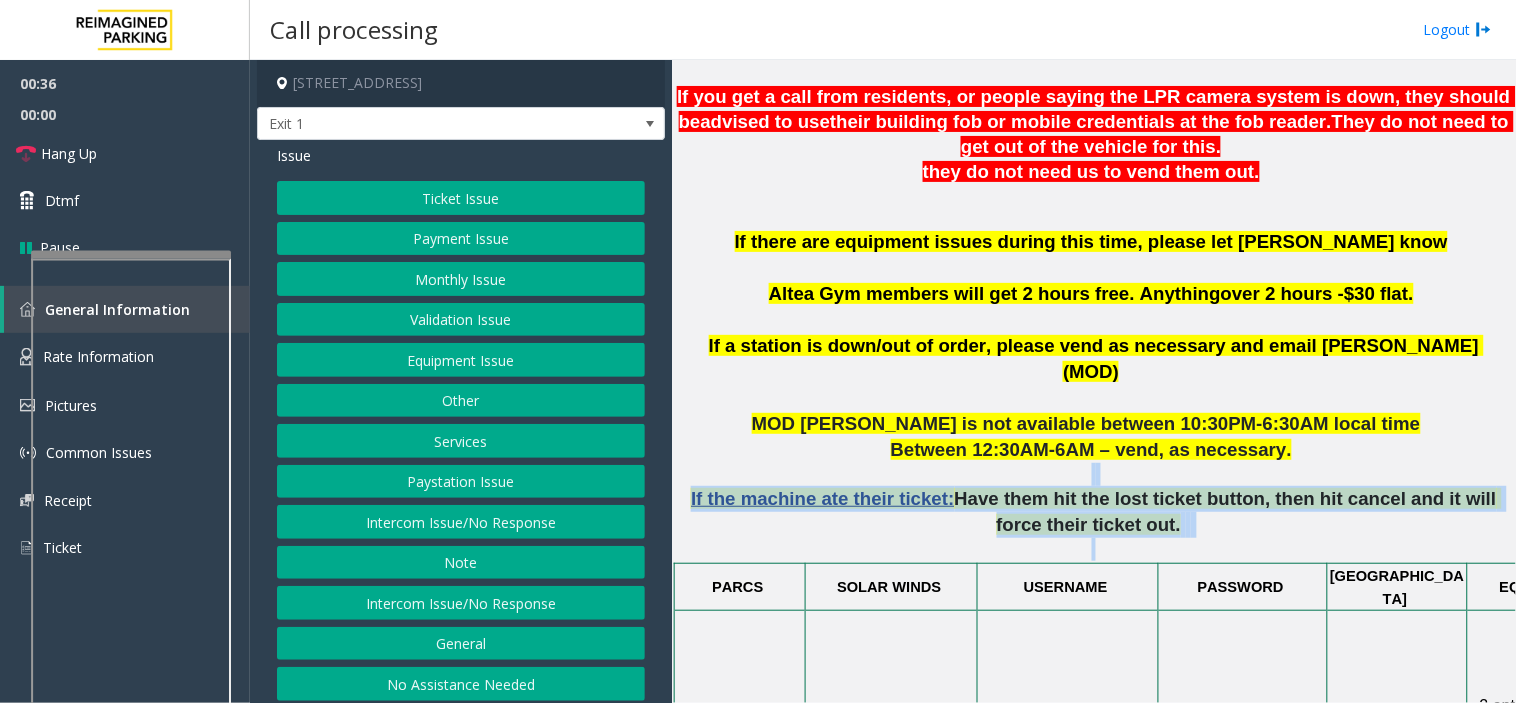 drag, startPoint x: 860, startPoint y: 448, endPoint x: 1203, endPoint y: 524, distance: 351.31894 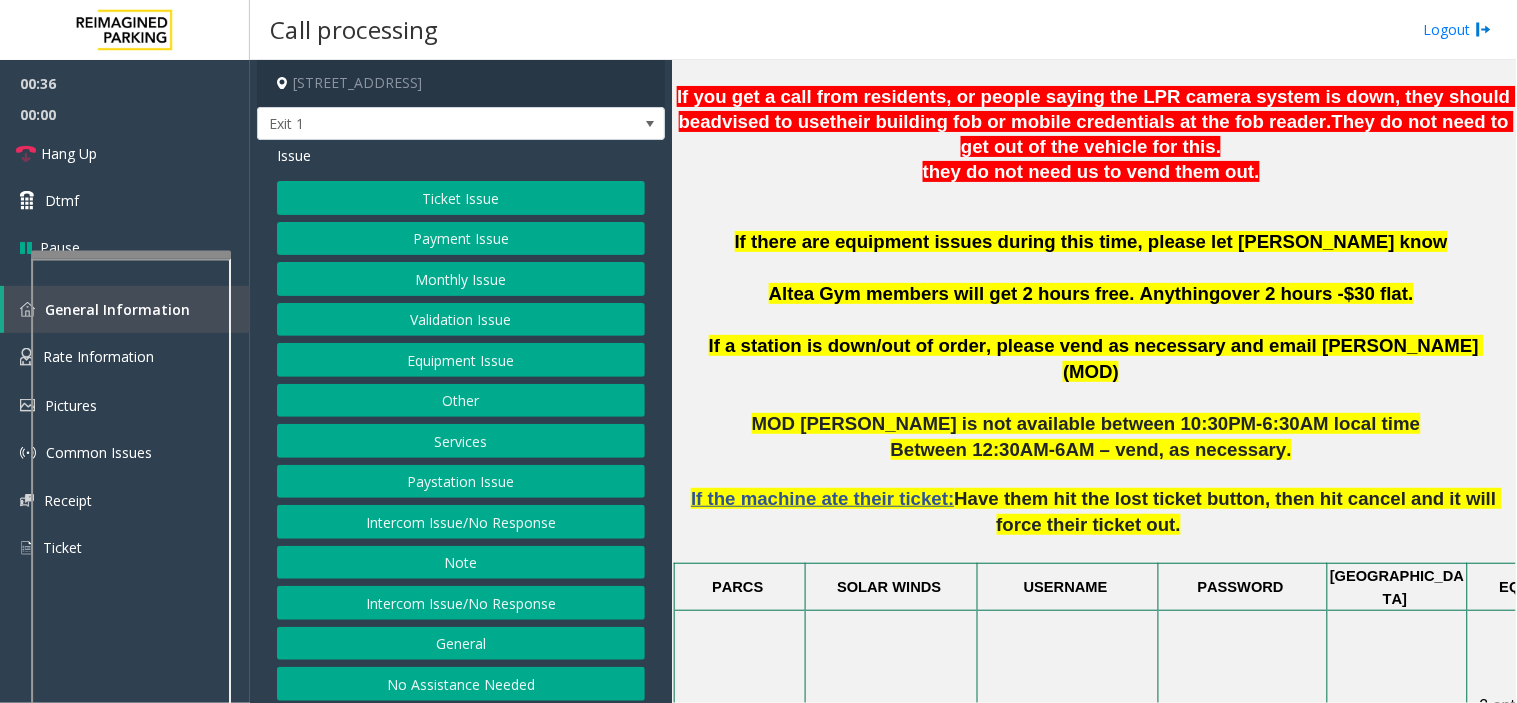 click on "If the machine ate their ticket:  Have them hit the lost ticket button, then hit cancel and it will force their ticket out." 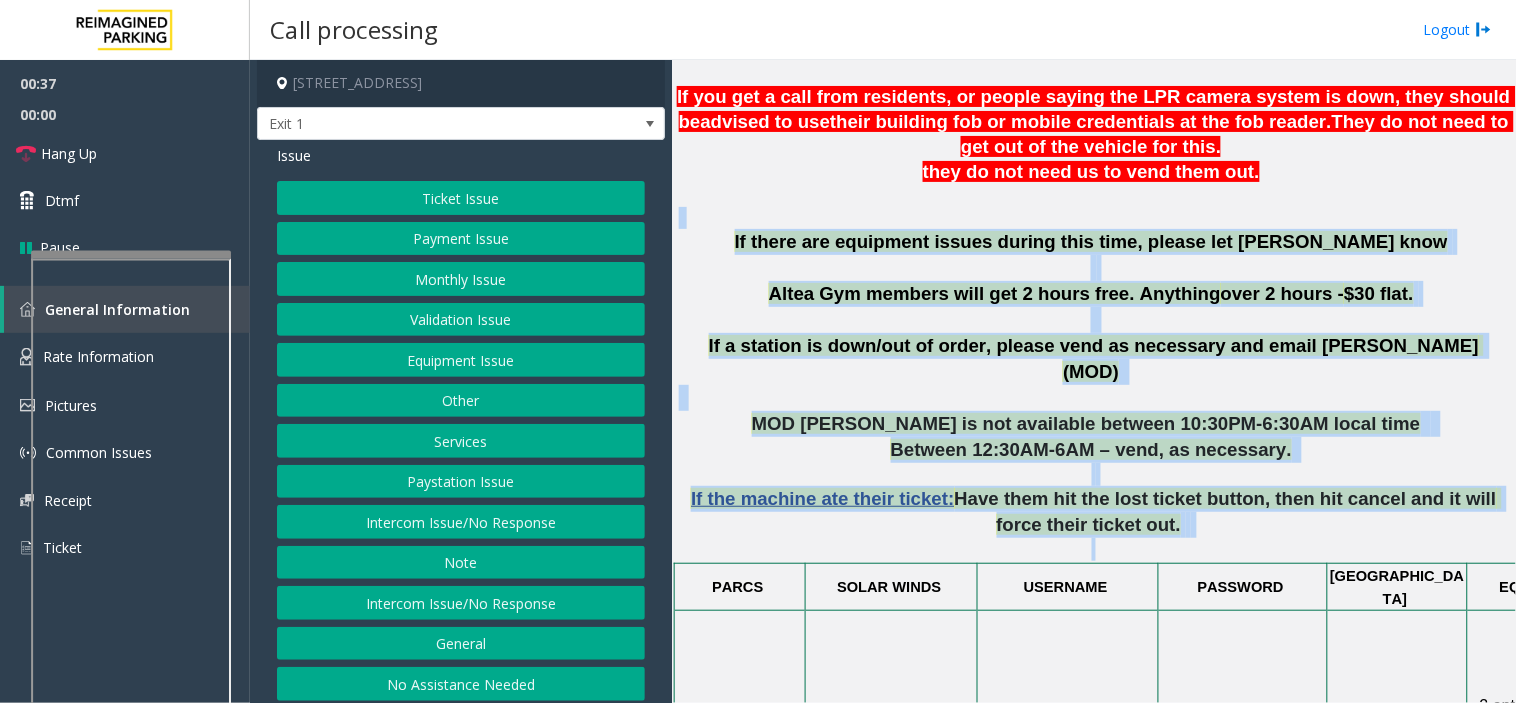 drag, startPoint x: 1203, startPoint y: 524, endPoint x: 745, endPoint y: 211, distance: 554.7369 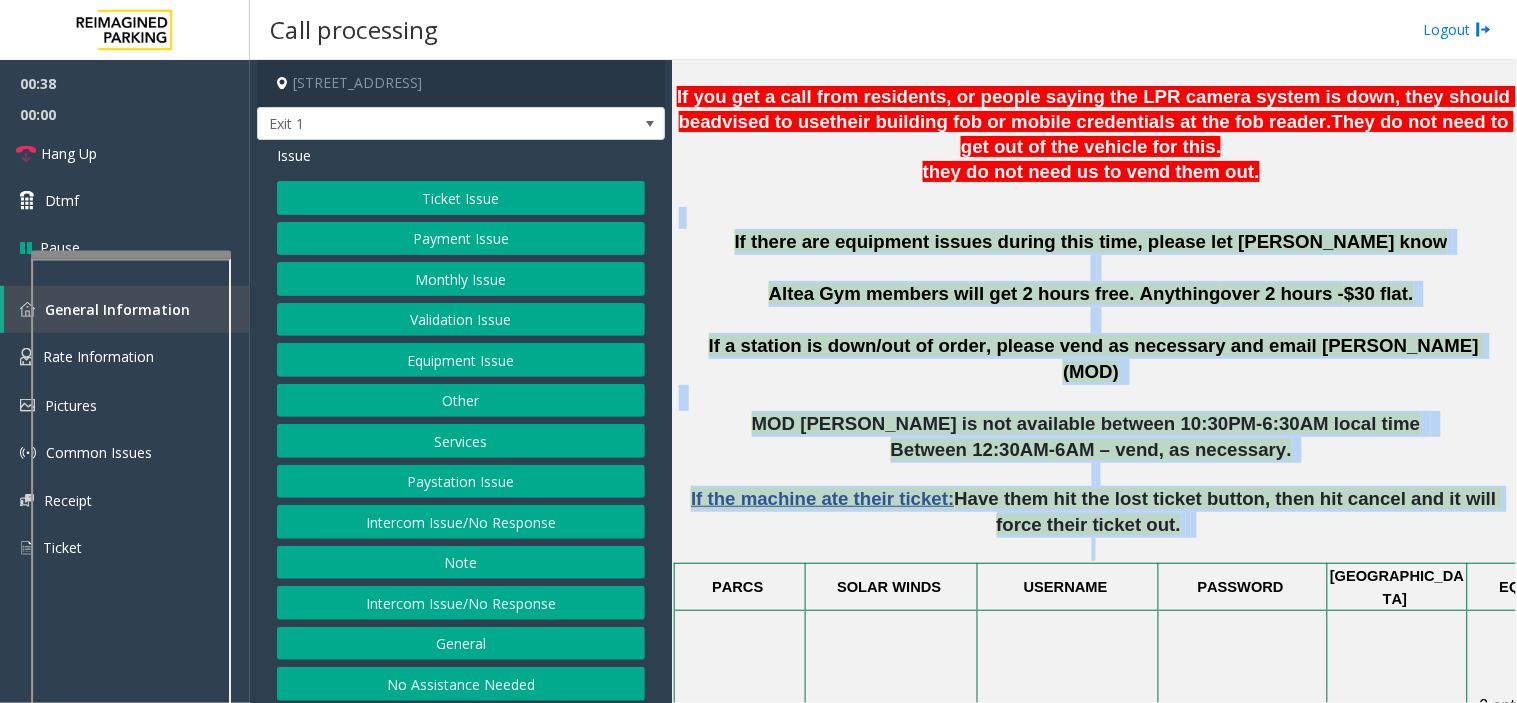 click 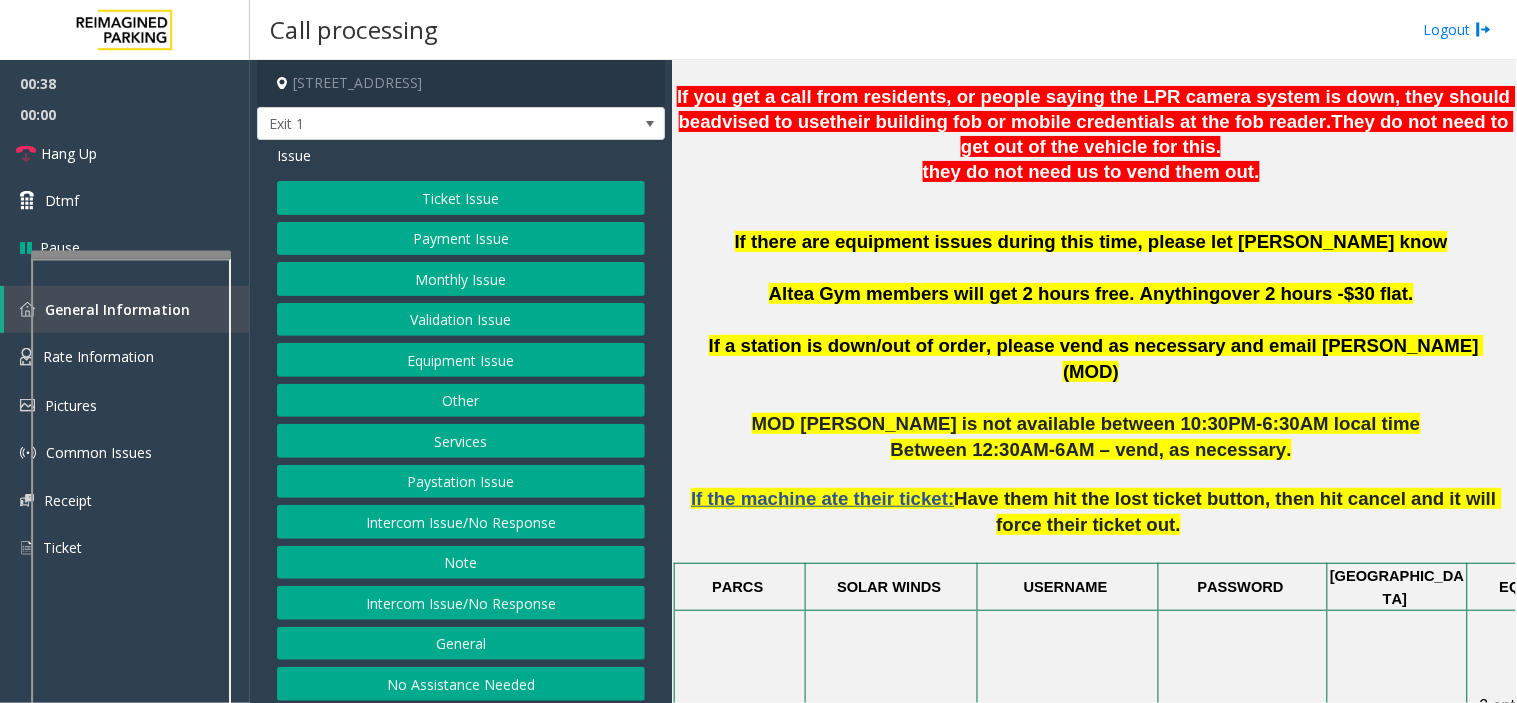 click 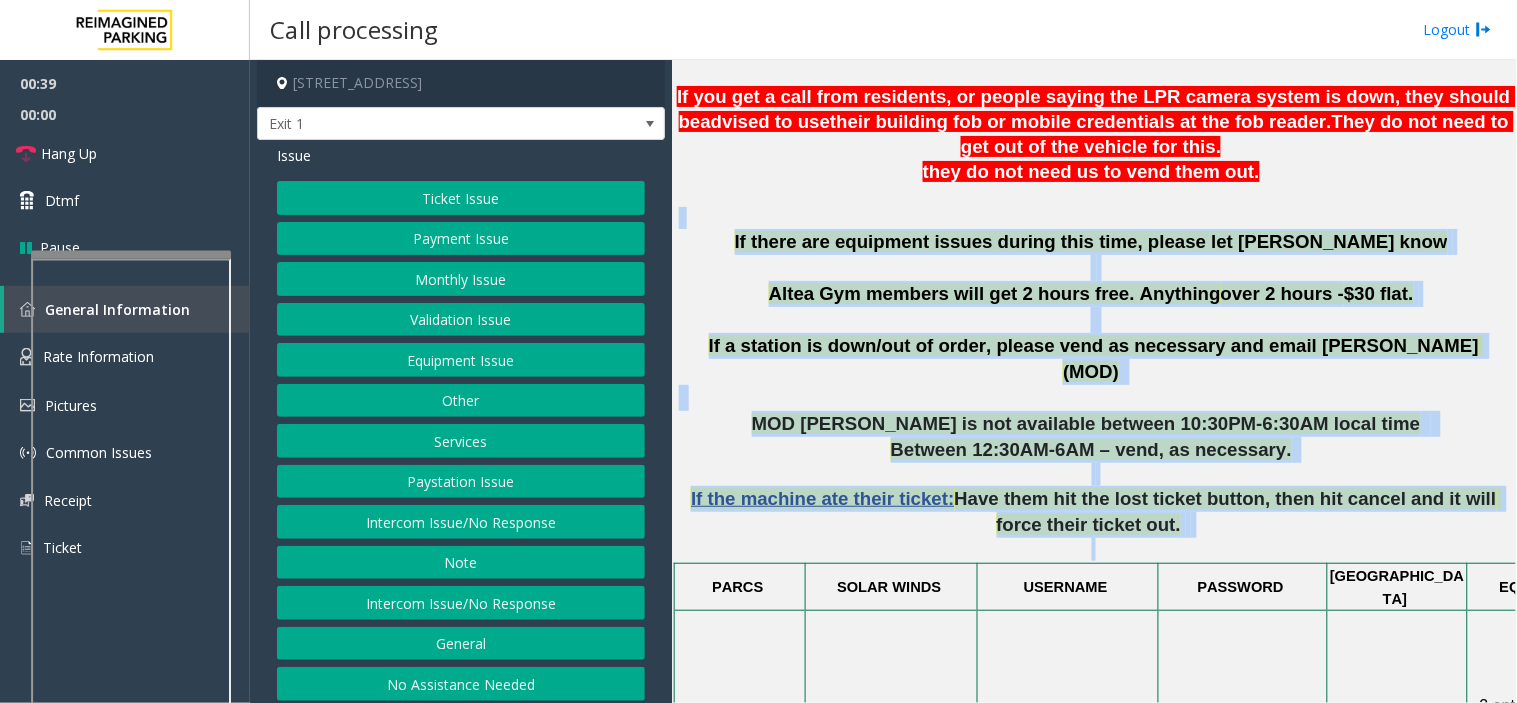 drag, startPoint x: 745, startPoint y: 211, endPoint x: 1275, endPoint y: 520, distance: 613.49896 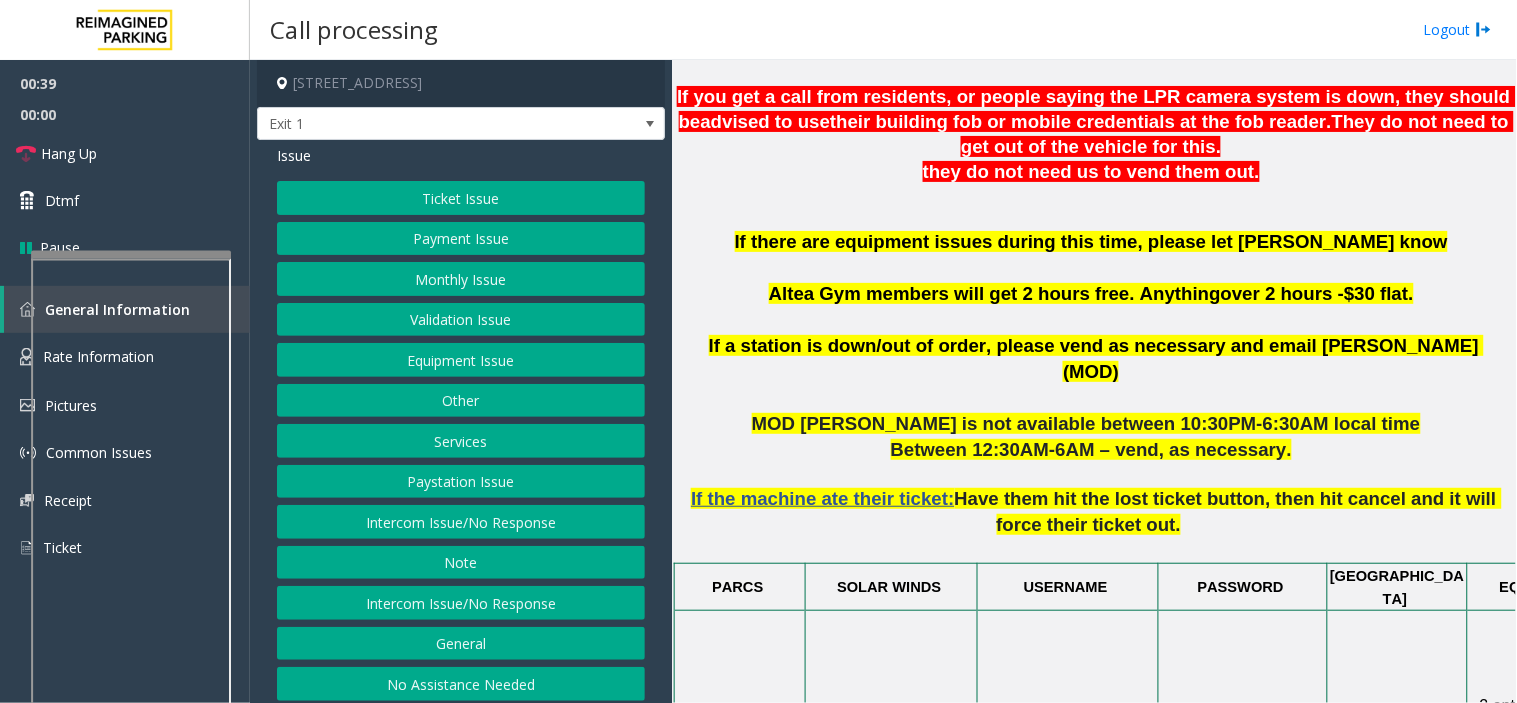 click on "If the machine ate their ticket:  Have them hit the lost ticket button, then hit cancel and it will force their ticket out." 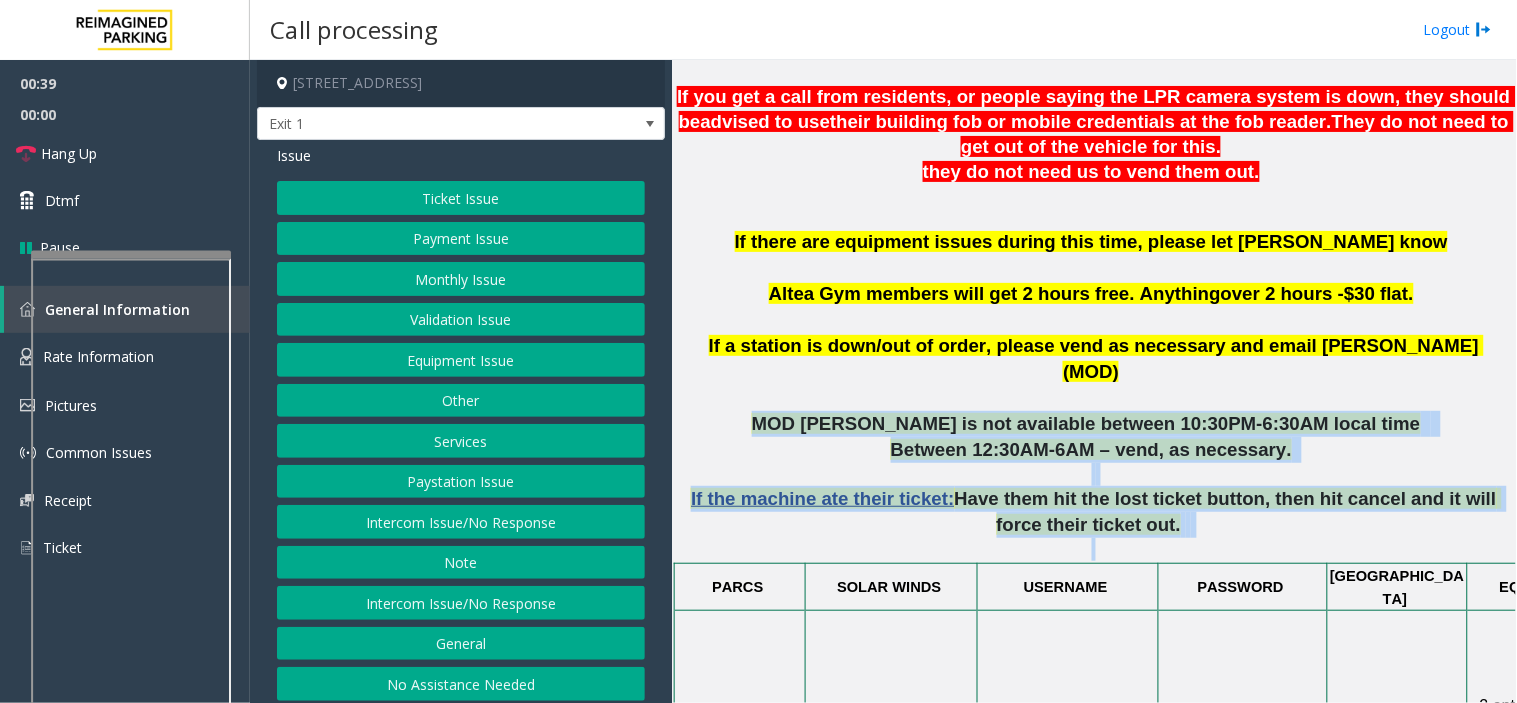 drag, startPoint x: 1275, startPoint y: 520, endPoint x: 1022, endPoint y: 394, distance: 282.63934 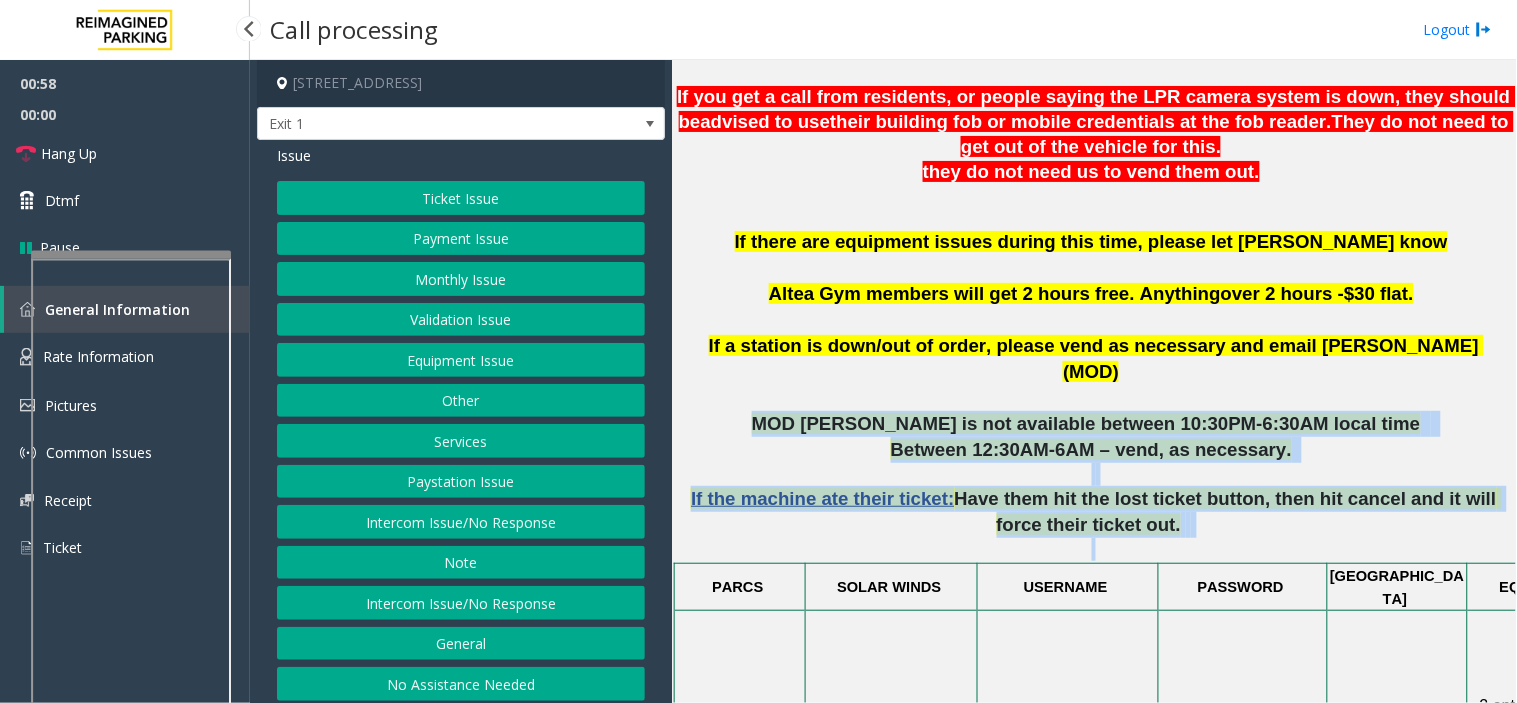 click at bounding box center [125, 30] 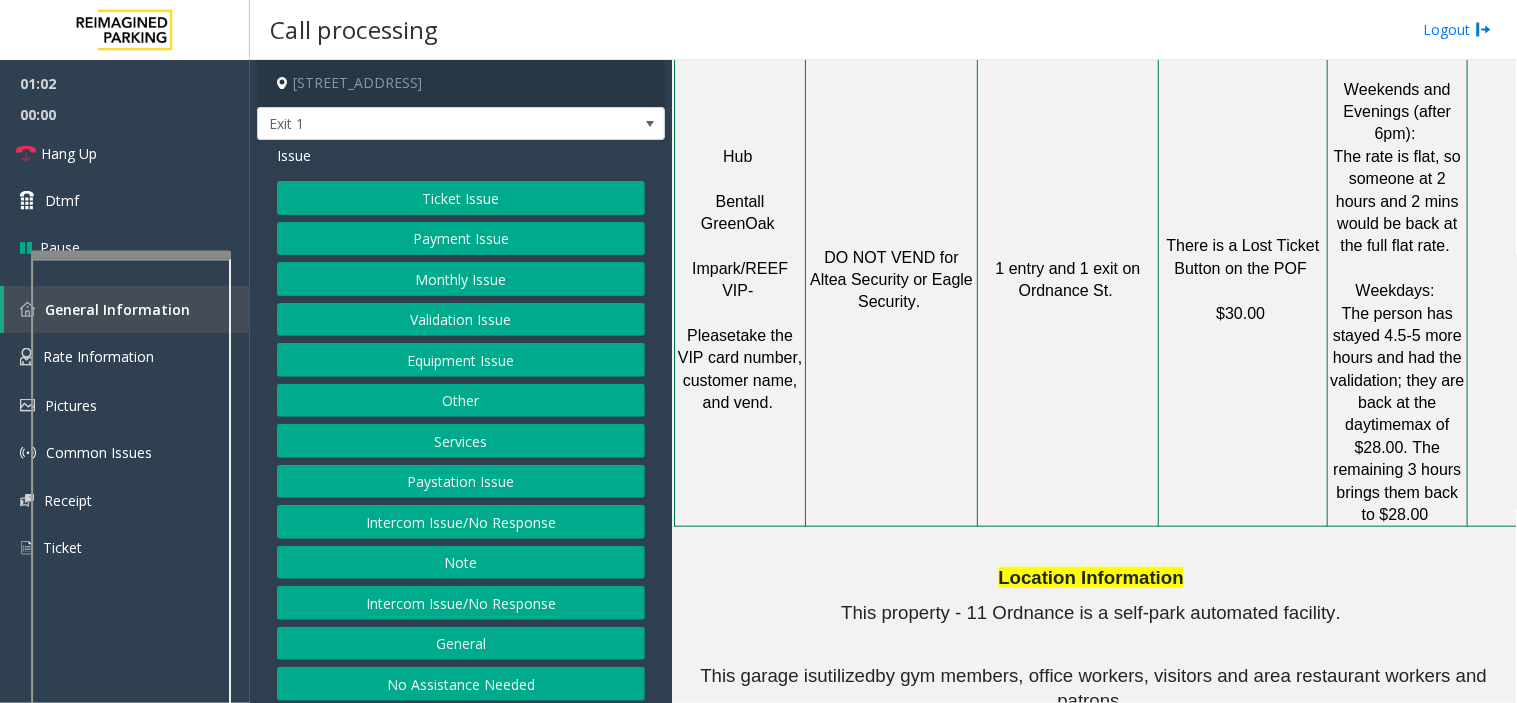 scroll, scrollTop: 1867, scrollLeft: 0, axis: vertical 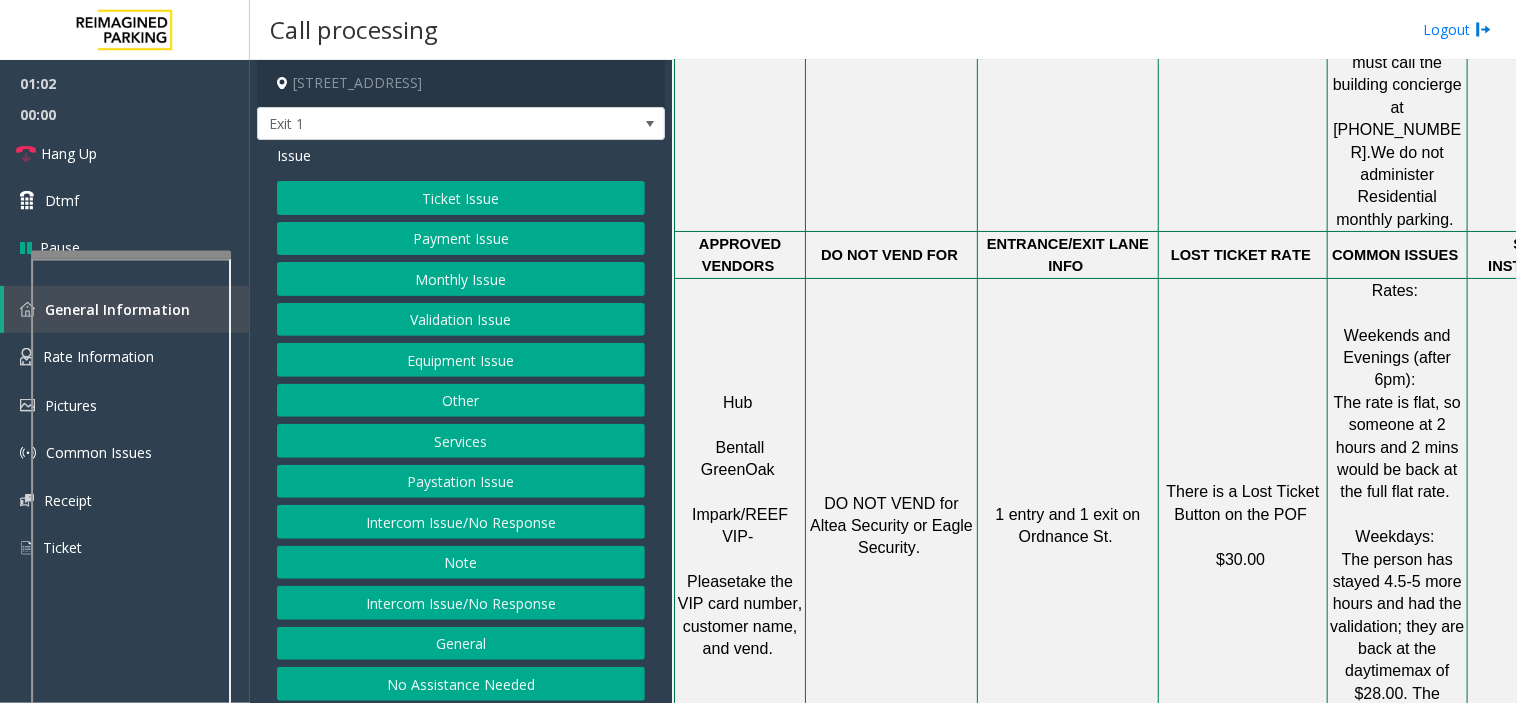click on "There is a Lost Ticket Button on the POF      $30.00" 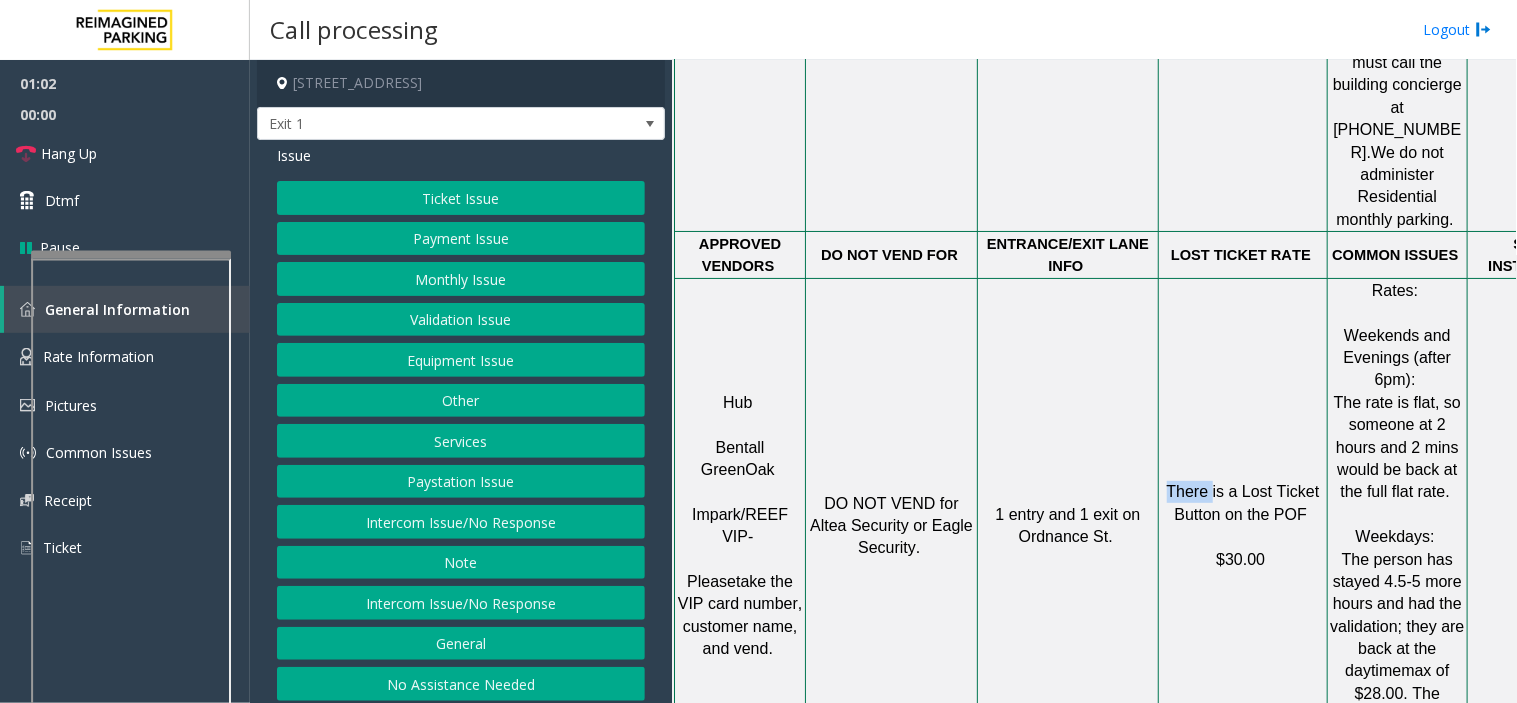 click on "There is a Lost Ticket Button on the POF      $30.00" 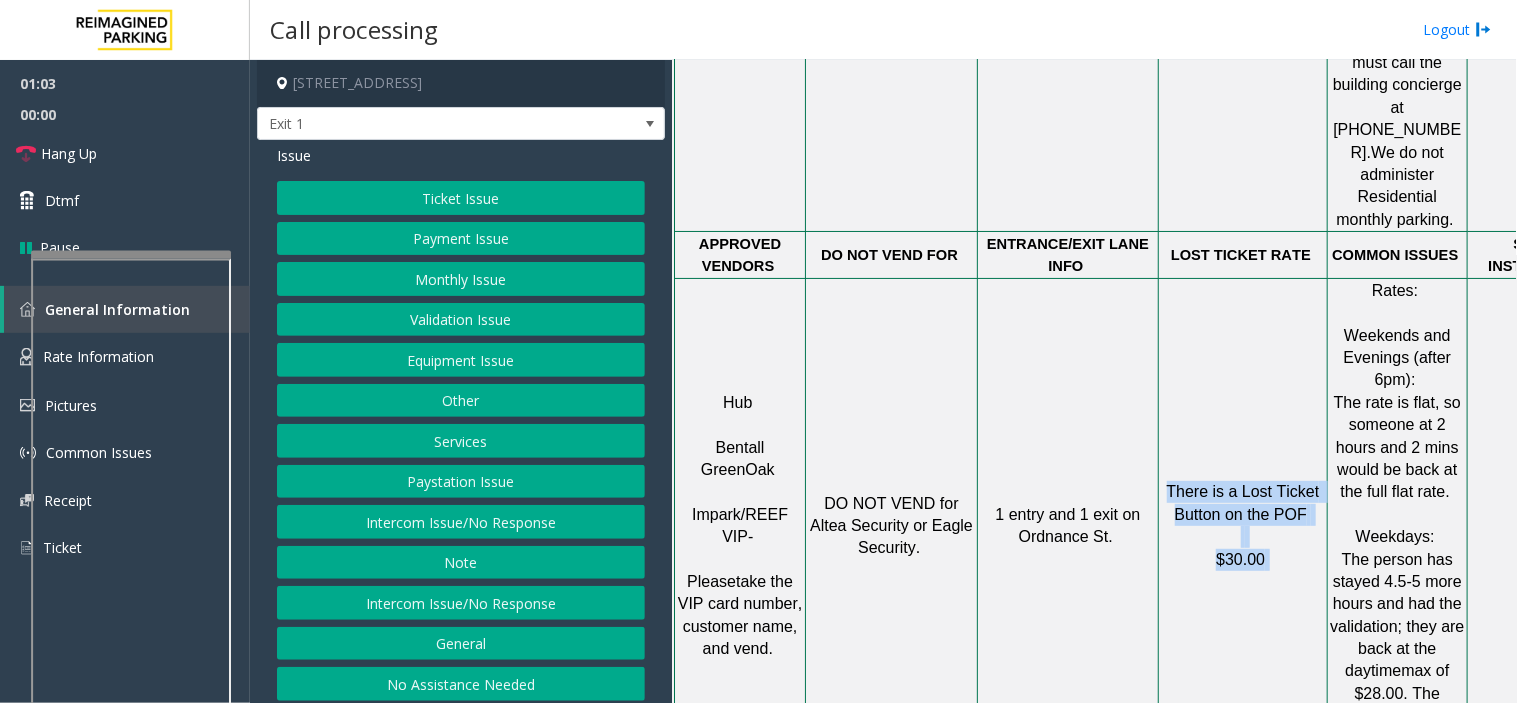 drag, startPoint x: 1201, startPoint y: 243, endPoint x: 1270, endPoint y: 428, distance: 197.44873 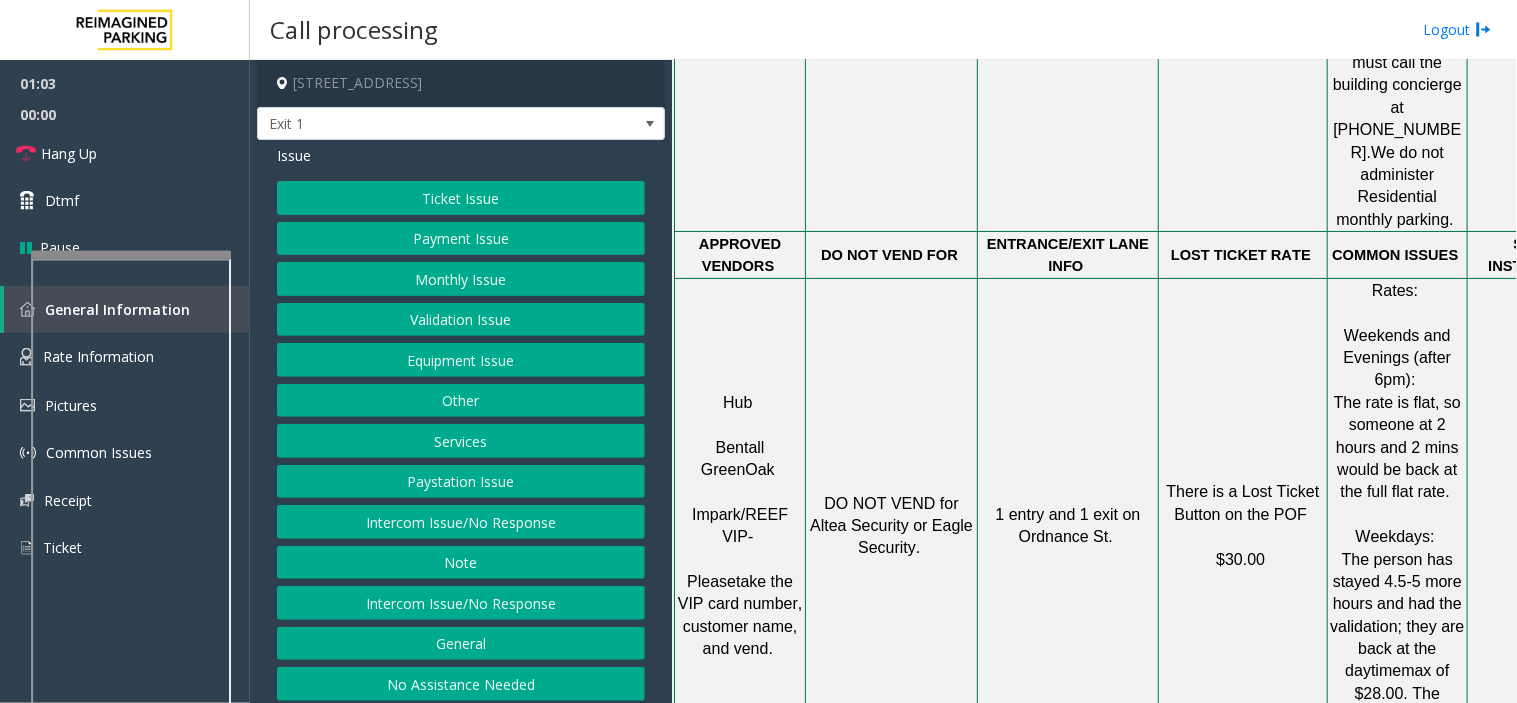 click on "There is a Lost Ticket Button on the POF      $30.00" 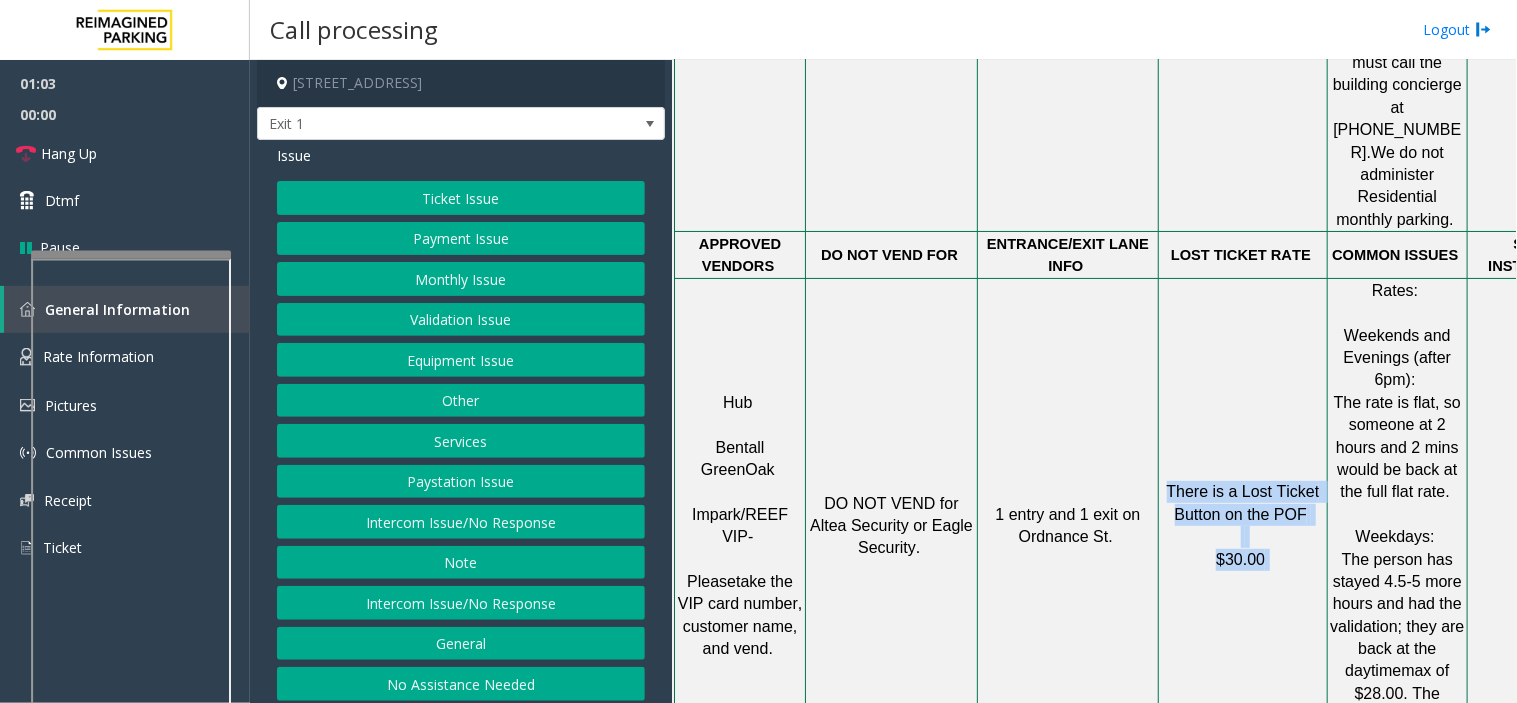 drag, startPoint x: 1270, startPoint y: 428, endPoint x: 1181, endPoint y: 267, distance: 183.96196 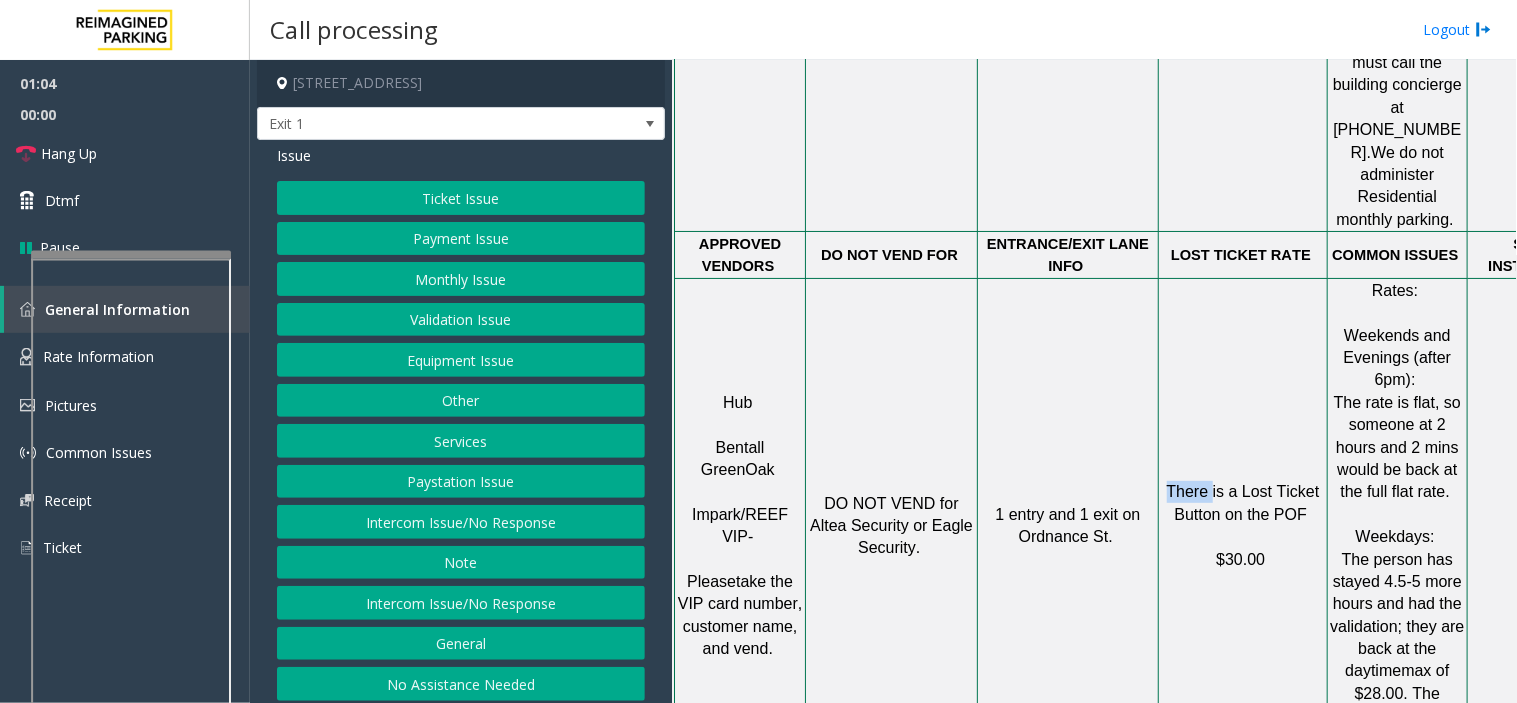 click on "There is a Lost Ticket Button on the POF      $30.00" 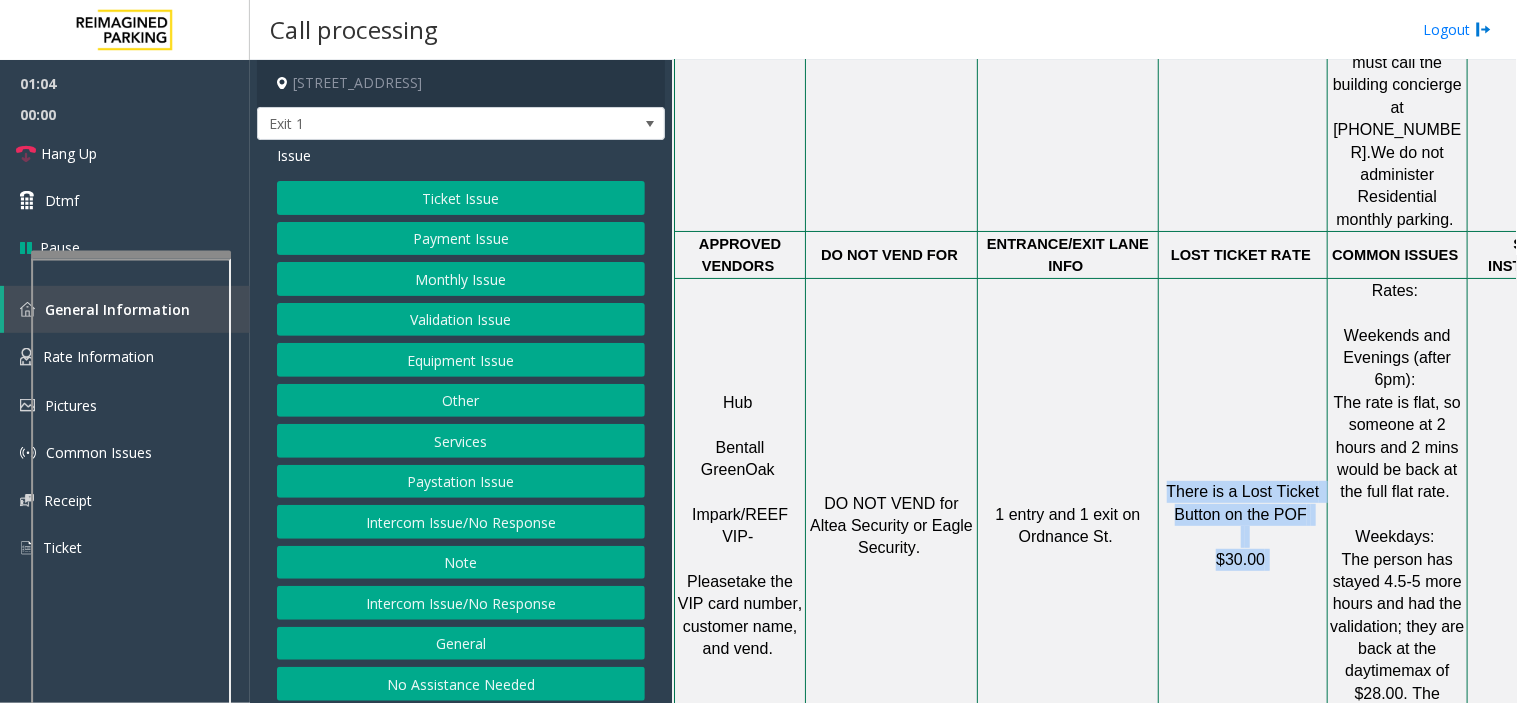 drag, startPoint x: 1181, startPoint y: 267, endPoint x: 1238, endPoint y: 385, distance: 131.04579 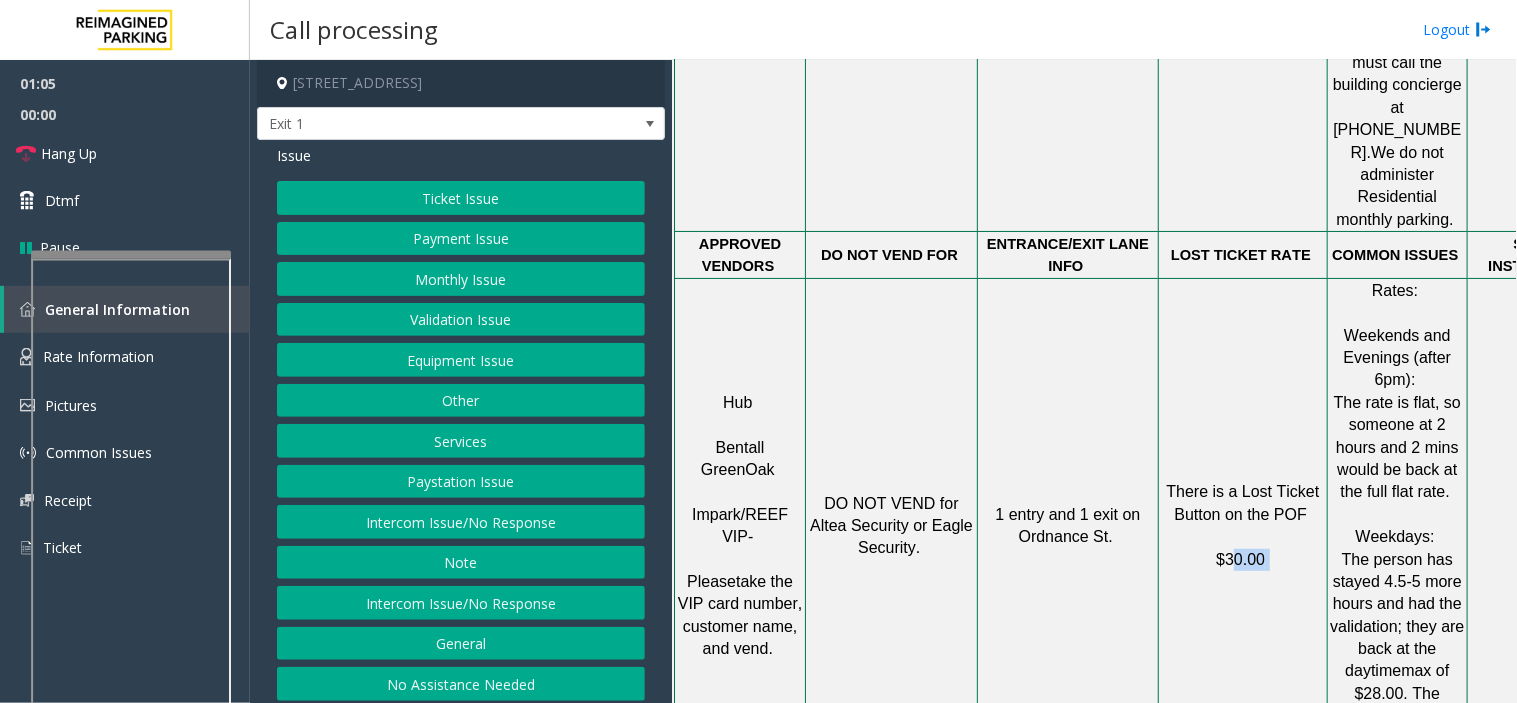 click on "$30.00" 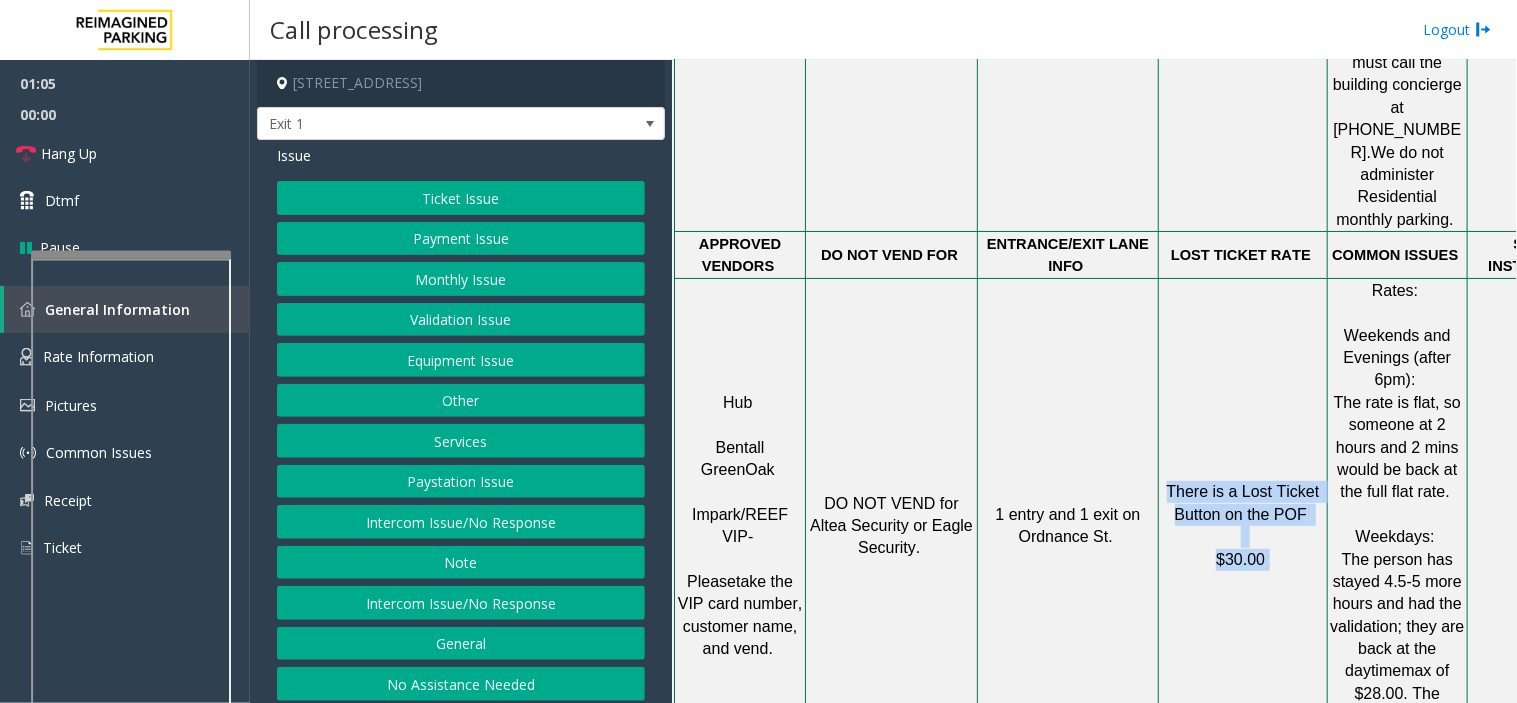 drag, startPoint x: 1238, startPoint y: 385, endPoint x: 1163, endPoint y: 296, distance: 116.38728 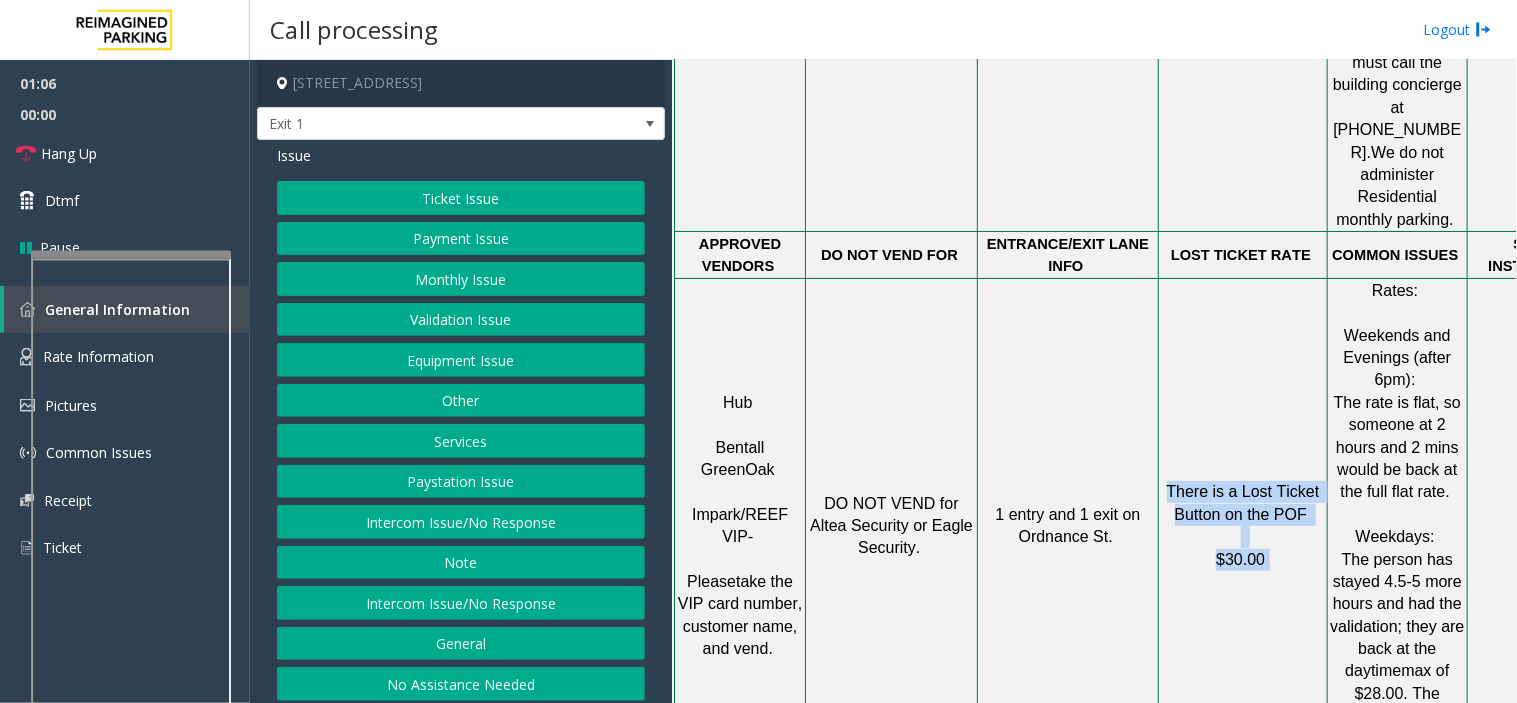 drag, startPoint x: 1163, startPoint y: 296, endPoint x: 1226, endPoint y: 417, distance: 136.41847 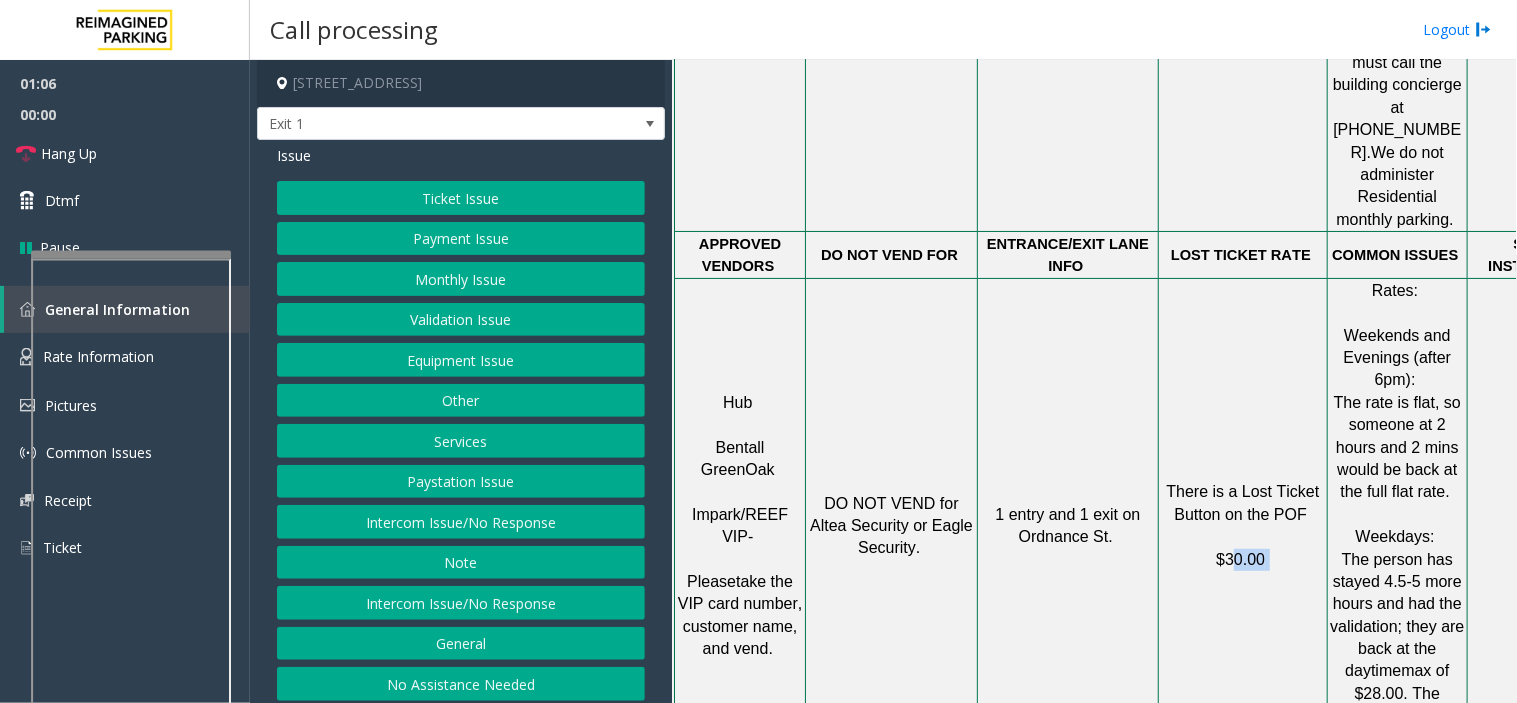 click on "There is a Lost Ticket Button on the POF      $30.00" 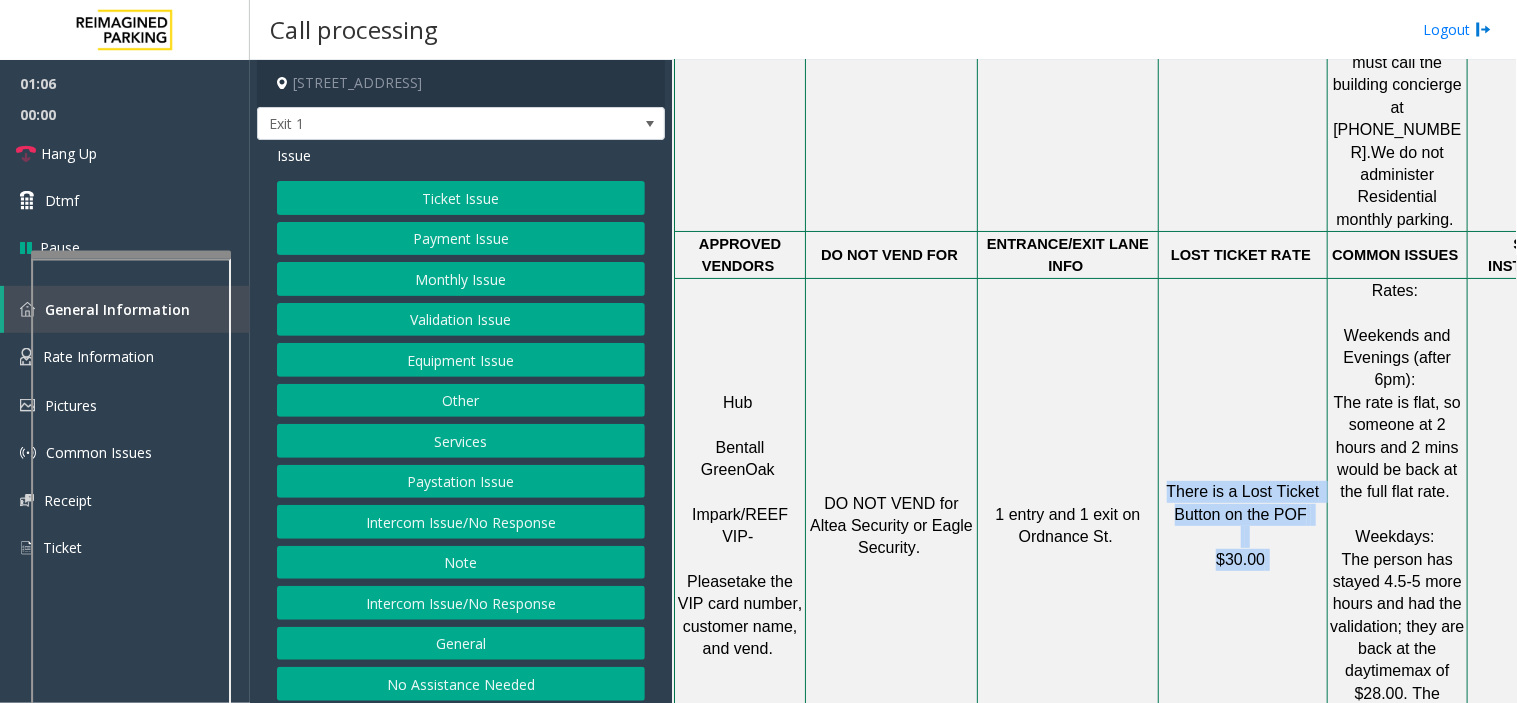 drag, startPoint x: 1226, startPoint y: 417, endPoint x: 1196, endPoint y: 297, distance: 123.69317 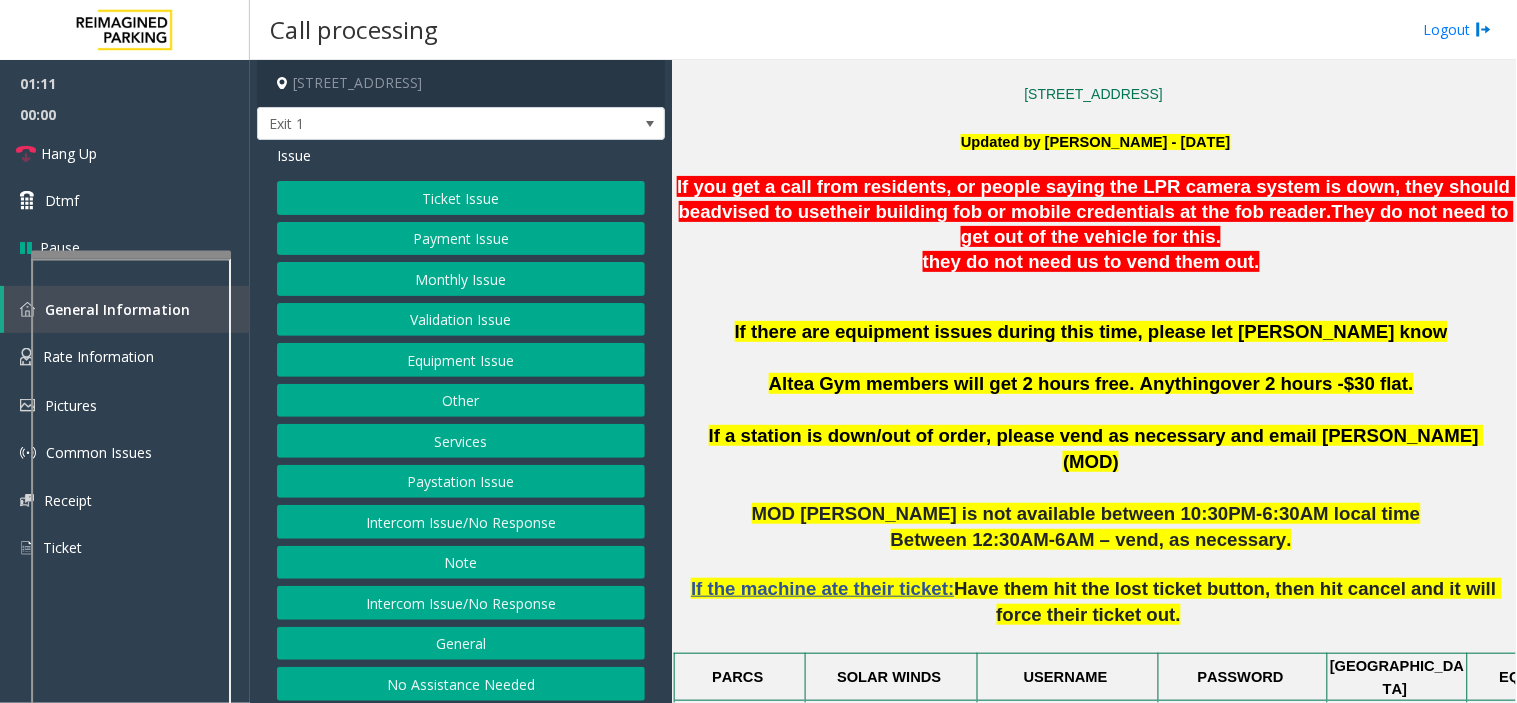 scroll, scrollTop: 534, scrollLeft: 0, axis: vertical 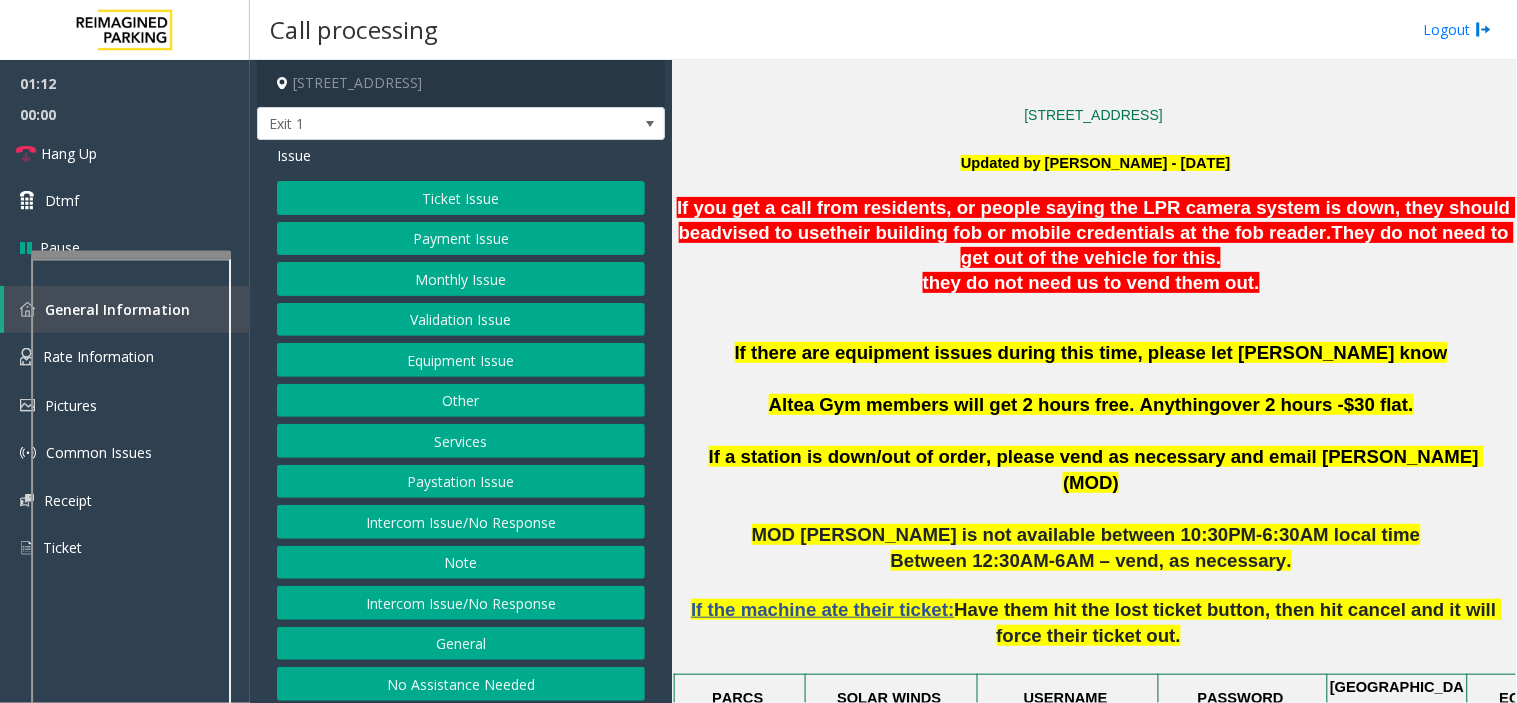 click on "Equipment Issue" 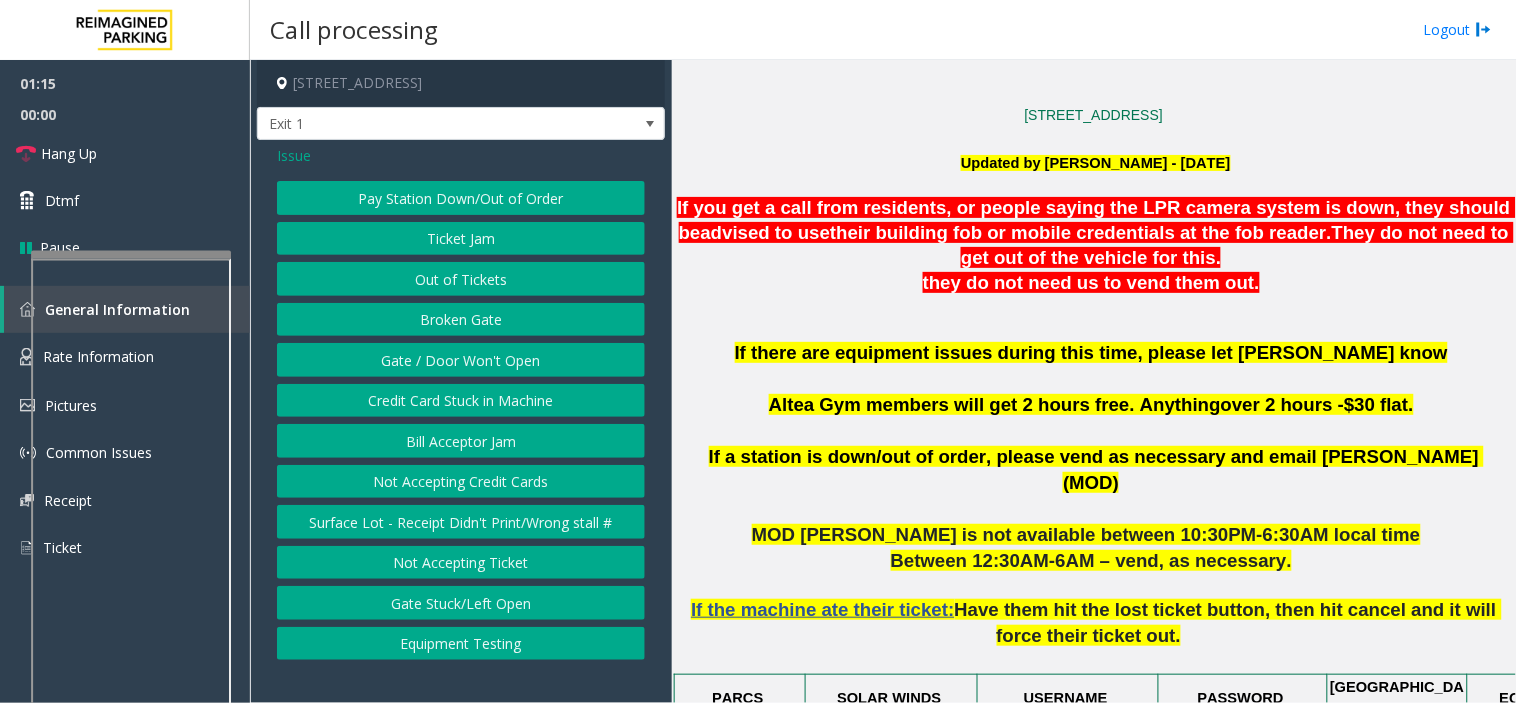 click on "Ticket Jam" 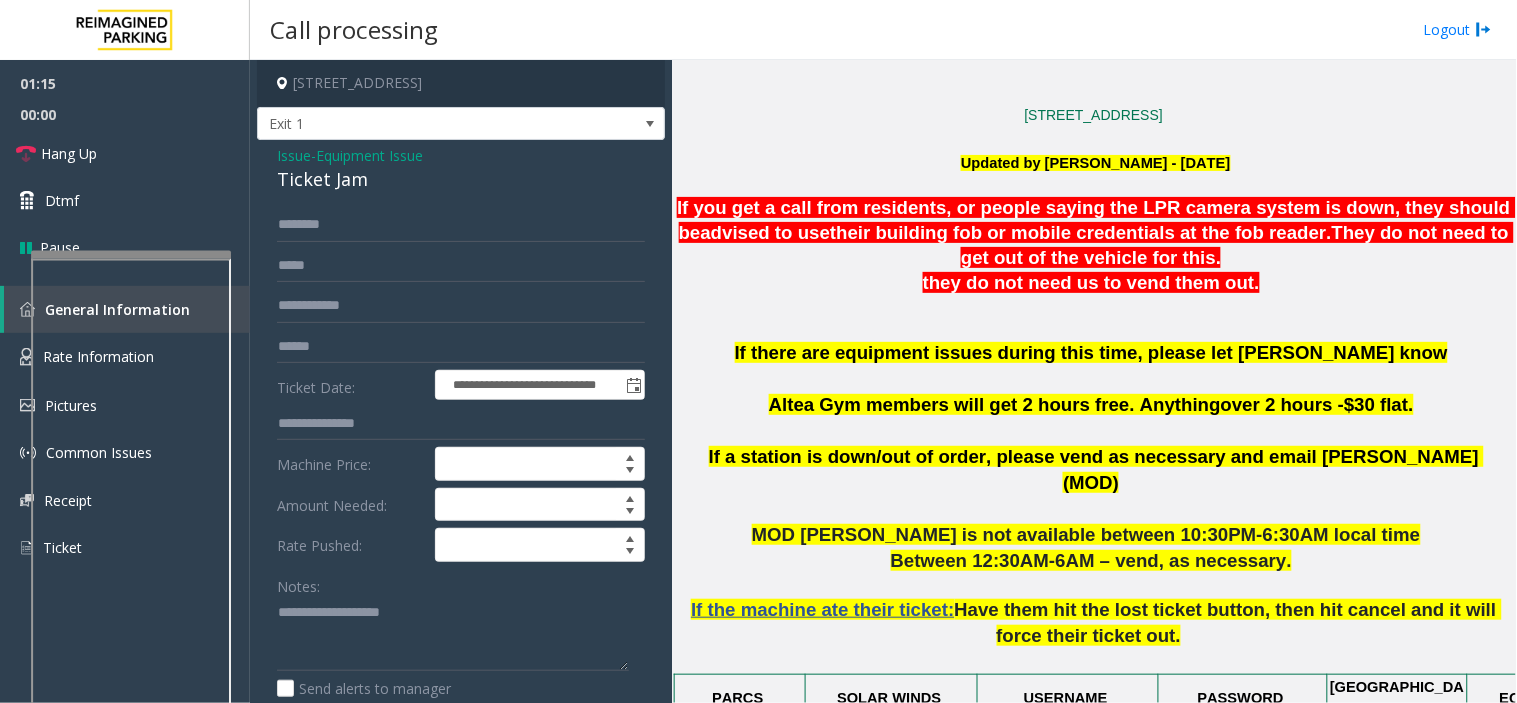 click on "Ticket Jam" 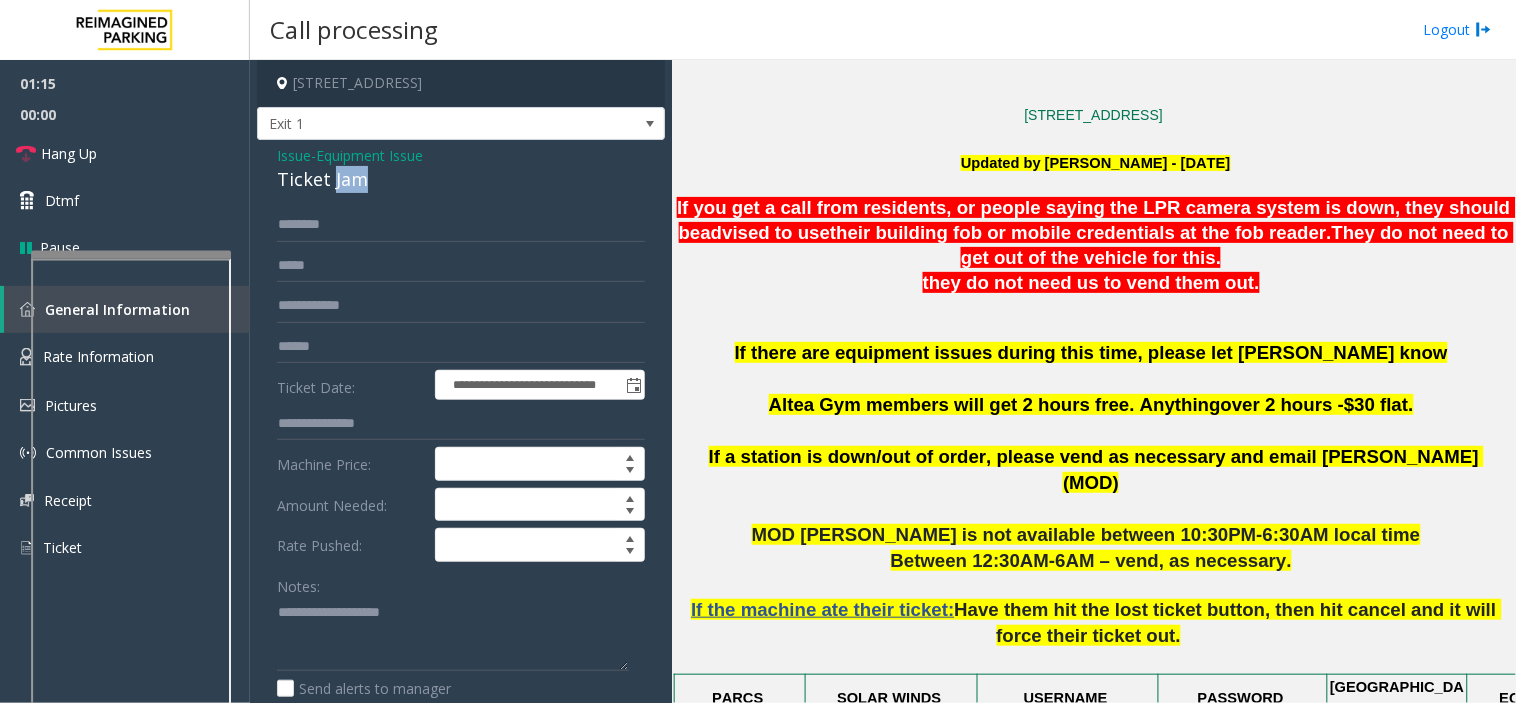 click on "Ticket Jam" 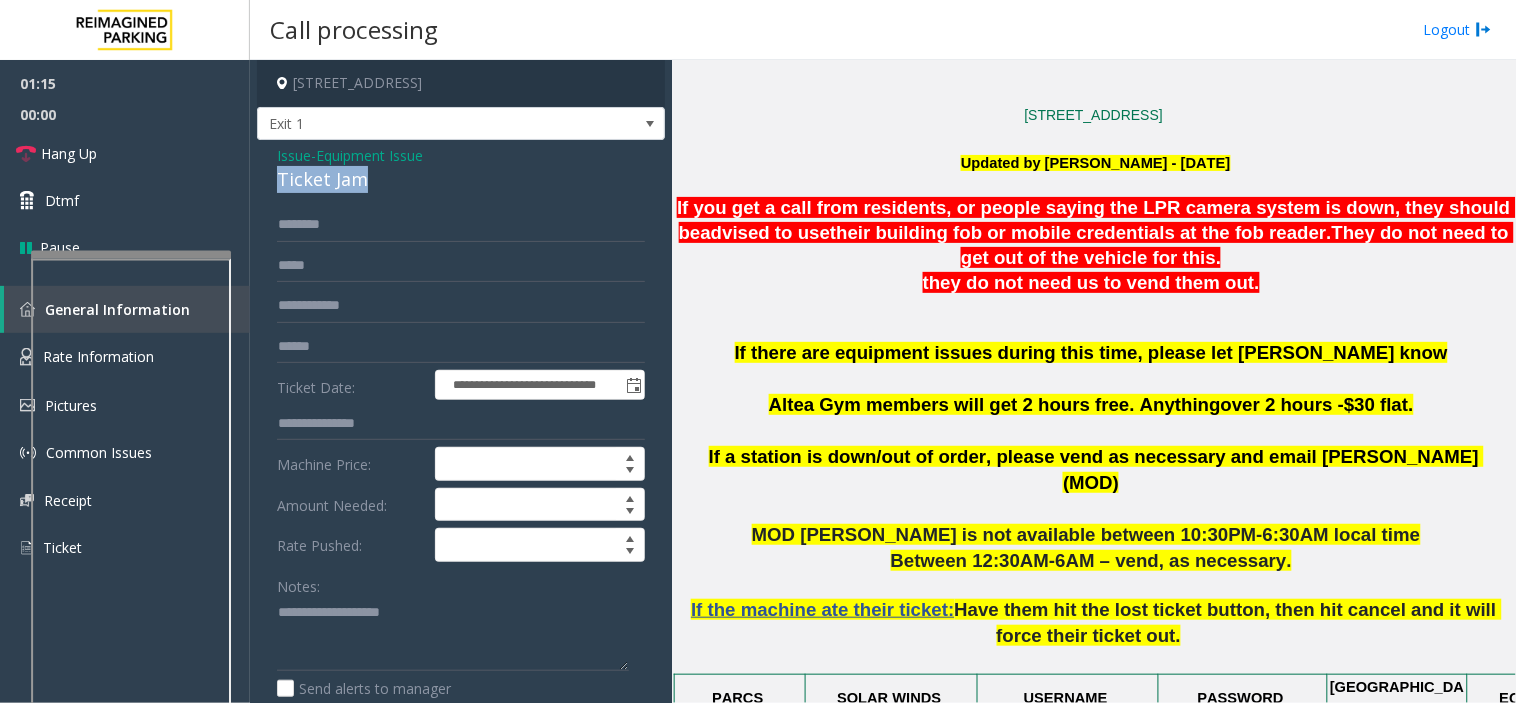 click on "Ticket Jam" 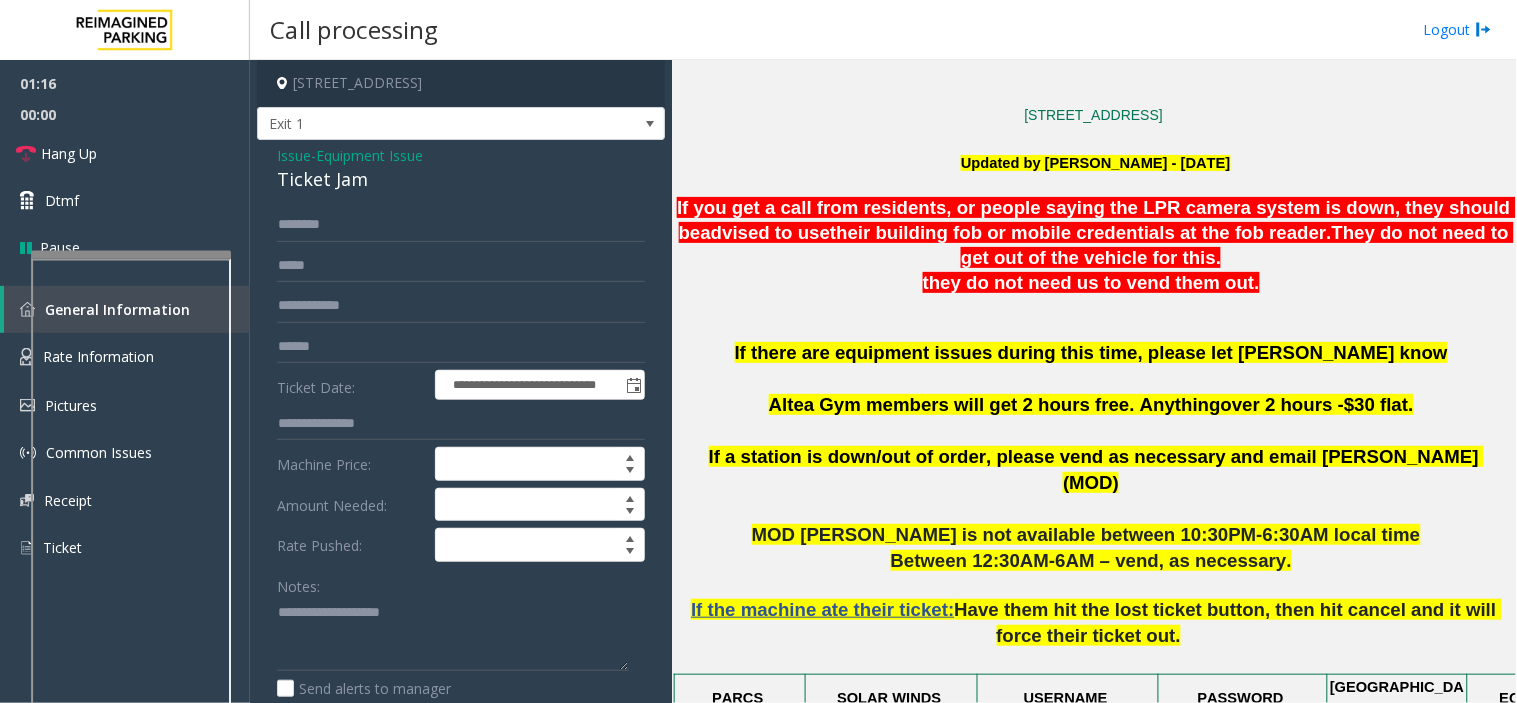 click on "Equipment Issue" 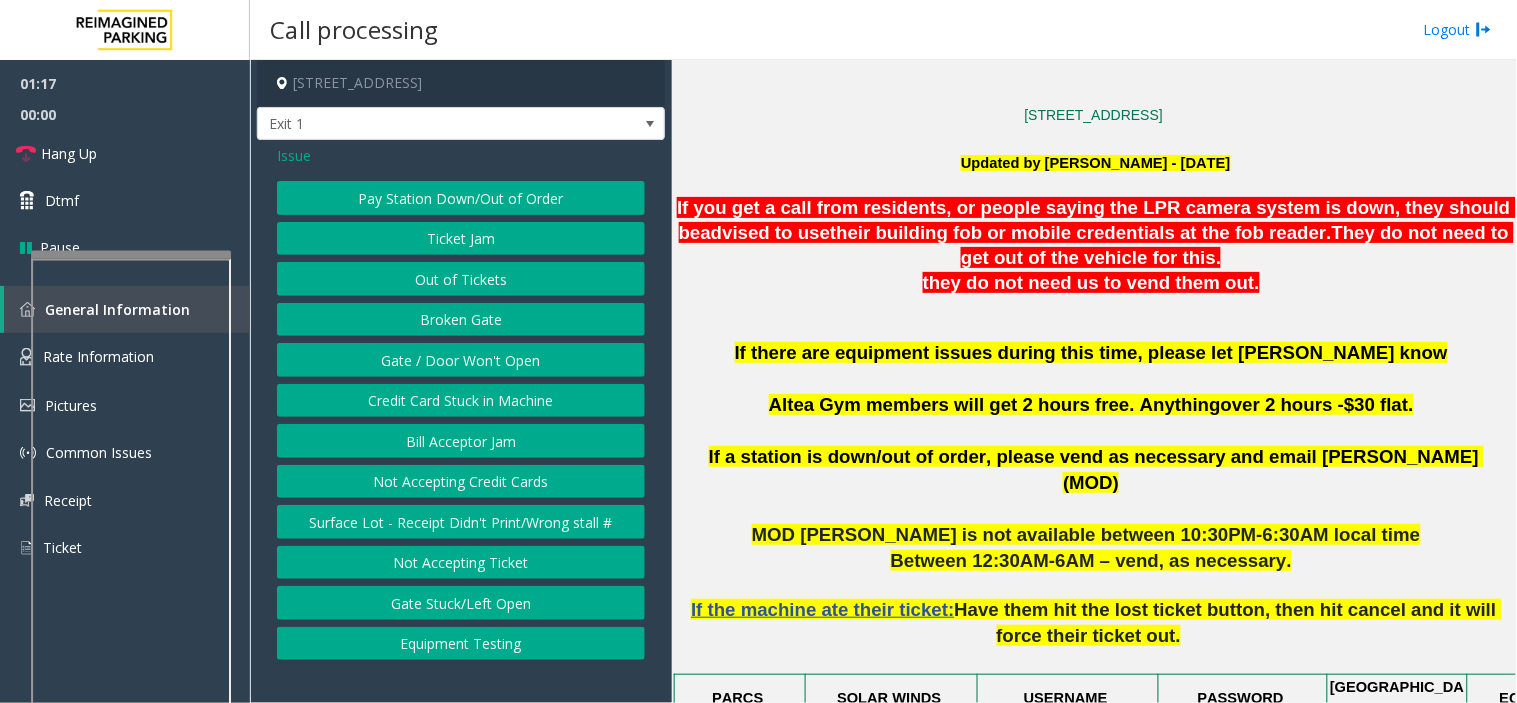click on "Issue" 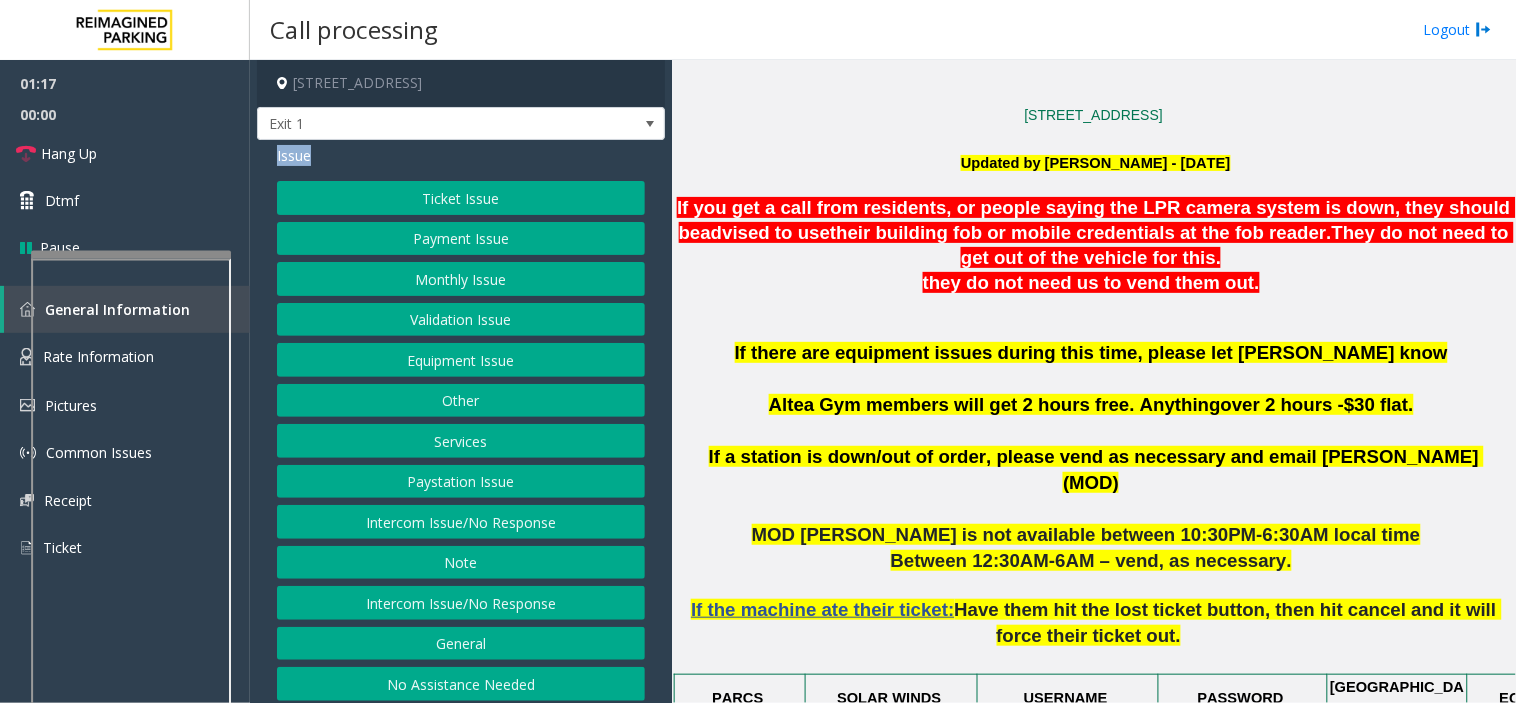click on "Issue" 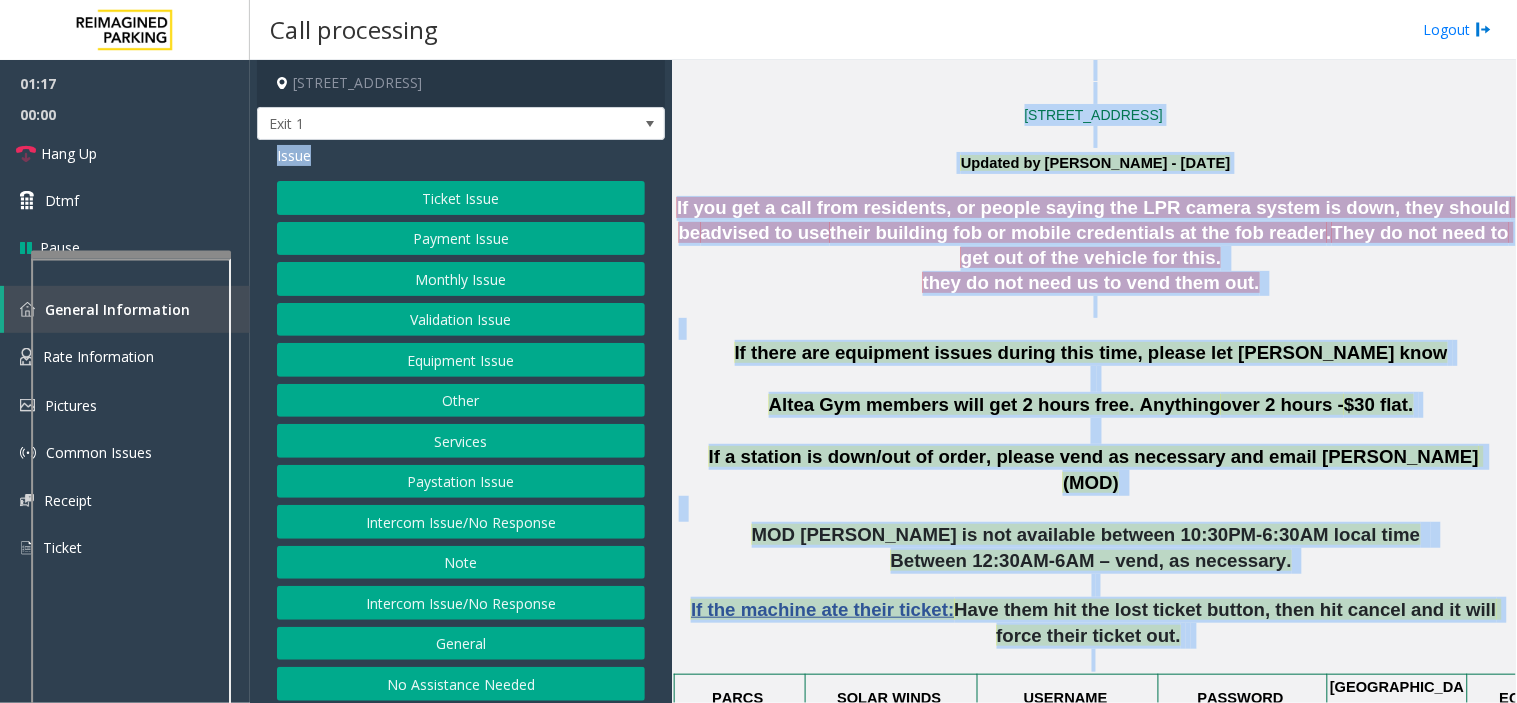 drag, startPoint x: 302, startPoint y: 150, endPoint x: 1241, endPoint y: 636, distance: 1057.3159 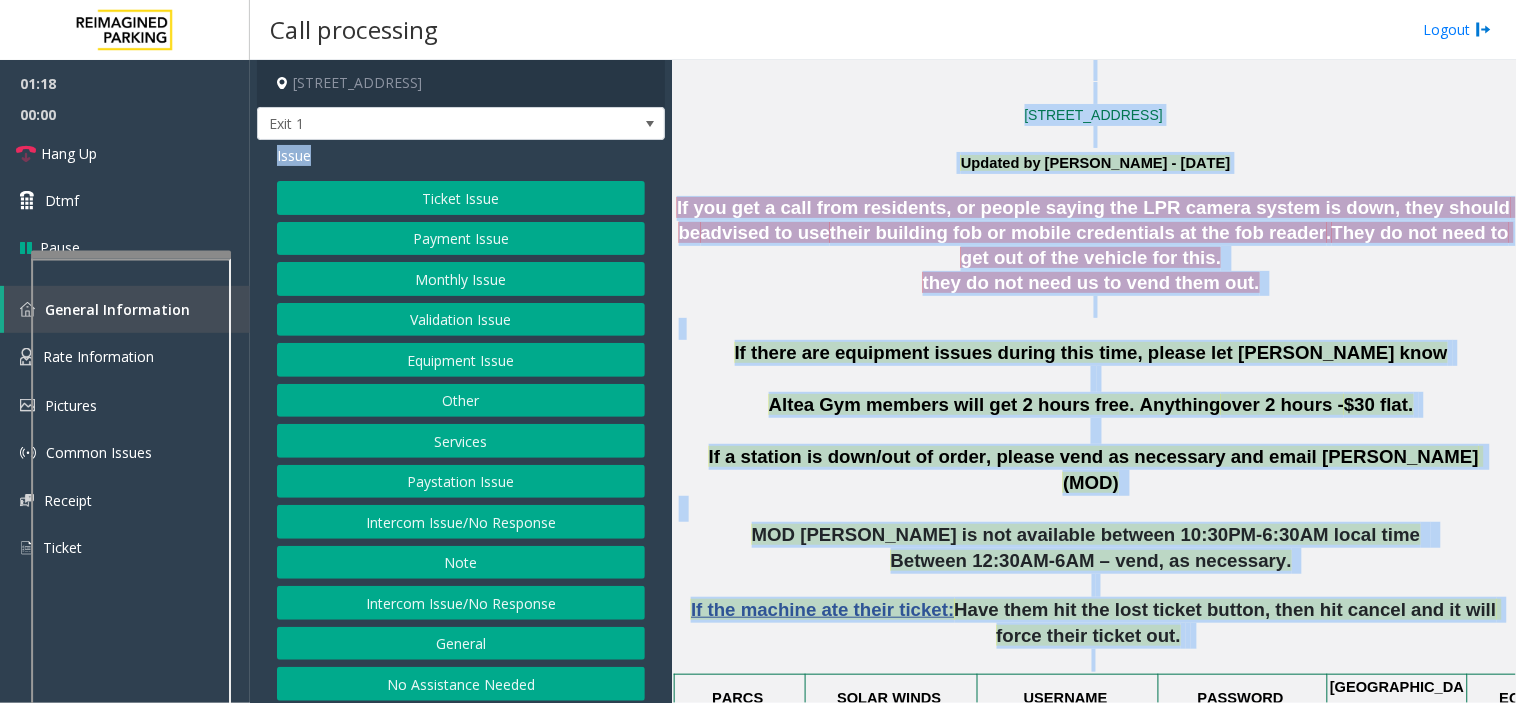 click on "If the machine ate their ticket:  Have them hit the lost ticket button, then hit cancel and it will force their ticket out." 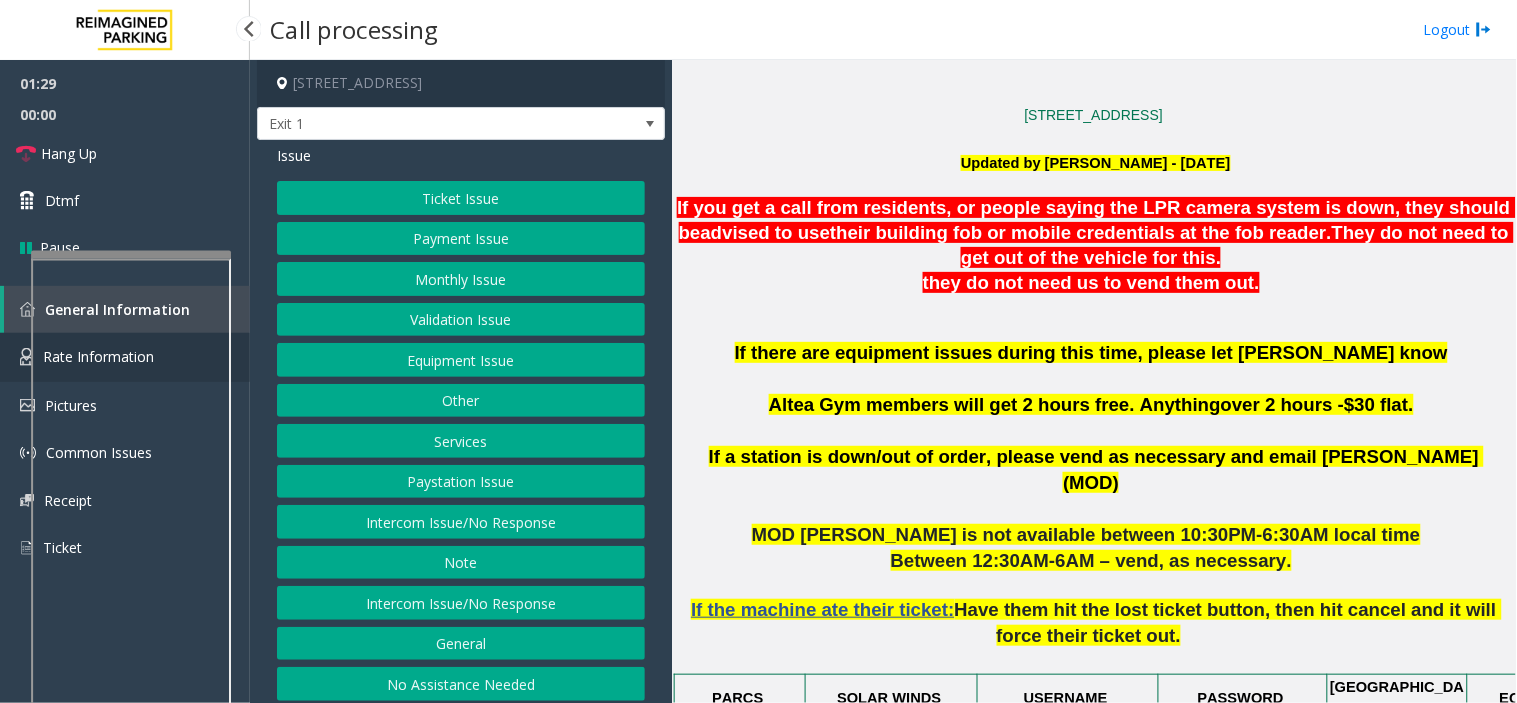 click on "Rate Information" at bounding box center [125, 357] 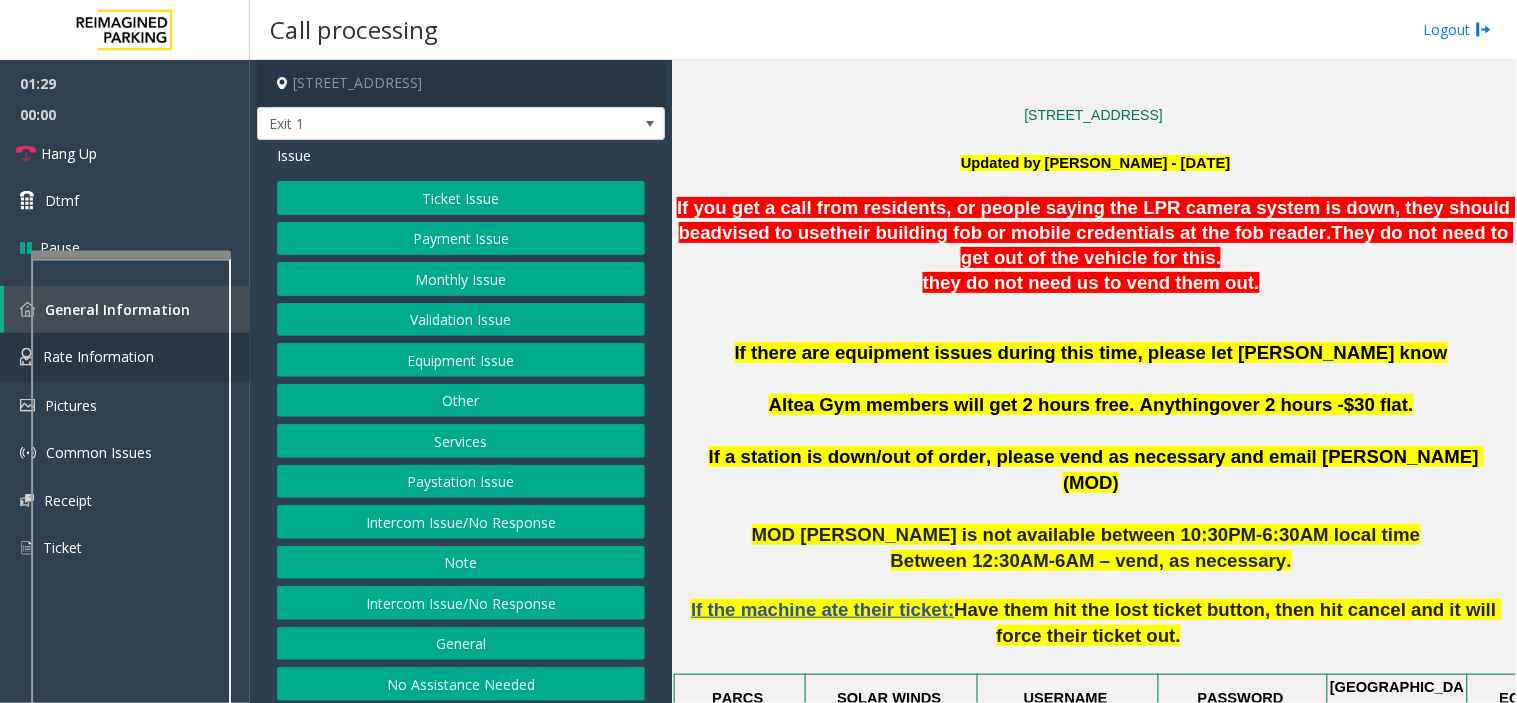 scroll, scrollTop: 118, scrollLeft: 0, axis: vertical 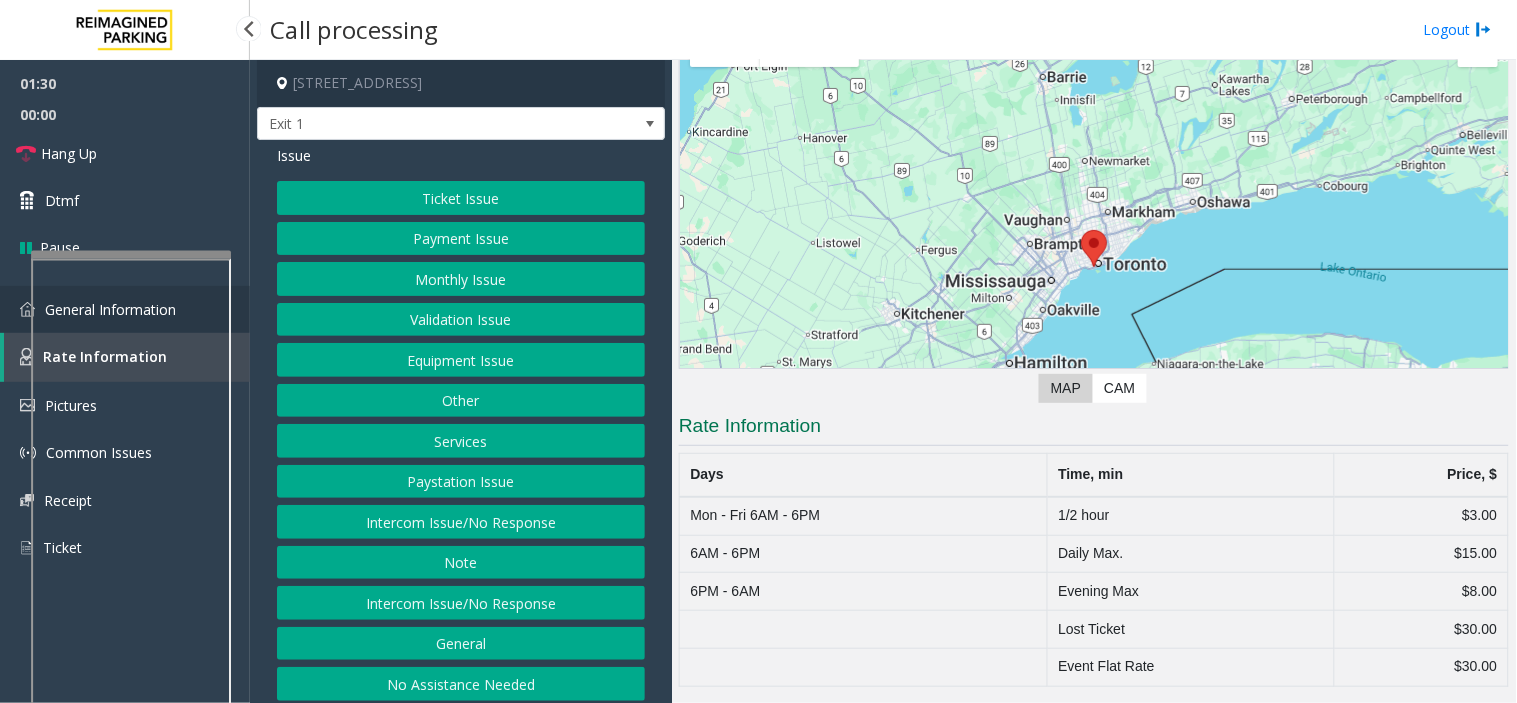 click on "General Information" at bounding box center (125, 309) 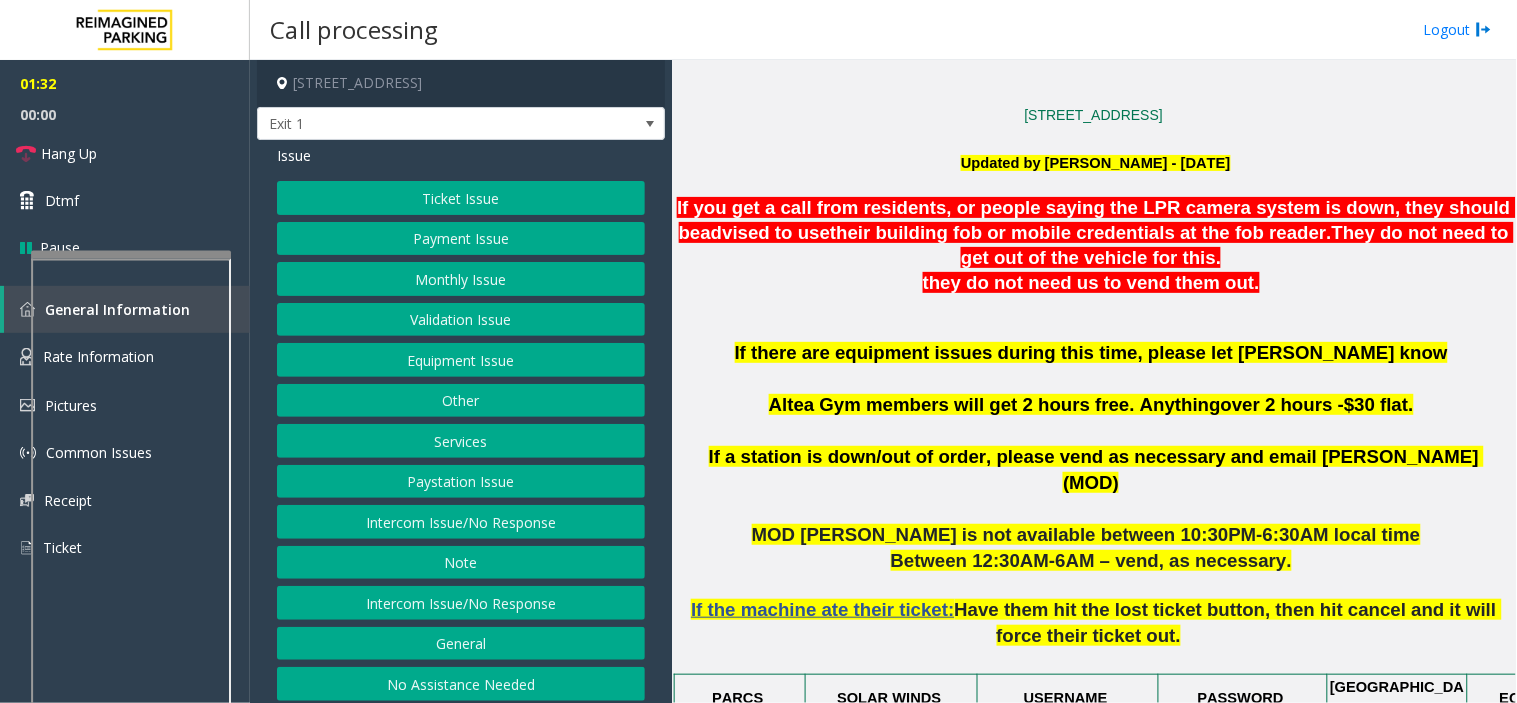 click on "Ticket Issue" 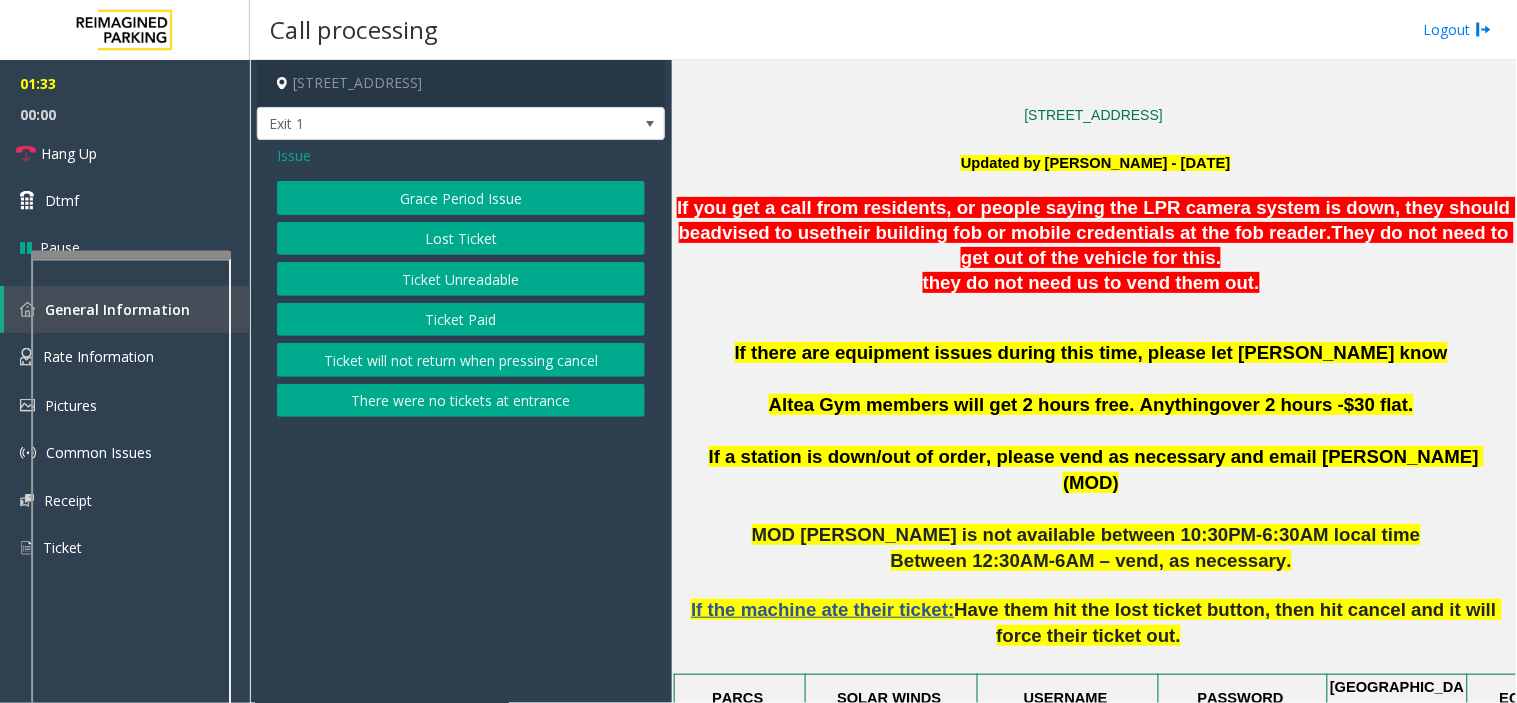 click on "Issue" 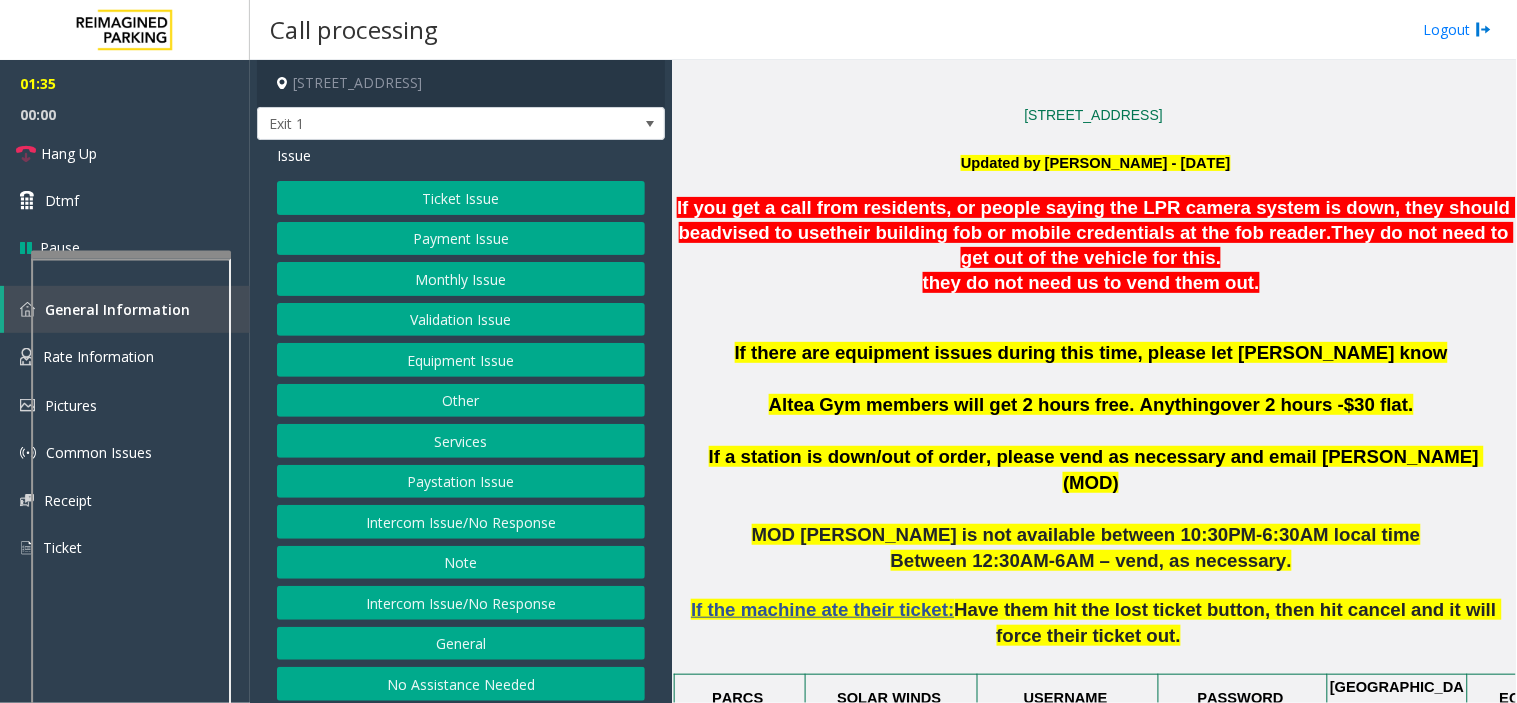 click on "Equipment Issue" 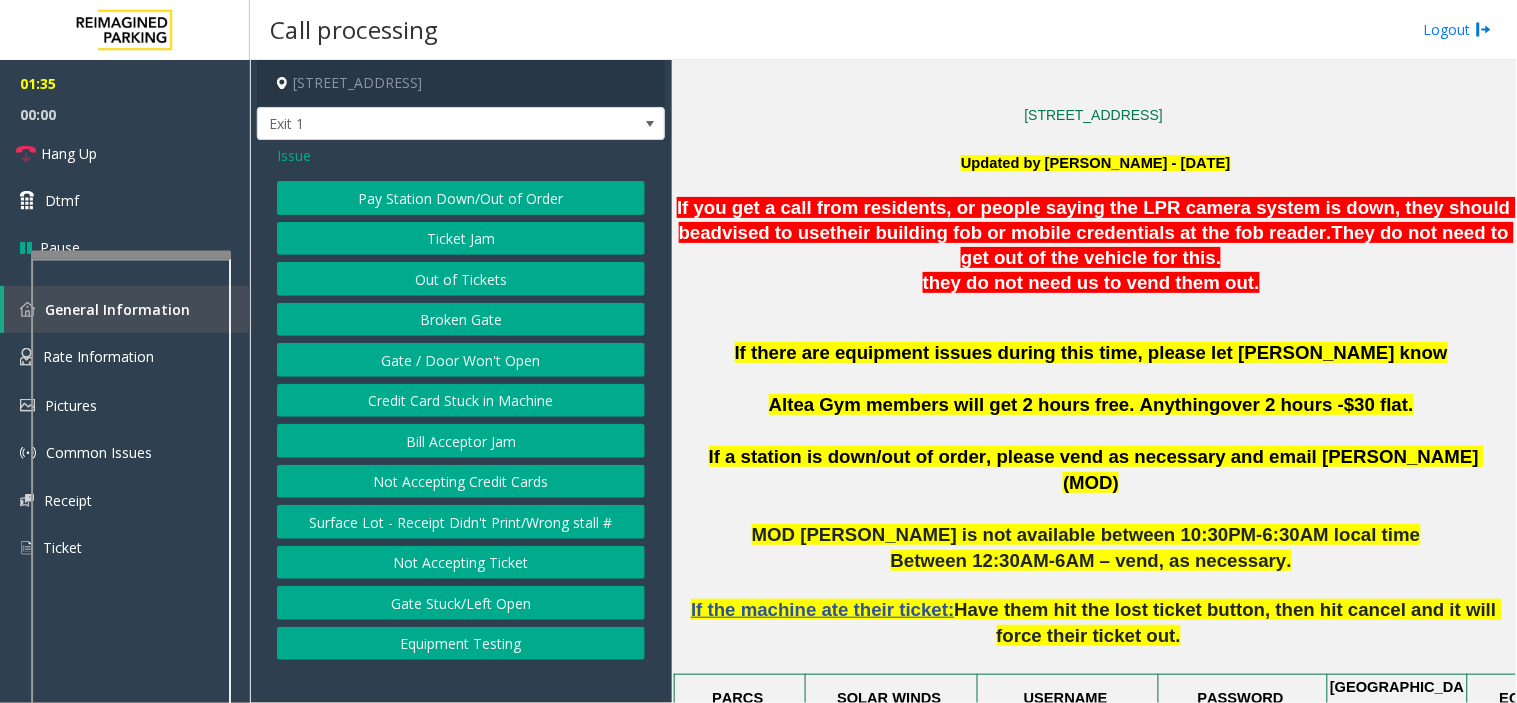 click on "Gate / Door Won't Open" 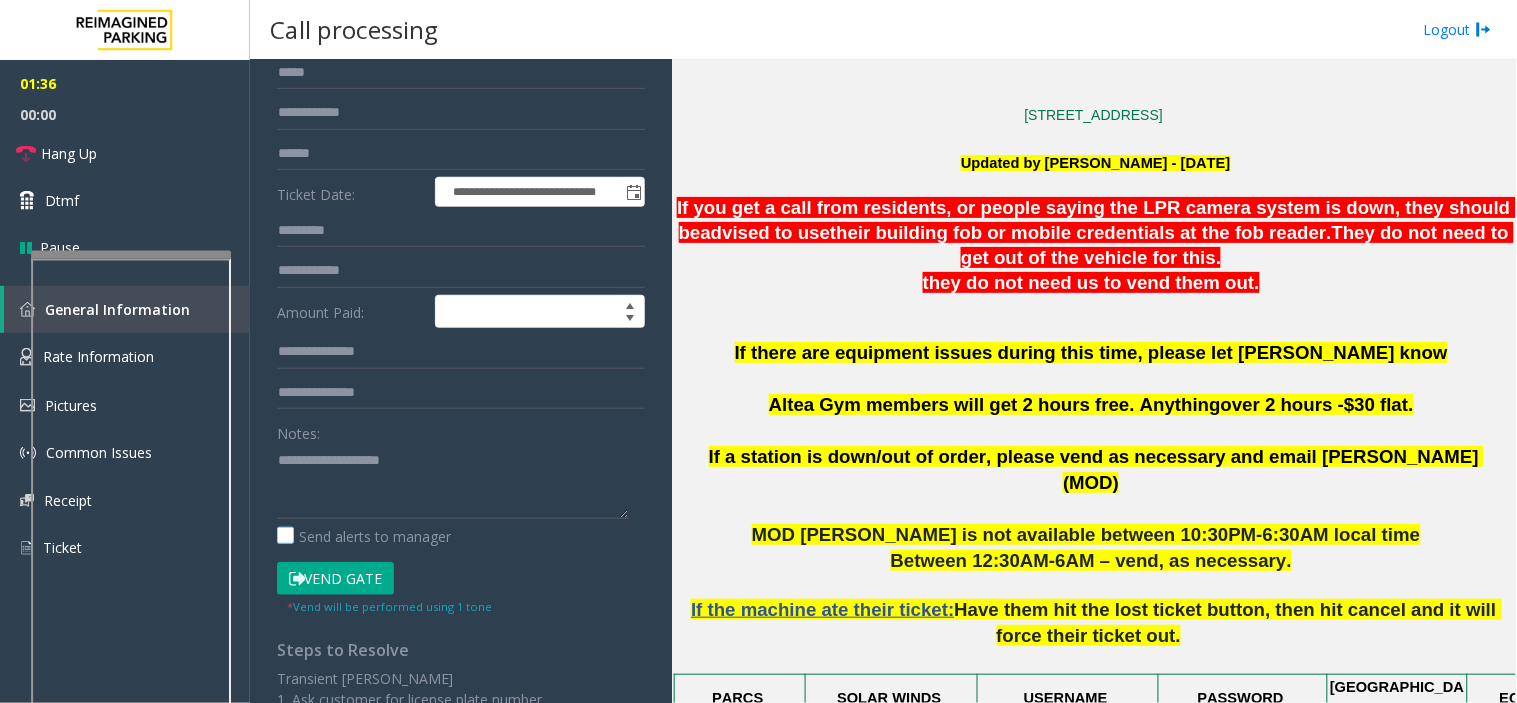 scroll, scrollTop: 222, scrollLeft: 0, axis: vertical 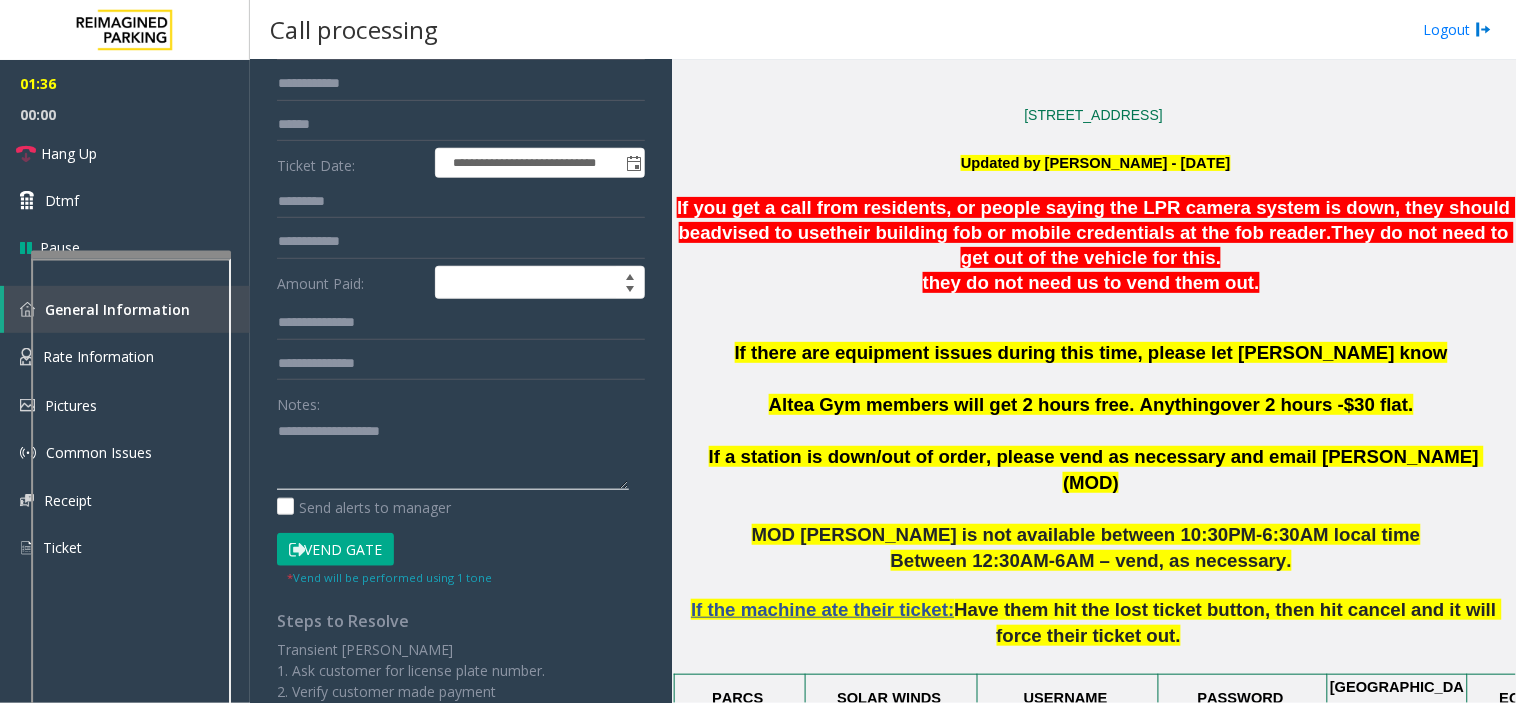 click 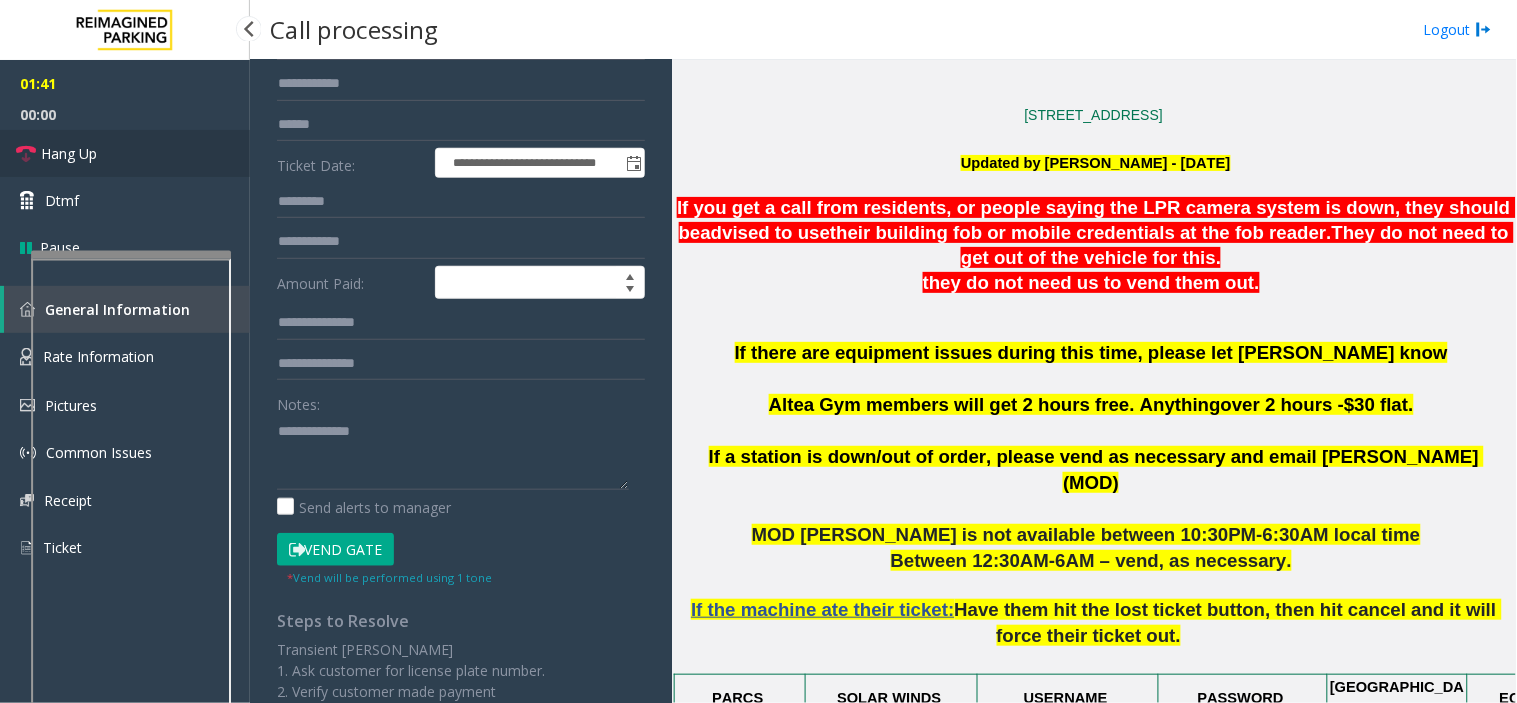 click on "Hang Up" at bounding box center (125, 153) 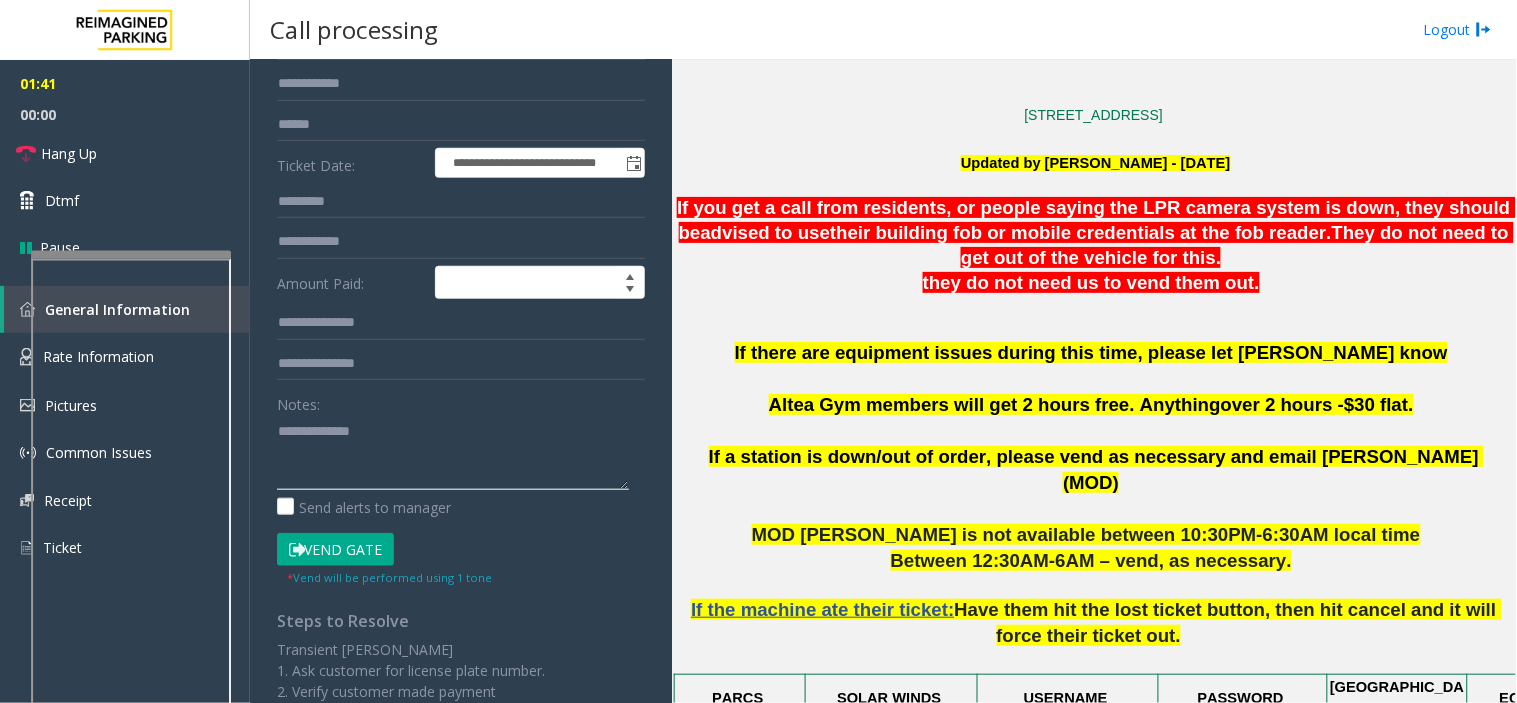 click 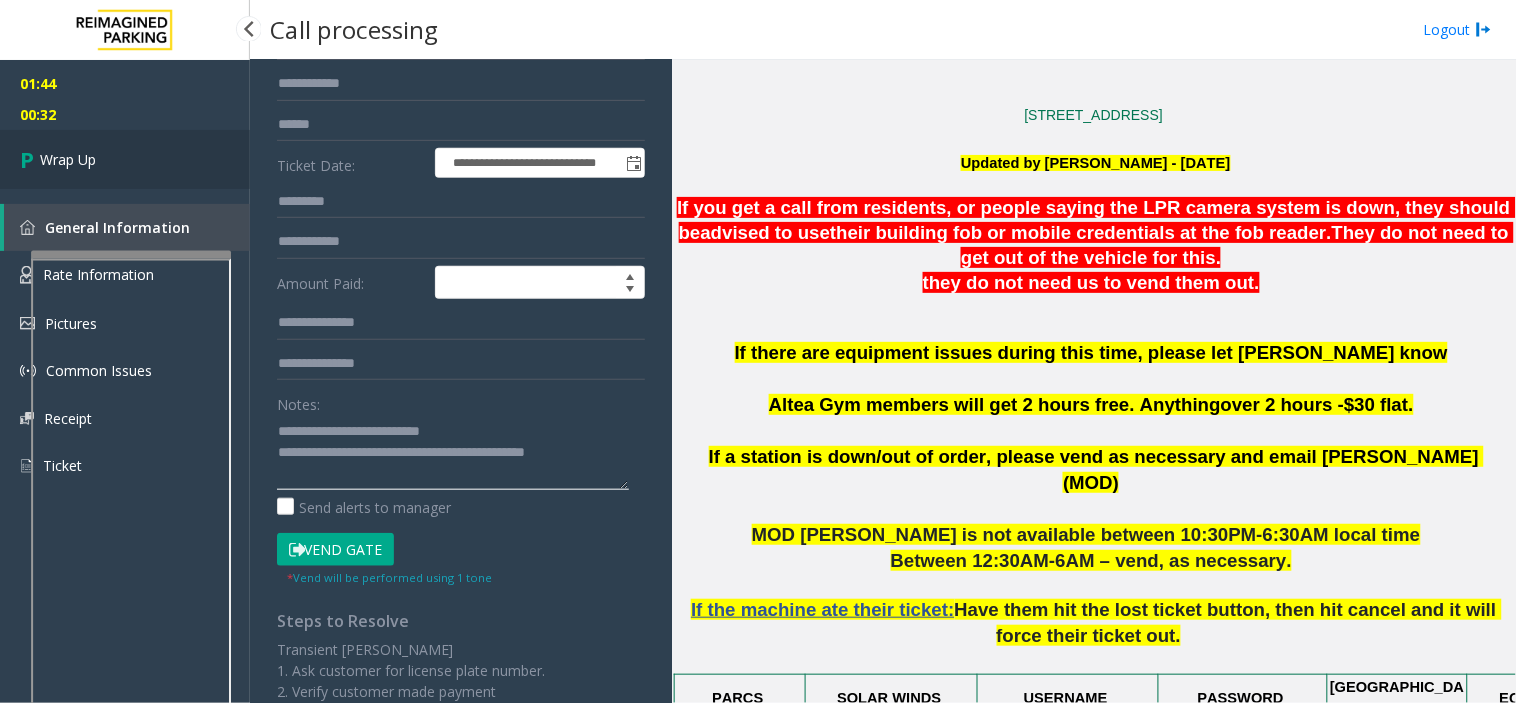 type on "**********" 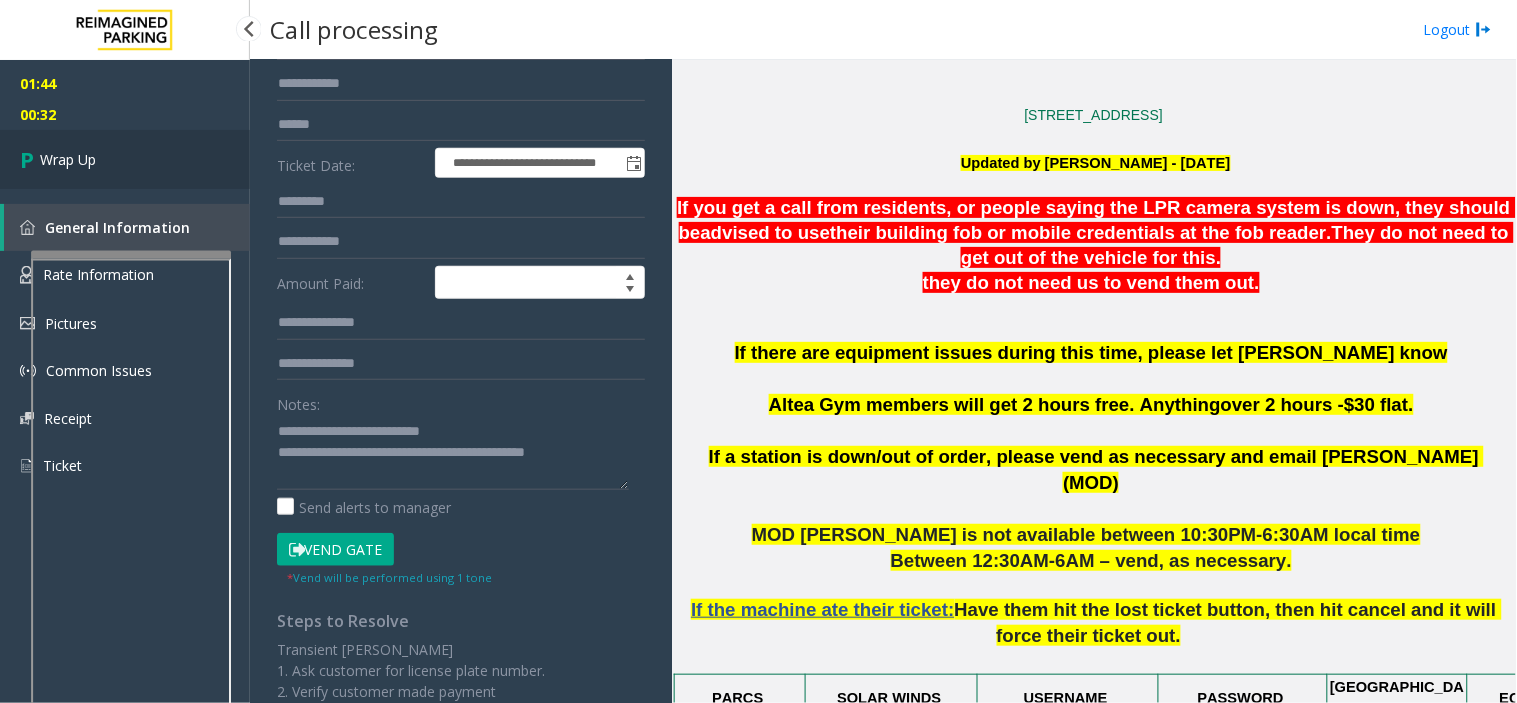 click on "Wrap Up" at bounding box center (125, 159) 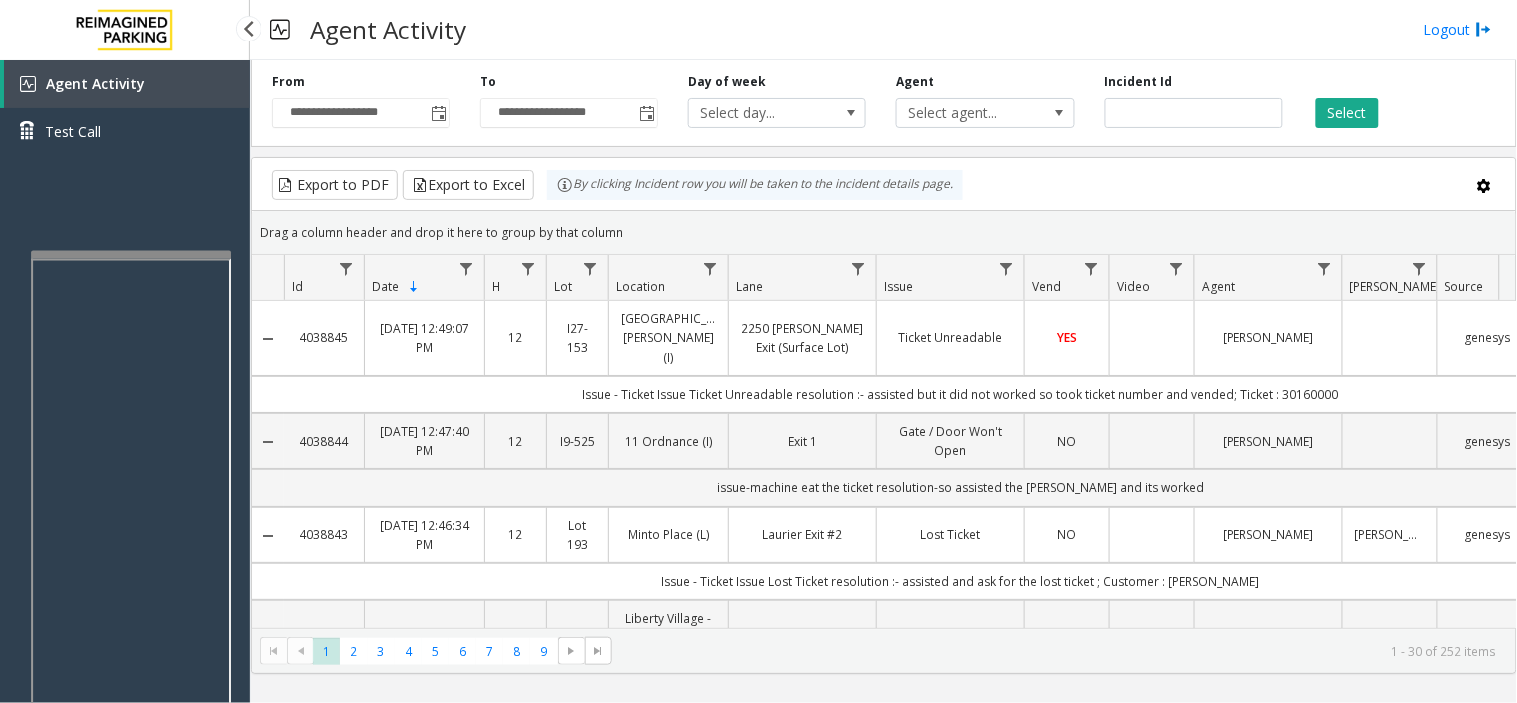 click on "Agent Activity" at bounding box center (95, 83) 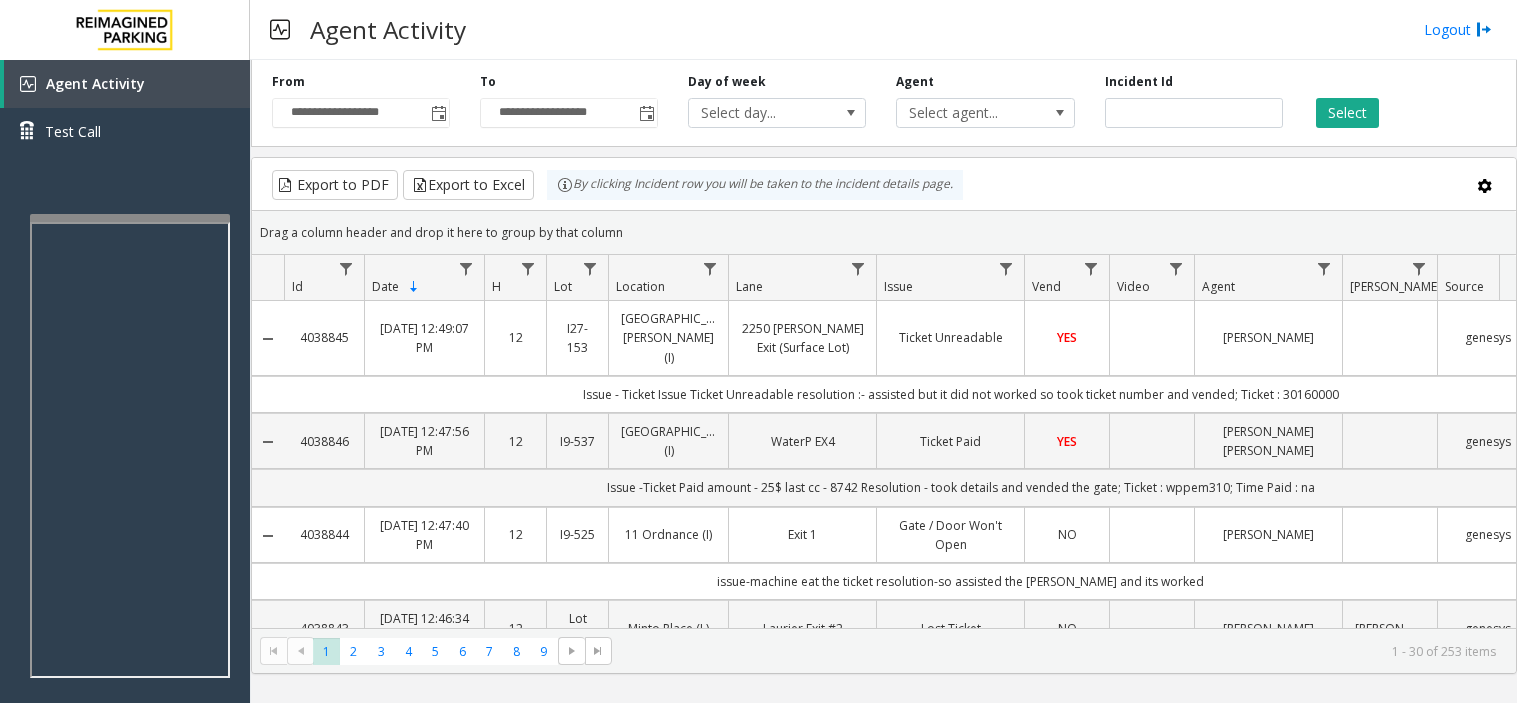 scroll, scrollTop: 0, scrollLeft: 0, axis: both 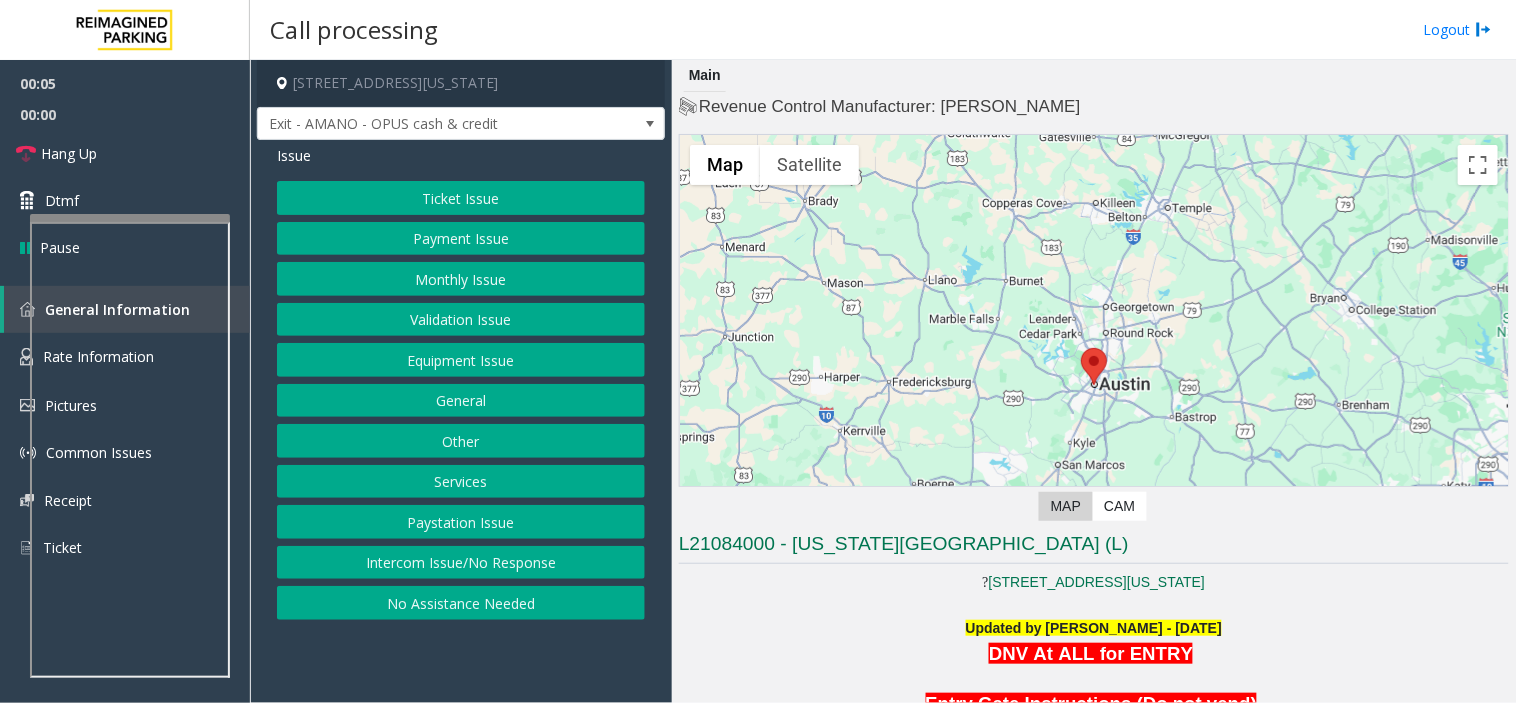 click on "Intercom Issue/No Response" 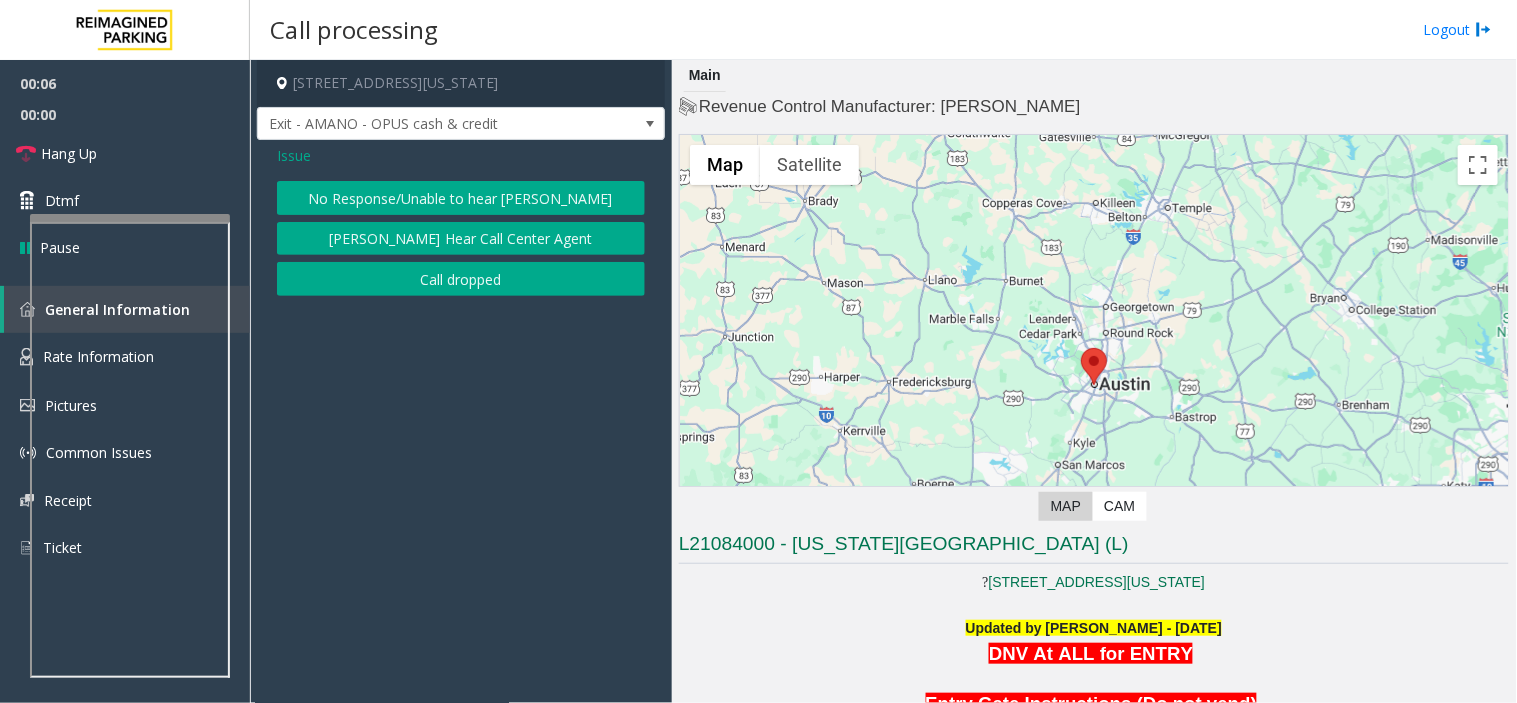 drag, startPoint x: 422, startPoint y: 178, endPoint x: 433, endPoint y: 191, distance: 17.029387 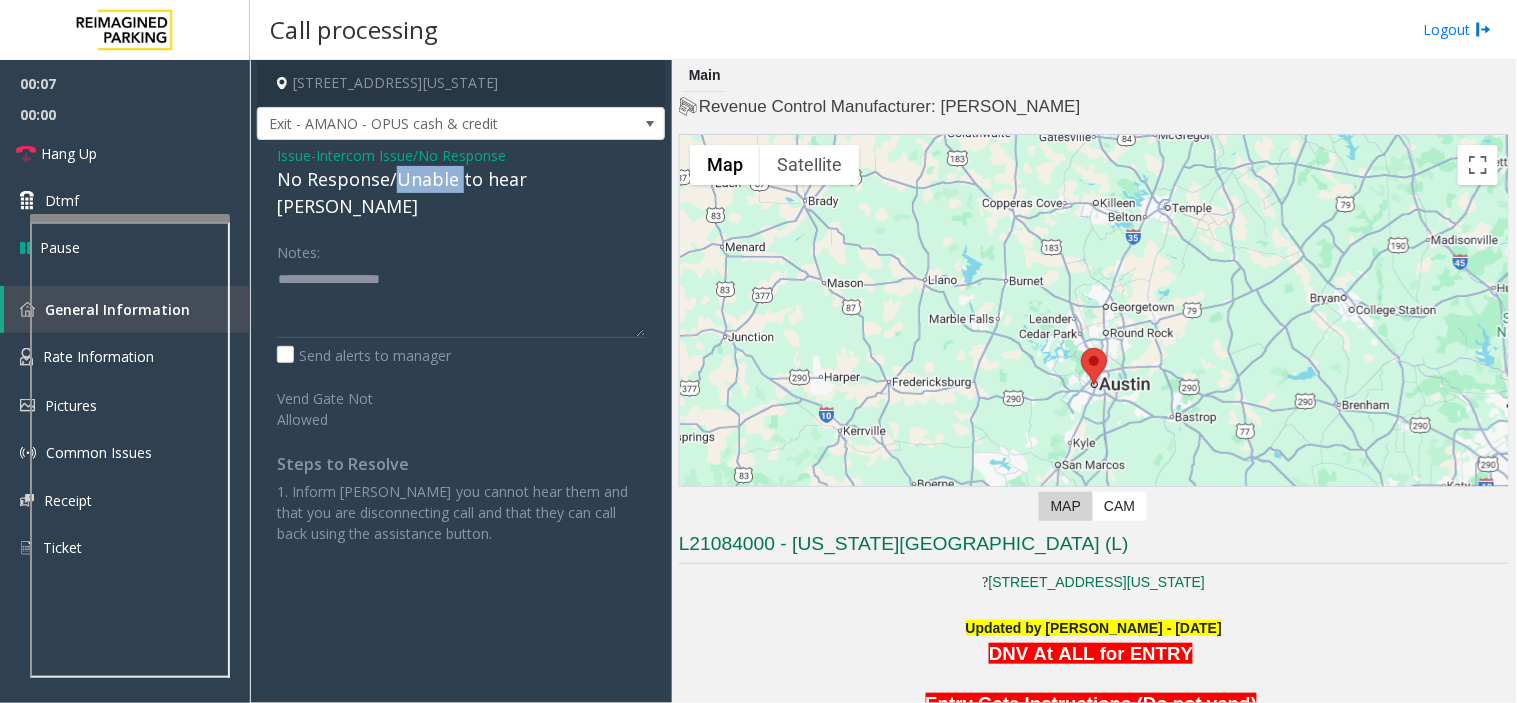 click on "No Response/Unable to hear [PERSON_NAME]" 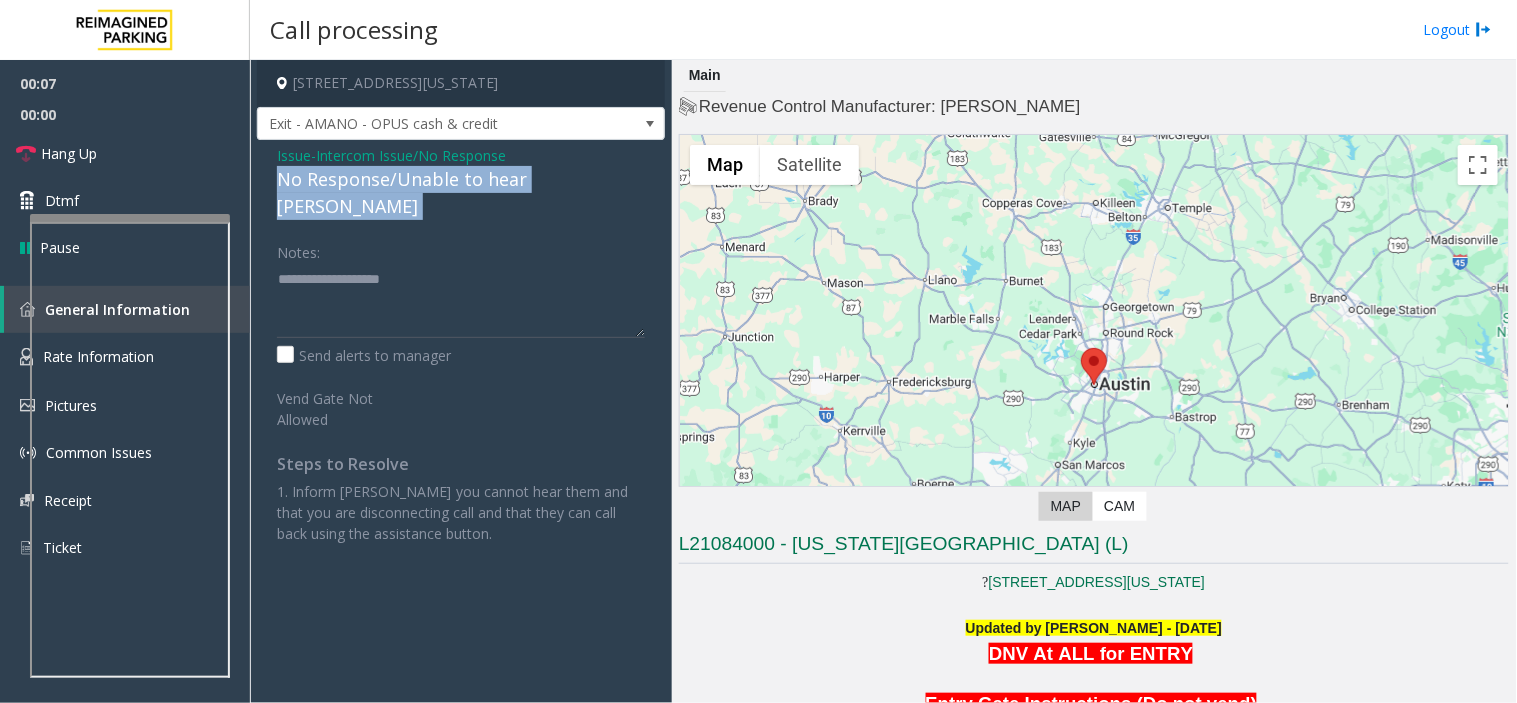 click on "No Response/Unable to hear [PERSON_NAME]" 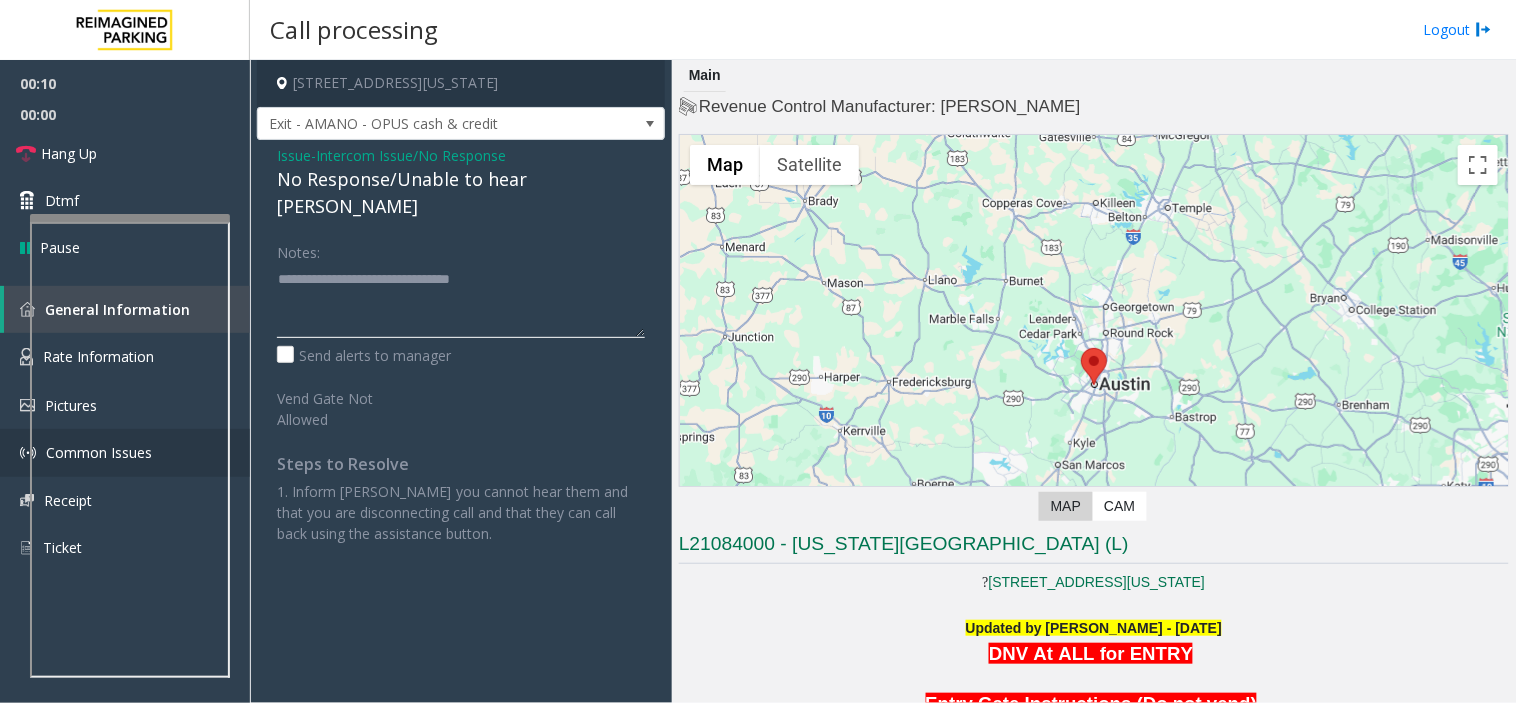 type on "**********" 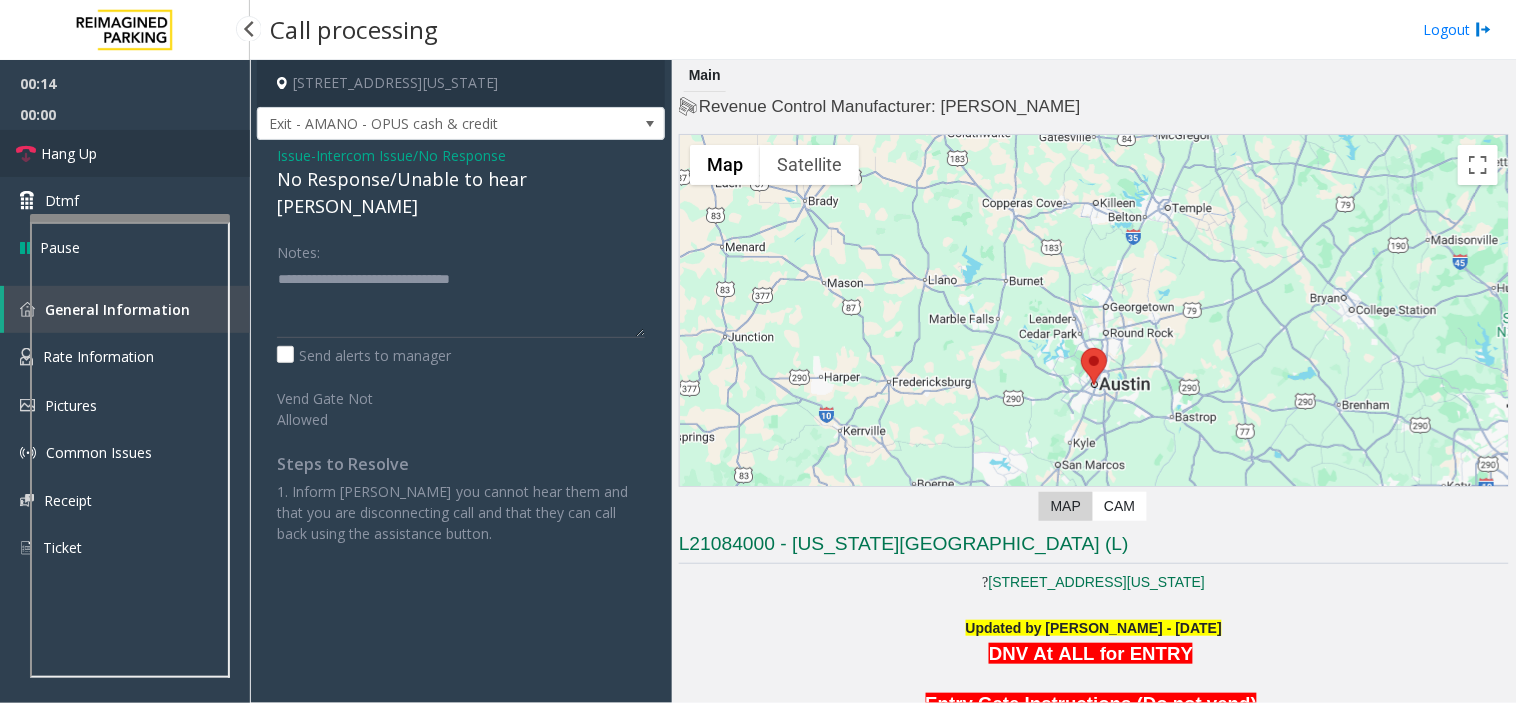 click on "Hang Up" at bounding box center (125, 153) 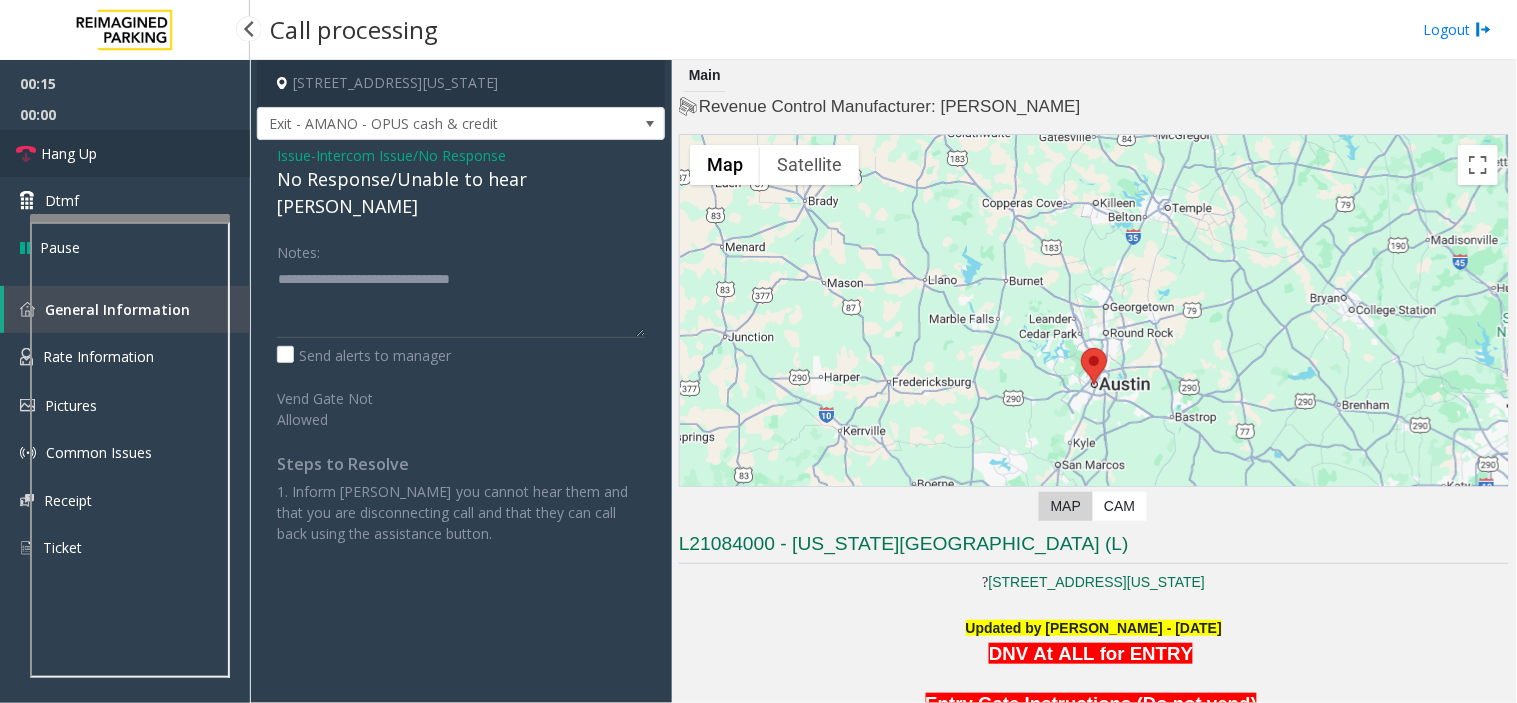 click on "Hang Up" at bounding box center (125, 153) 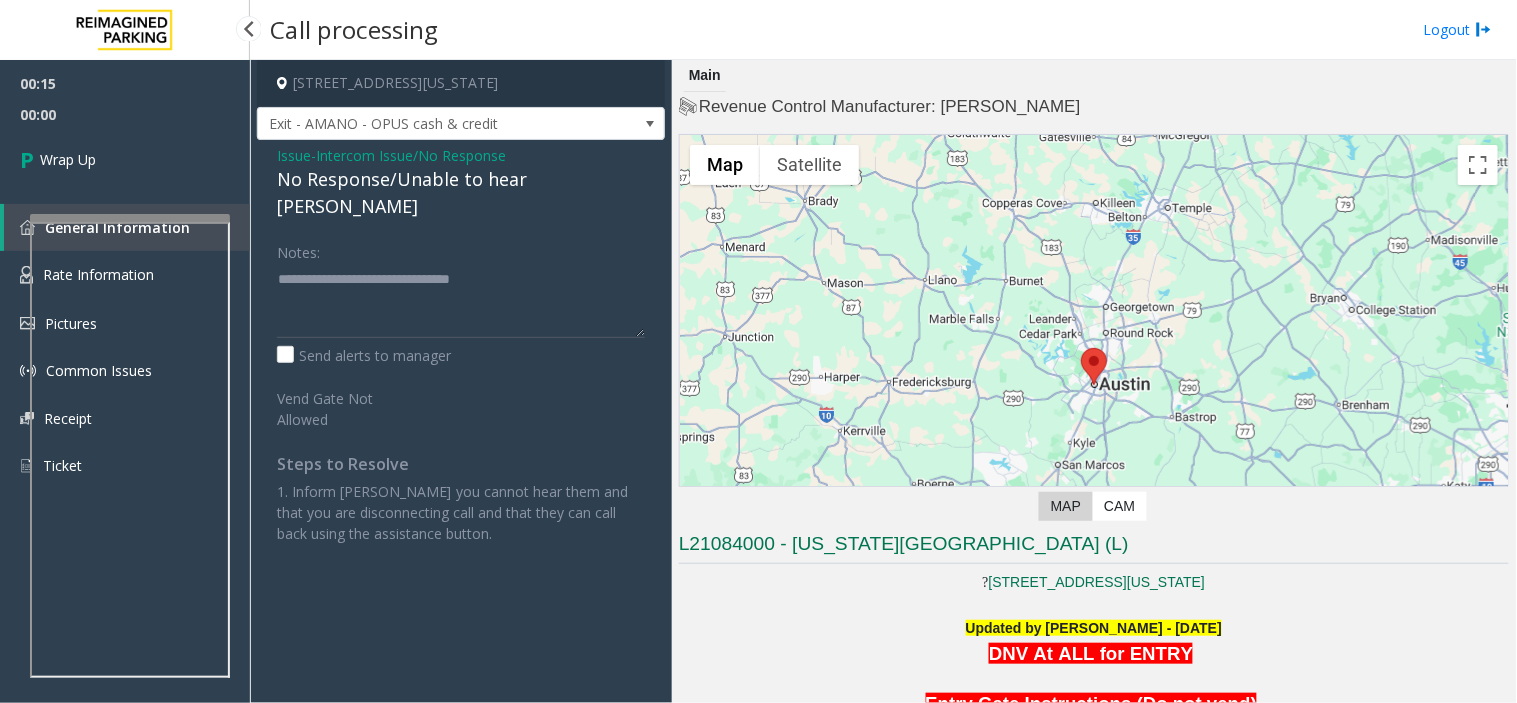 click on "Wrap Up" at bounding box center [125, 159] 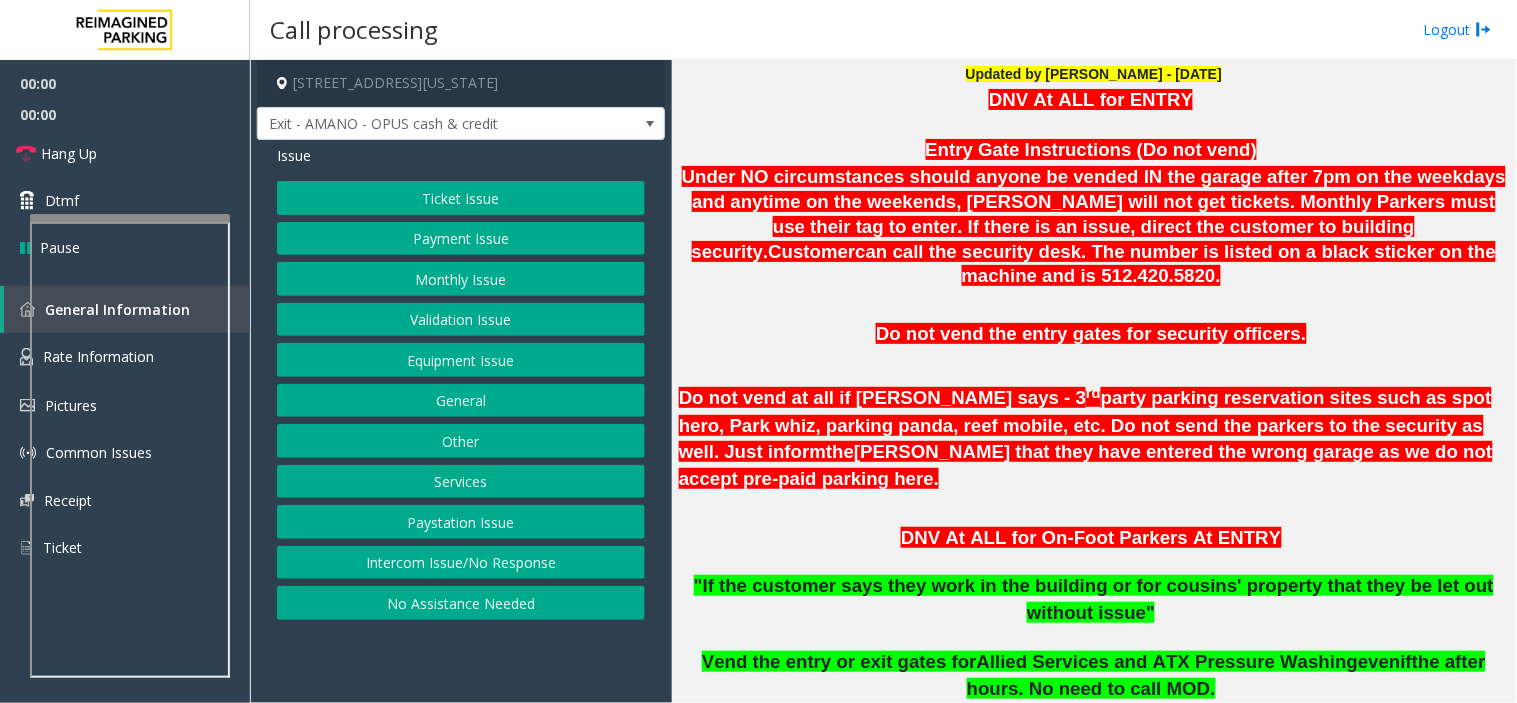 scroll, scrollTop: 555, scrollLeft: 0, axis: vertical 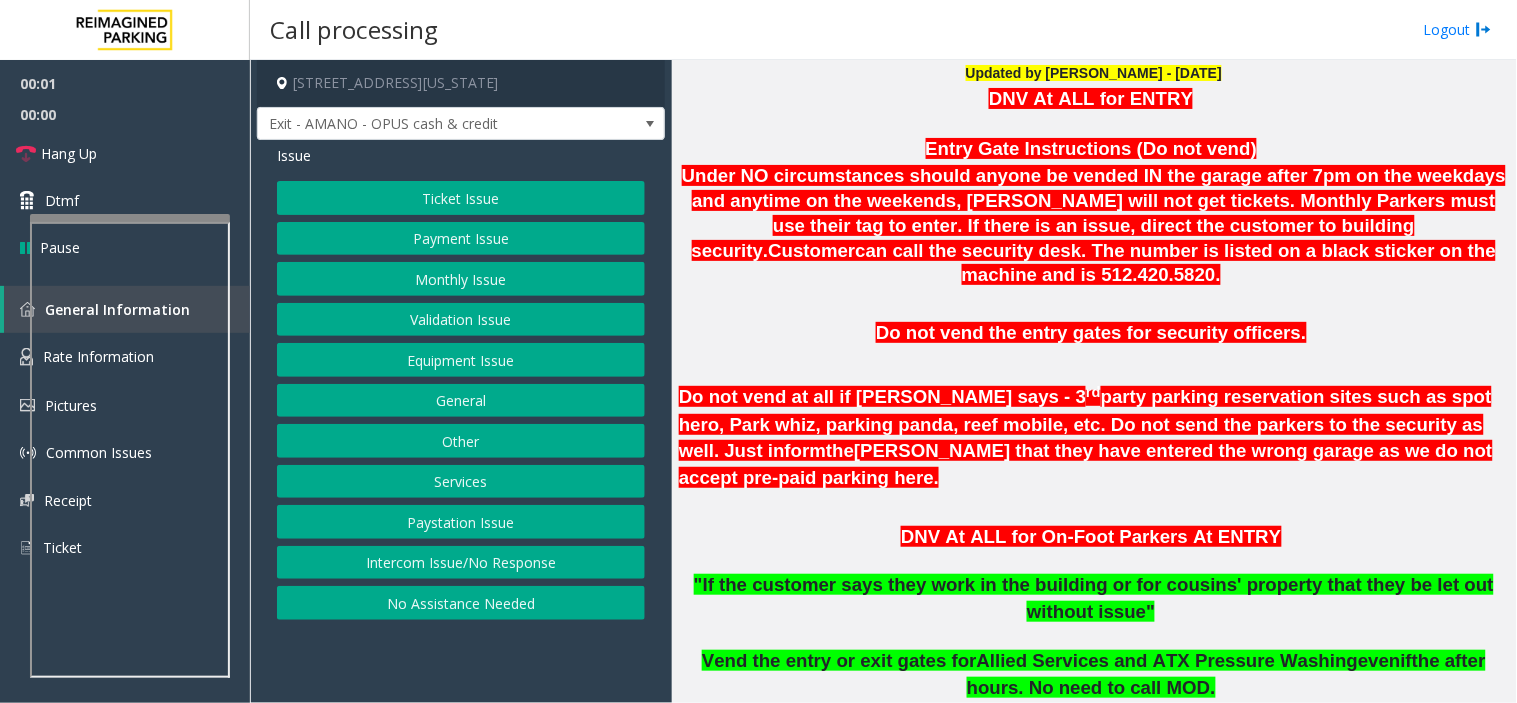 click 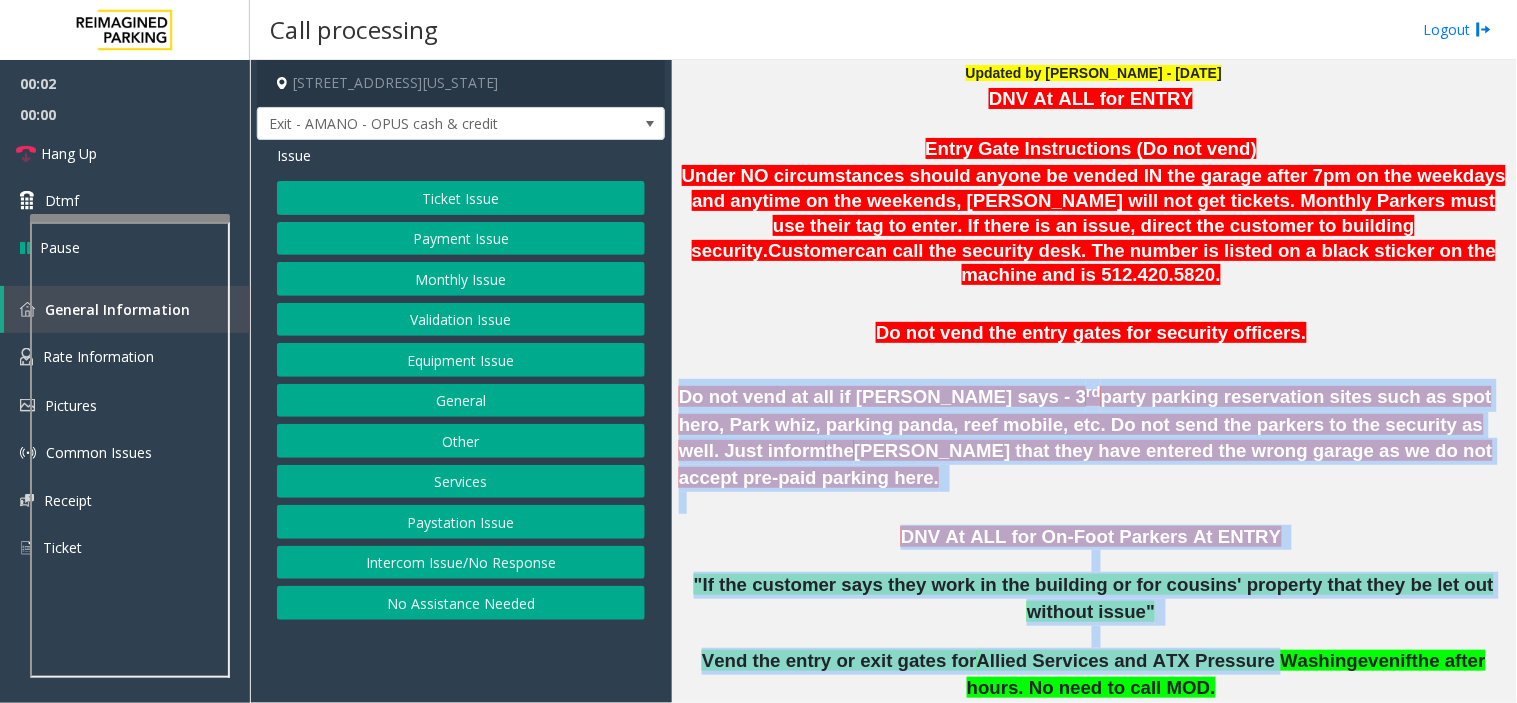 drag, startPoint x: 975, startPoint y: 333, endPoint x: 1191, endPoint y: 621, distance: 360 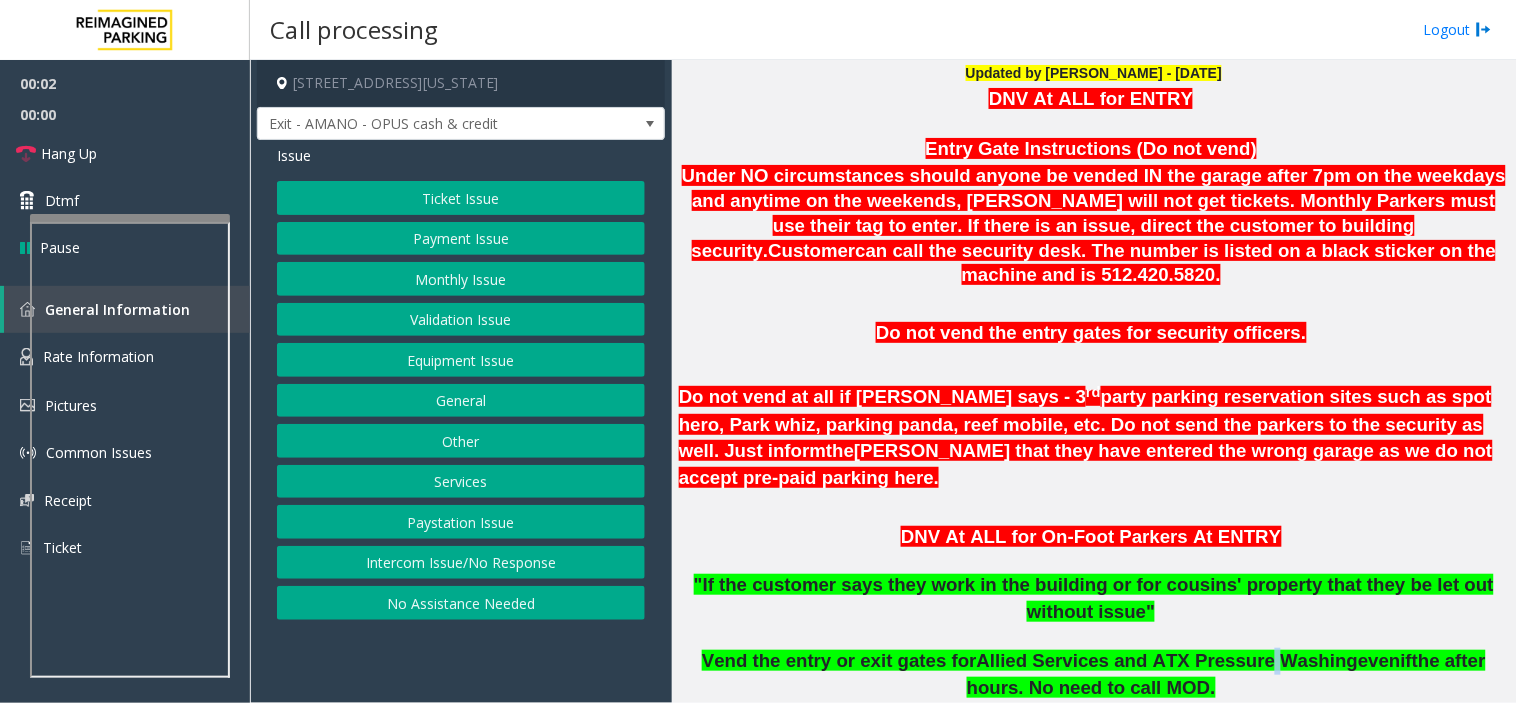 click on "Allied Services and ATX Pressure Washing" 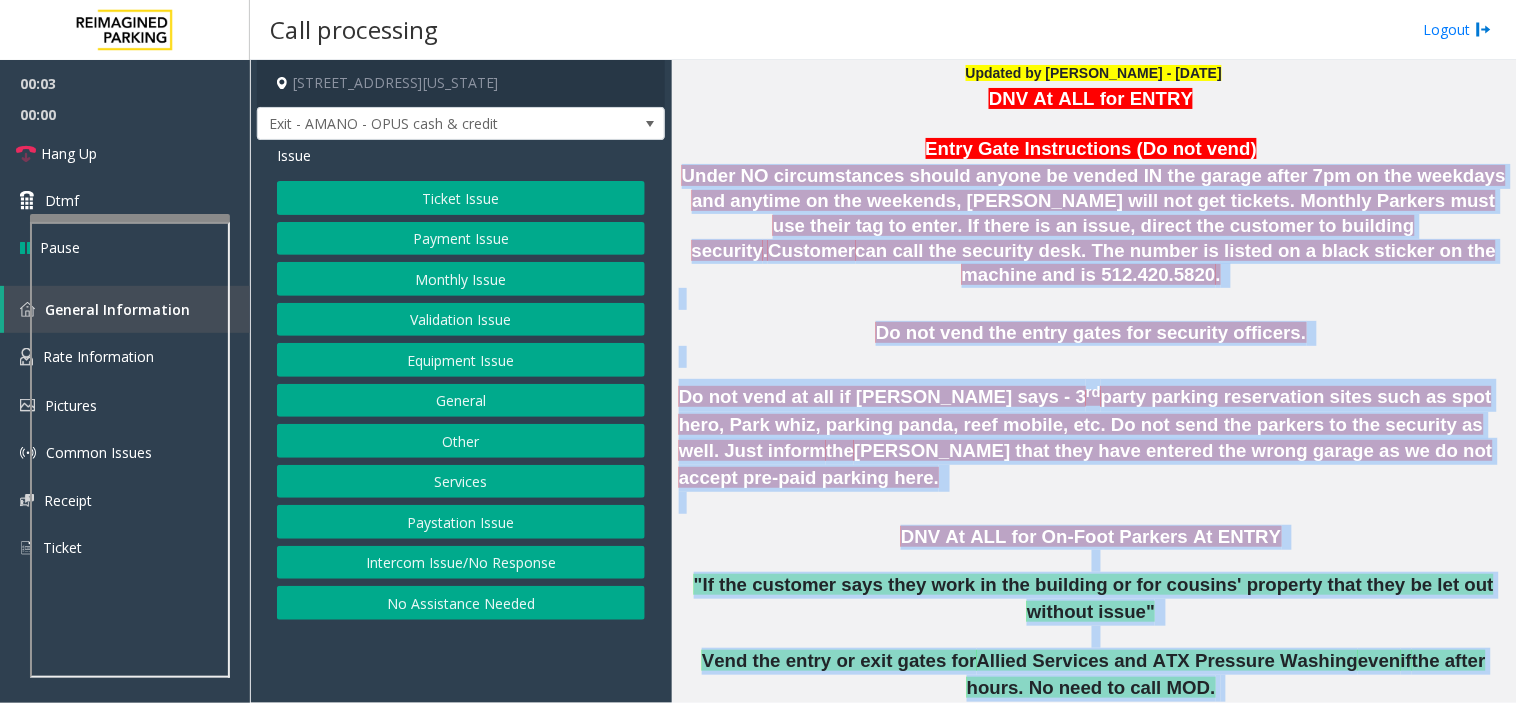 drag, startPoint x: 1191, startPoint y: 621, endPoint x: 921, endPoint y: 240, distance: 466.97003 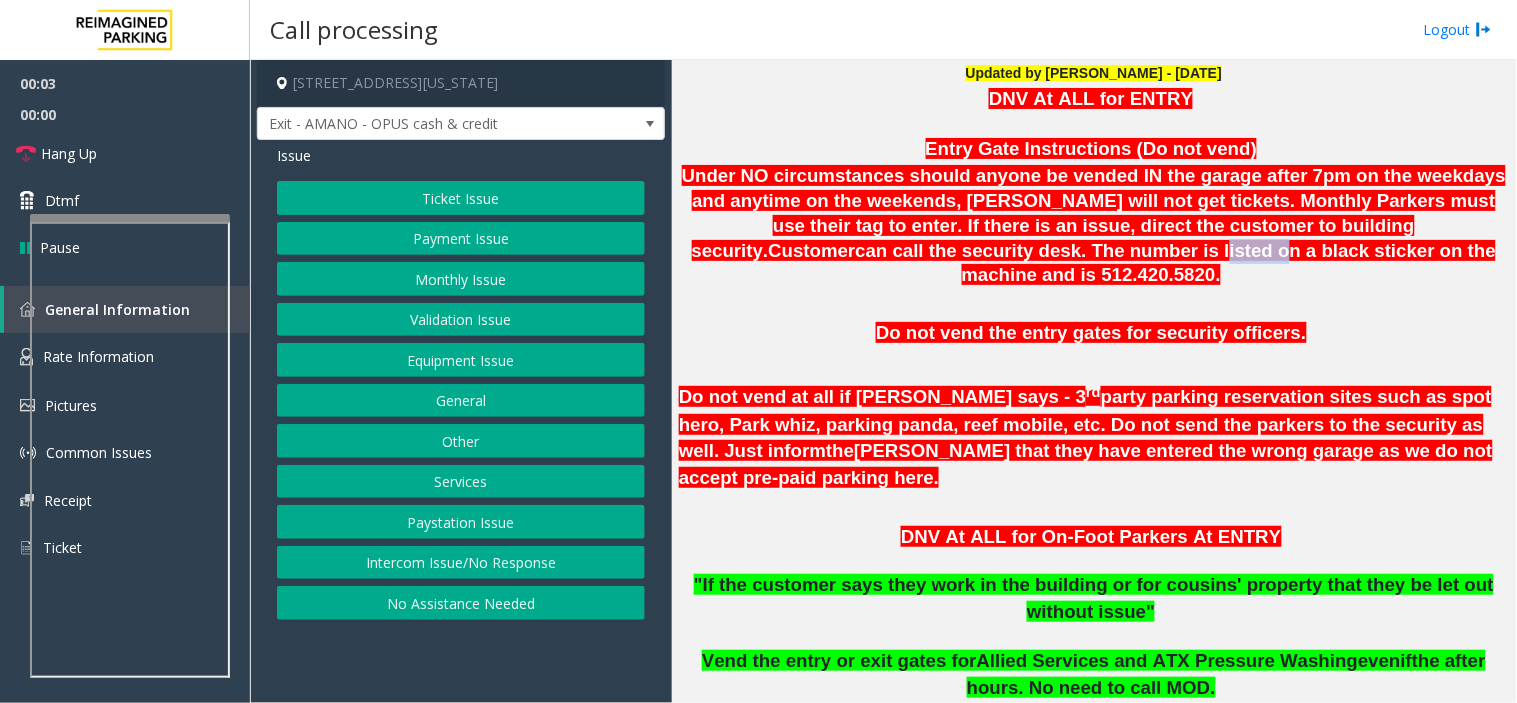 click on "can call the security desk. The number is listed on a black sticker on the machine and is 512.420.5820" 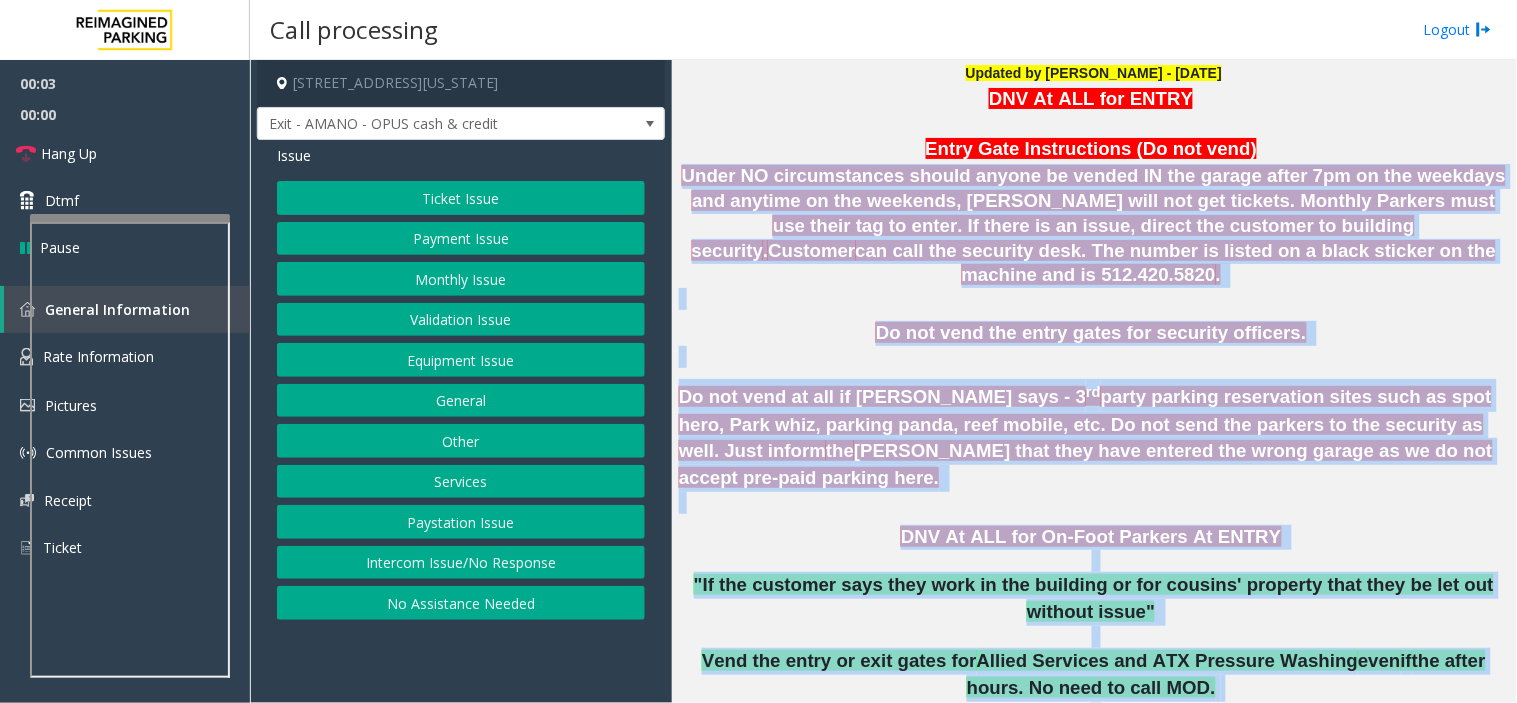 scroll, scrollTop: 662, scrollLeft: 0, axis: vertical 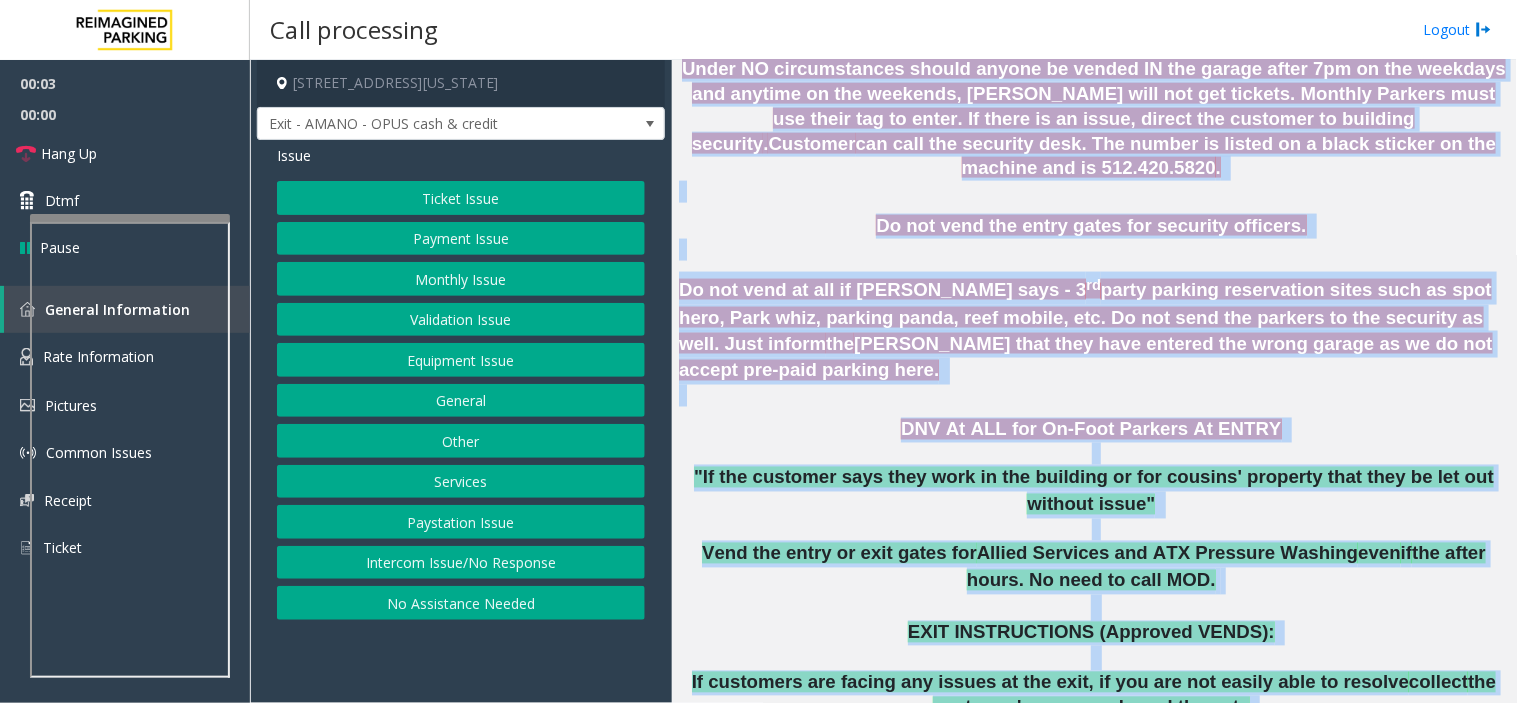 drag, startPoint x: 921, startPoint y: 240, endPoint x: 1078, endPoint y: 697, distance: 483.2163 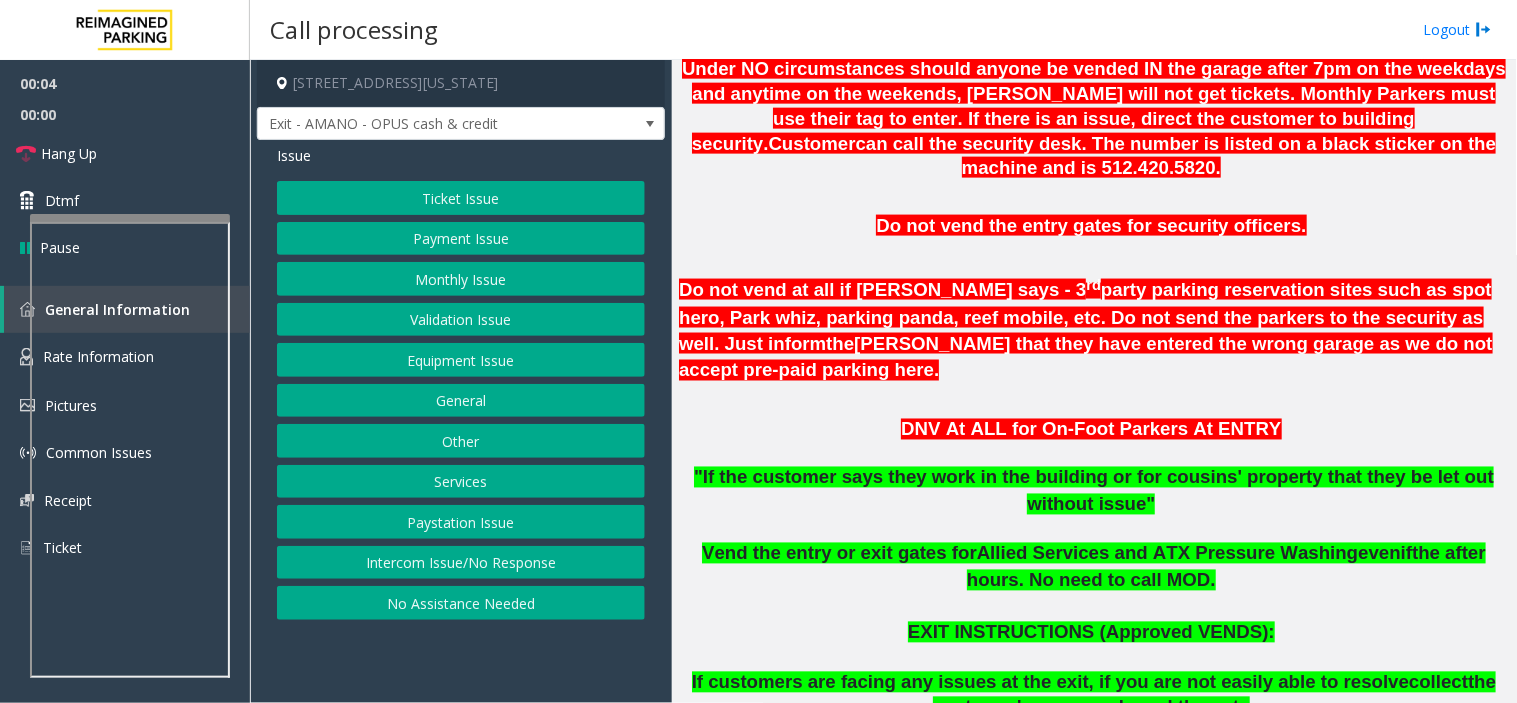 click on "Intercom Issue/No Response" 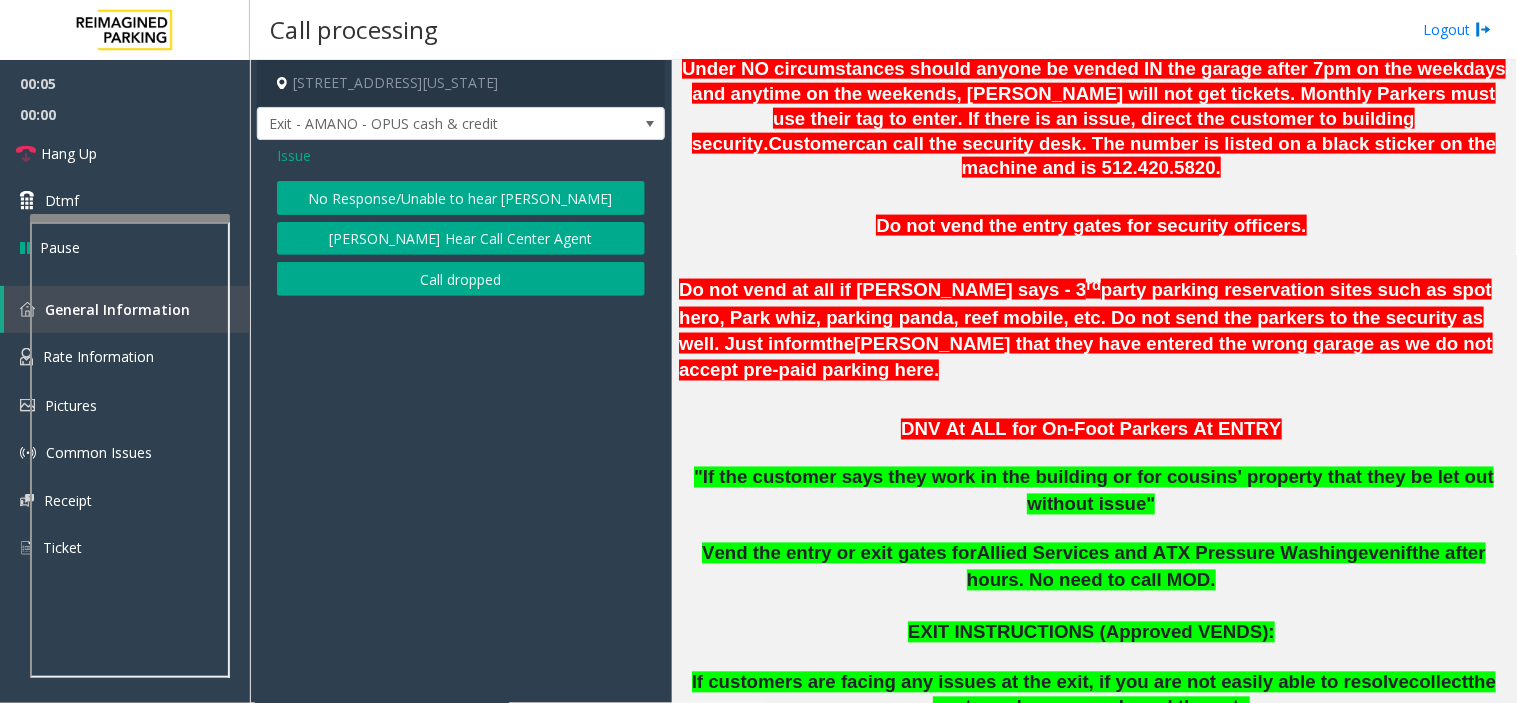 click on "No Response/Unable to hear [PERSON_NAME]" 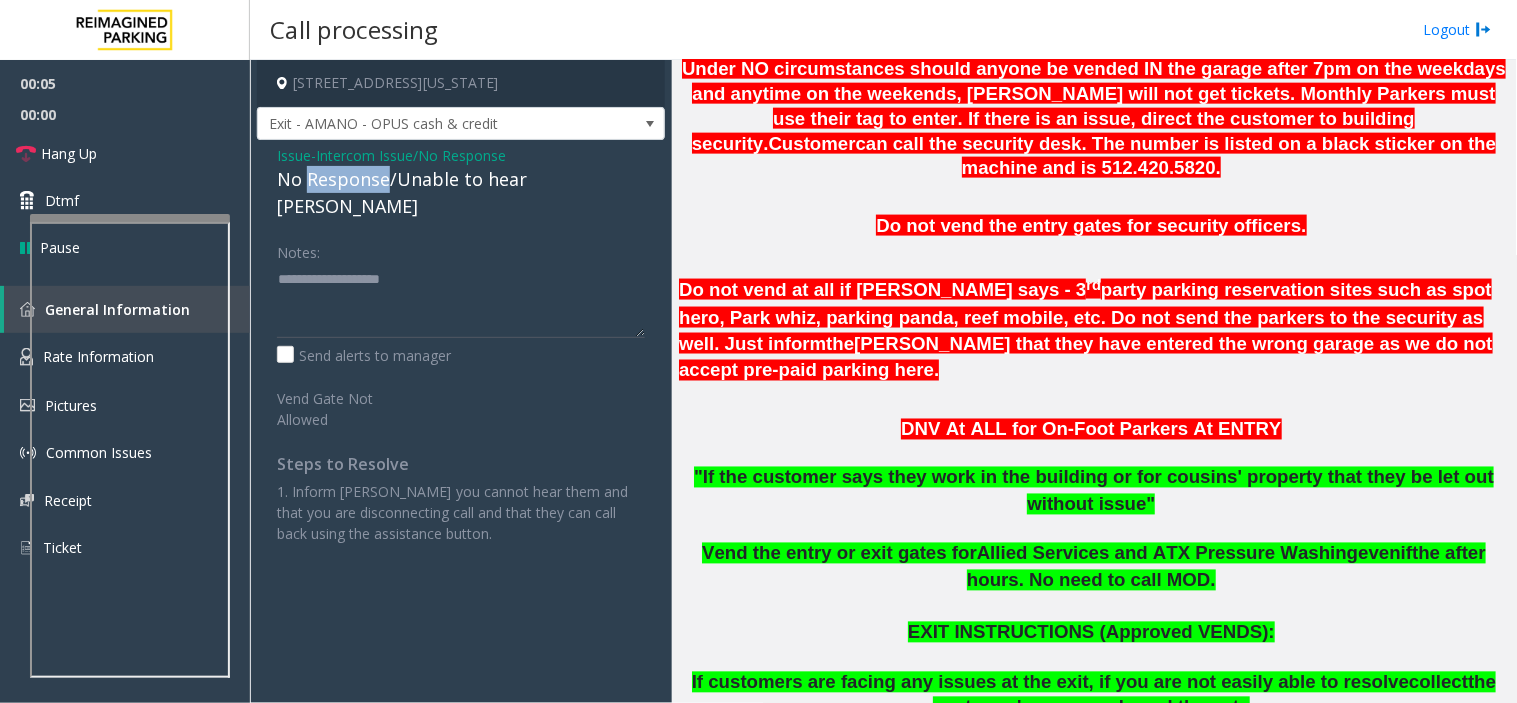 click on "No Response/Unable to hear [PERSON_NAME]" 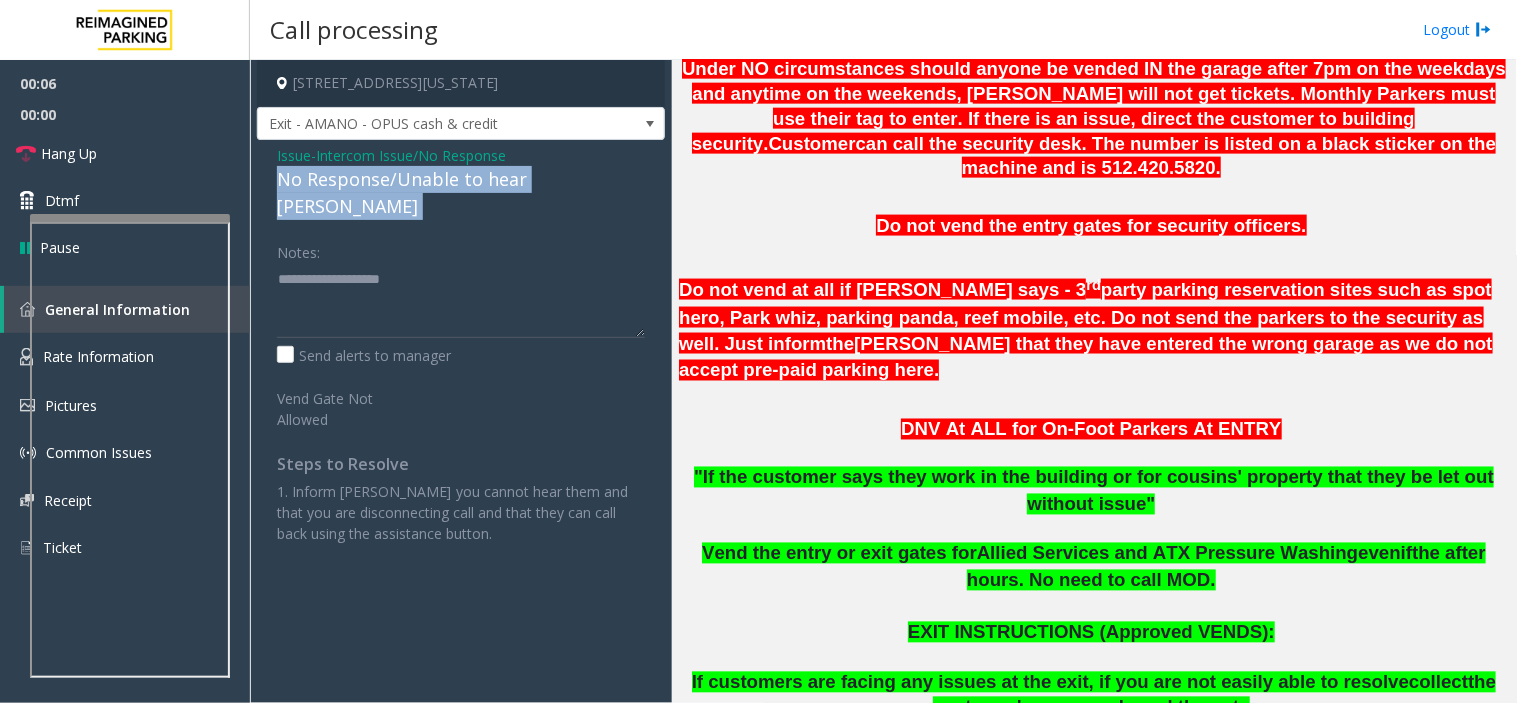 click on "No Response/Unable to hear [PERSON_NAME]" 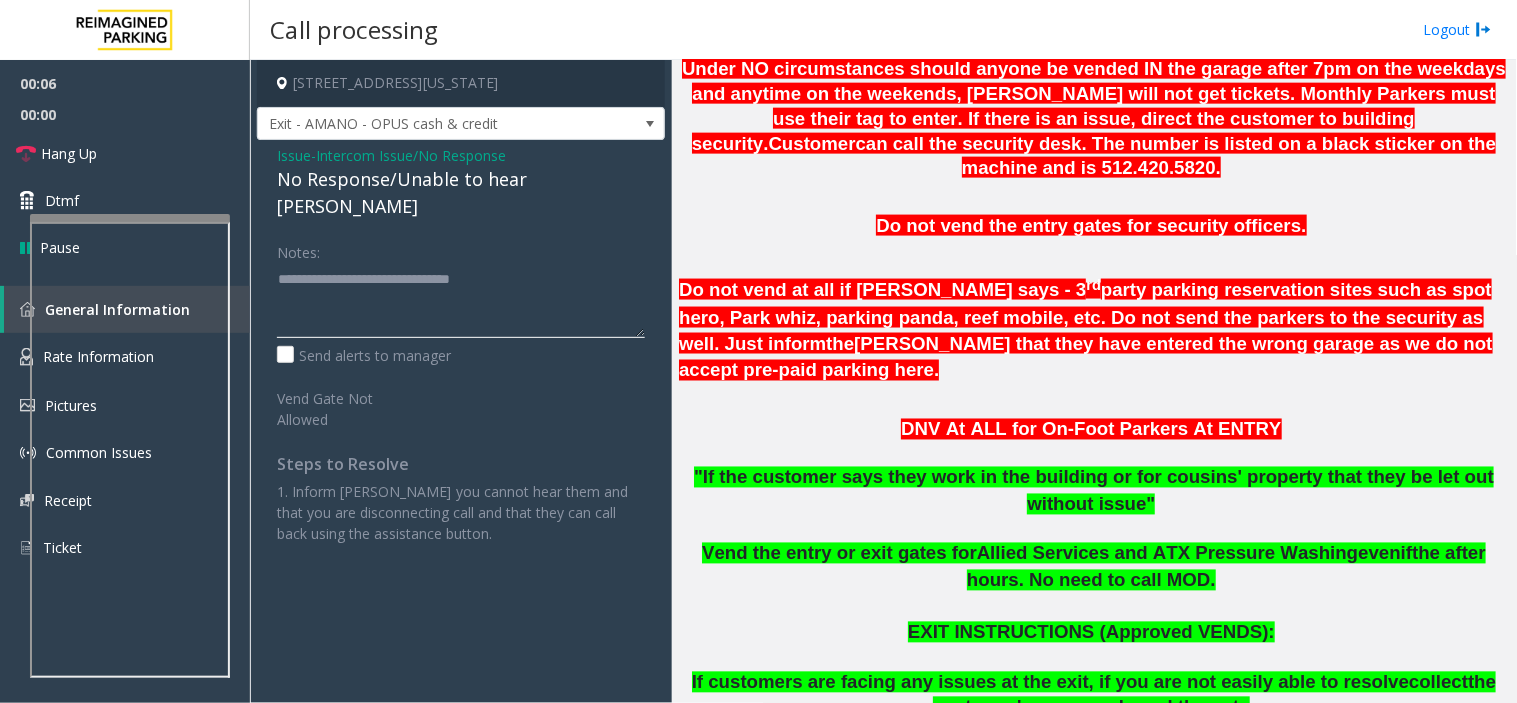 type on "**********" 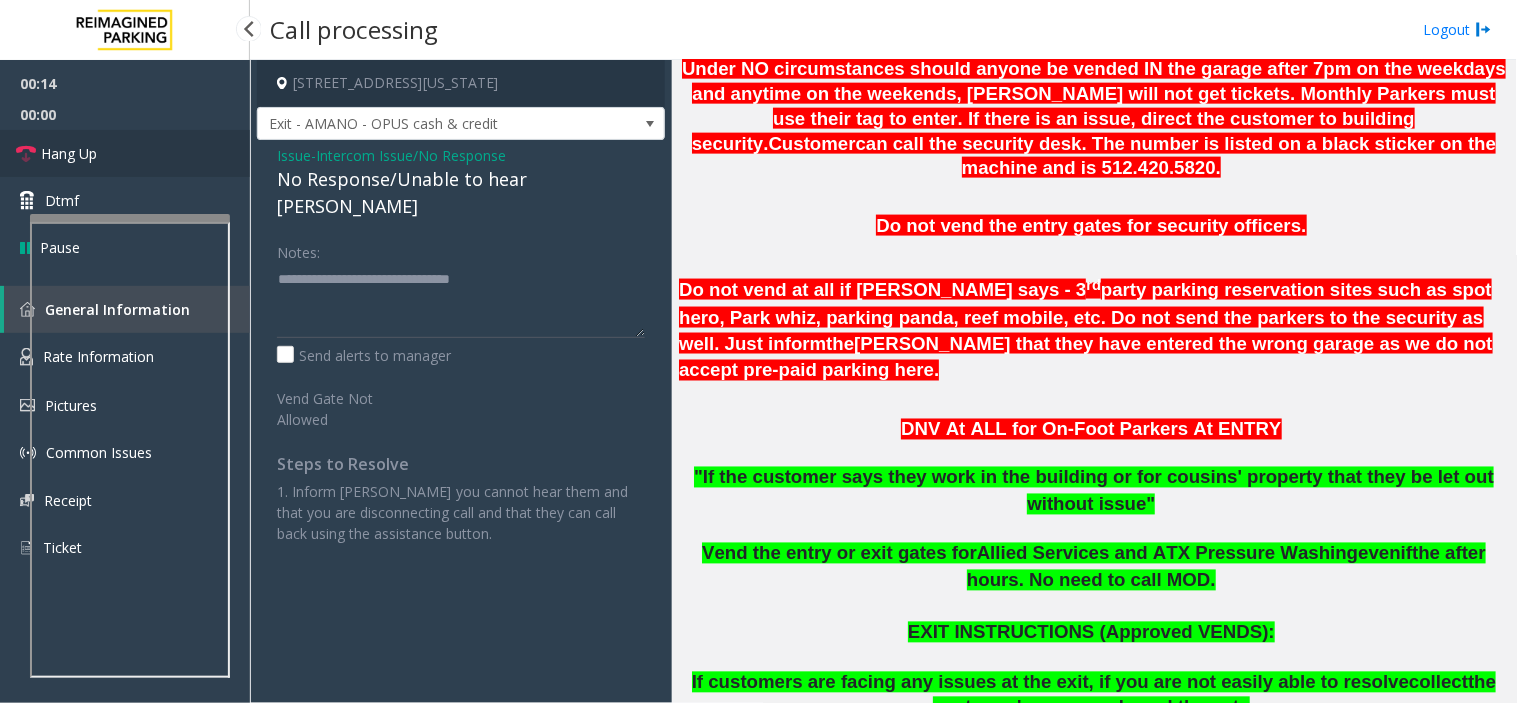 click on "Hang Up" at bounding box center [125, 153] 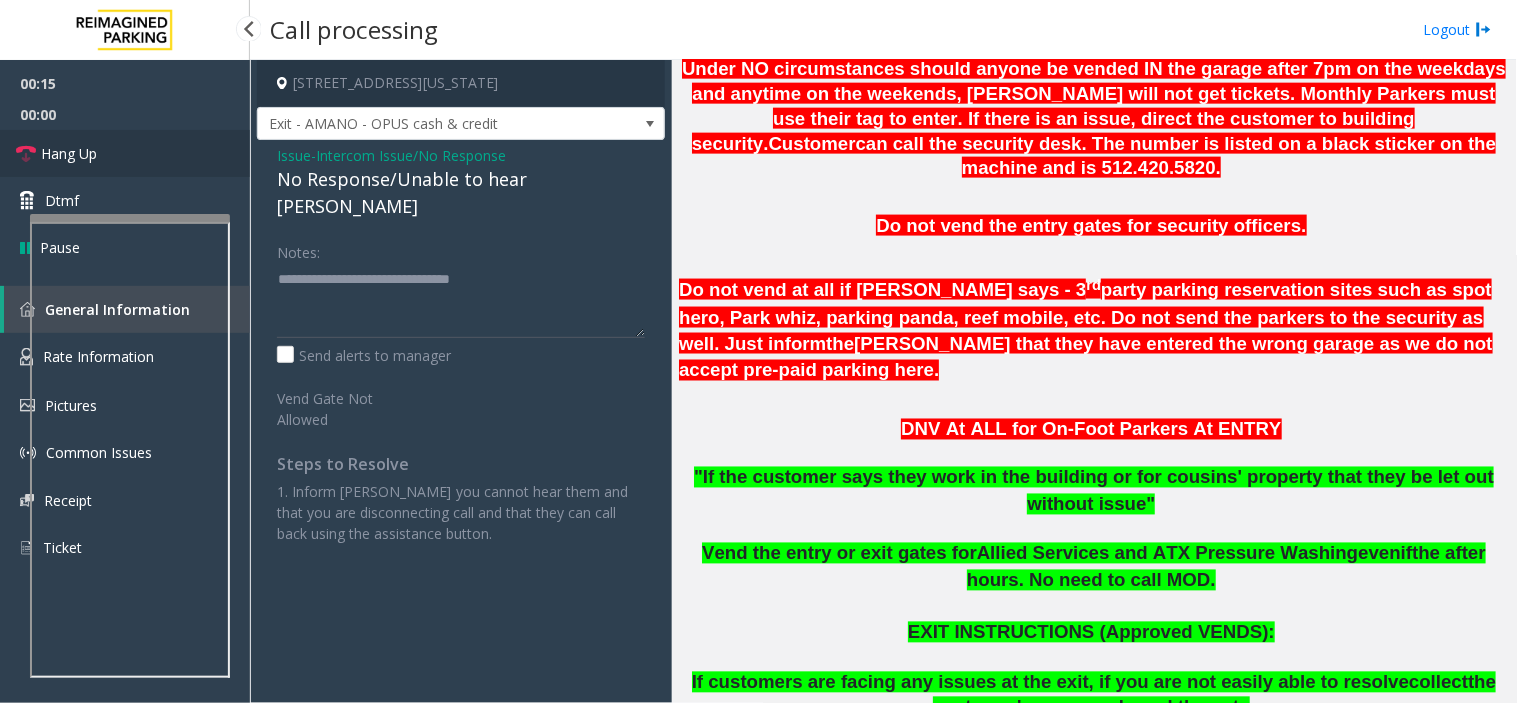 click on "Hang Up" at bounding box center (125, 153) 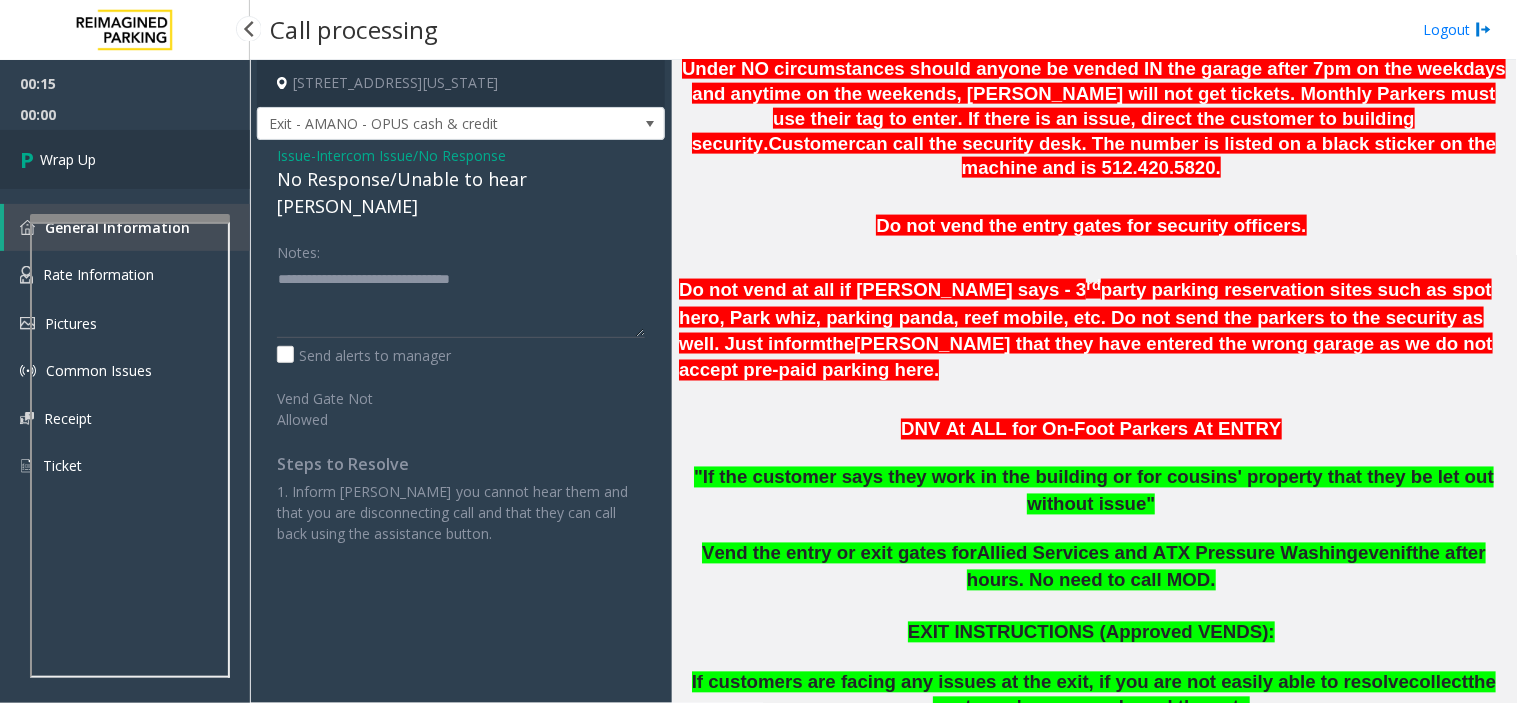 click on "Wrap Up" at bounding box center [125, 159] 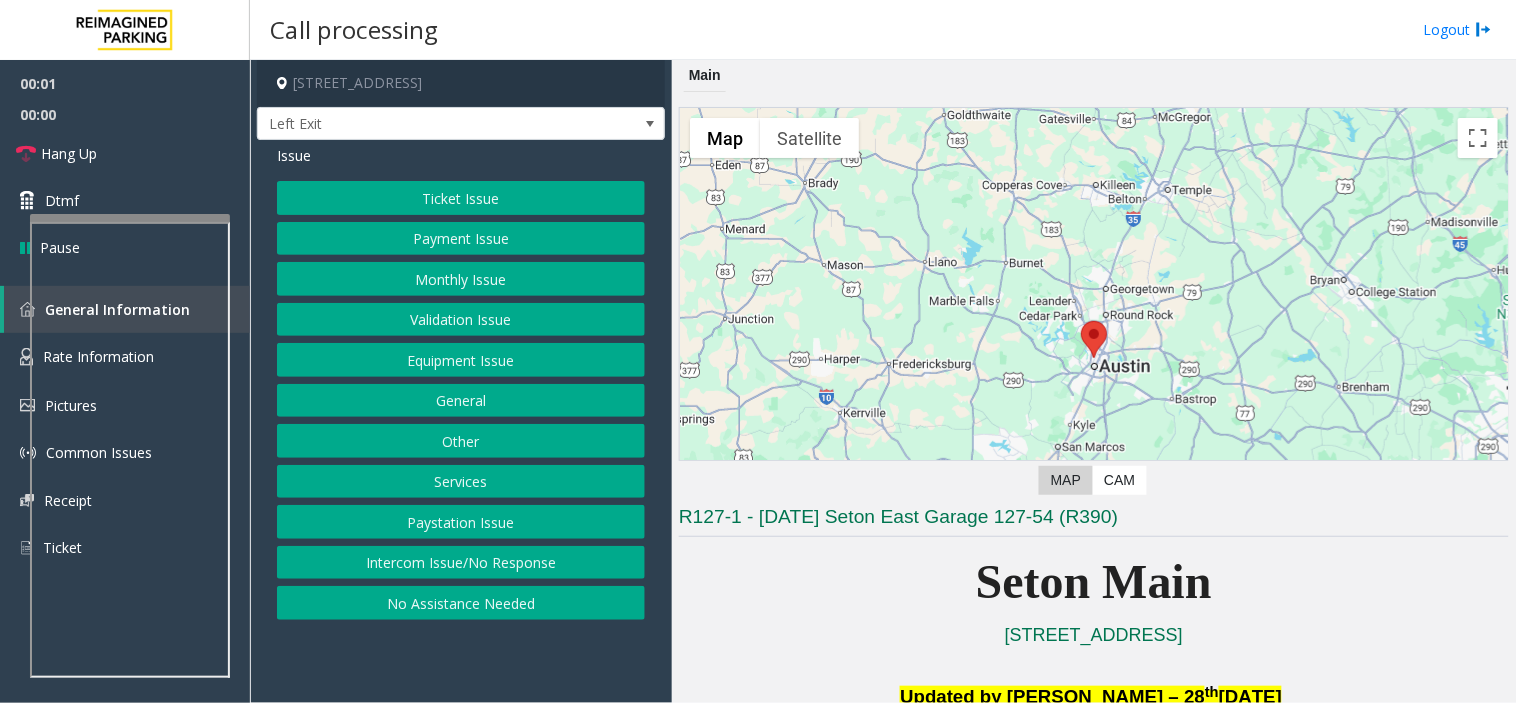scroll, scrollTop: 333, scrollLeft: 0, axis: vertical 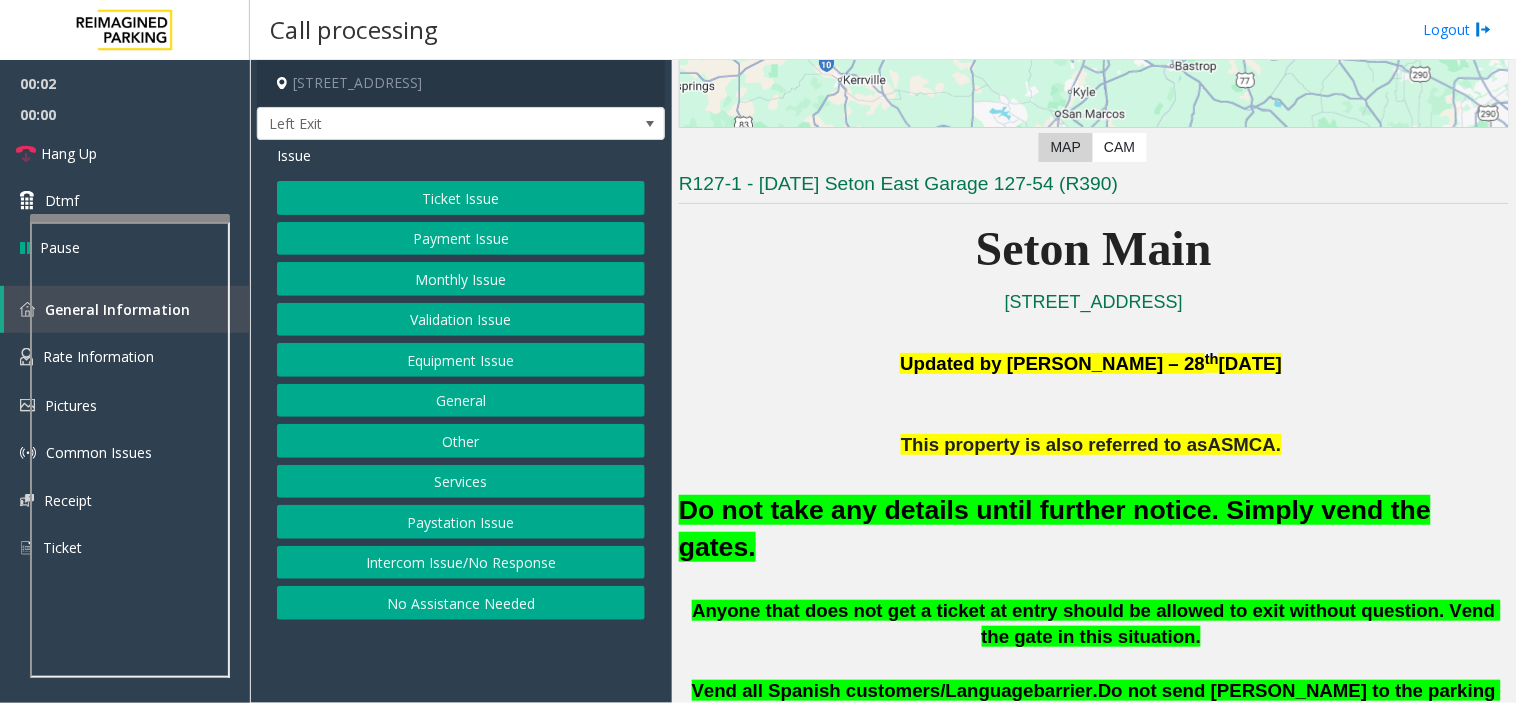 click on "Do not take any details until further notice. Simply vend the gates." 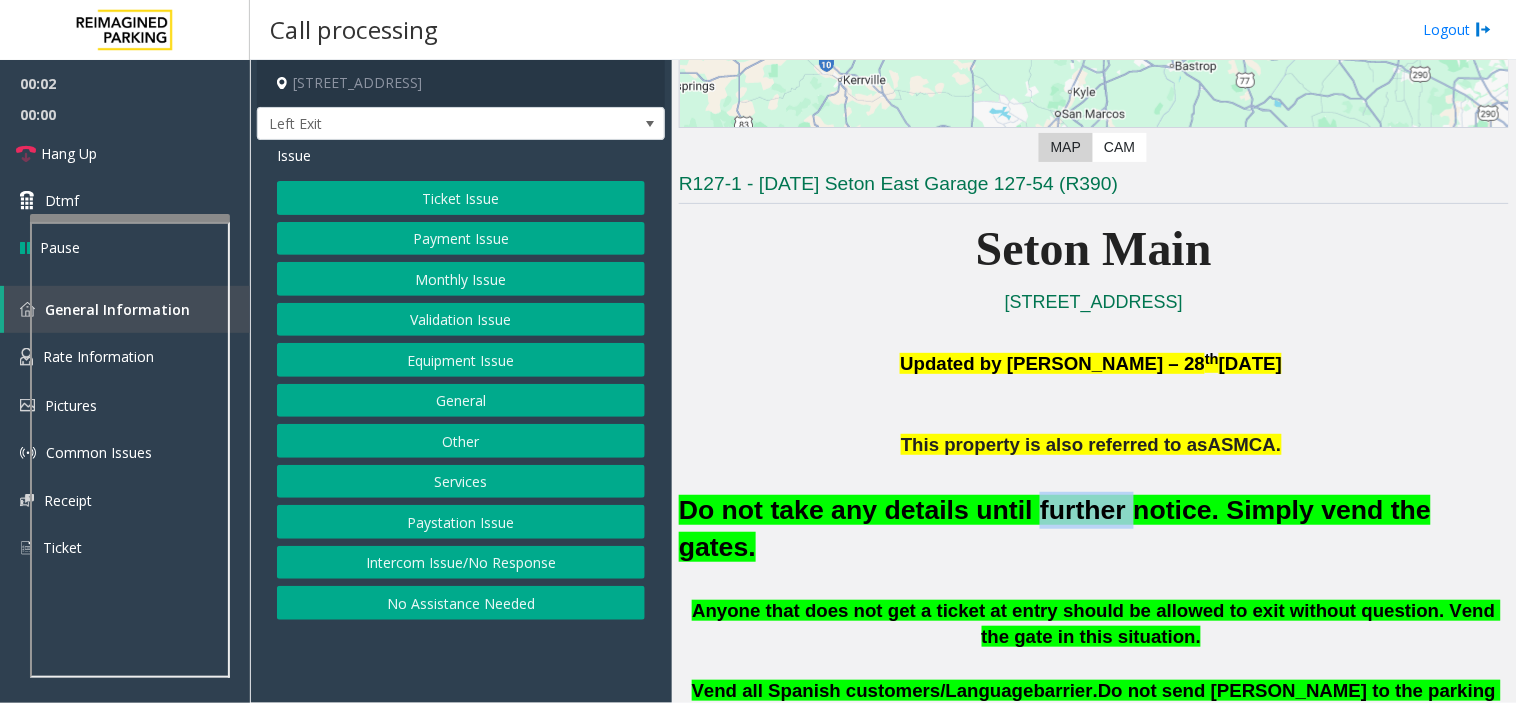 click on "Do not take any details until further notice. Simply vend the gates." 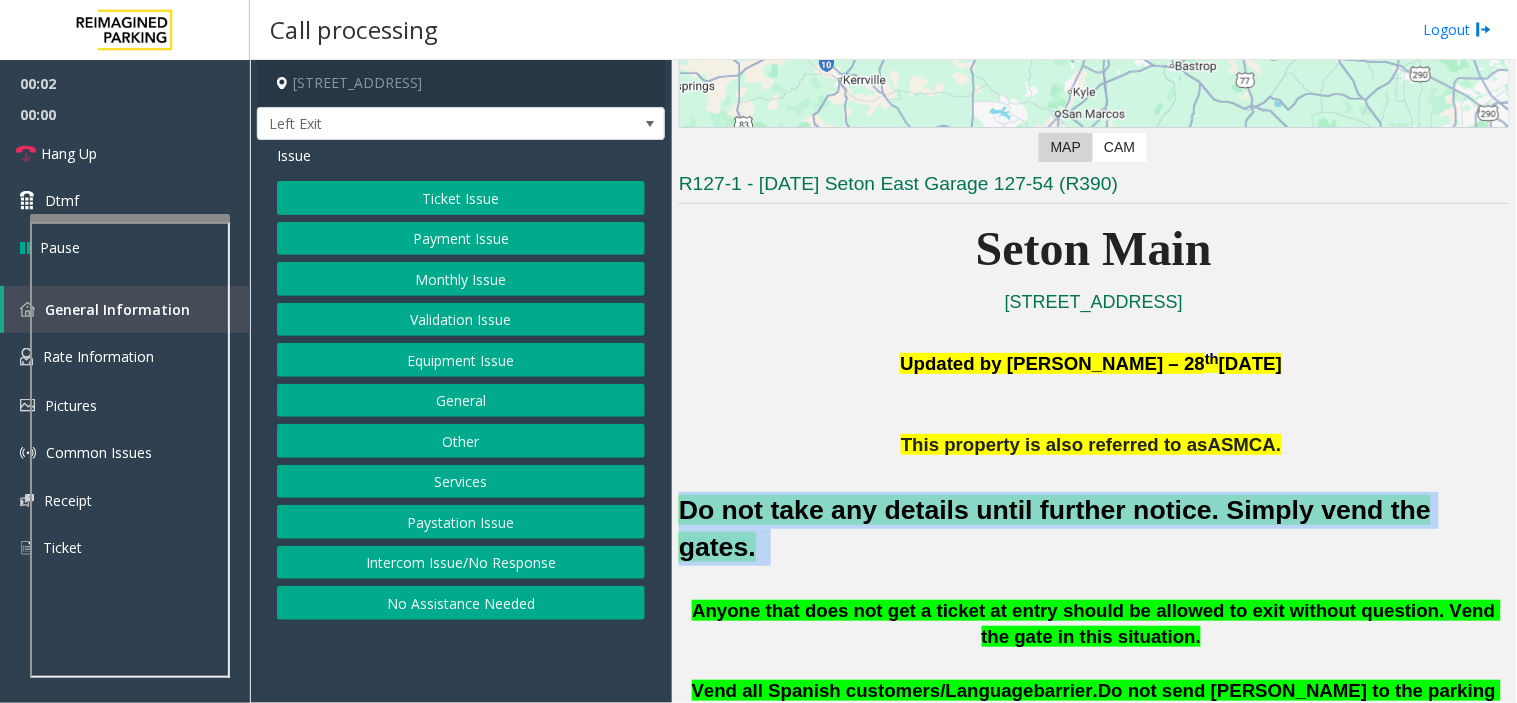 click on "Do not take any details until further notice. Simply vend the gates." 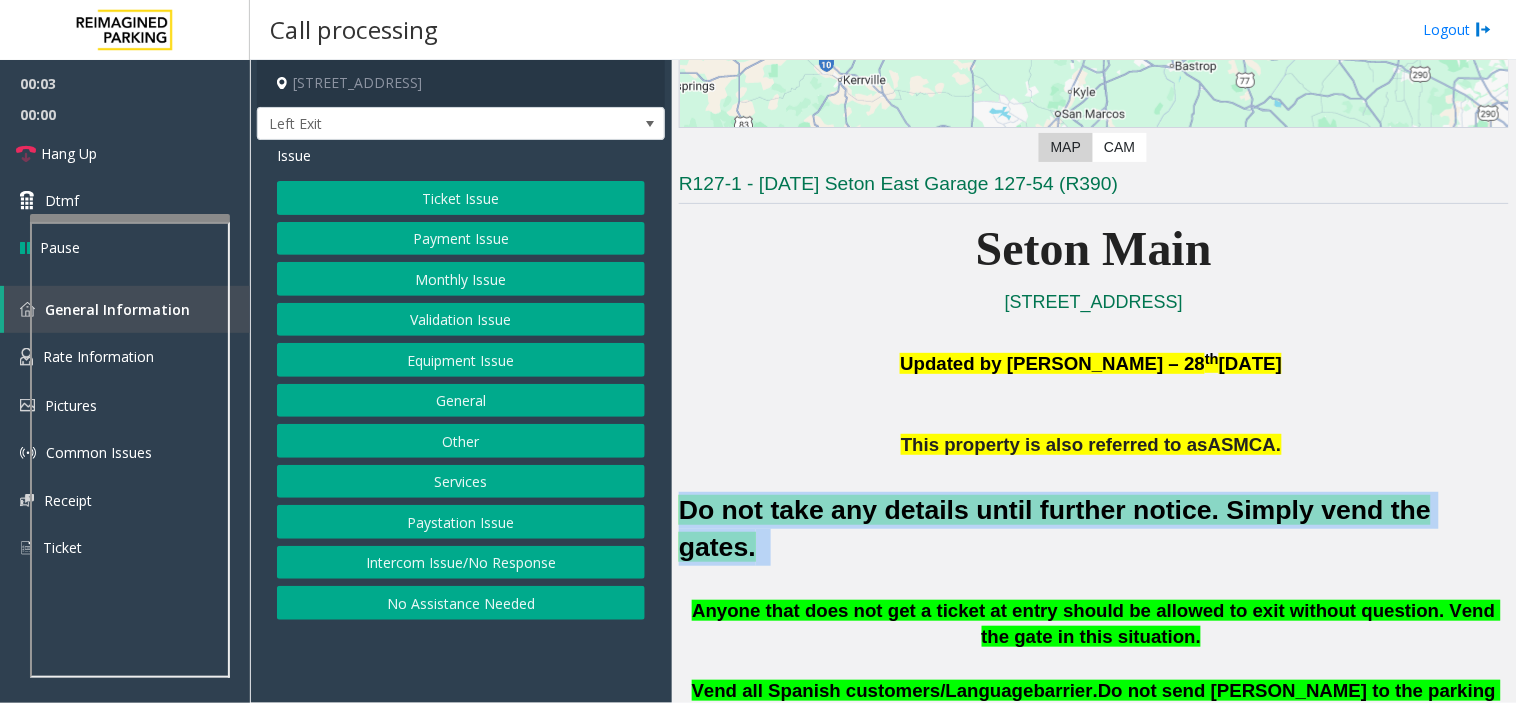 copy on "Do not take any details until further notice. Simply vend the gates." 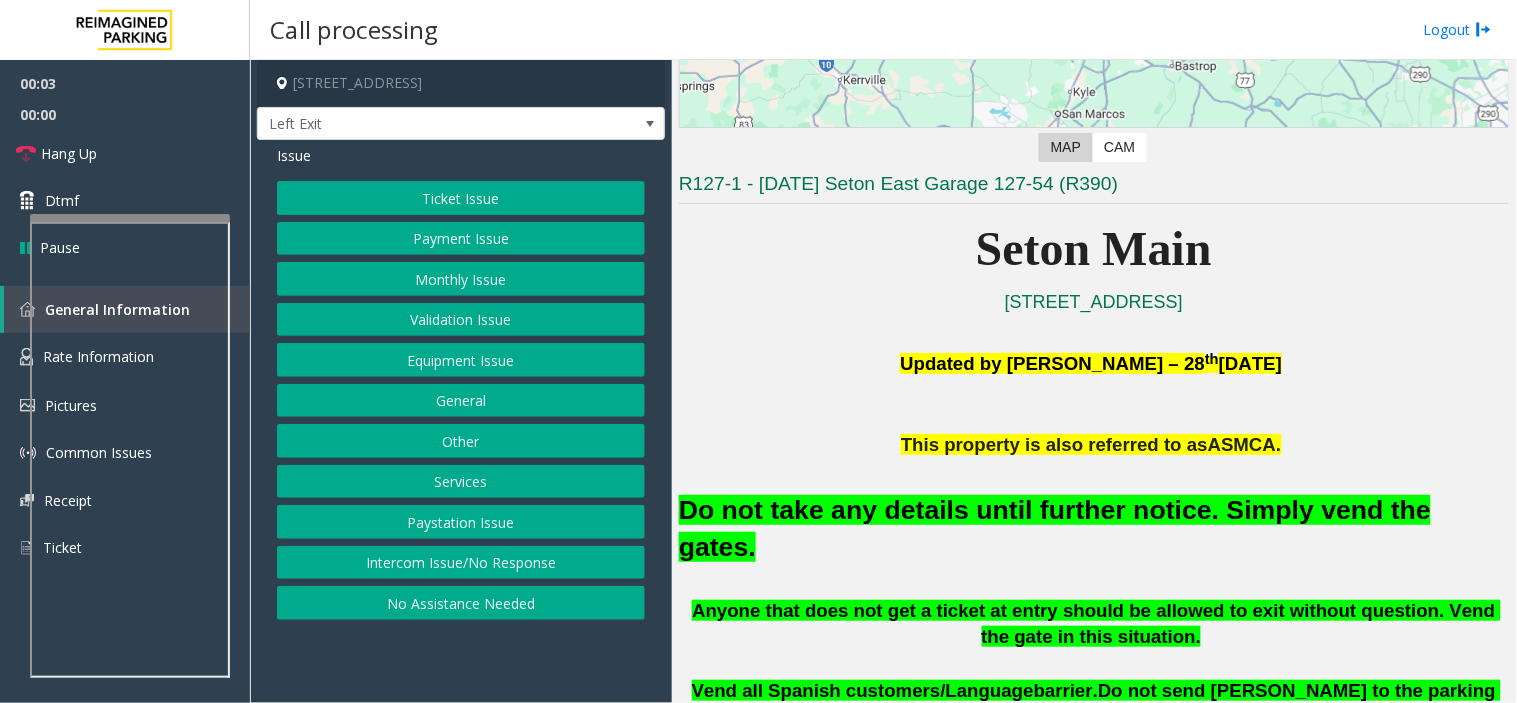 click on "Ticket Issue   Payment Issue   Monthly Issue   Validation Issue   Equipment Issue   General   Other   Services   Paystation Issue   Intercom Issue/No Response   No Assistance Needed" 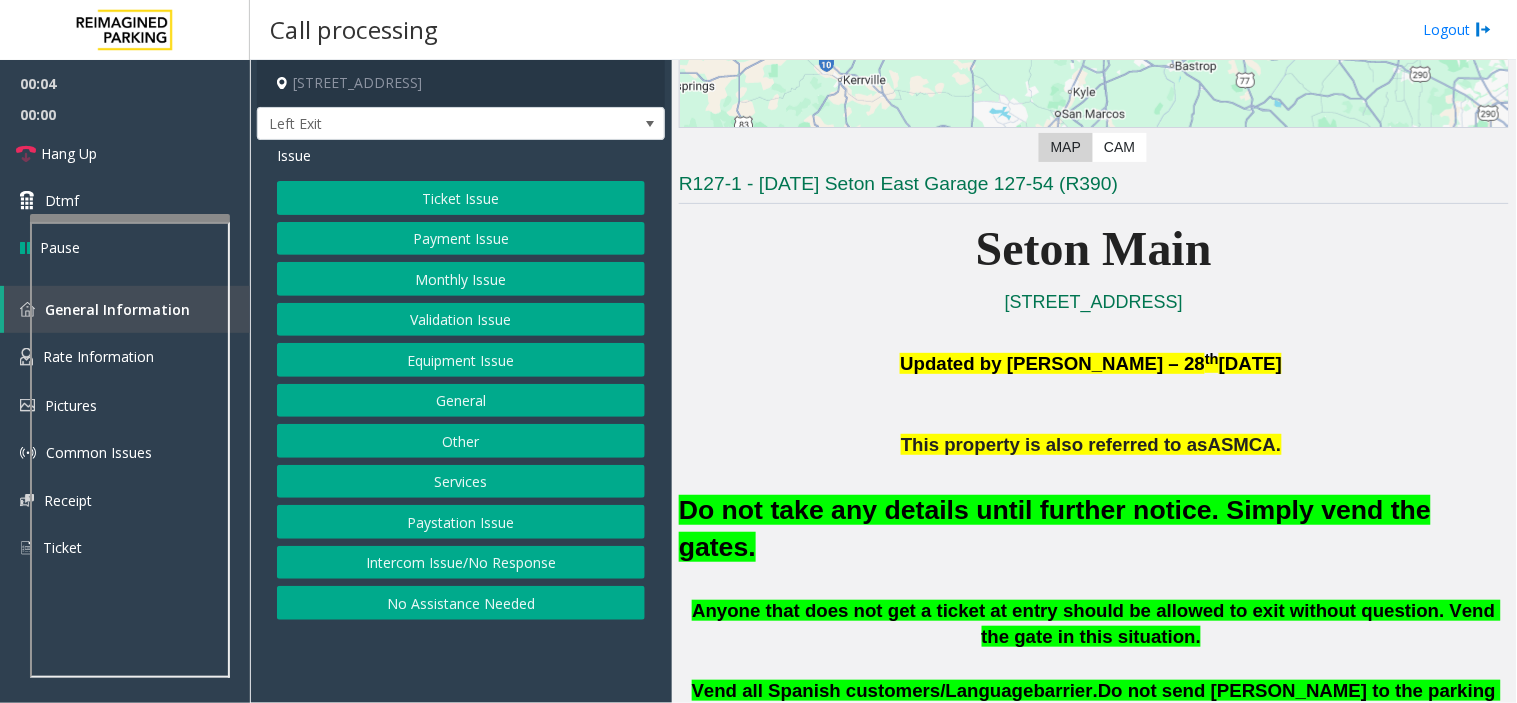 click on "Ticket Issue   Payment Issue   Monthly Issue   Validation Issue   Equipment Issue   General   Other   Services   Paystation Issue   Intercom Issue/No Response   No Assistance Needed" 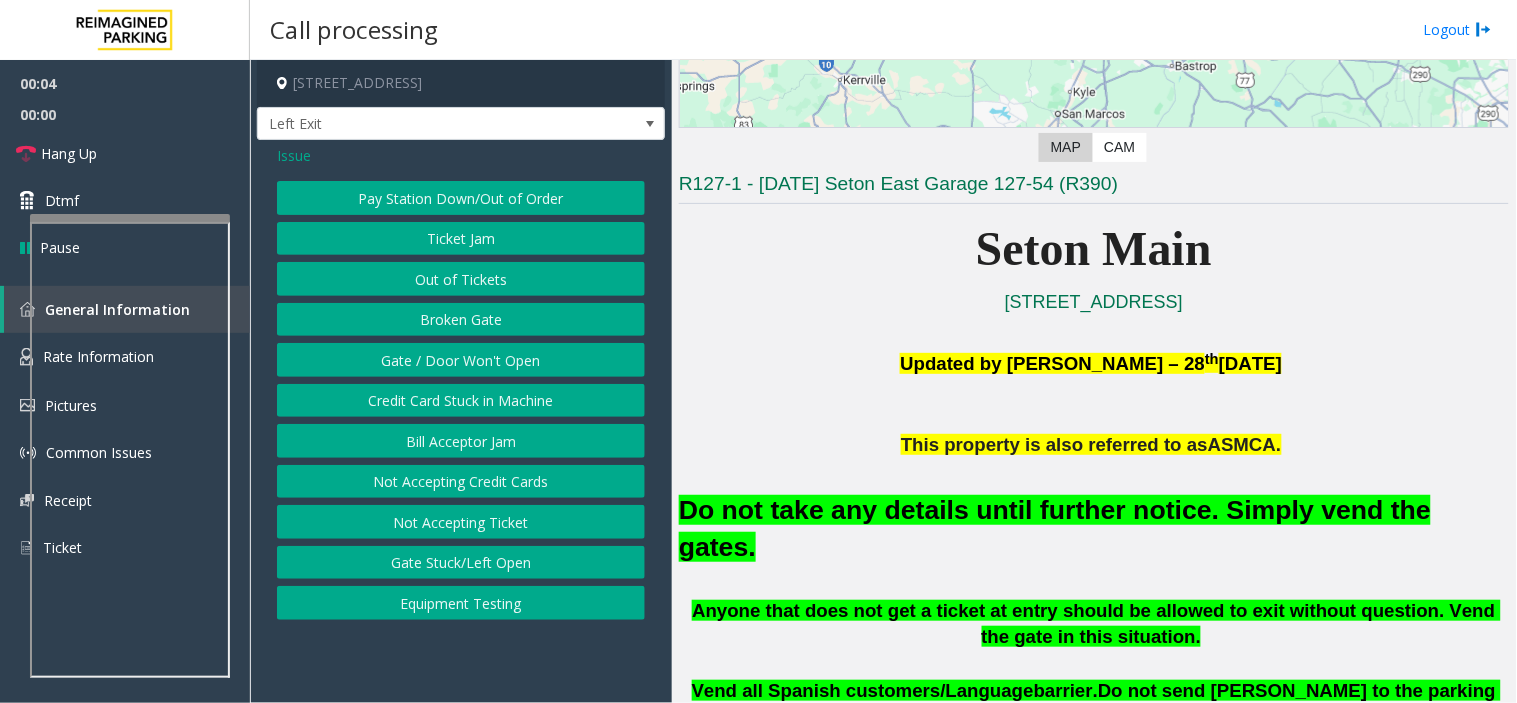 click on "Gate / Door Won't Open" 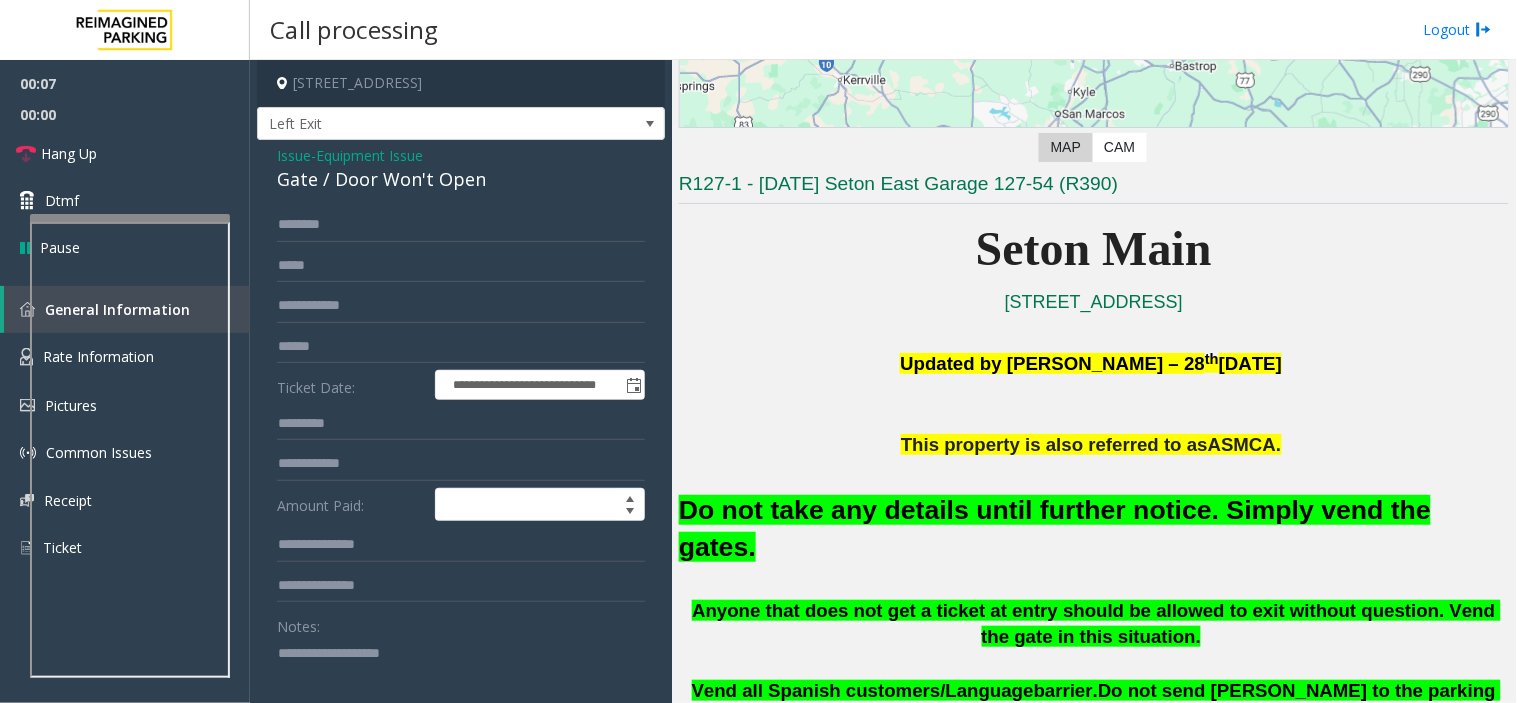 drag, startPoint x: 507, startPoint y: 607, endPoint x: 437, endPoint y: 651, distance: 82.68011 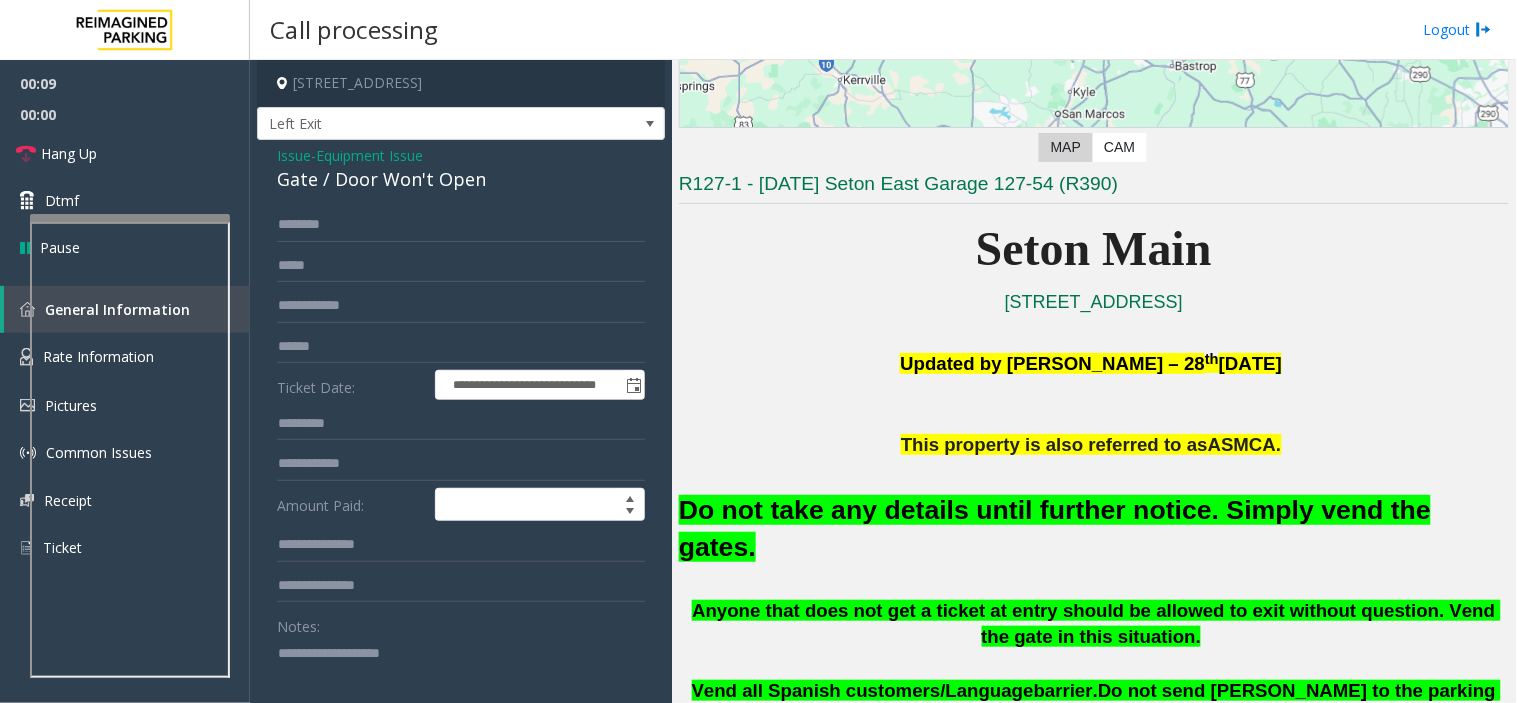 drag, startPoint x: 437, startPoint y: 651, endPoint x: 318, endPoint y: 156, distance: 509.10312 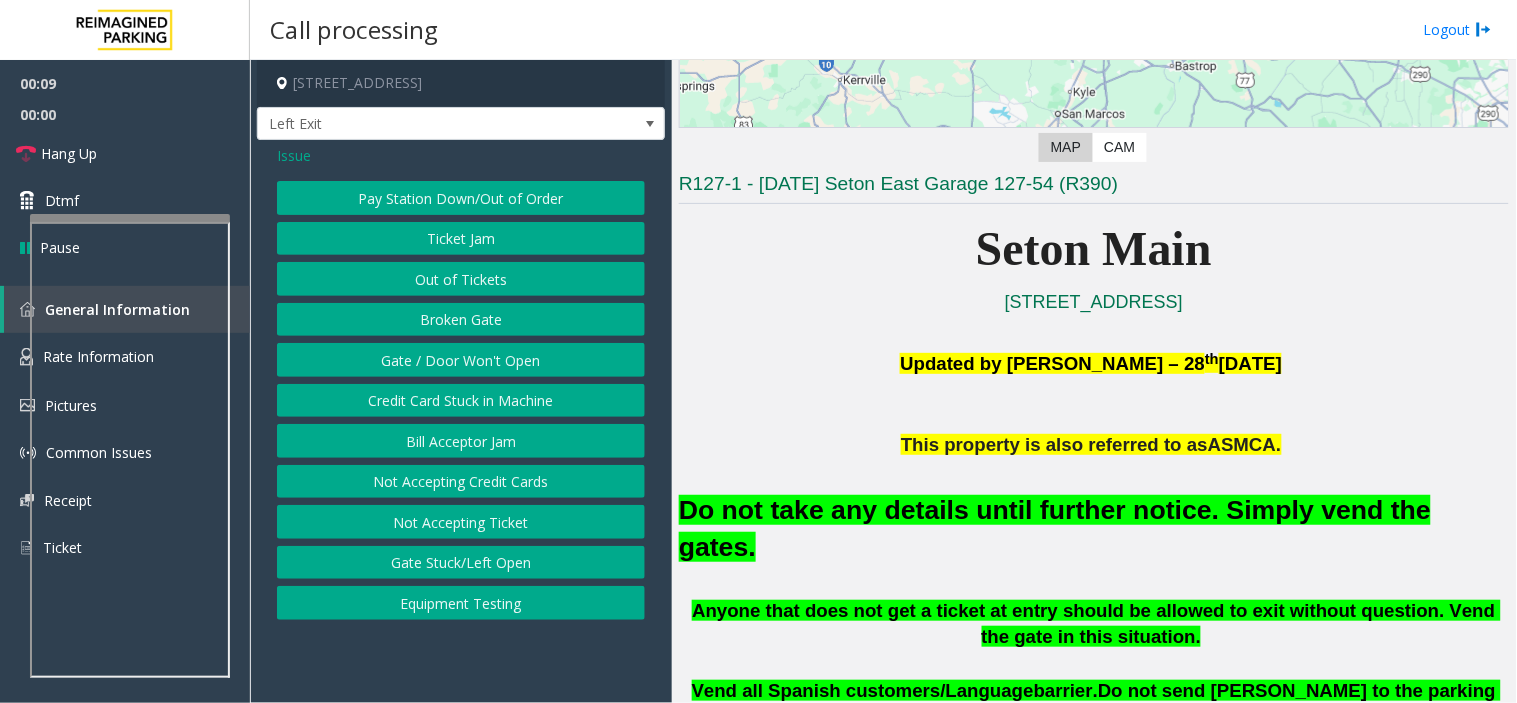 click on "Issue" 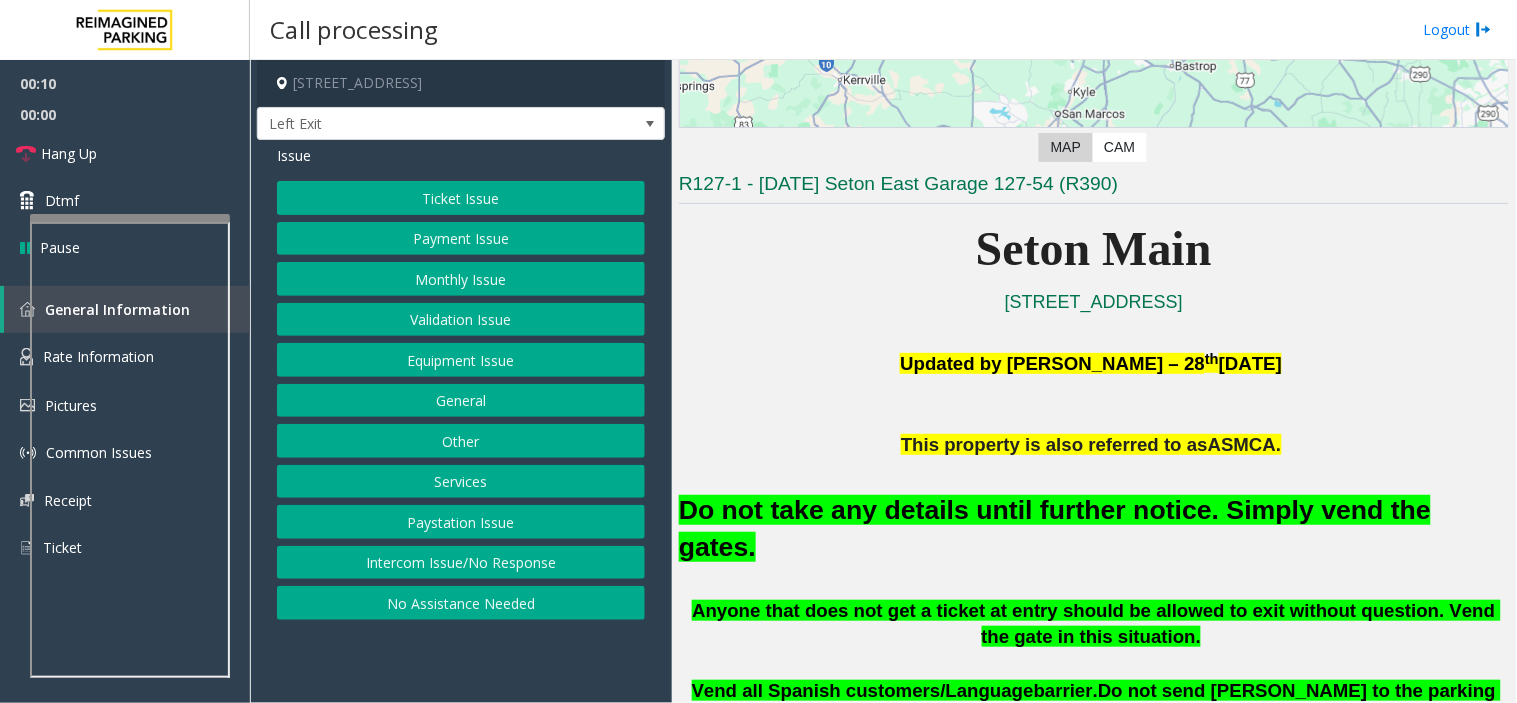 click on "Intercom Issue/No Response" 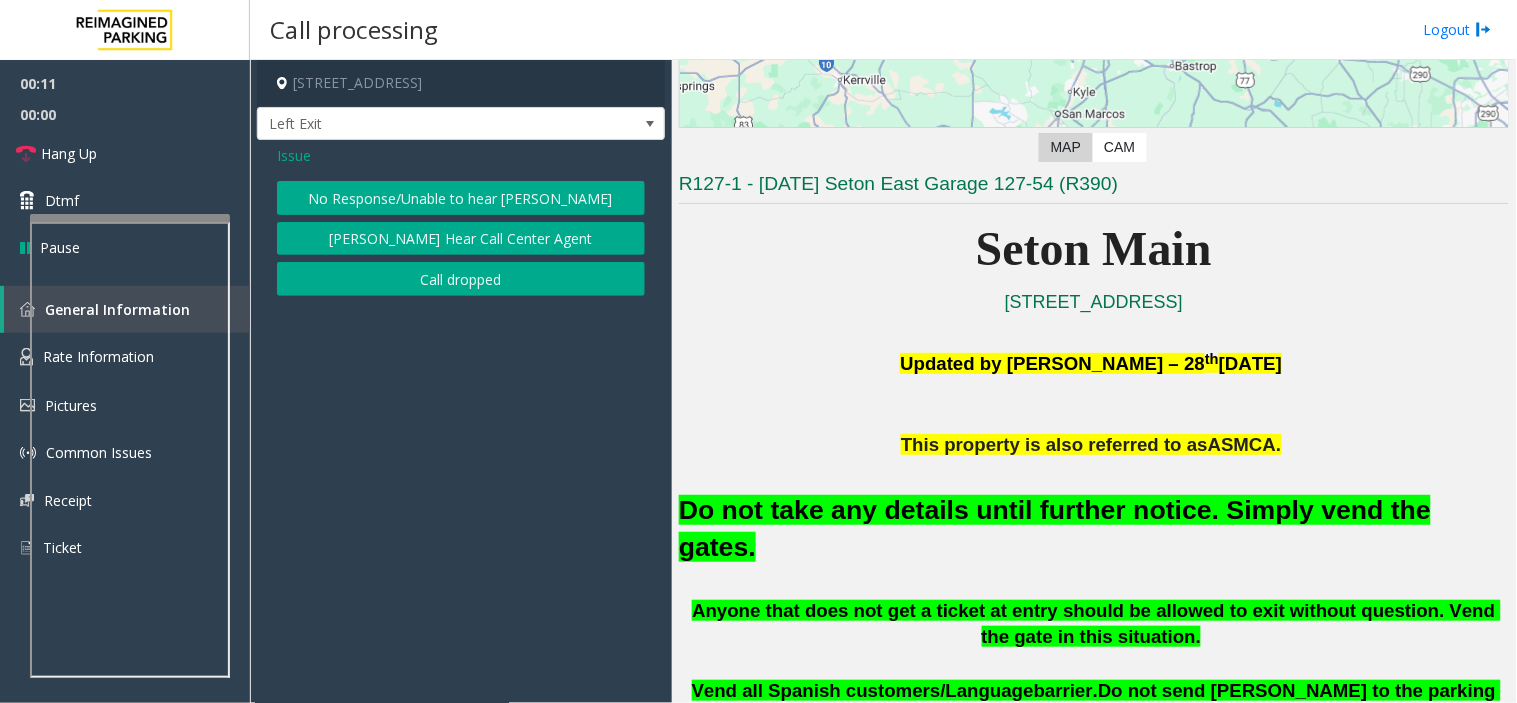 click on "No Response/Unable to hear [PERSON_NAME]" 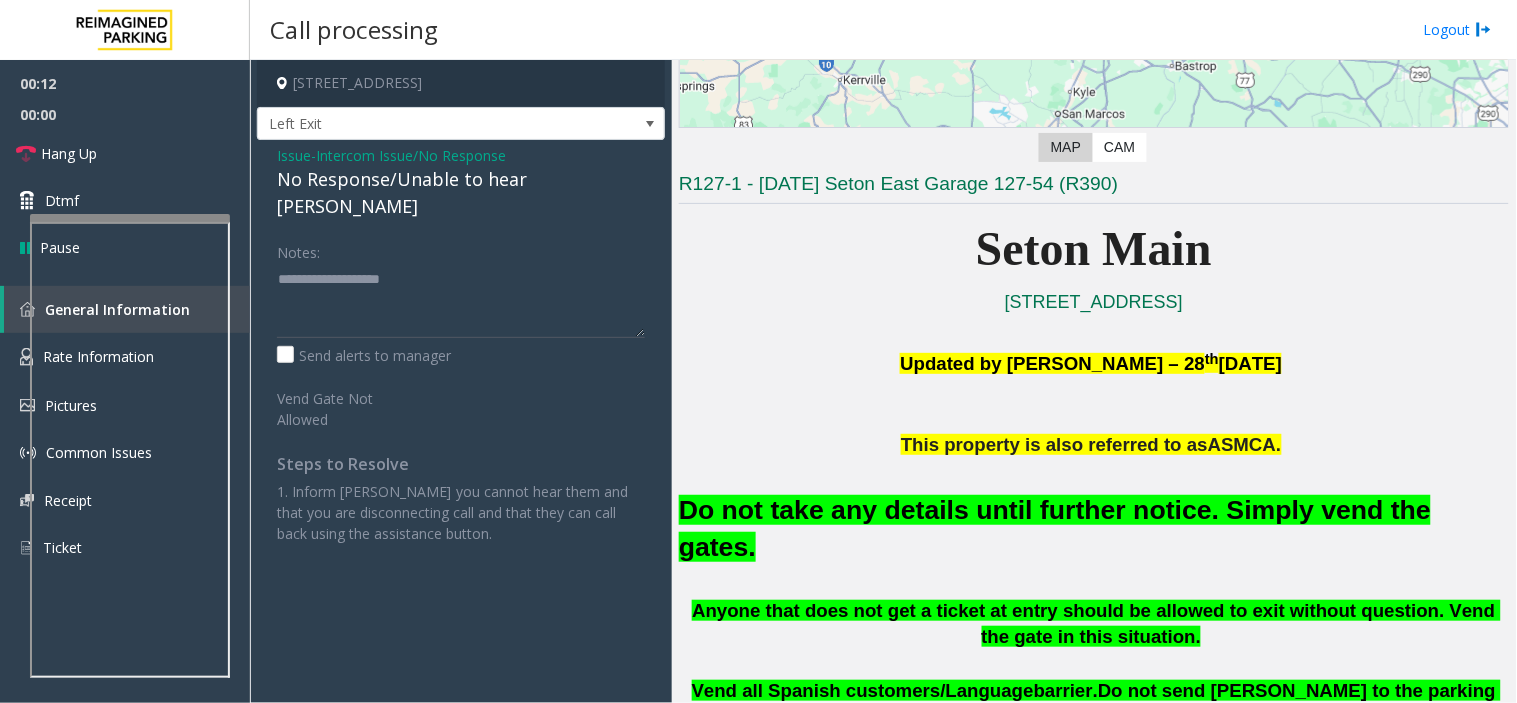 click on "No Response/Unable to hear [PERSON_NAME]" 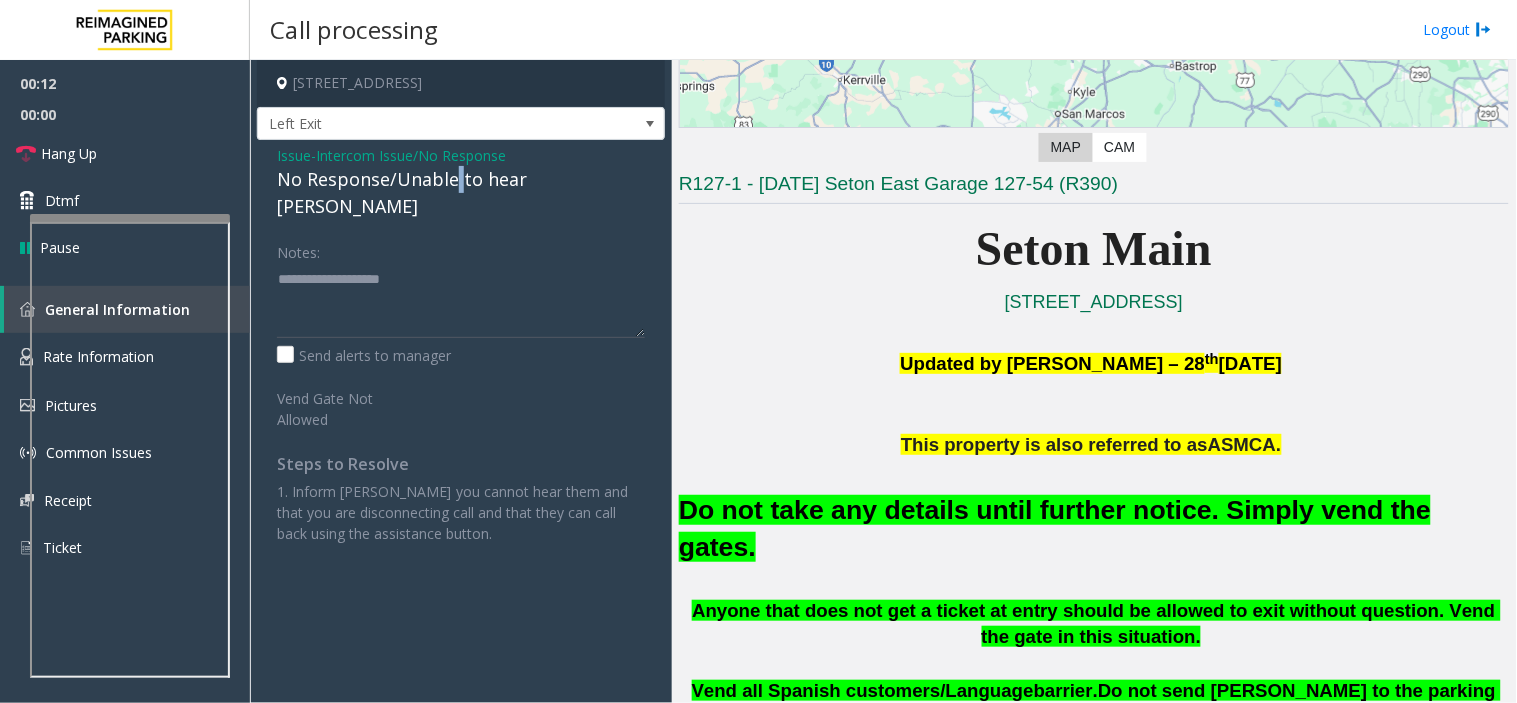 click on "No Response/Unable to hear [PERSON_NAME]" 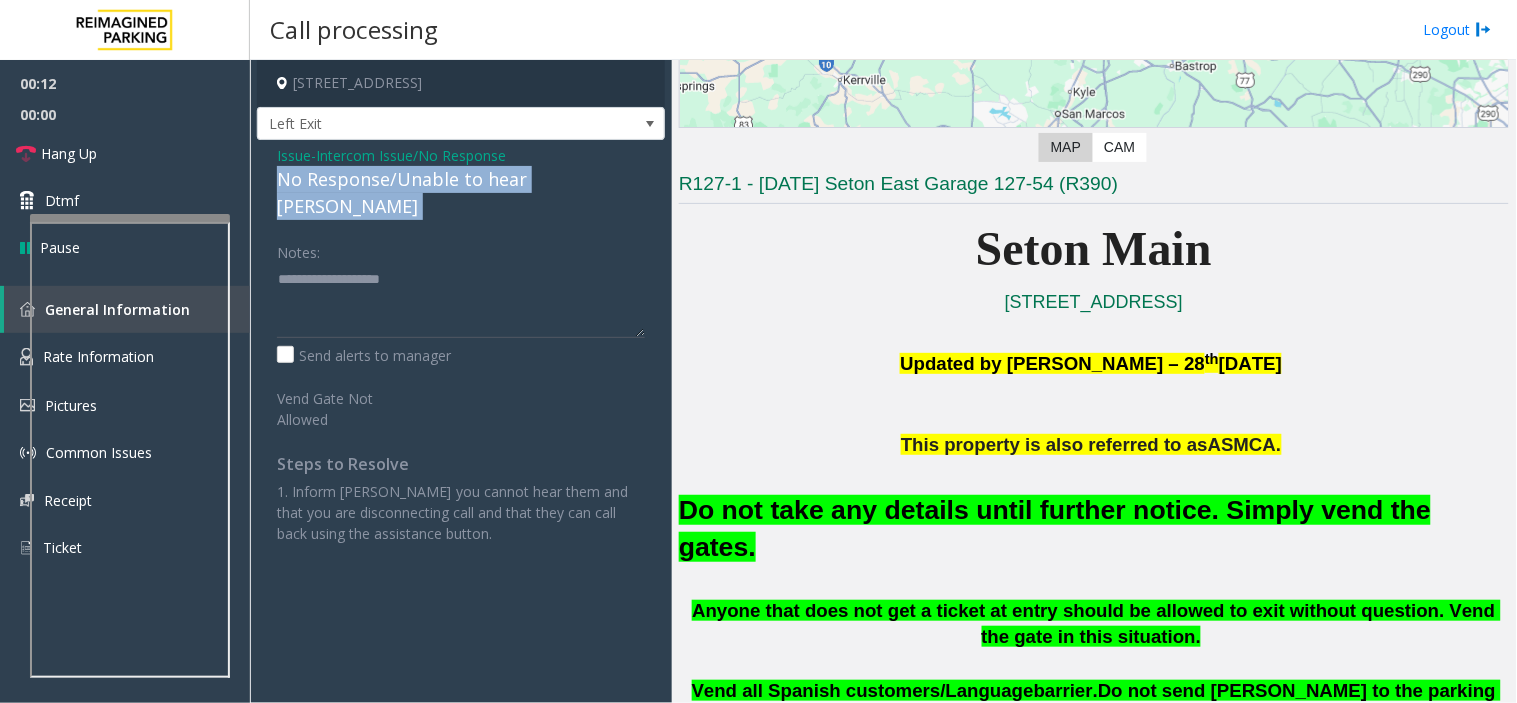 click on "No Response/Unable to hear [PERSON_NAME]" 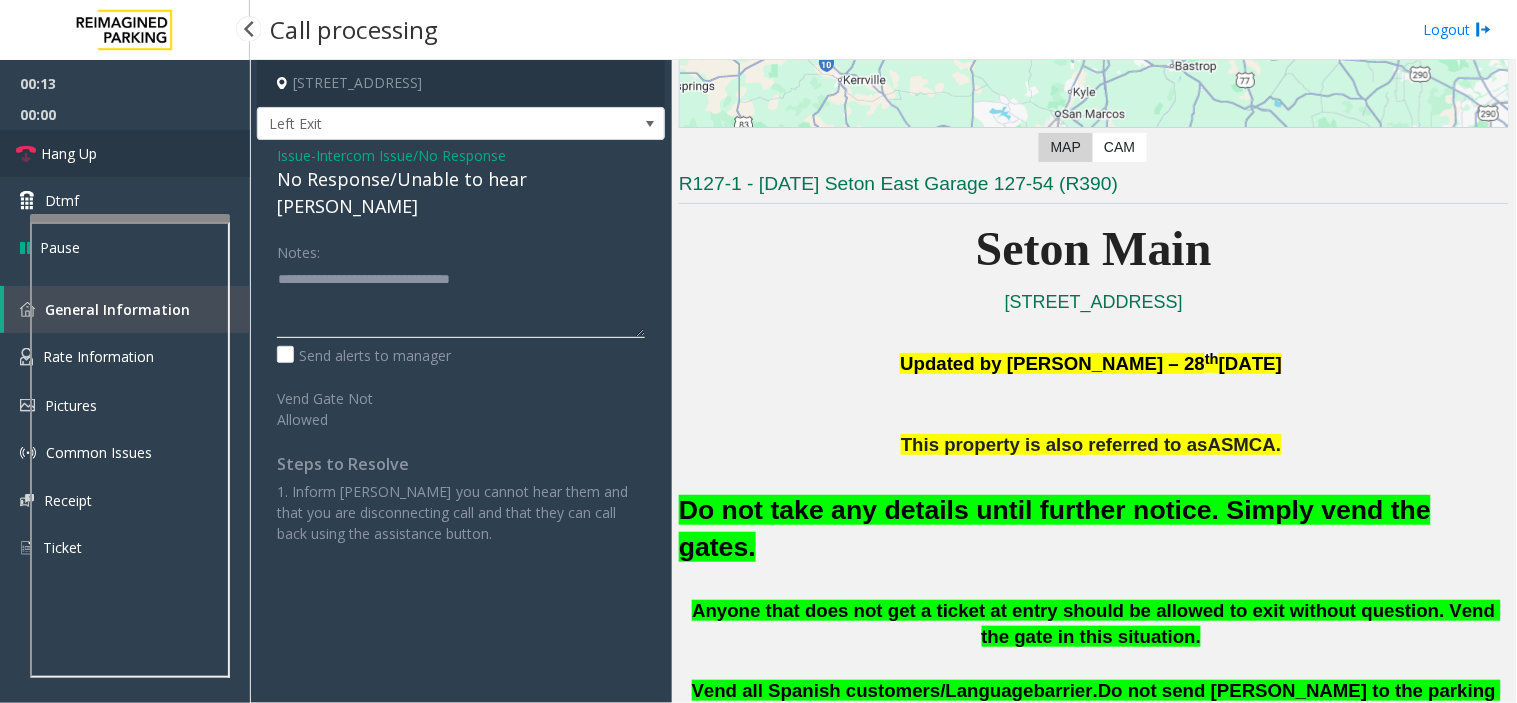 type on "**********" 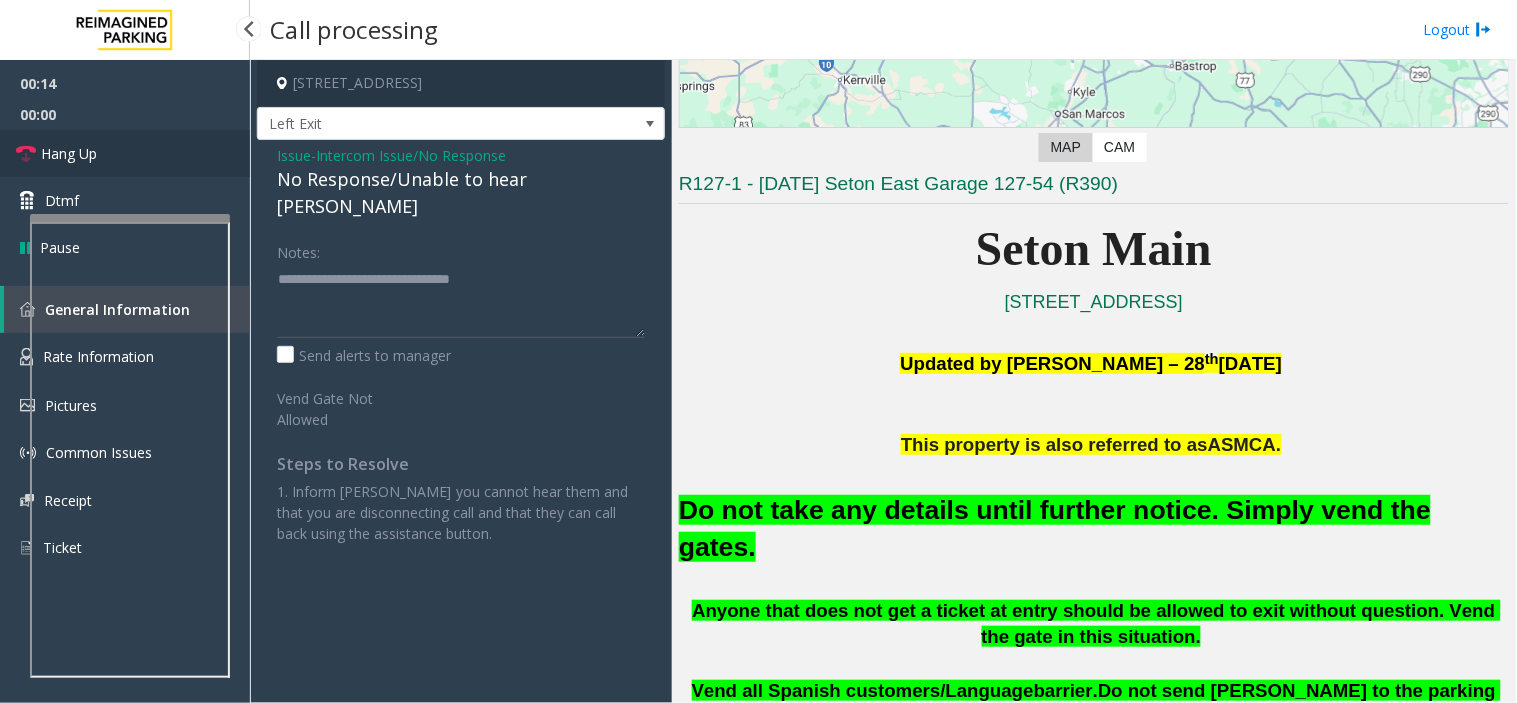 click on "Hang Up" at bounding box center (125, 153) 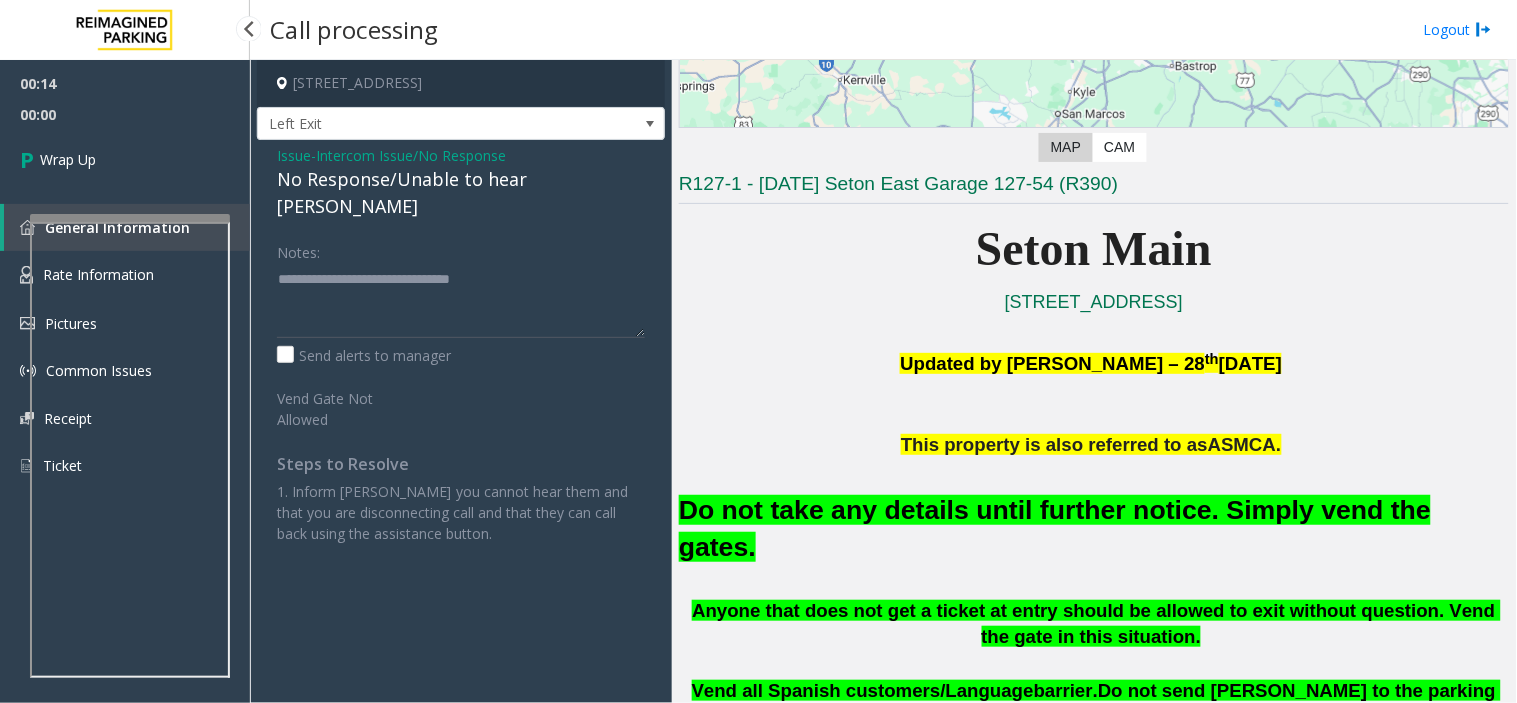 click on "Wrap Up" at bounding box center (125, 159) 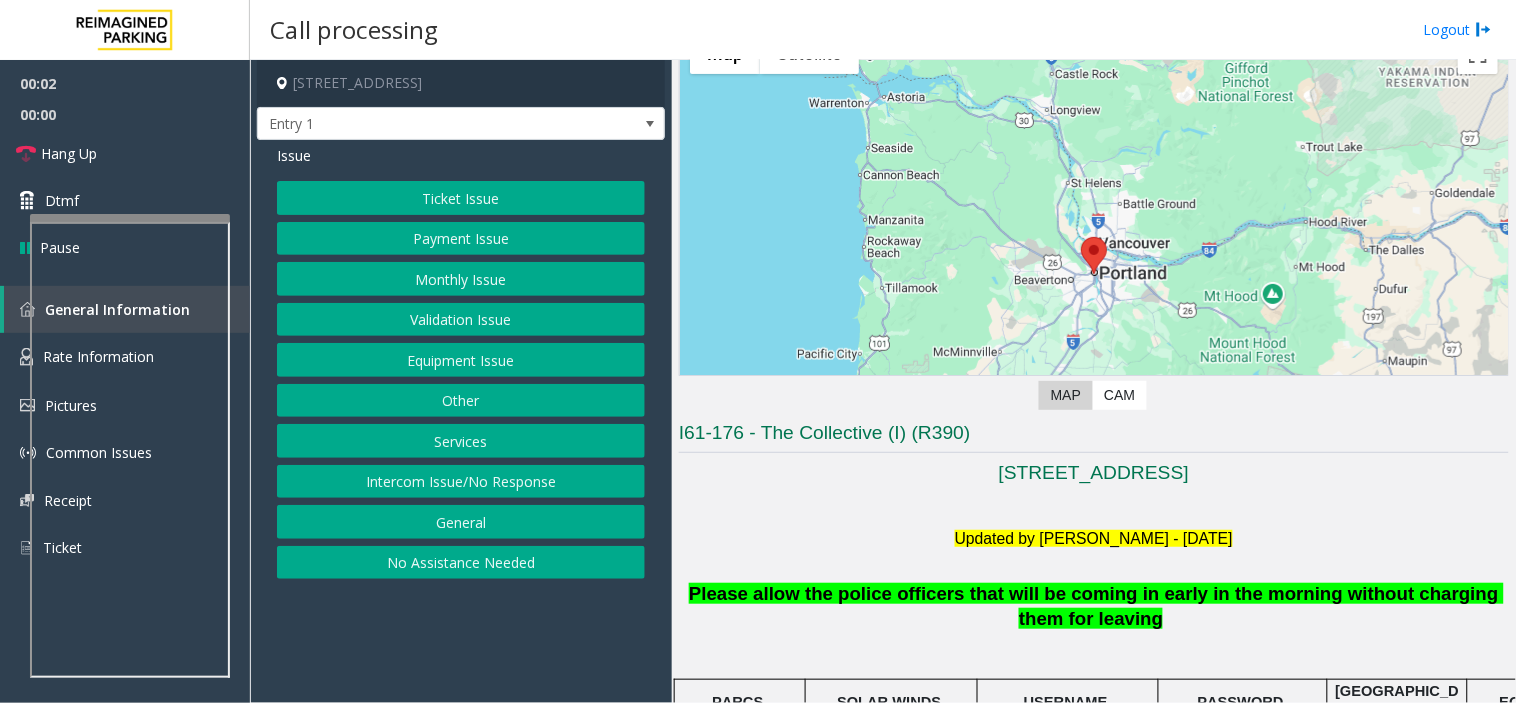 click on "I61-176 - The Collective (I) (R390)" 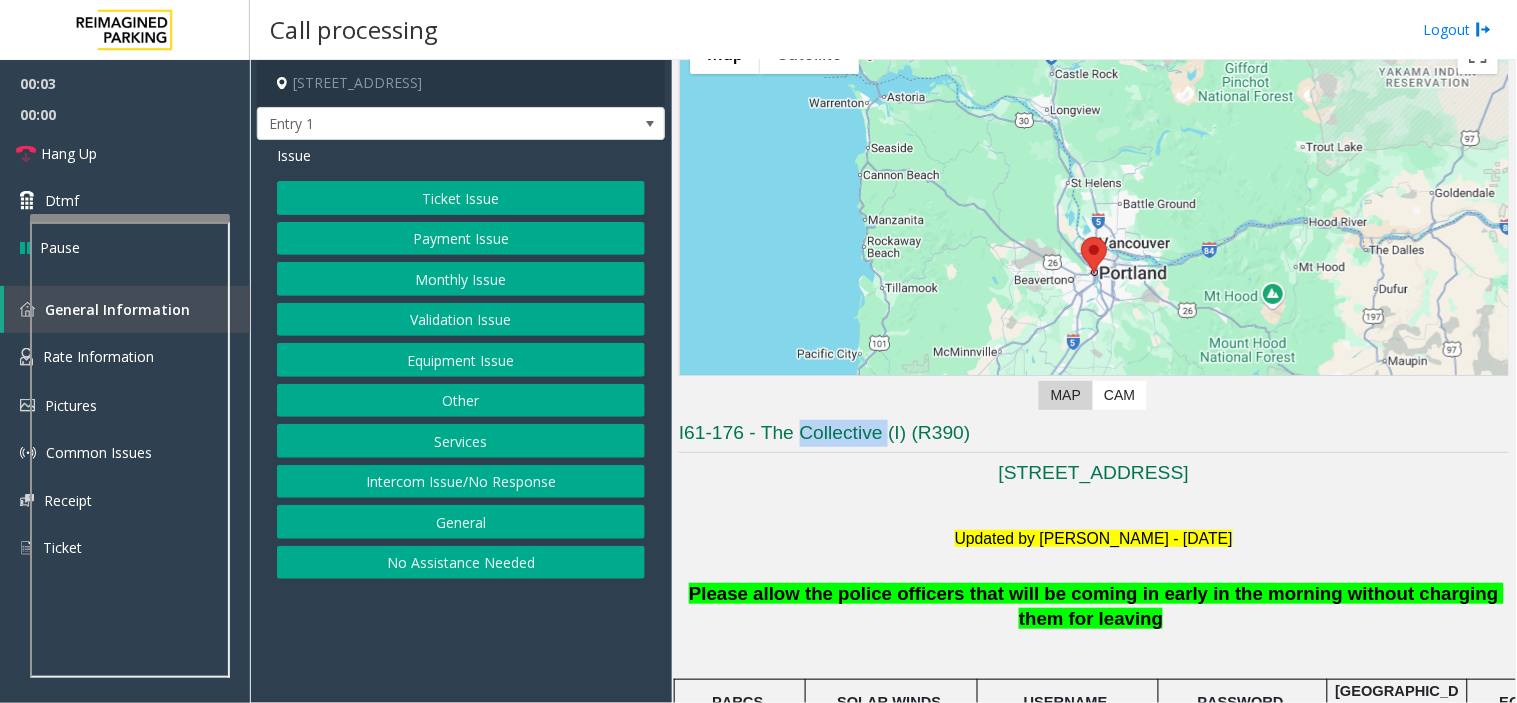 click on "I61-176 - The Collective (I) (R390)" 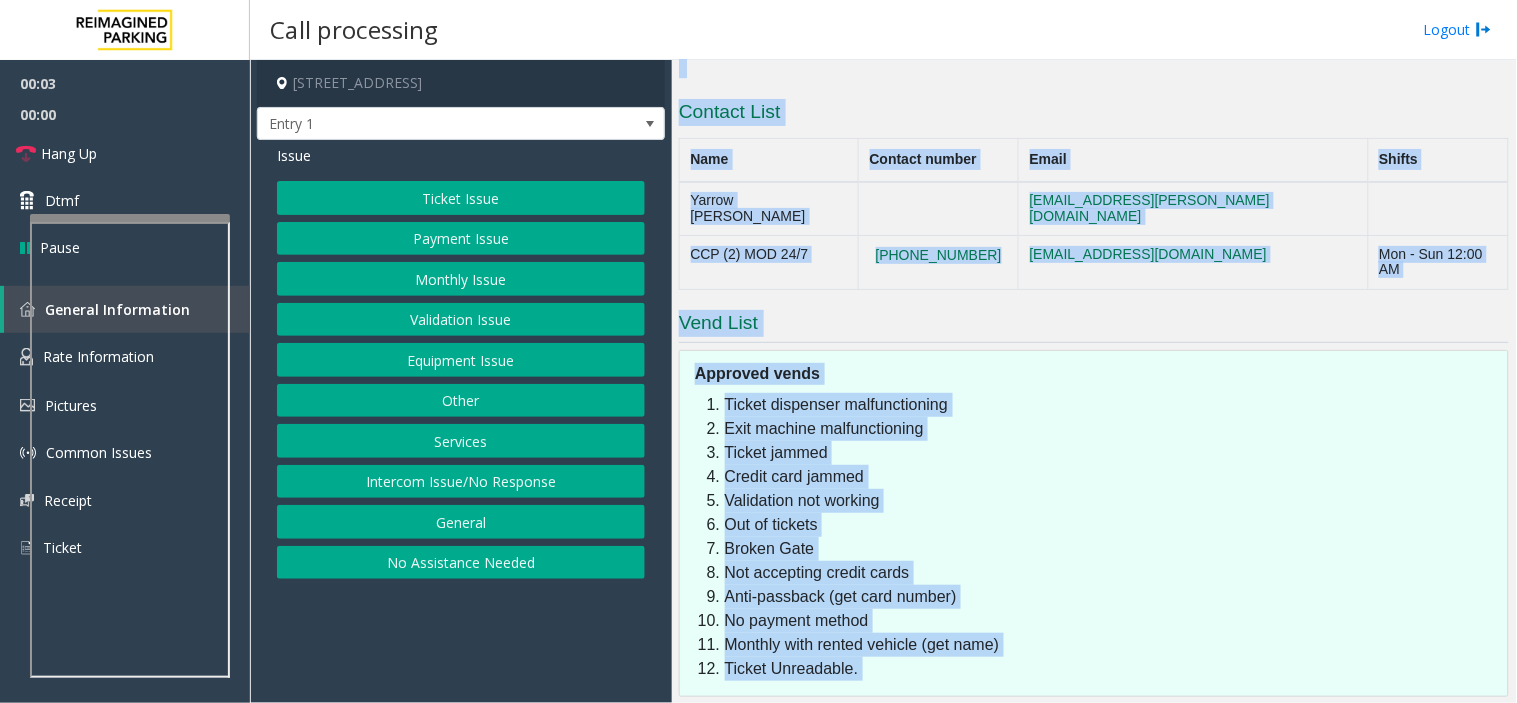 drag, startPoint x: 823, startPoint y: 427, endPoint x: 1097, endPoint y: 464, distance: 276.48688 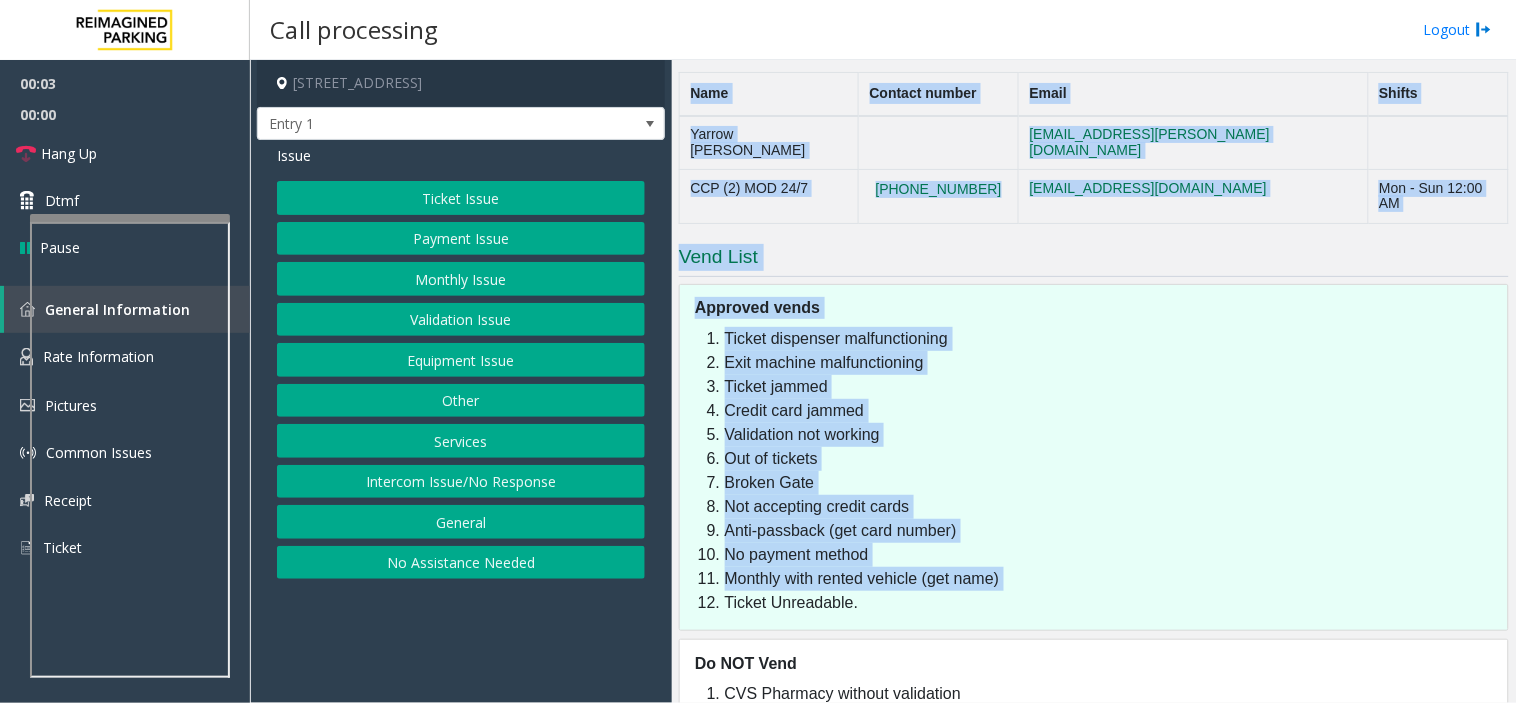 click on "Ticket jammed" 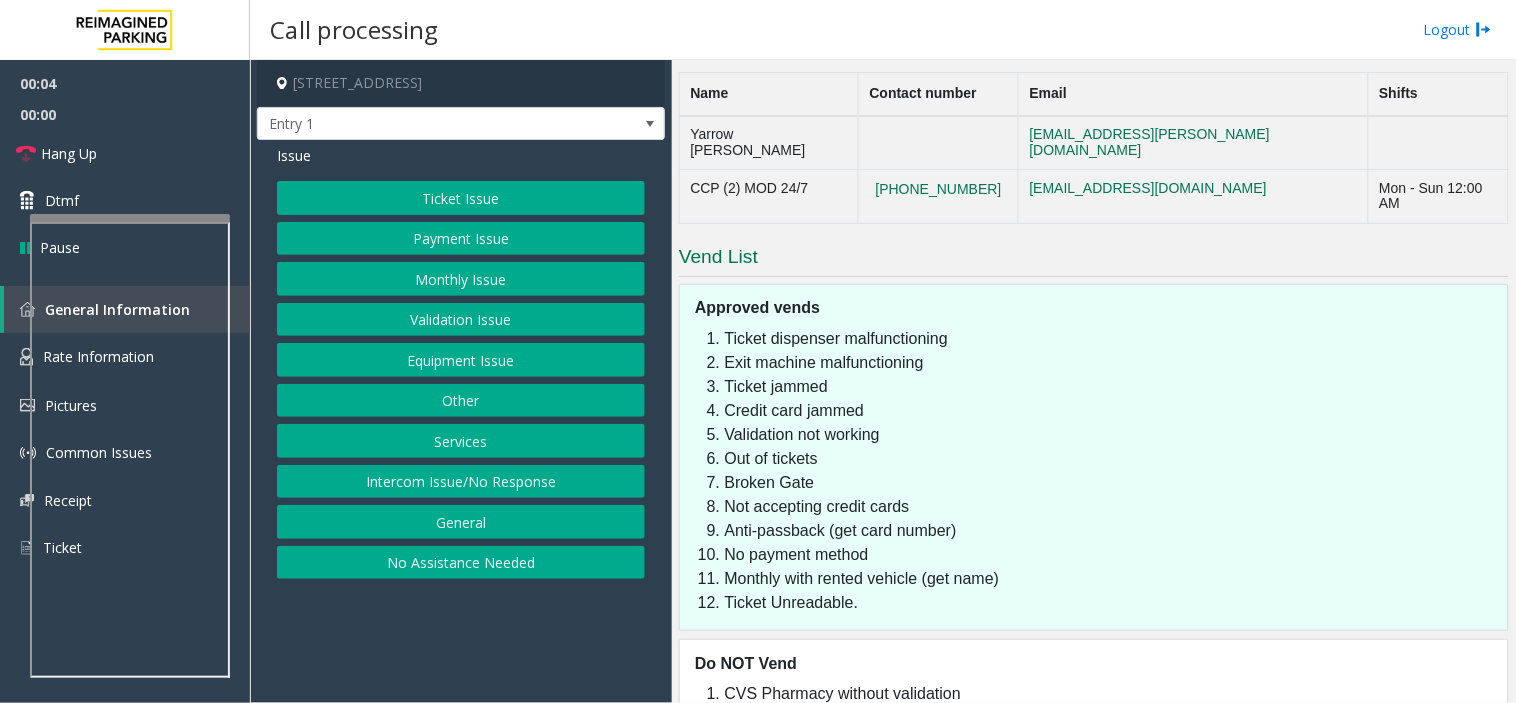 click on "Ticket jammed" 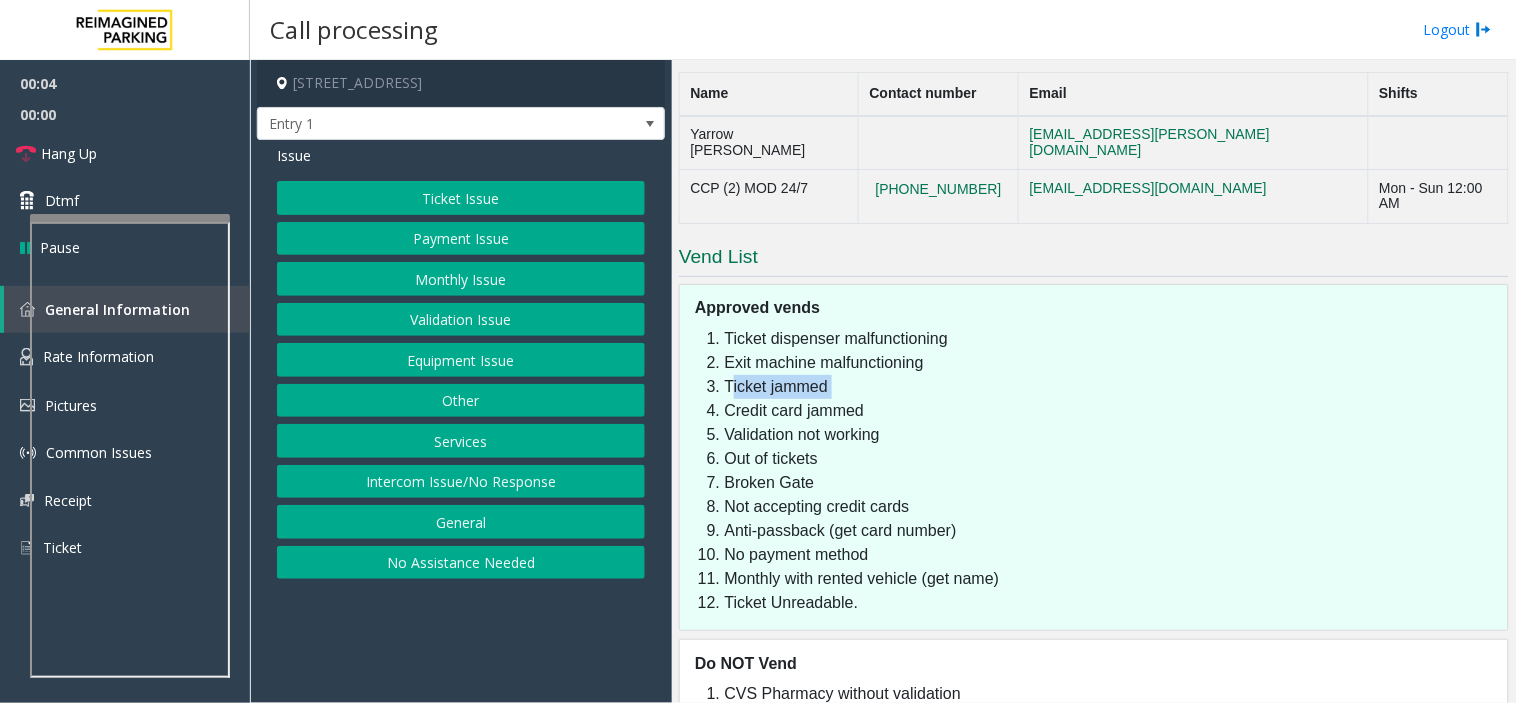 click on "Ticket jammed" 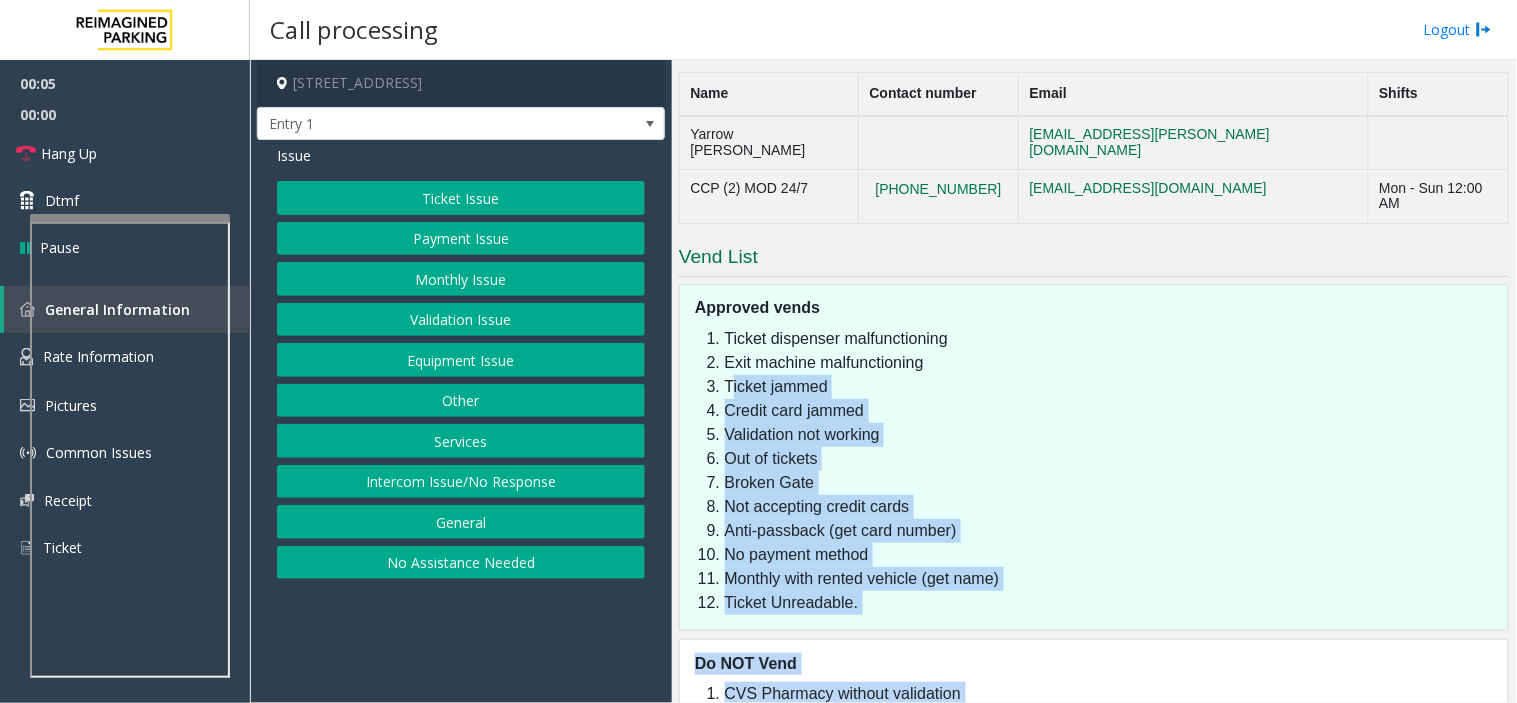 scroll, scrollTop: 1713, scrollLeft: 0, axis: vertical 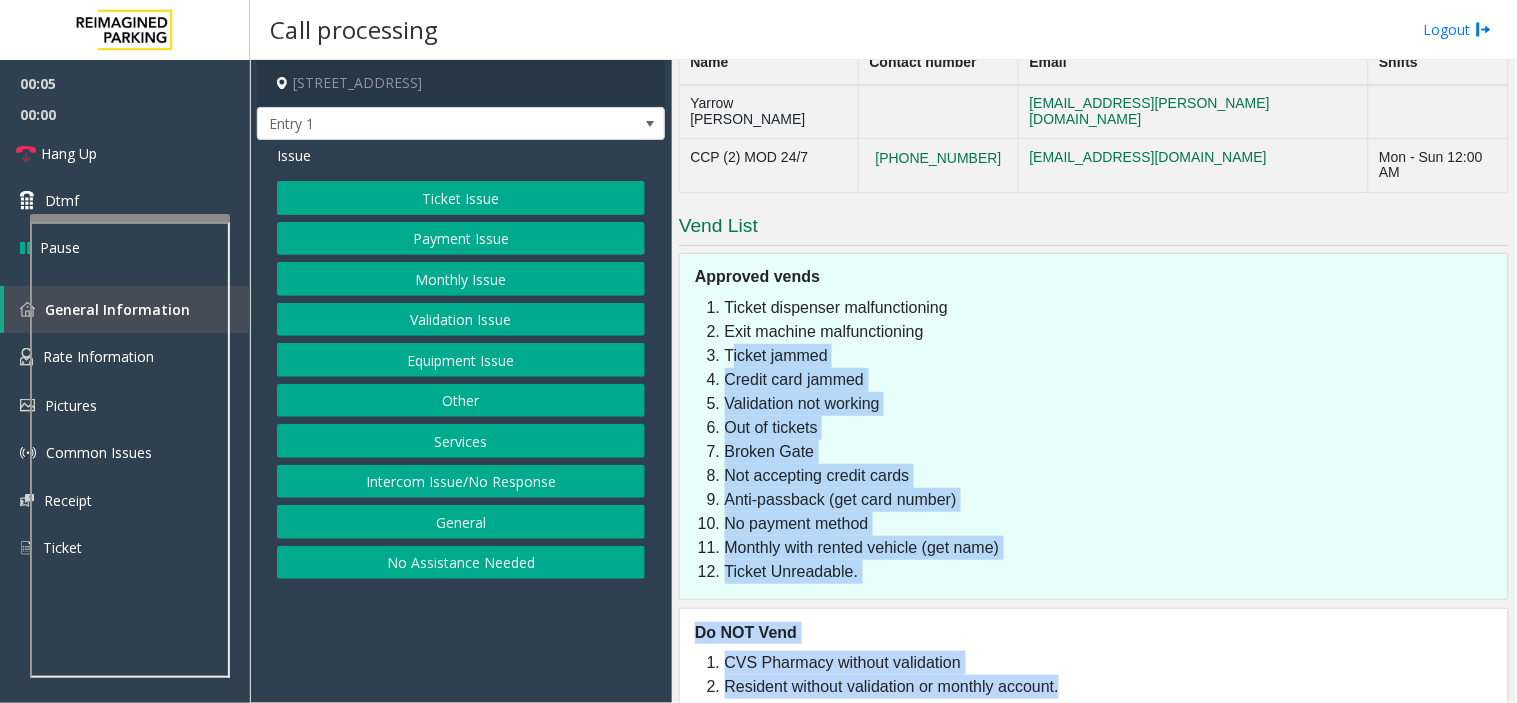 drag, startPoint x: 1045, startPoint y: 328, endPoint x: 1068, endPoint y: 691, distance: 363.7279 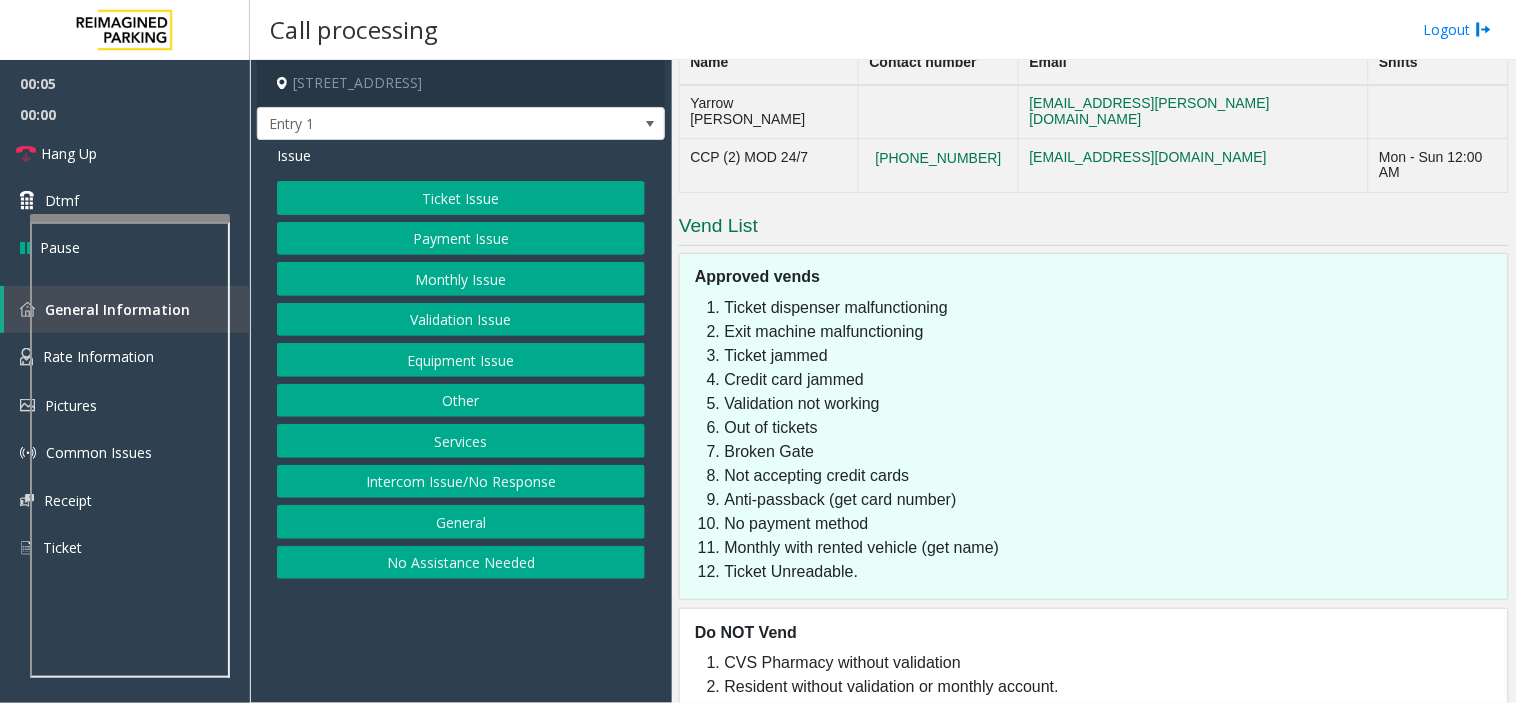 click on "Main   Revenue Control Manufacturer: ZEAG  ← Move left → Move right ↑ Move up ↓ Move down + Zoom in - Zoom out Home Jump left by 75% End Jump right by 75% Page Up Jump up by 75% Page Down Jump down by 75% Map Terrain Satellite Labels Keyboard shortcuts Map Data Map data ©2025 Google Map data ©2025 Google 20 km  Click to toggle between metric and imperial units Terms Report a map error Video is not available for this lane. Previous Next  Map   CAM  I61-176 - The Collective (I) (R390) [STREET_ADDRESS] Updated by [PERSON_NAME] - [DATE] Please allow the police officers that will be coming in early in the morning without charging them for leaving       PARCS   SOLAR WINDS   USERNAME   PASSWORD   PARIS   EQUIPMENT   CARD INSERTION   Amano           1 PIL, 1 POF   CC ONLY     MANDATORY FIELDS   VALIDATIONS   APPROVED VALIDATION LIST   TICKET   MONTHLY CARDS/TENANTS   GARAGE LAYOUT   LOCATION TIME         CVS Pharmacy customers can park for free for" 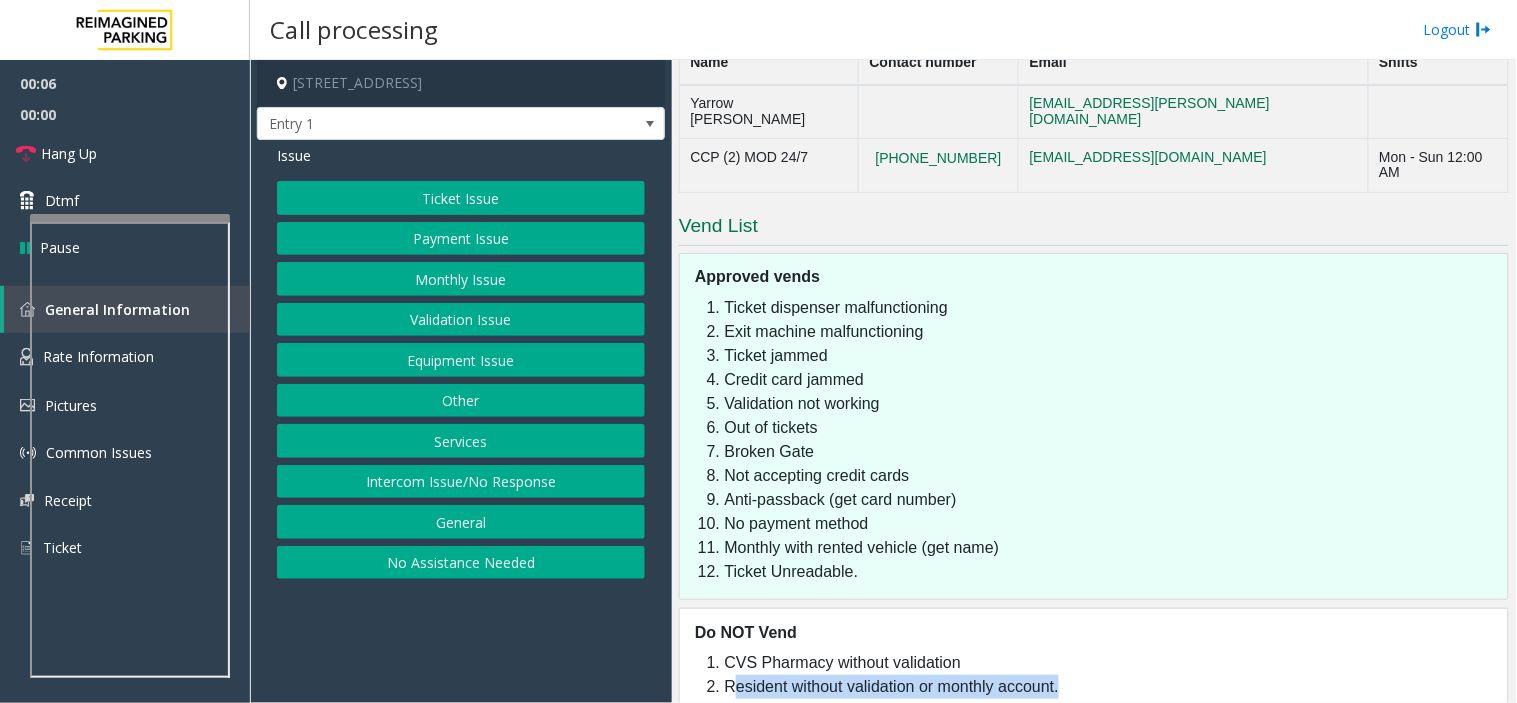 click on "Main   Revenue Control Manufacturer: ZEAG  ← Move left → Move right ↑ Move up ↓ Move down + Zoom in - Zoom out Home Jump left by 75% End Jump right by 75% Page Up Jump up by 75% Page Down Jump down by 75% Map Terrain Satellite Labels Keyboard shortcuts Map Data Map data ©2025 Google Map data ©2025 Google 20 km  Click to toggle between metric and imperial units Terms Report a map error Video is not available for this lane. Previous Next  Map   CAM  I61-176 - The Collective (I) (R390) [STREET_ADDRESS] Updated by [PERSON_NAME] - [DATE] Please allow the police officers that will be coming in early in the morning without charging them for leaving       PARCS   SOLAR WINDS   USERNAME   PASSWORD   PARIS   EQUIPMENT   CARD INSERTION   Amano           1 PIL, 1 POF   CC ONLY     MANDATORY FIELDS   VALIDATIONS   APPROVED VALIDATION LIST   TICKET   MONTHLY CARDS/TENANTS   GARAGE LAYOUT   LOCATION TIME         CVS Pharmacy customers can park for free for" 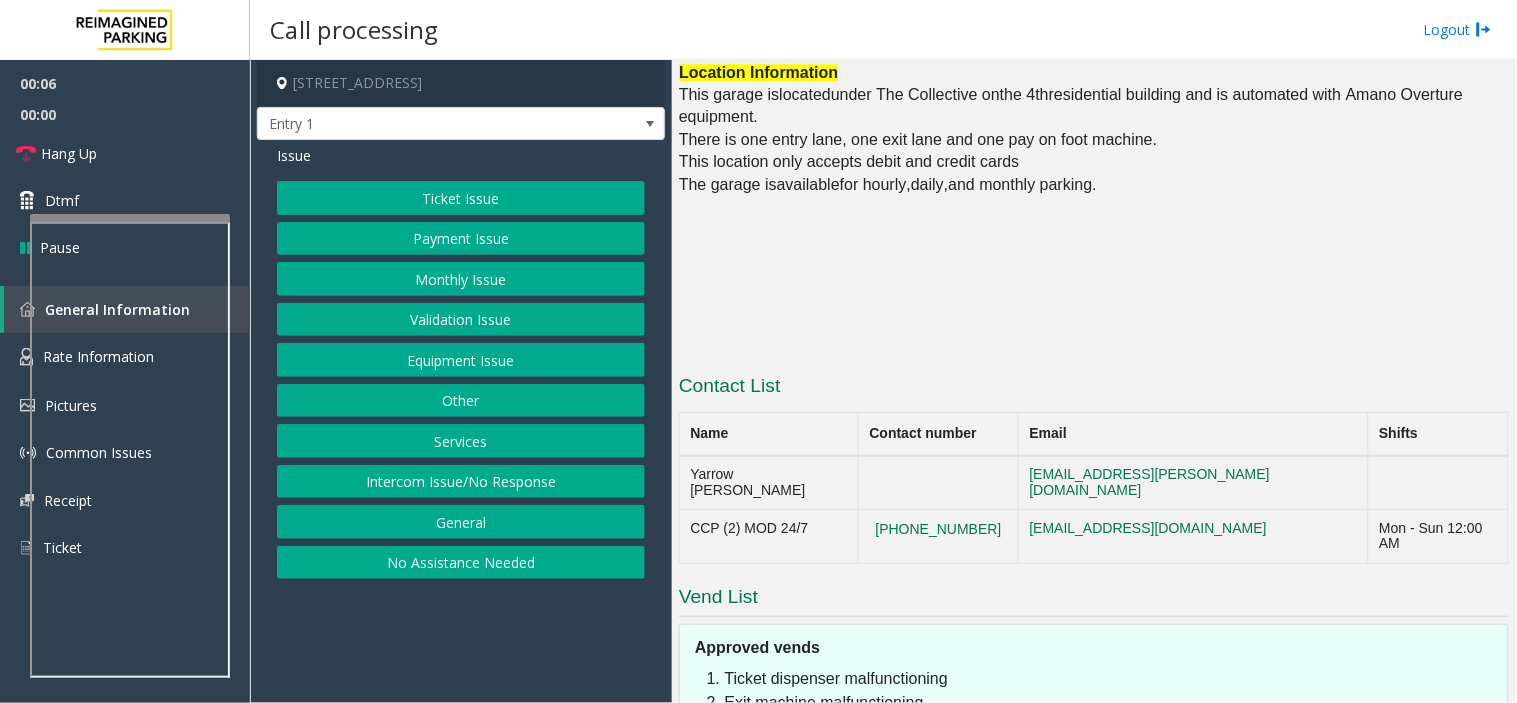 scroll, scrollTop: 1268, scrollLeft: 0, axis: vertical 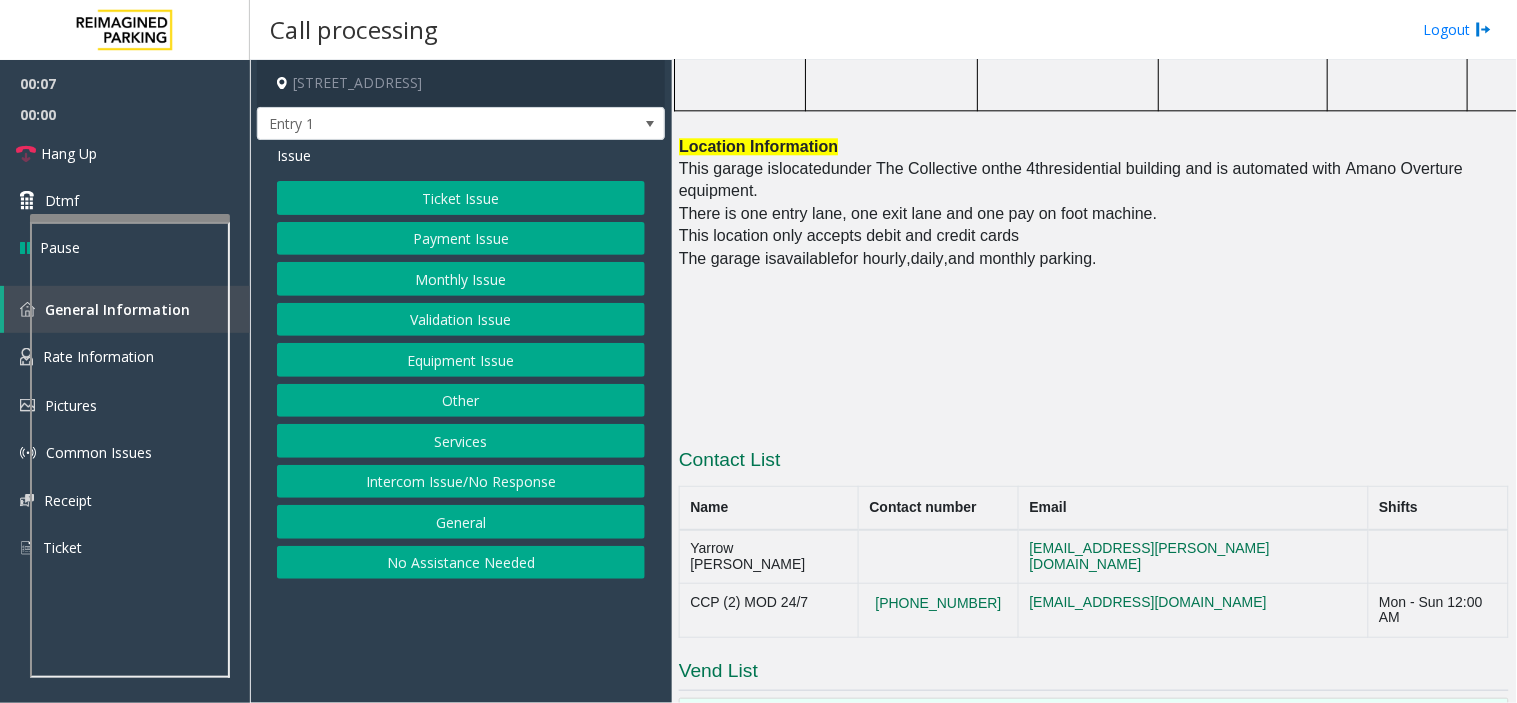 click on "This garage is  located  under The Collective on  the 4th  residential building and is automated with Amano Overture equipment." 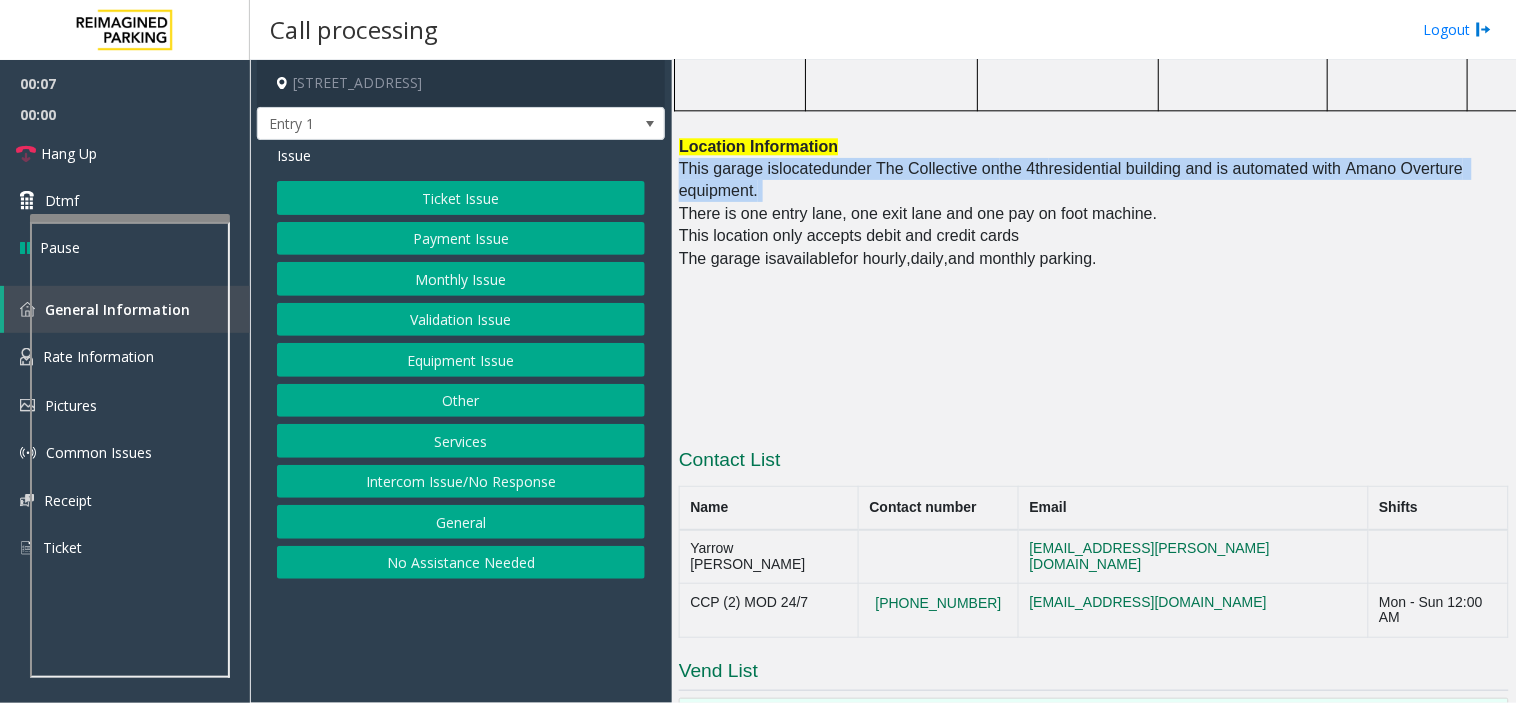 click on "This garage is  located  under The Collective on  the 4th  residential building and is automated with Amano Overture equipment." 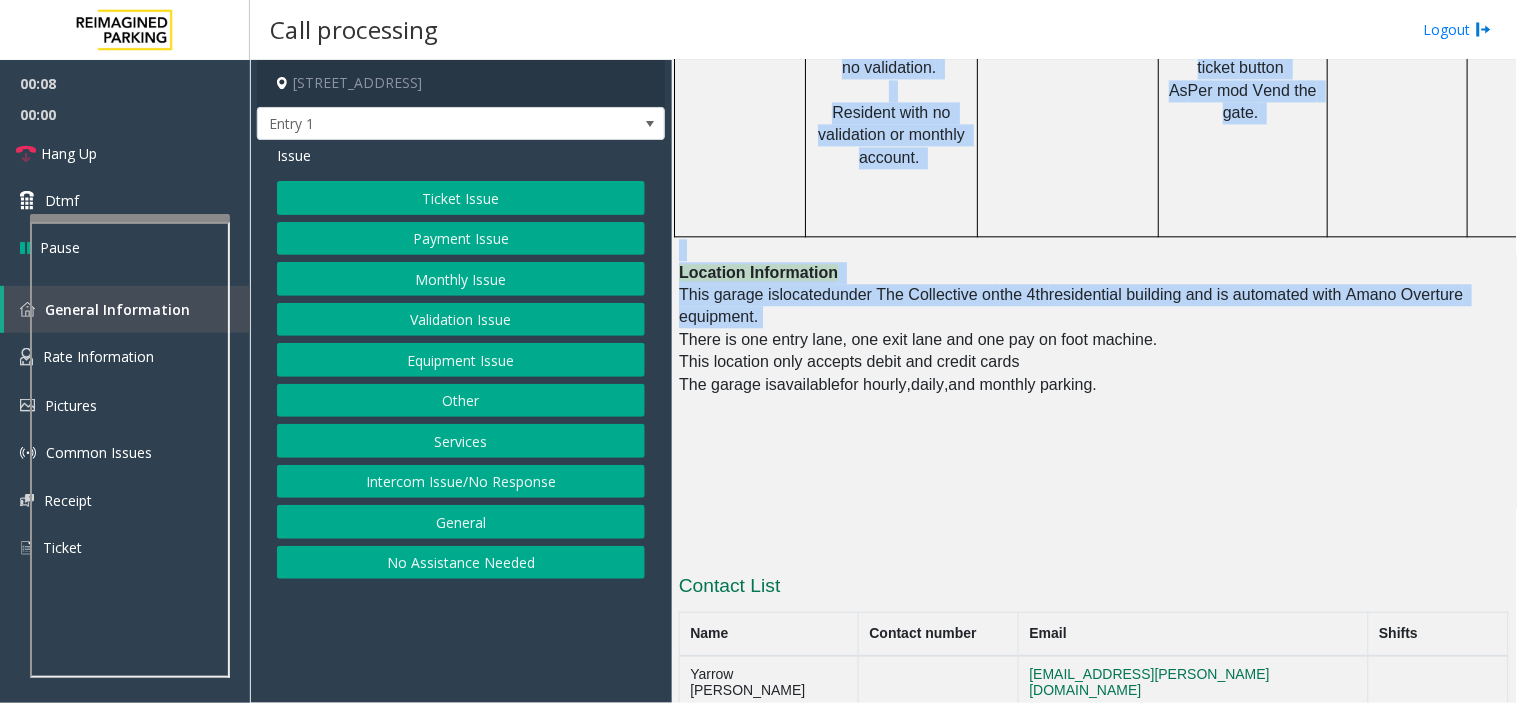 scroll, scrollTop: 994, scrollLeft: 0, axis: vertical 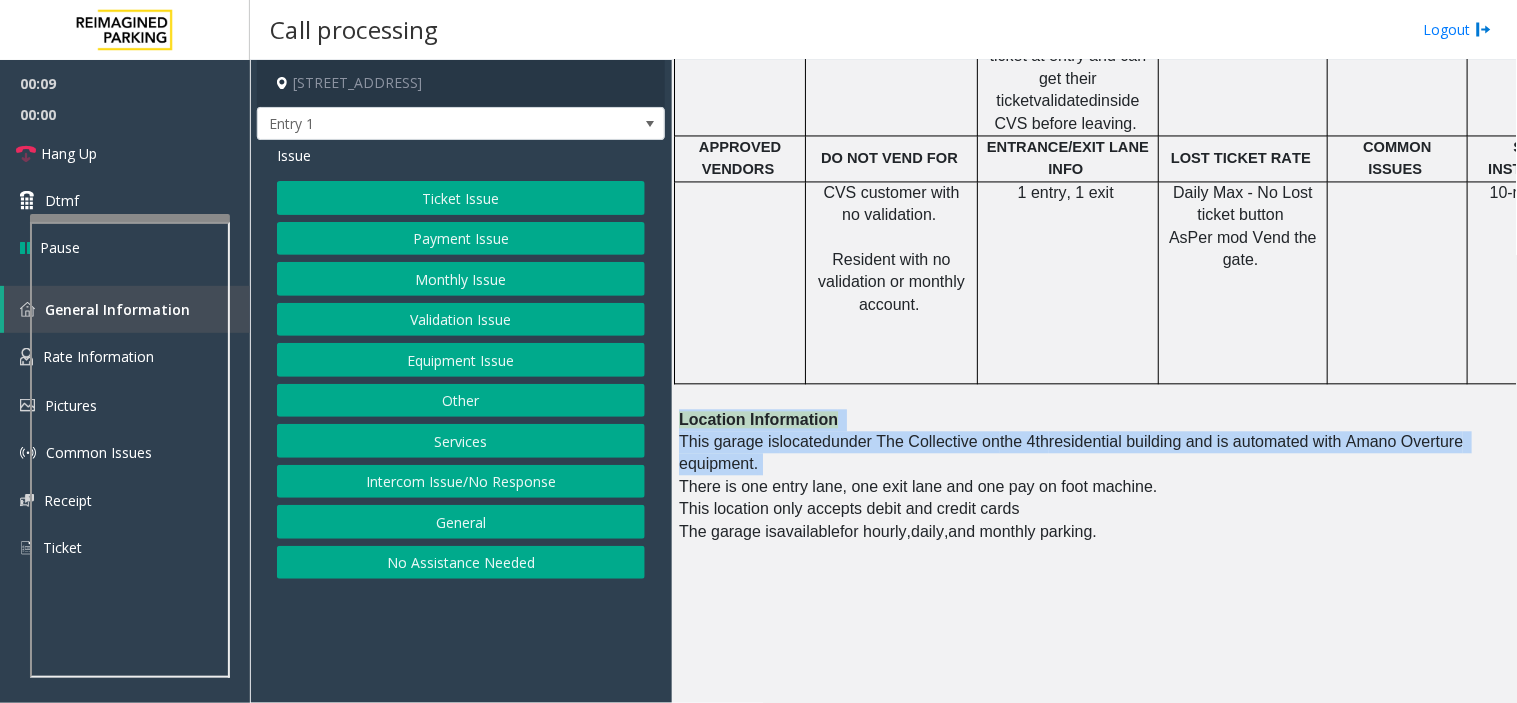 drag, startPoint x: 850, startPoint y: 174, endPoint x: 802, endPoint y: 403, distance: 233.9765 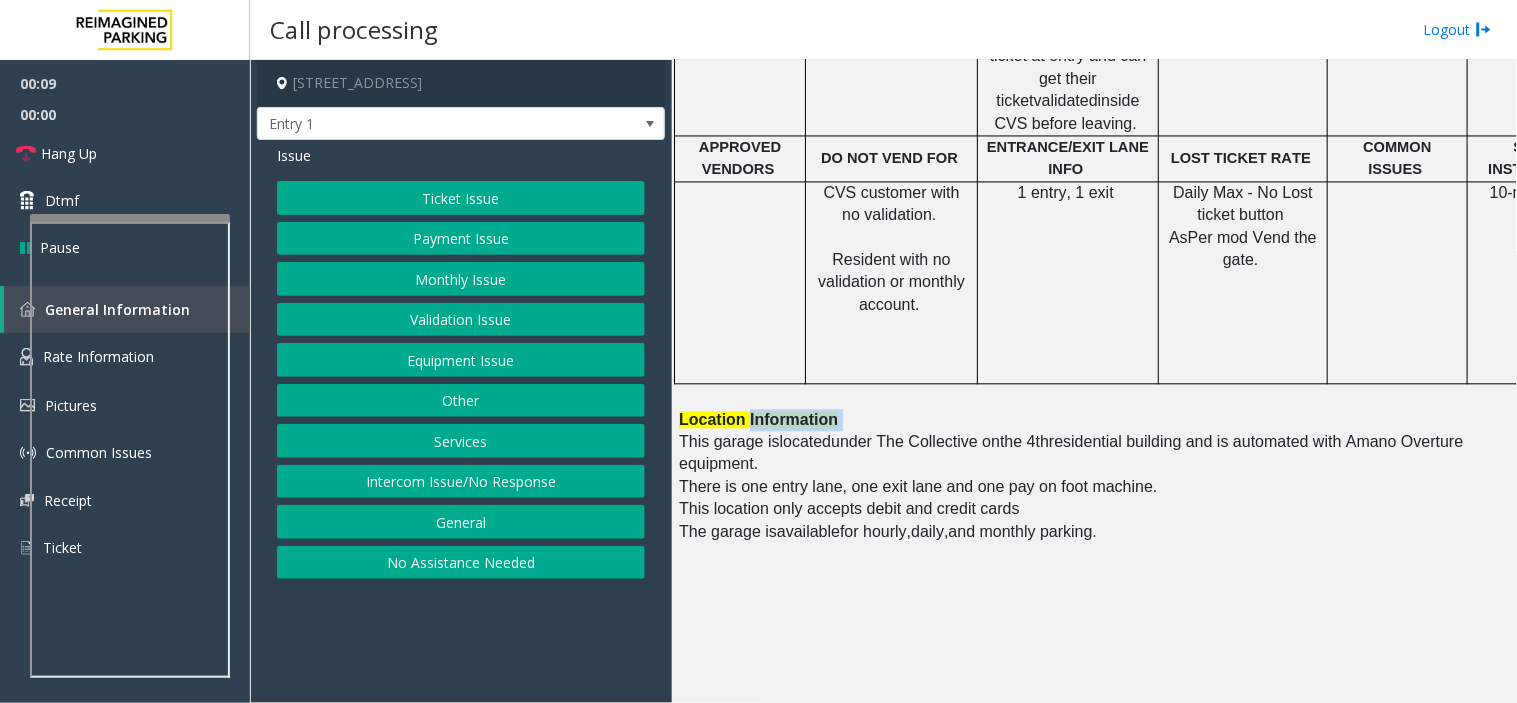 click on "ocation Information" 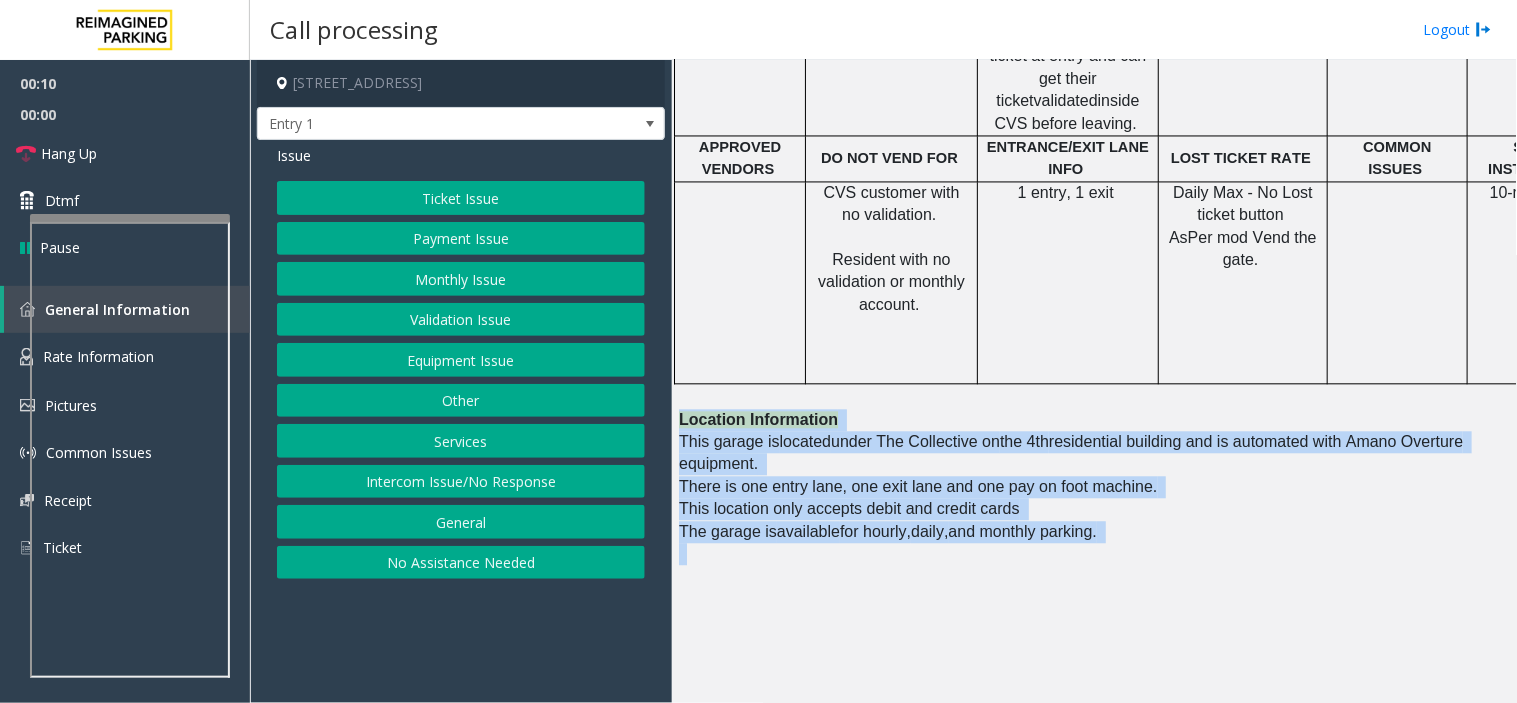 drag, startPoint x: 802, startPoint y: 403, endPoint x: 1041, endPoint y: 524, distance: 267.8843 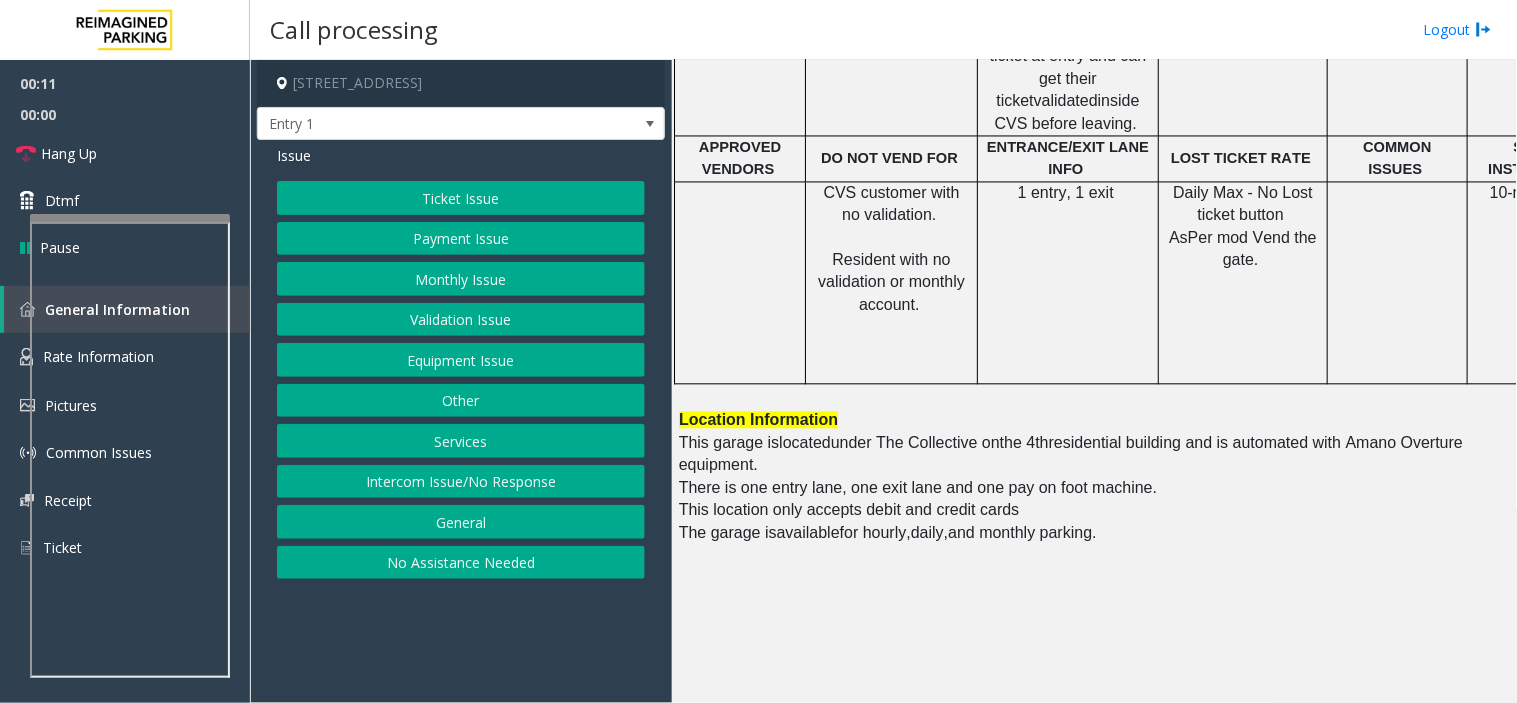 click on "Intercom Issue/No Response" 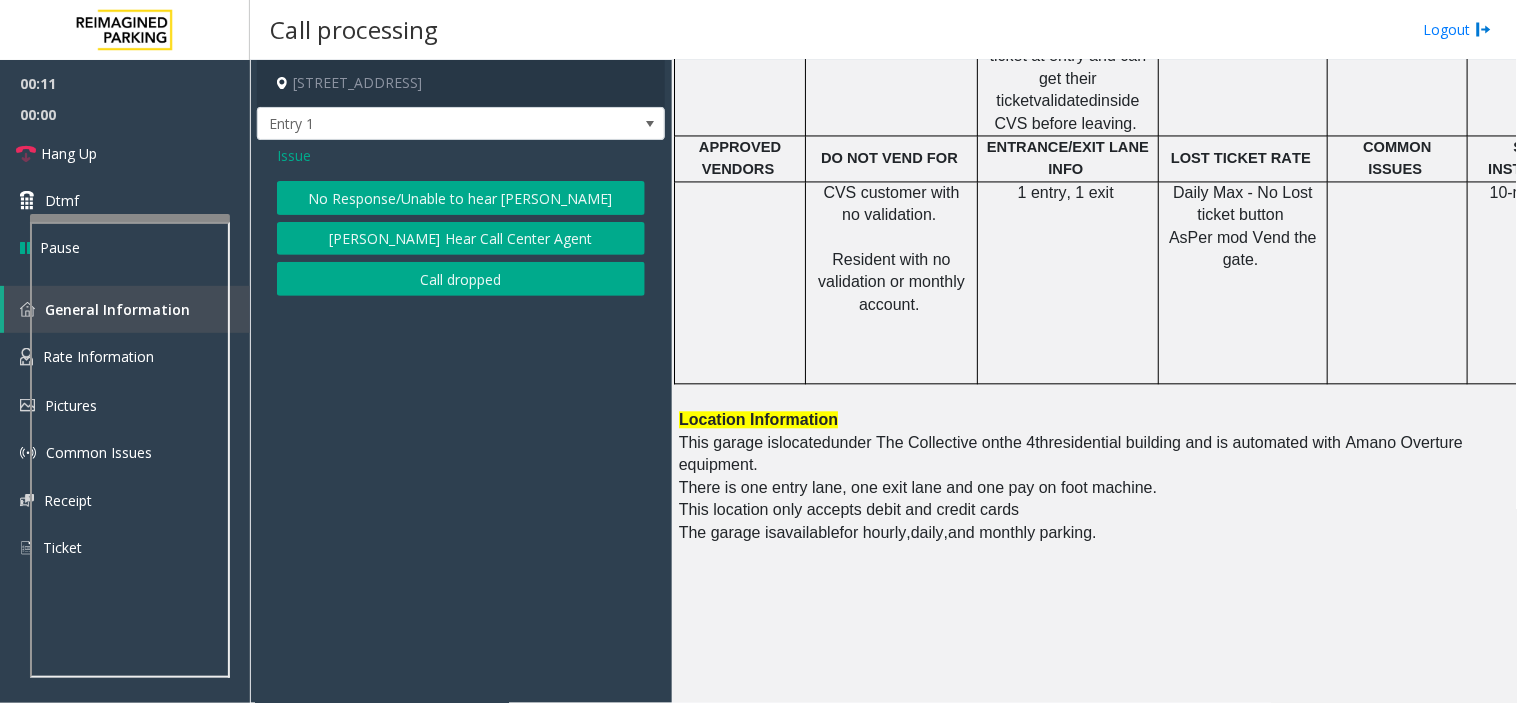 click on "No Response/Unable to hear [PERSON_NAME]" 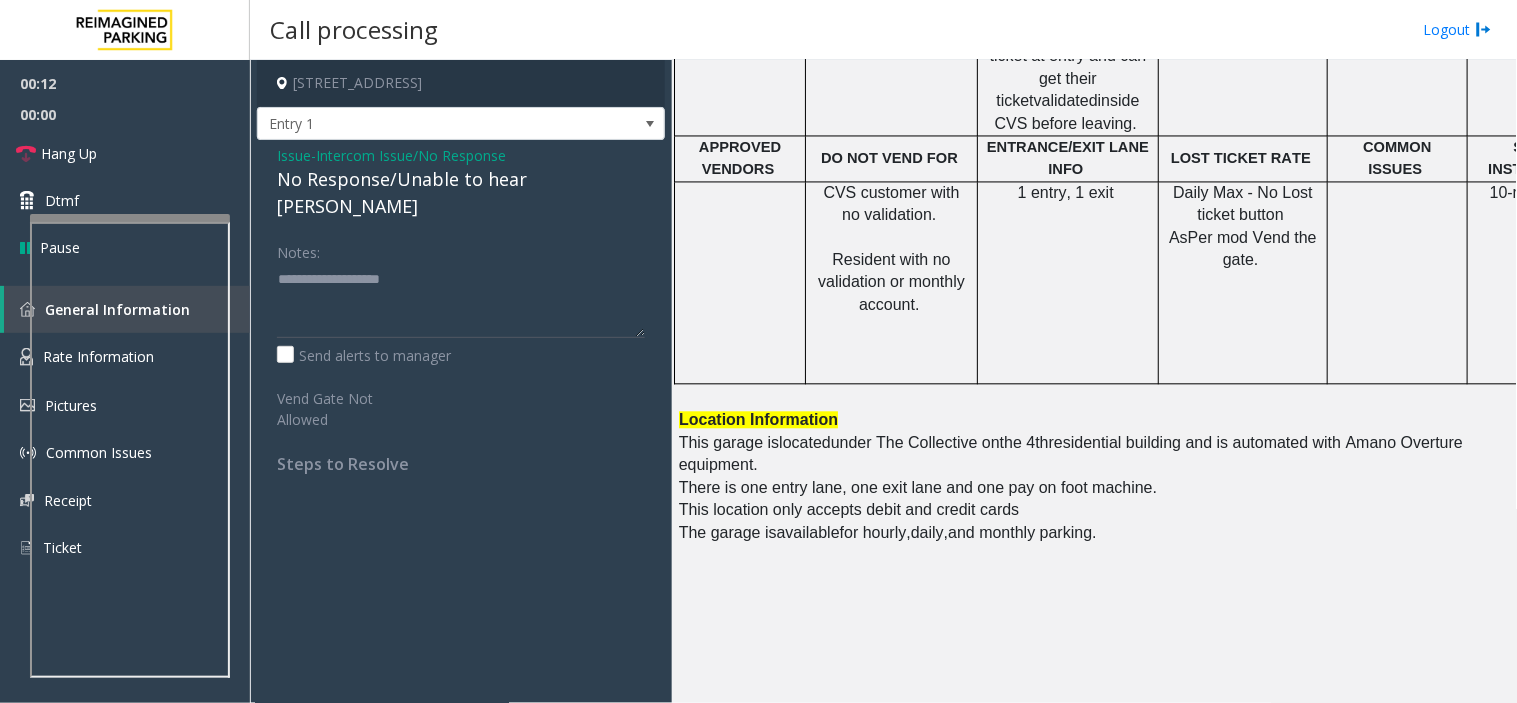 click on "No Response/Unable to hear [PERSON_NAME]" 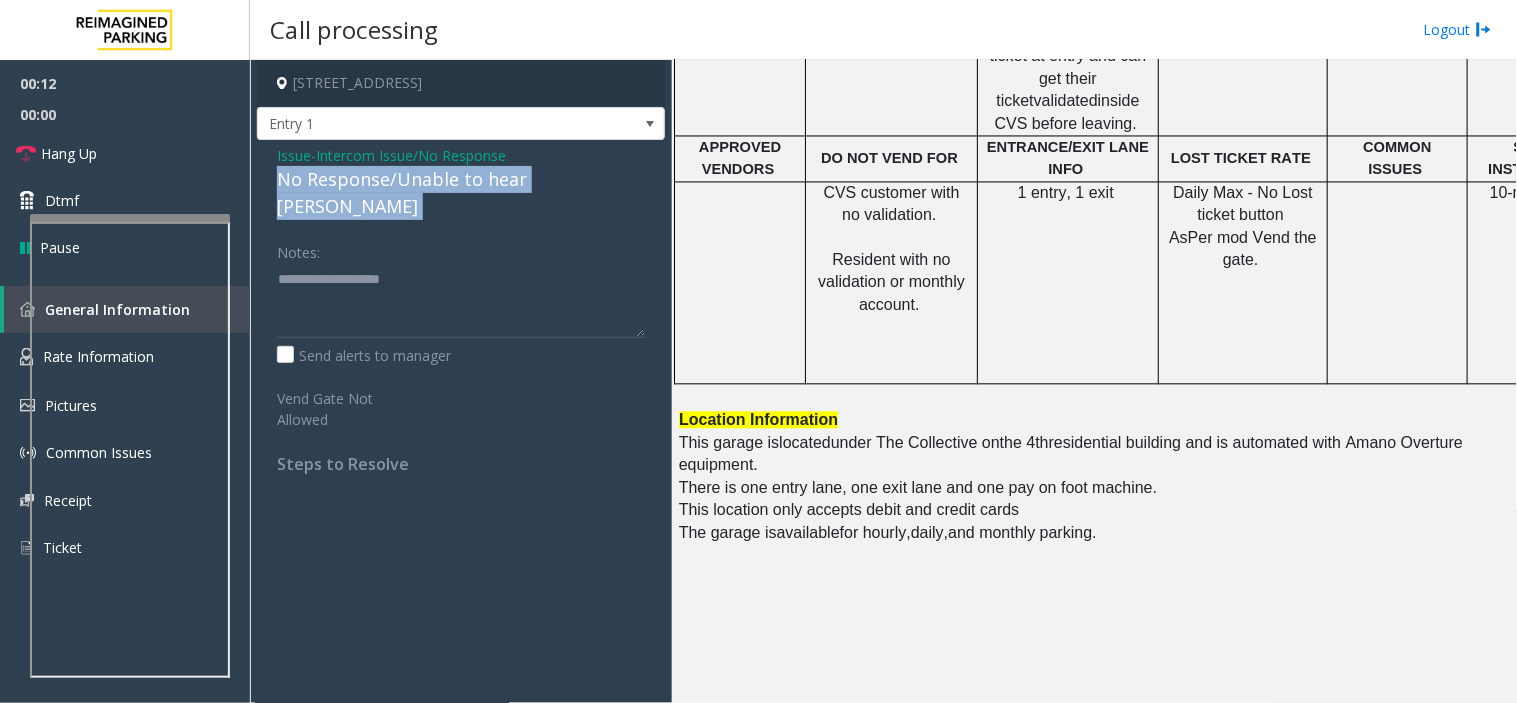 click on "No Response/Unable to hear [PERSON_NAME]" 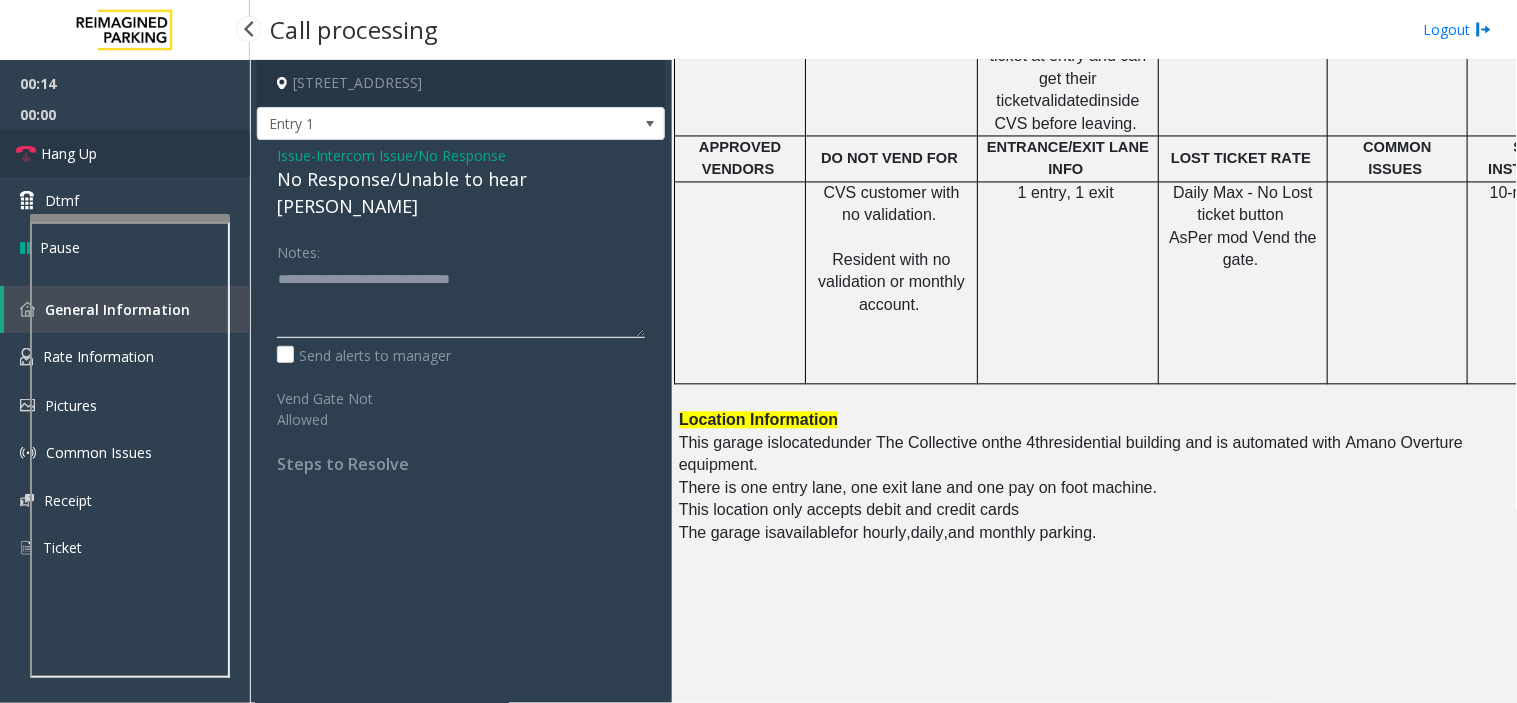 type on "**********" 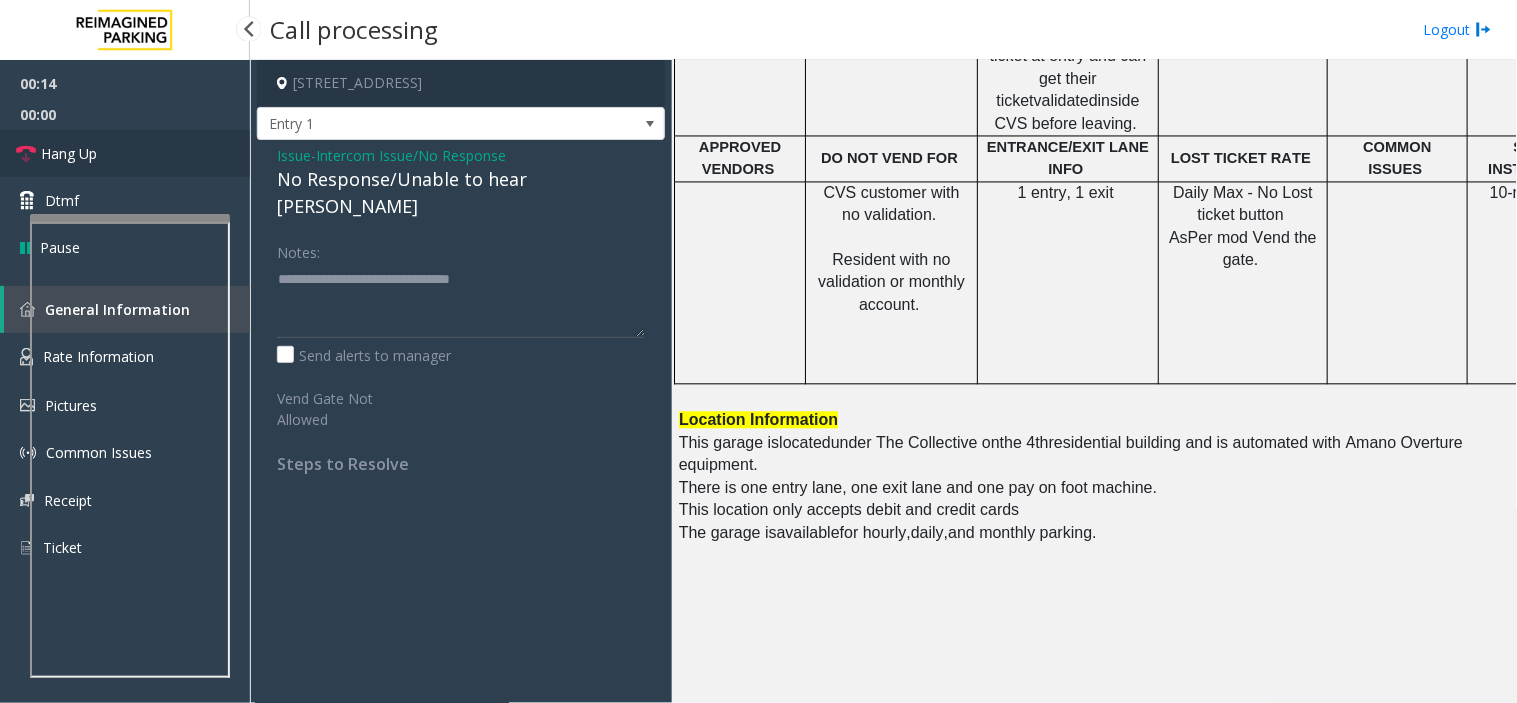 click on "Hang Up" at bounding box center (125, 153) 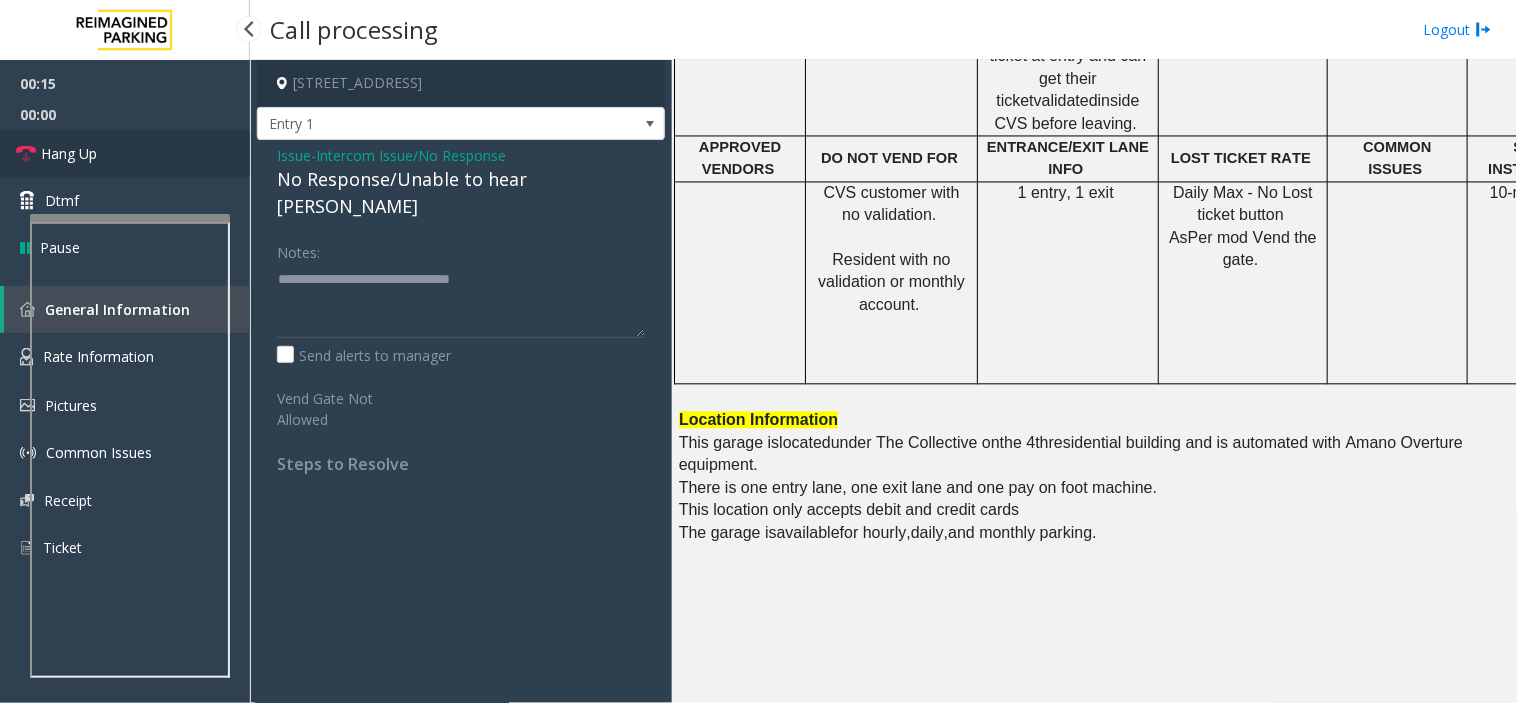 click on "Hang Up" at bounding box center [125, 153] 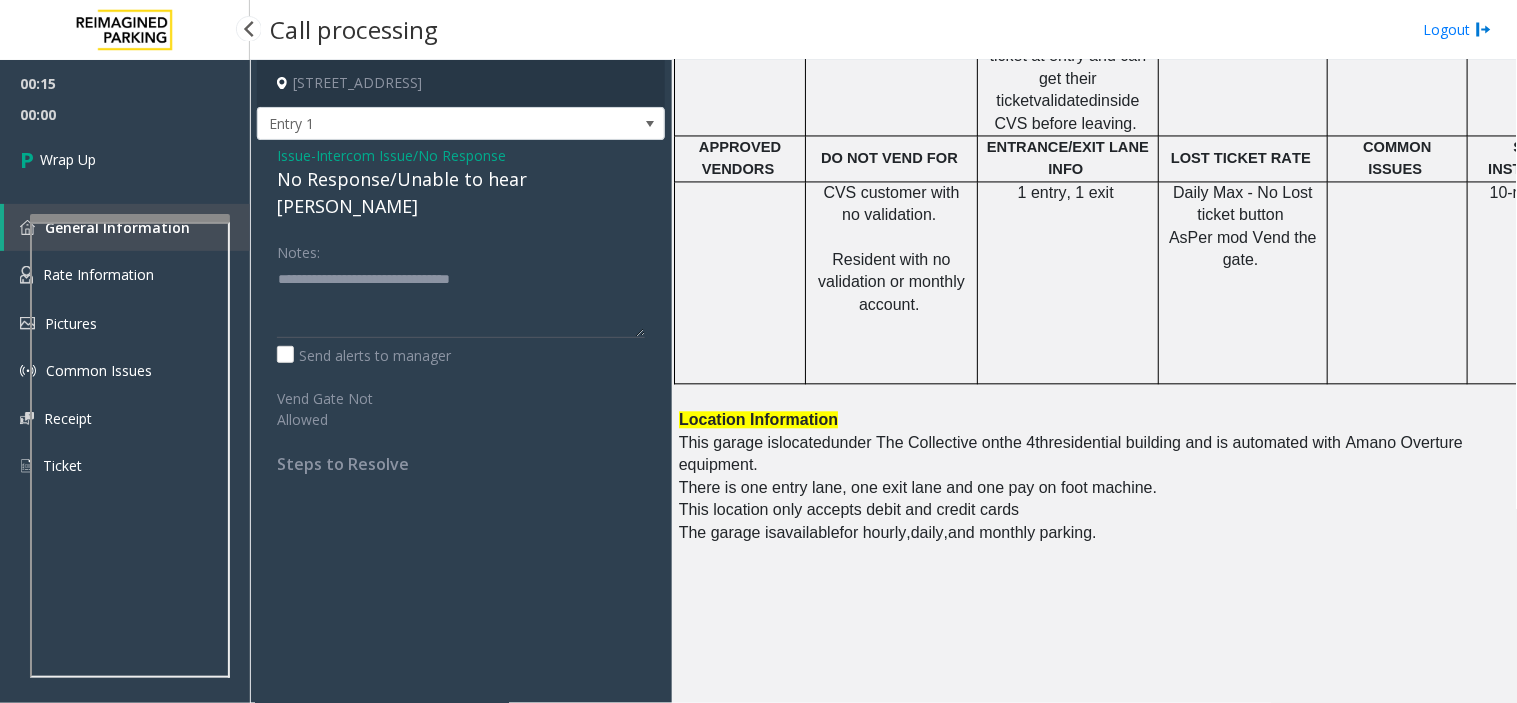 click on "Wrap Up" at bounding box center (125, 159) 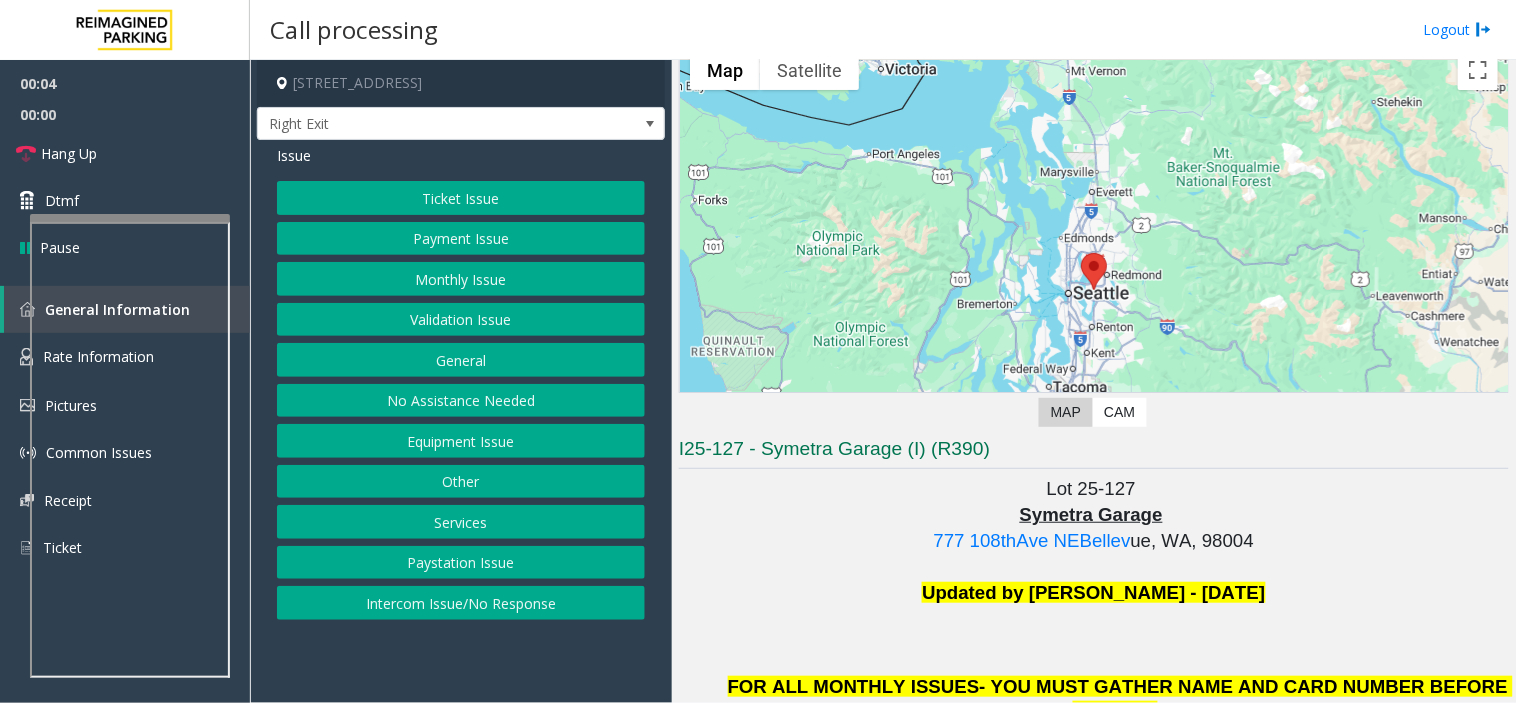 scroll, scrollTop: 333, scrollLeft: 0, axis: vertical 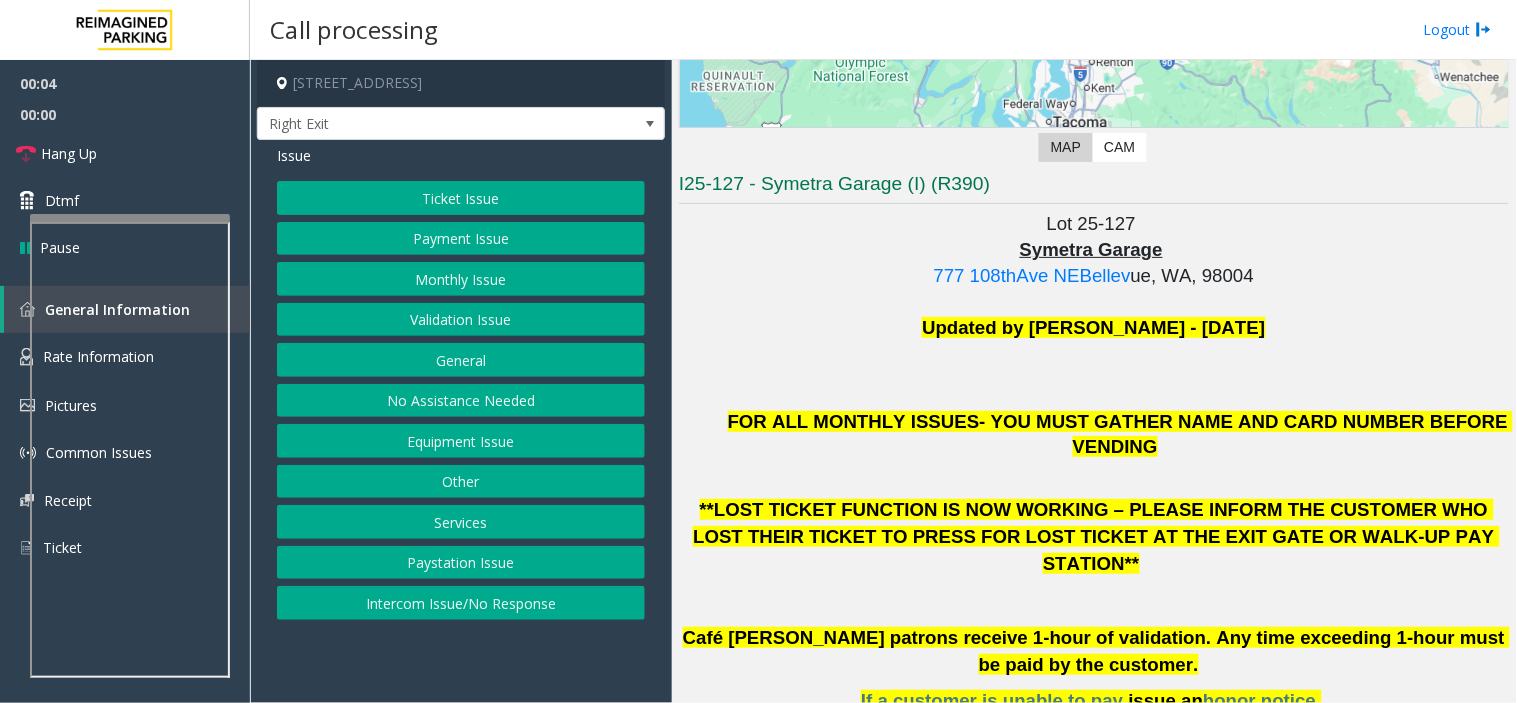 click on "← Move left → Move right ↑ Move up ↓ Move down + Zoom in - Zoom out Home Jump left by 75% End Jump right by 75% Page Up Jump up by 75% Page Down Jump down by 75% Map Terrain Satellite Labels Keyboard shortcuts Map Data Map data ©2025 Google Map data ©2025 Google 20 km  Click to toggle between metric and imperial units Terms Report a map error Video is not available for this lane. Previous Next  Map   CAM" 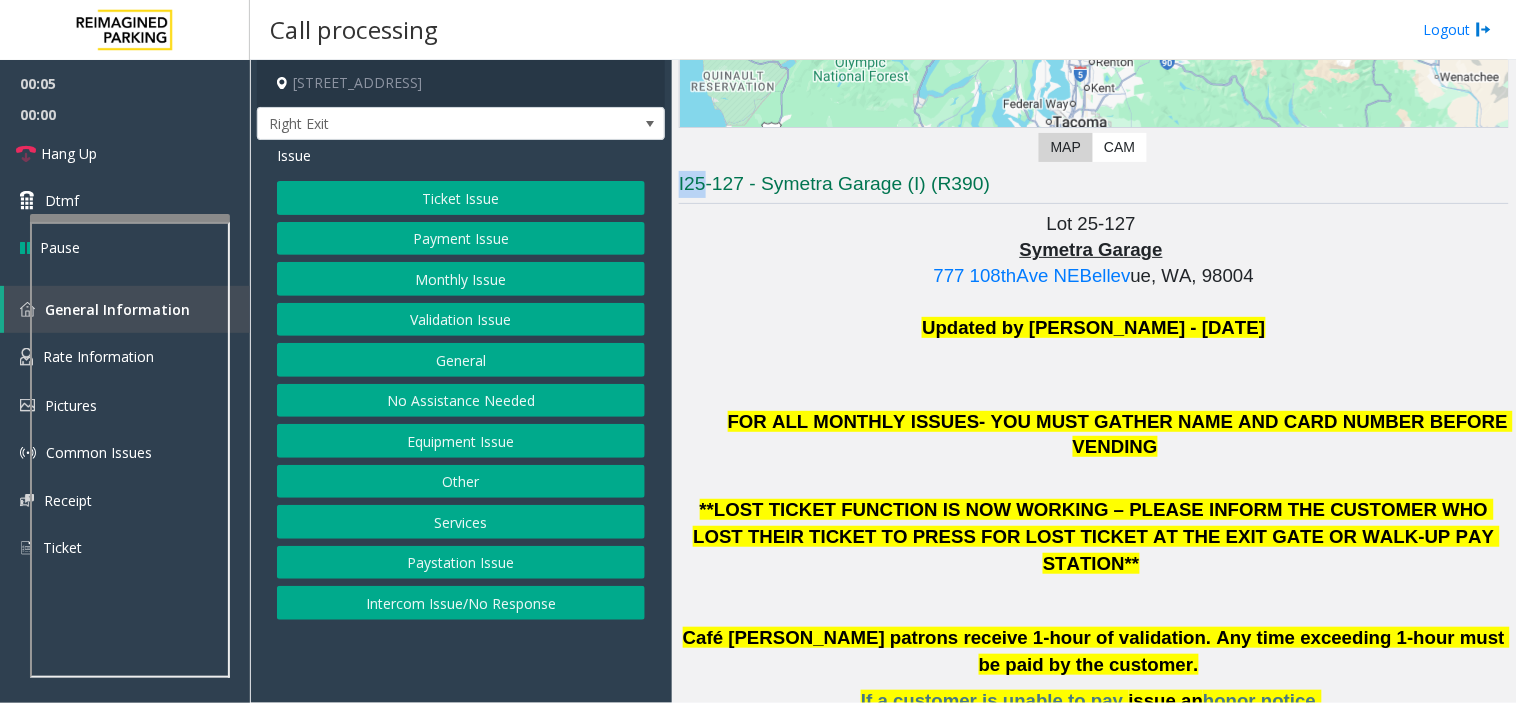 click on "← Move left → Move right ↑ Move up ↓ Move down + Zoom in - Zoom out Home Jump left by 75% End Jump right by 75% Page Up Jump up by 75% Page Down Jump down by 75% Map Terrain Satellite Labels Keyboard shortcuts Map Data Map data ©2025 Google Map data ©2025 Google 20 km  Click to toggle between metric and imperial units Terms Report a map error Video is not available for this lane. Previous Next  Map   CAM" 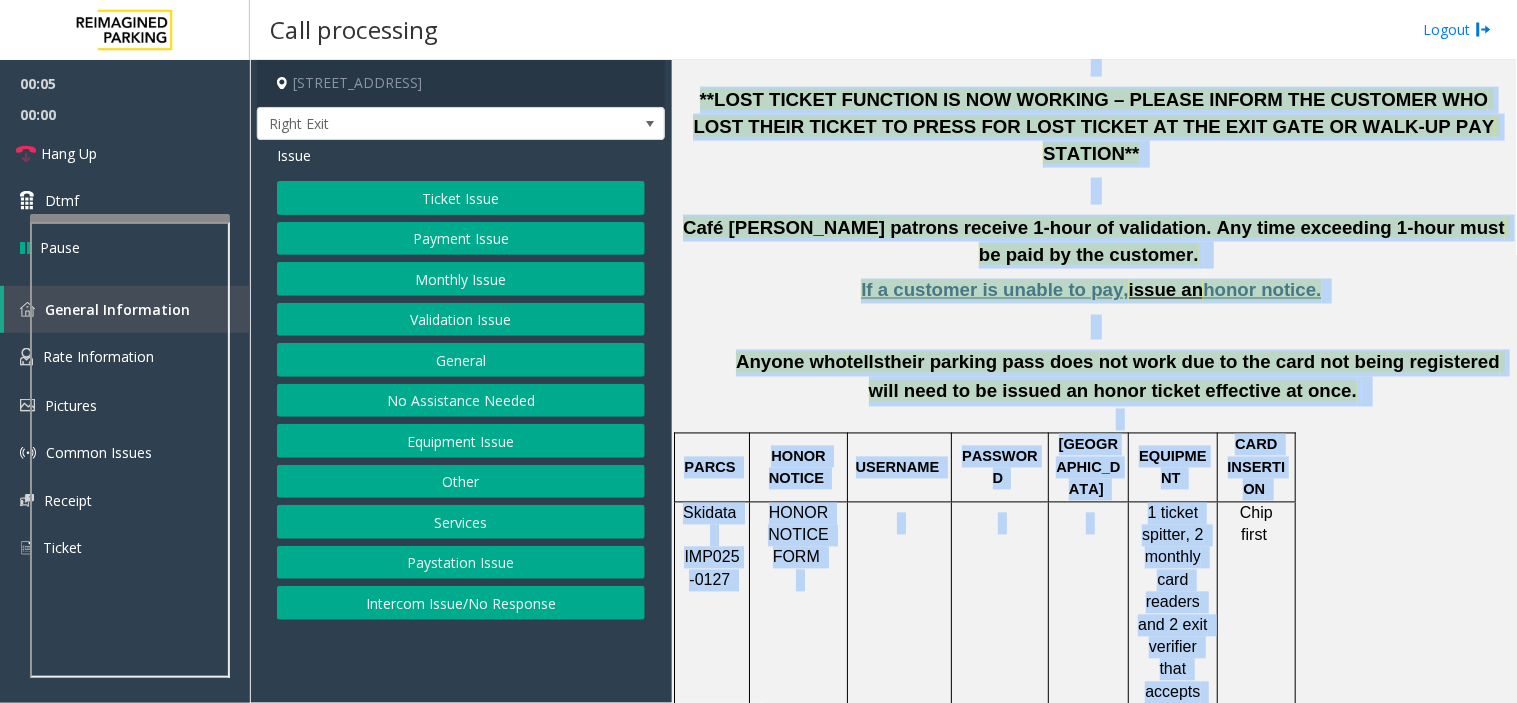 scroll, scrollTop: 784, scrollLeft: 0, axis: vertical 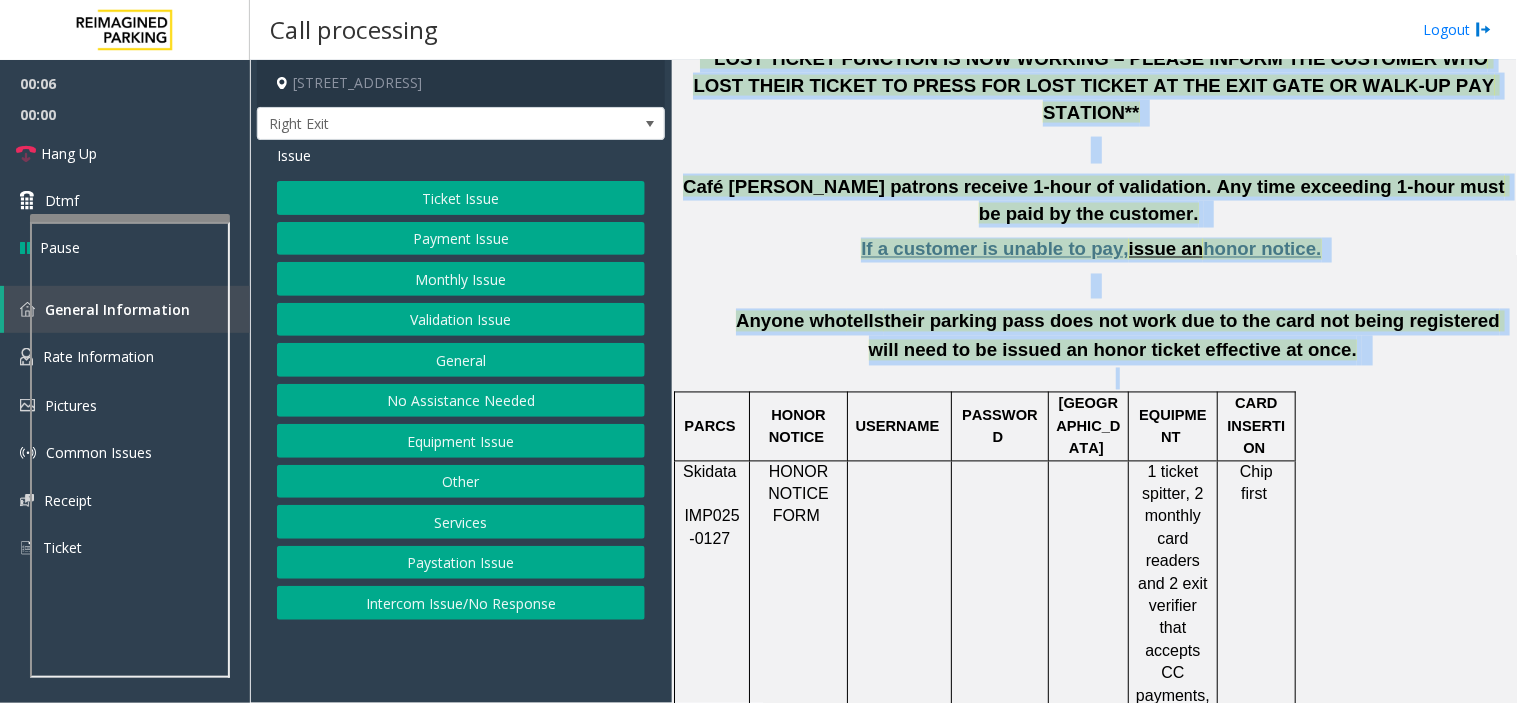 drag, startPoint x: 810, startPoint y: 167, endPoint x: 1002, endPoint y: 325, distance: 248.65237 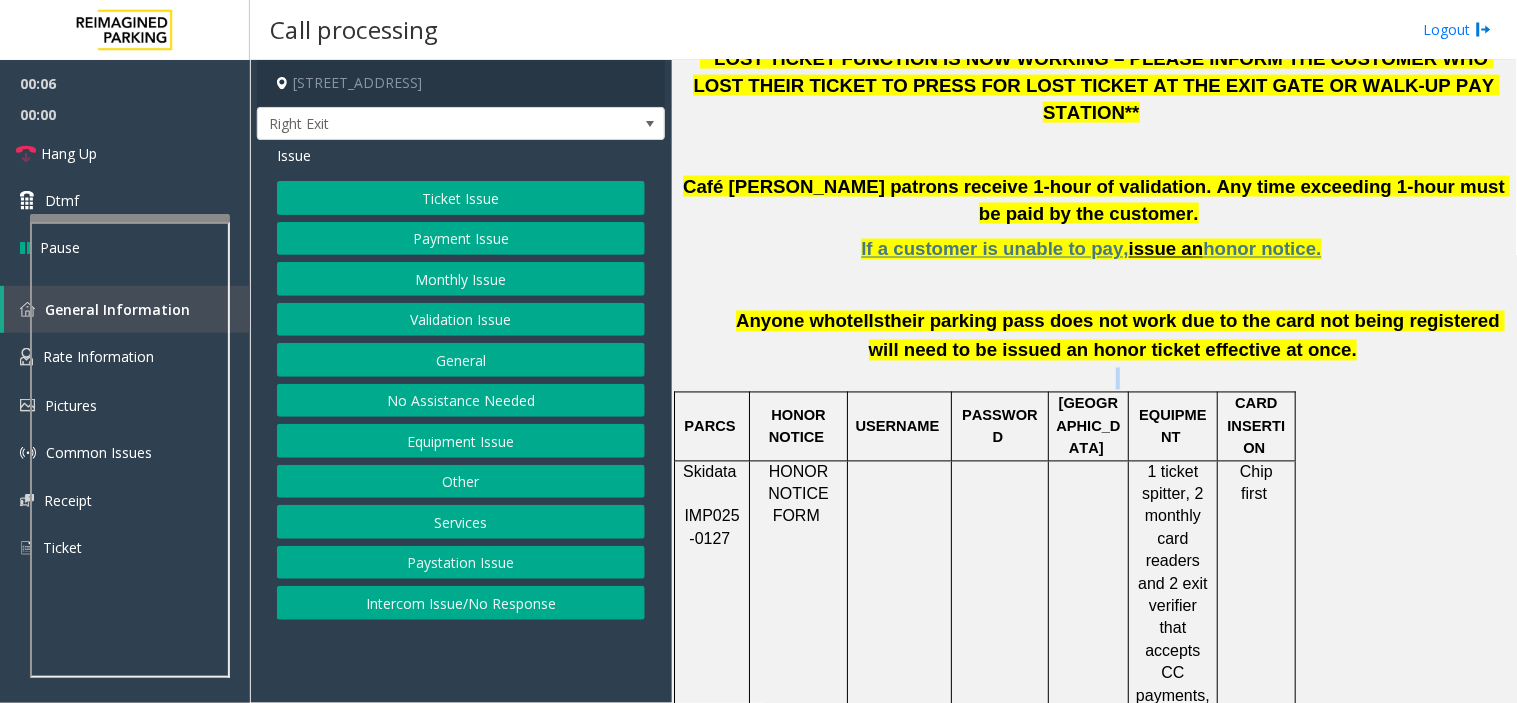 click 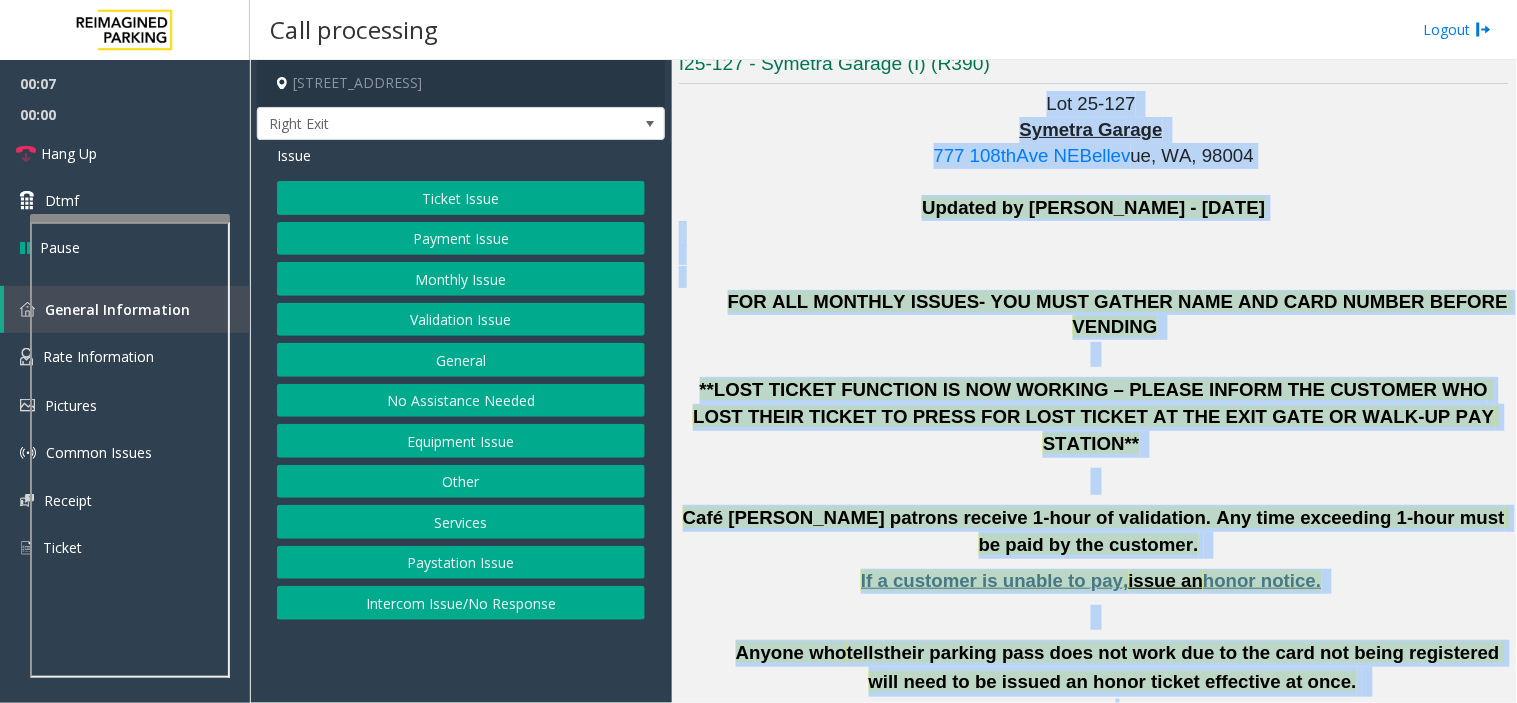 scroll, scrollTop: 440, scrollLeft: 0, axis: vertical 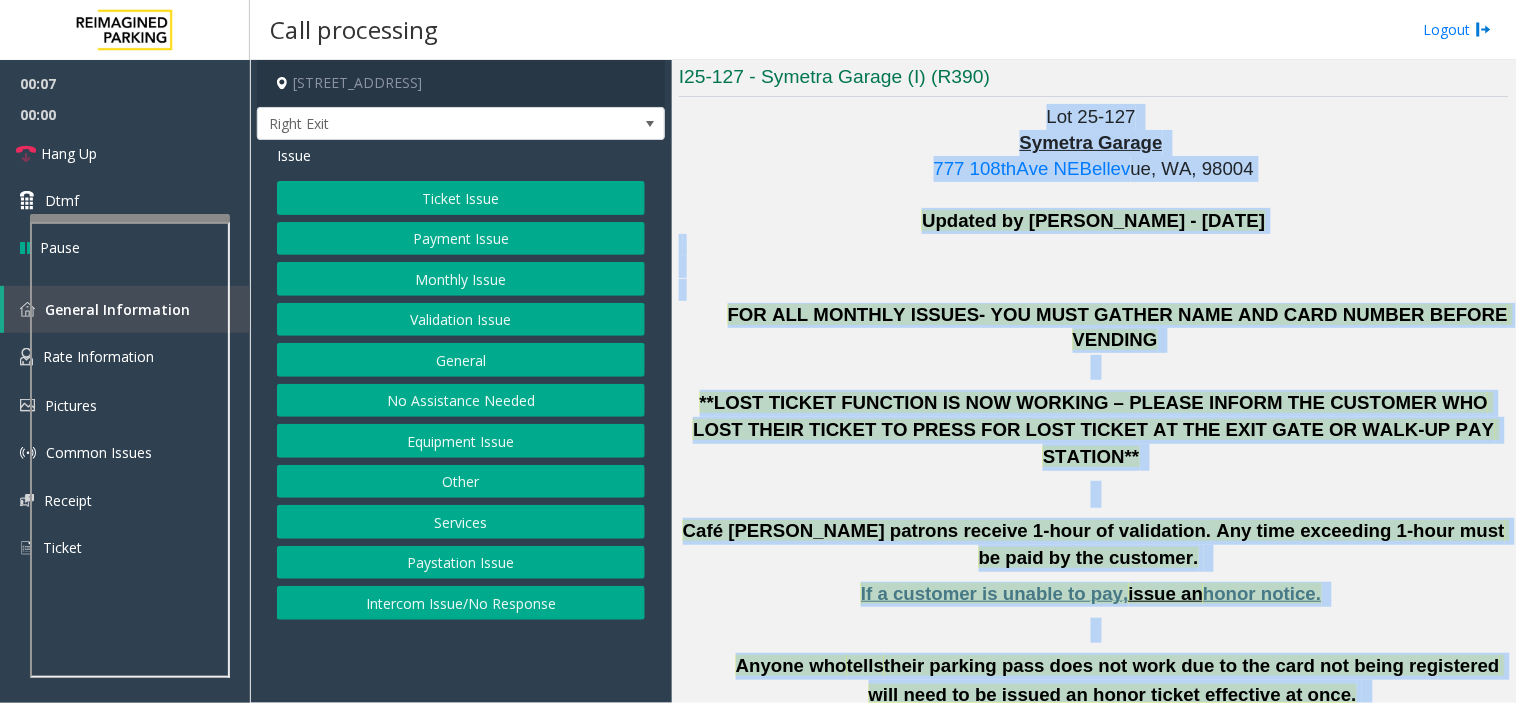 drag, startPoint x: 1002, startPoint y: 325, endPoint x: 876, endPoint y: 107, distance: 251.79356 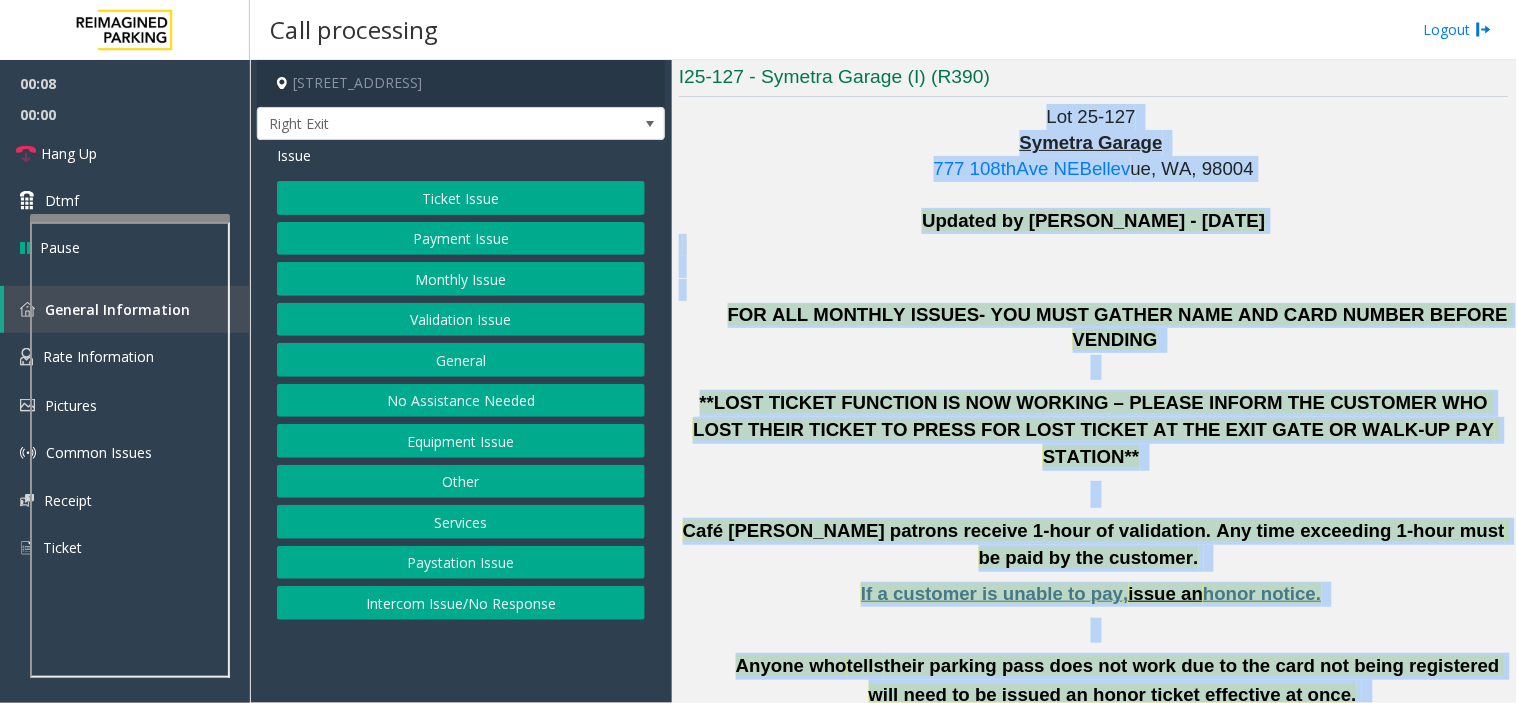 click 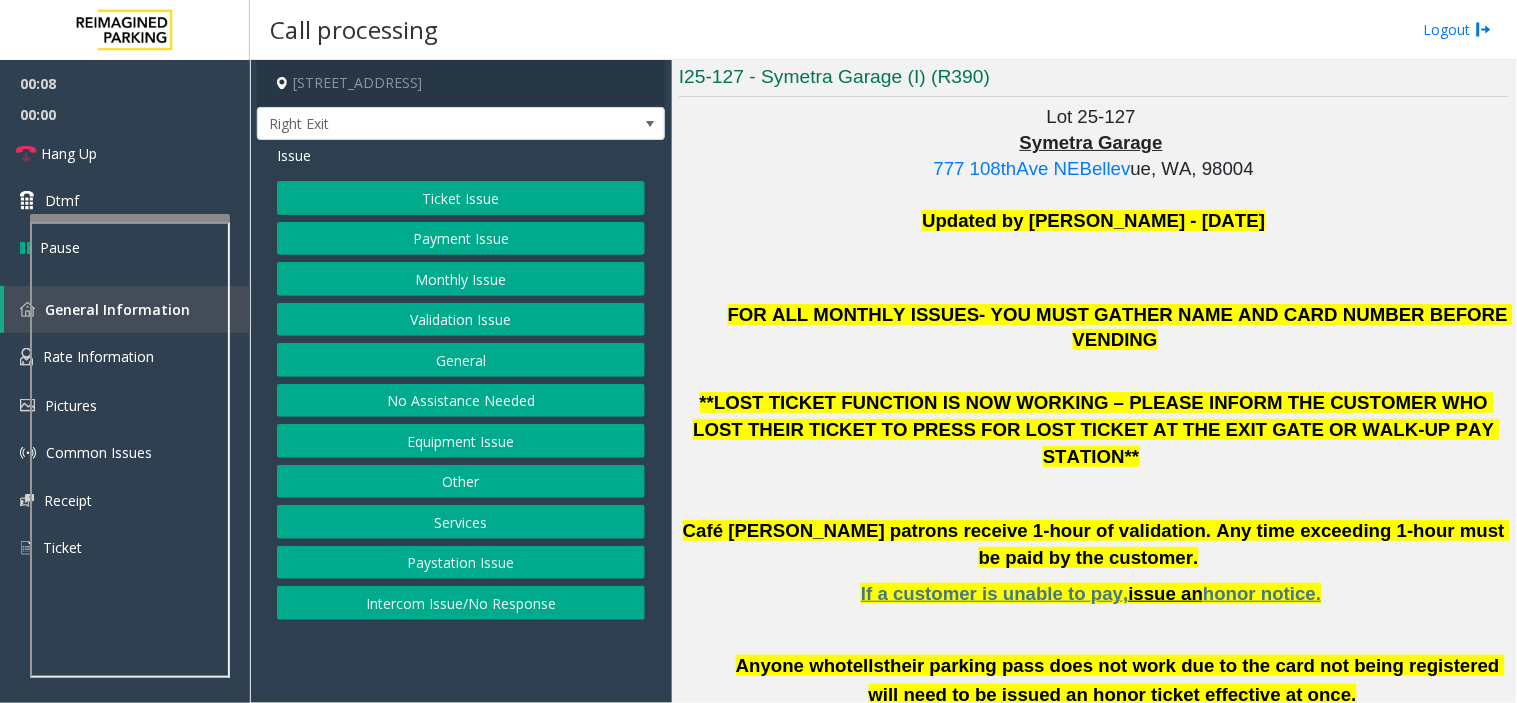 click on "Intercom Issue/No Response" 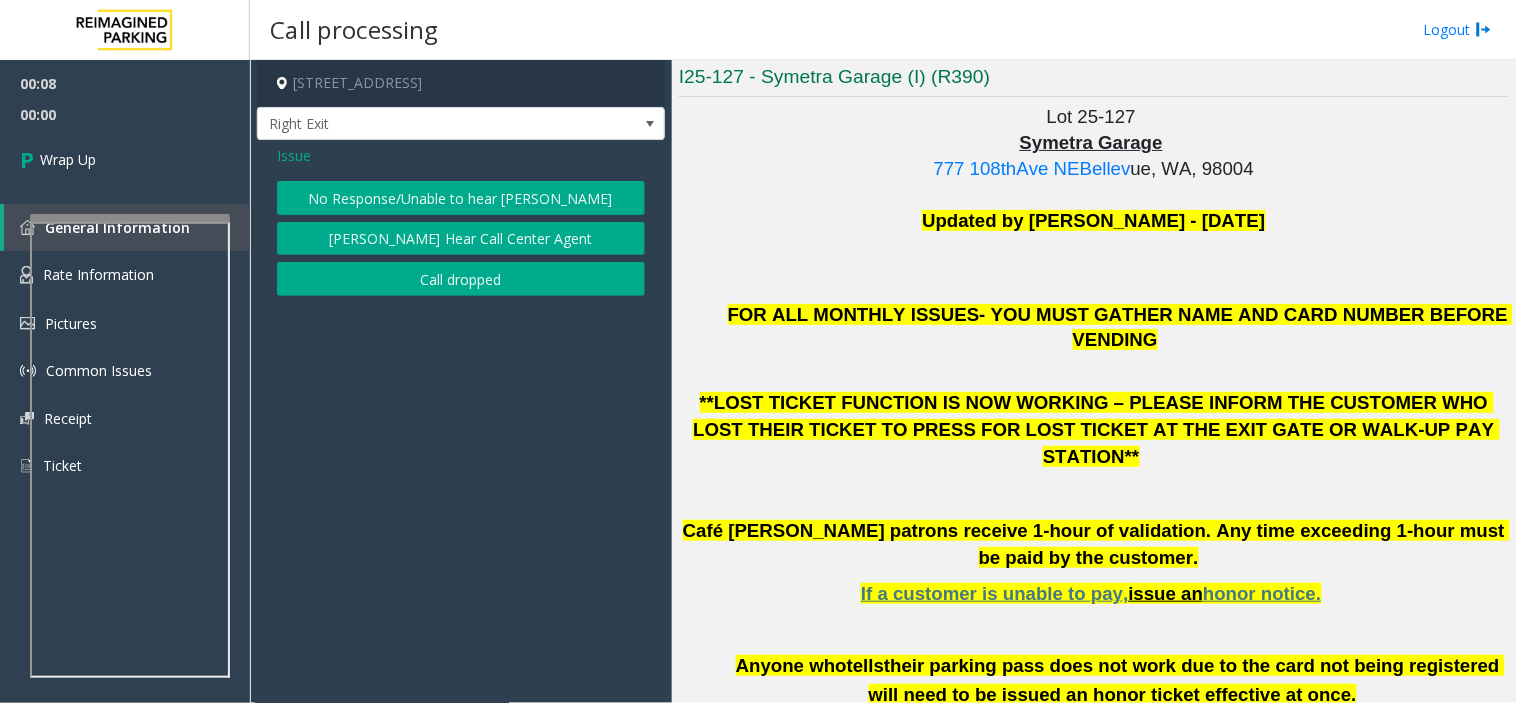 click on "No Response/Unable to hear [PERSON_NAME]" 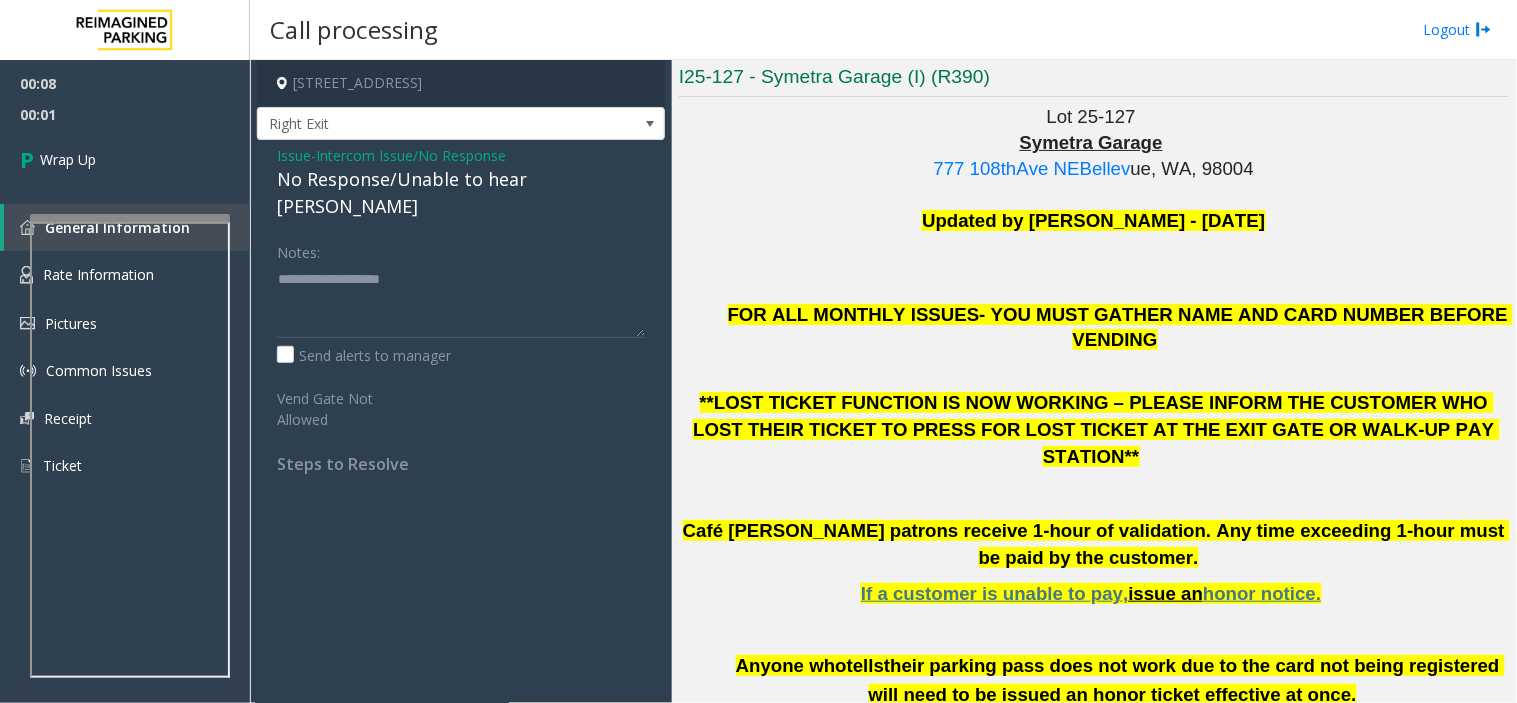 click on "No Response/Unable to hear [PERSON_NAME]" 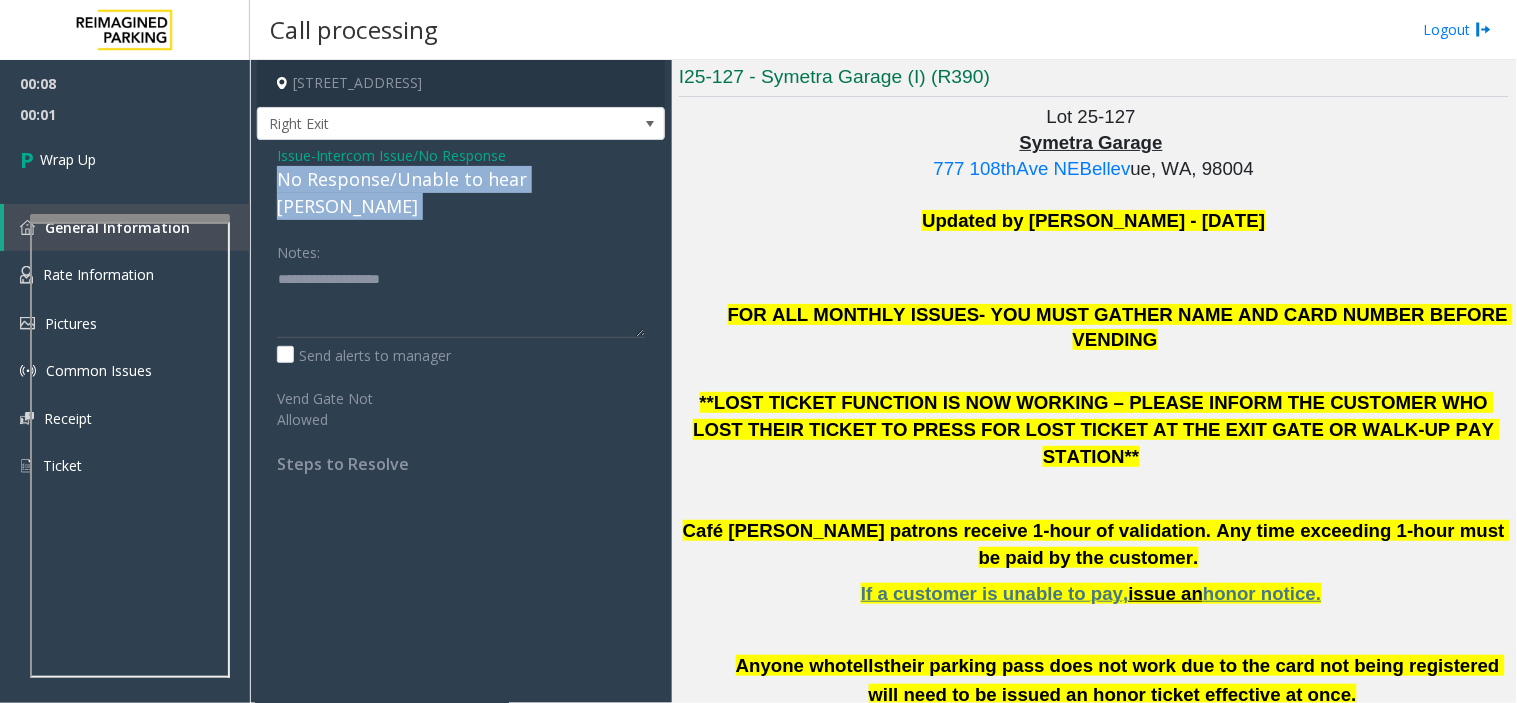 click on "No Response/Unable to hear [PERSON_NAME]" 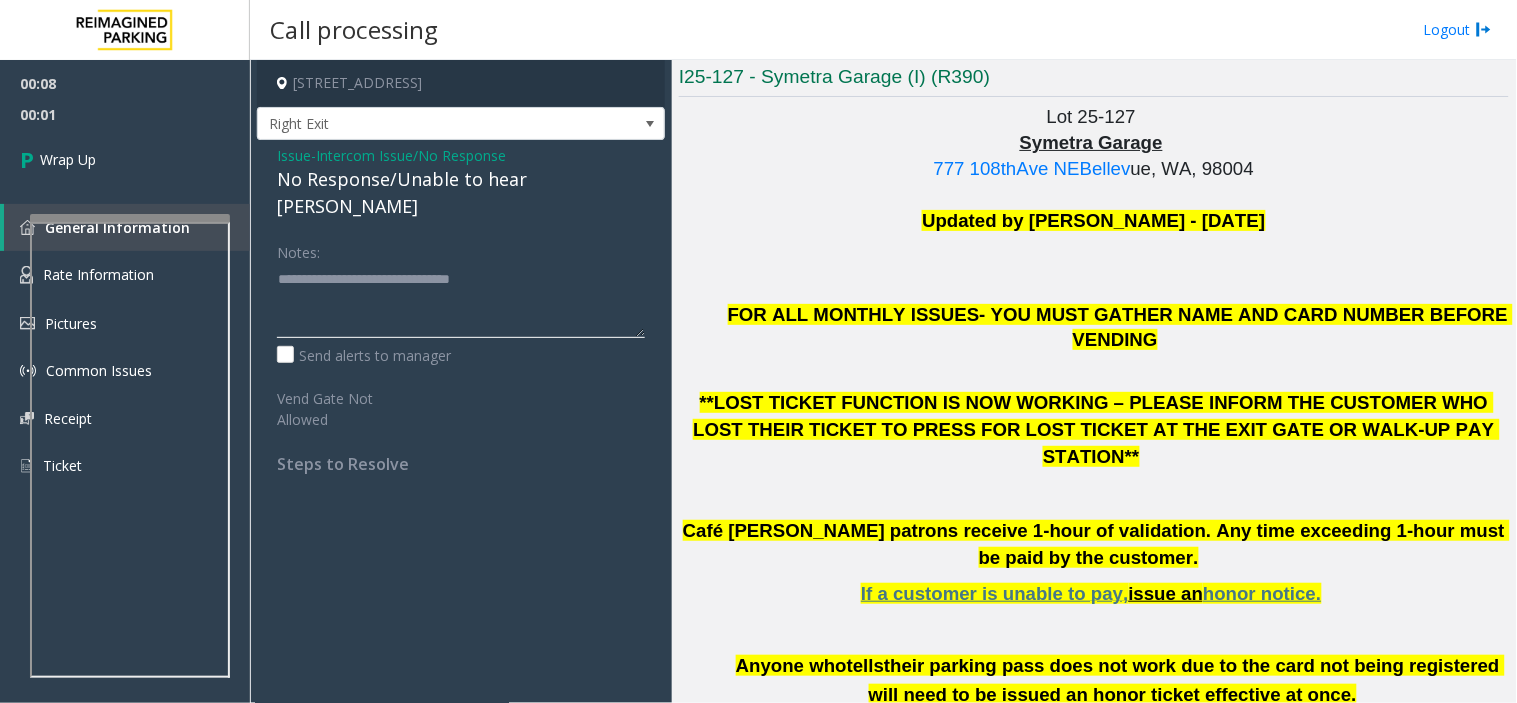 click 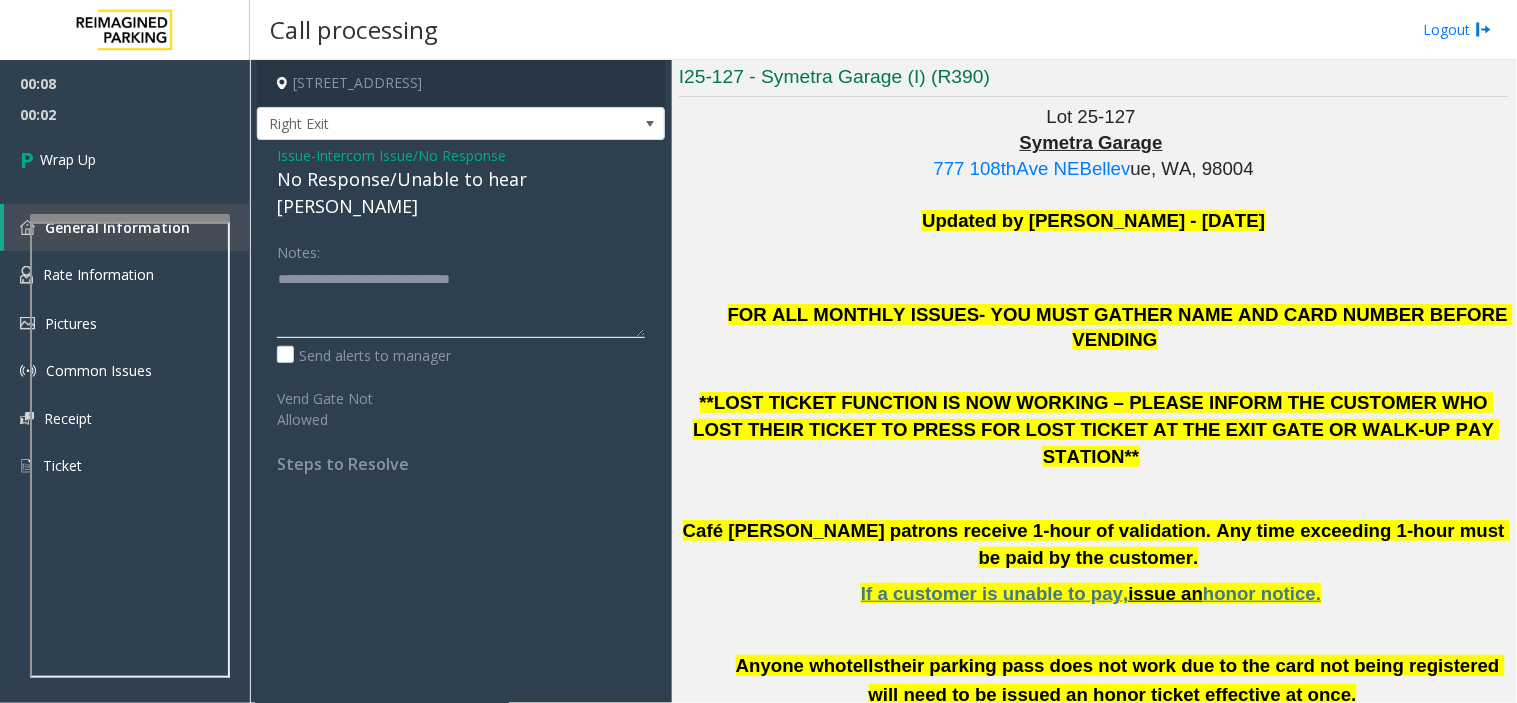 click 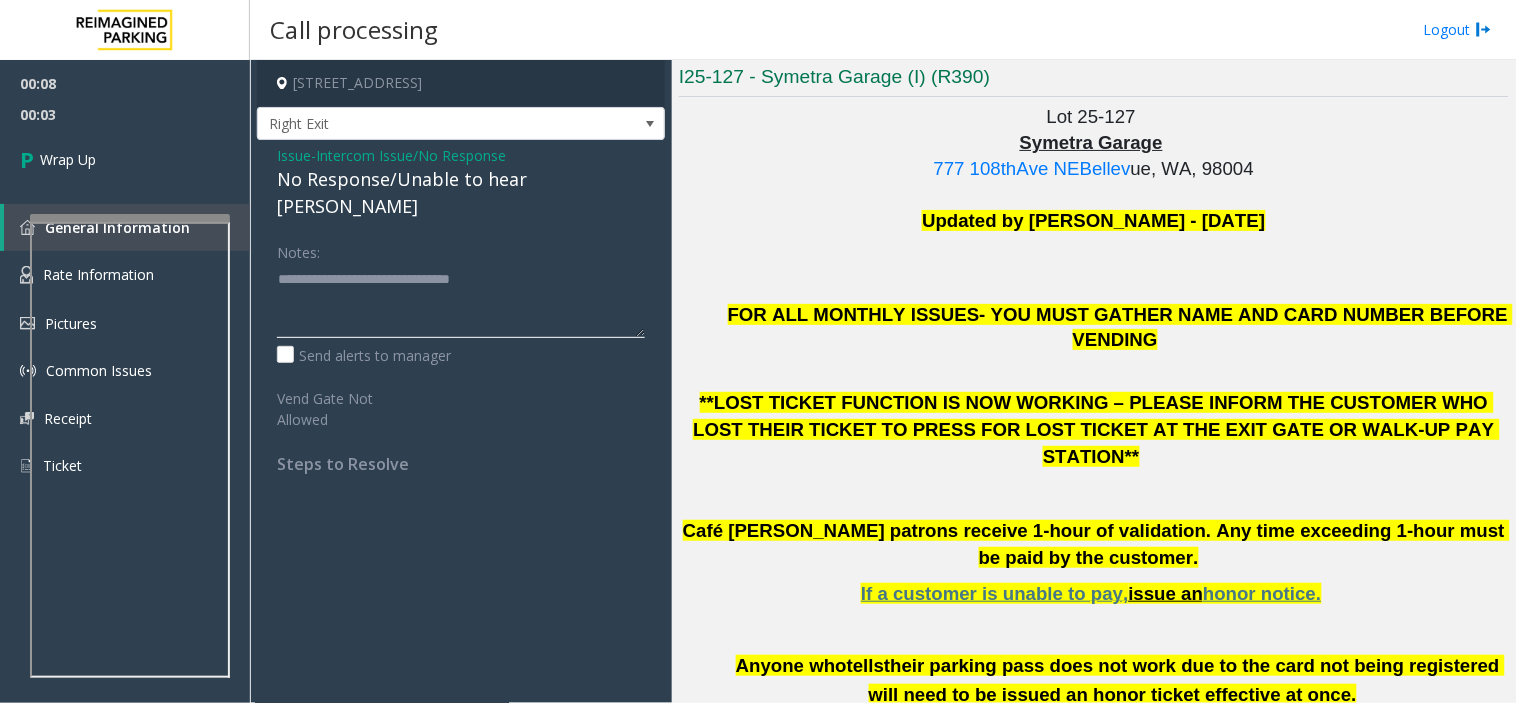 click 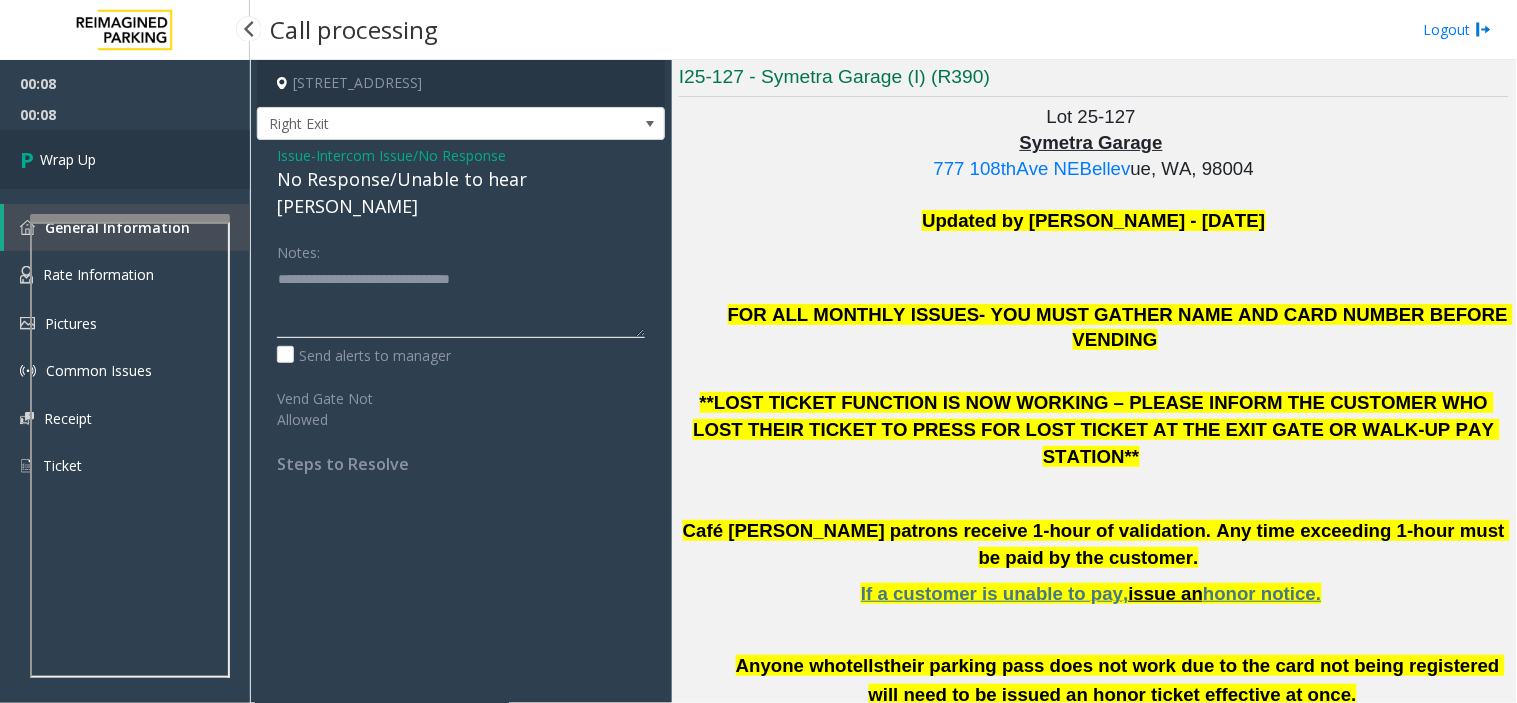 type on "**********" 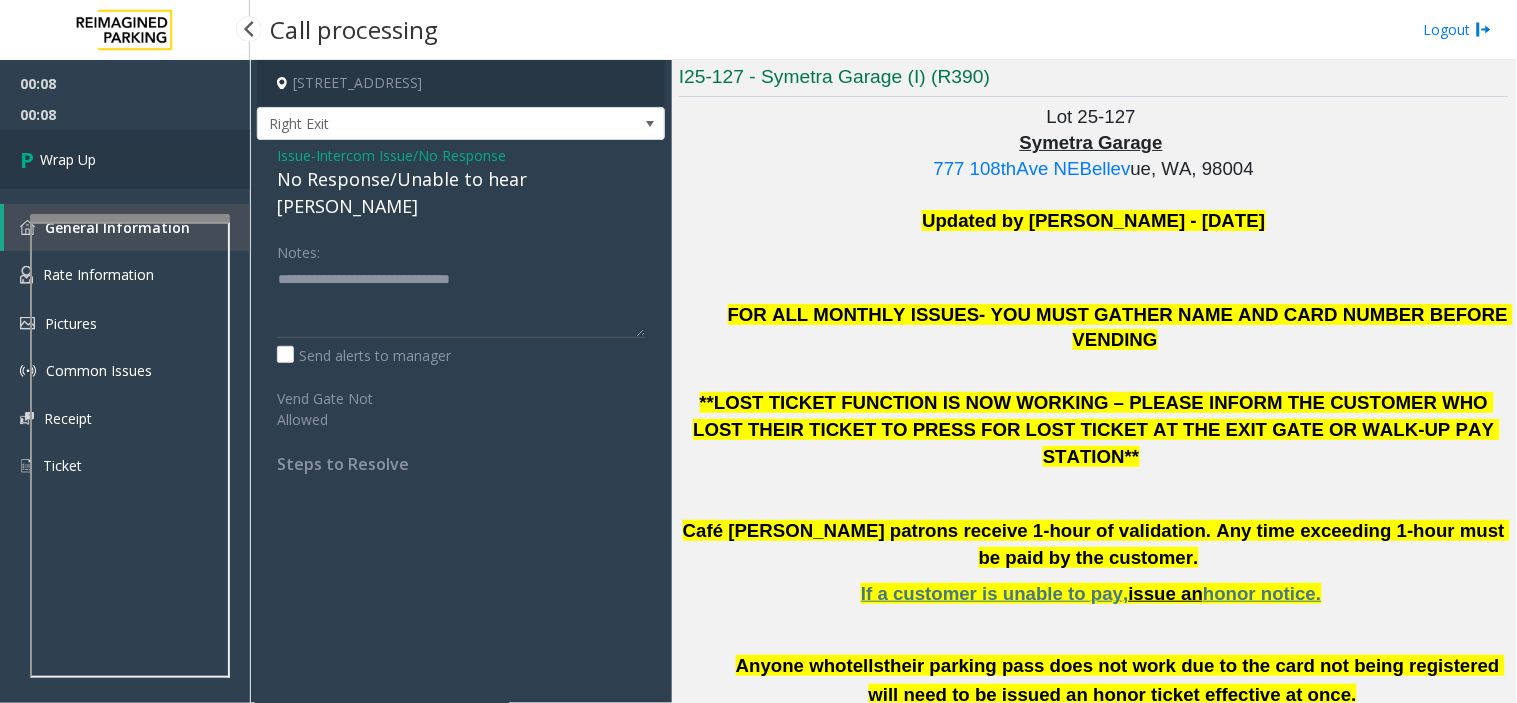 click on "Wrap Up" at bounding box center [125, 159] 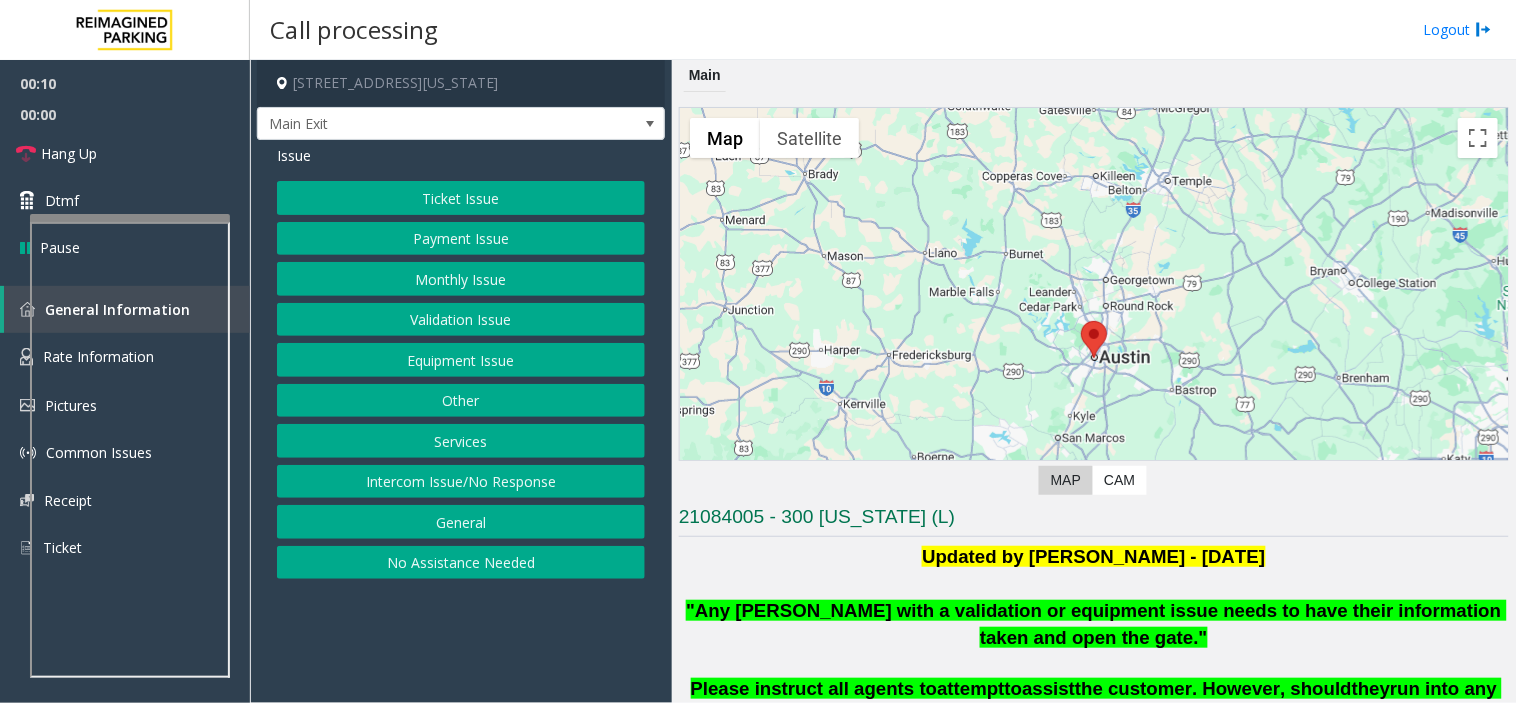 click on "Monthly Issue" 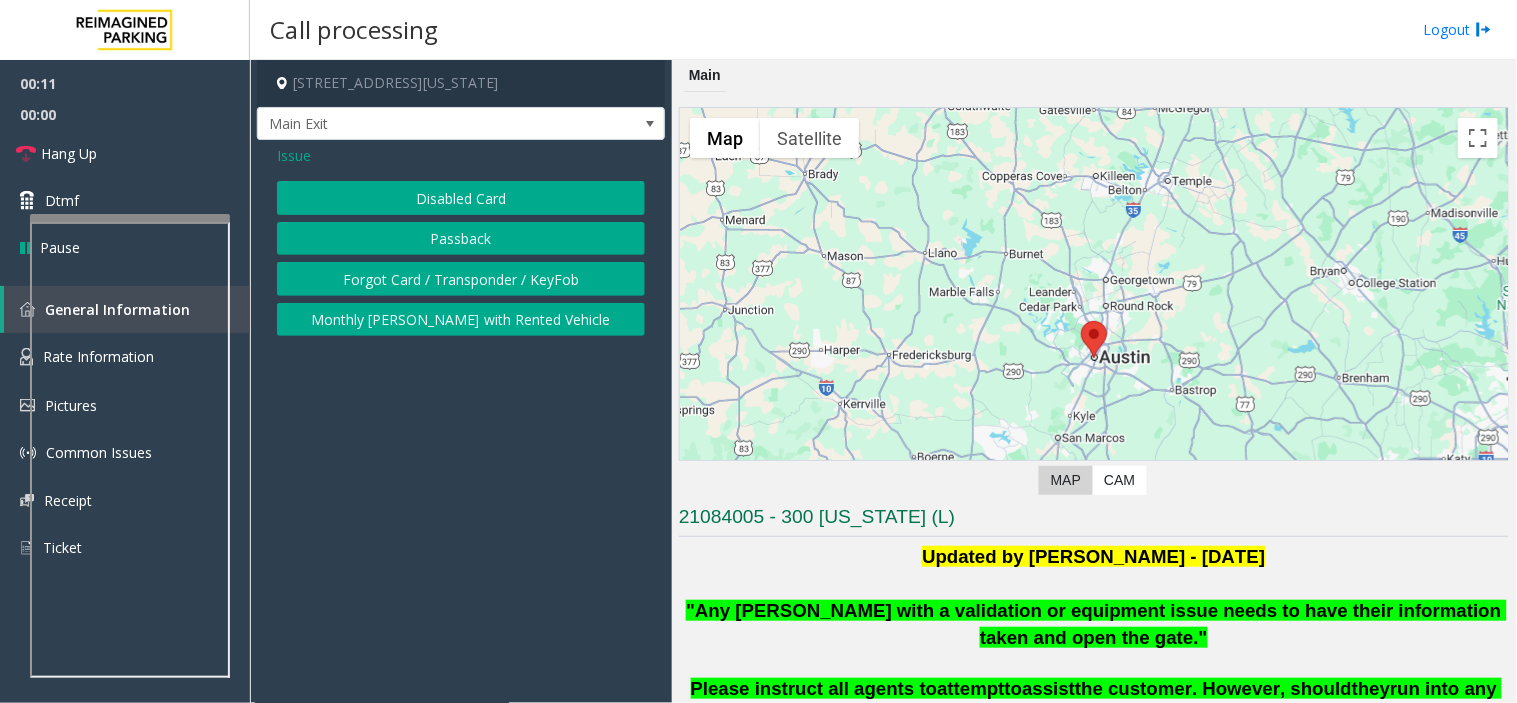 drag, startPoint x: 422, startPoint y: 233, endPoint x: 400, endPoint y: 200, distance: 39.661064 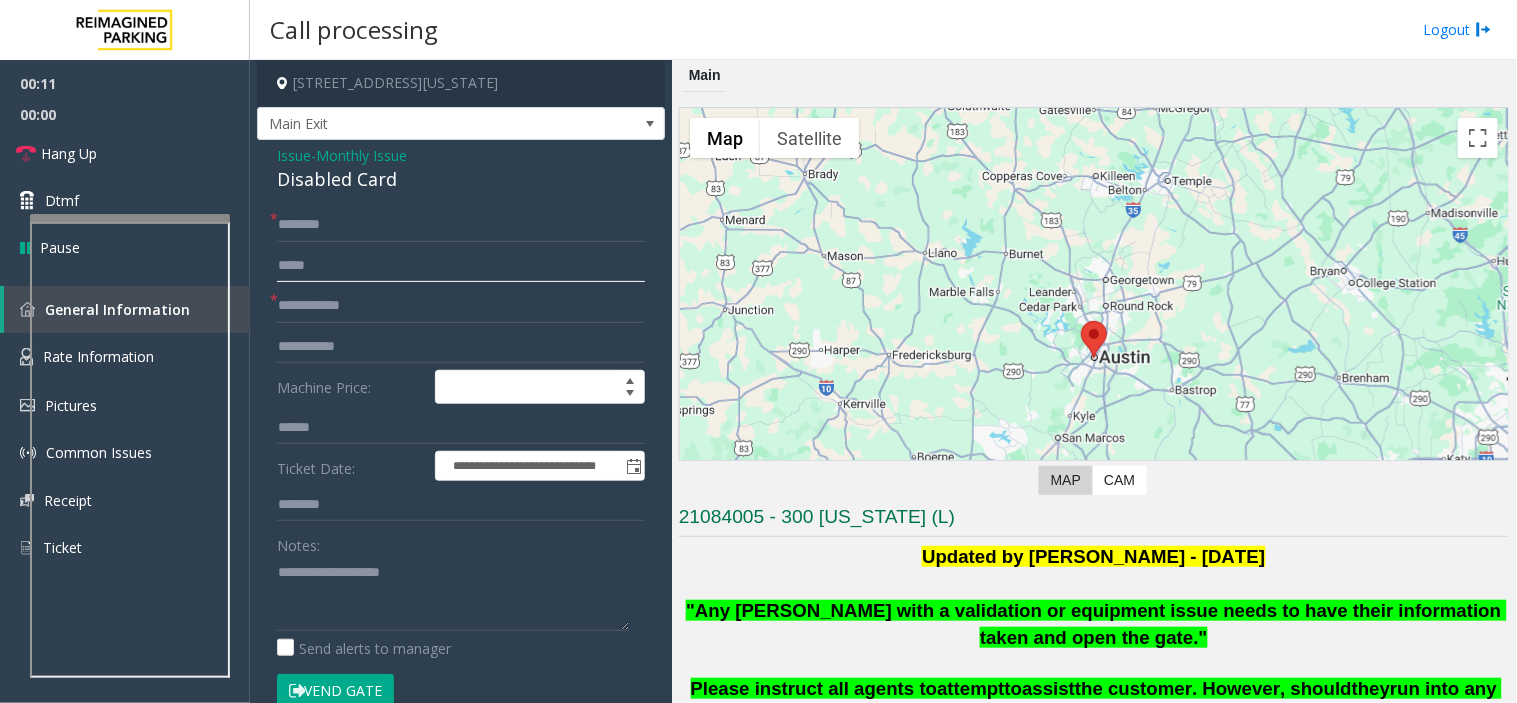 click 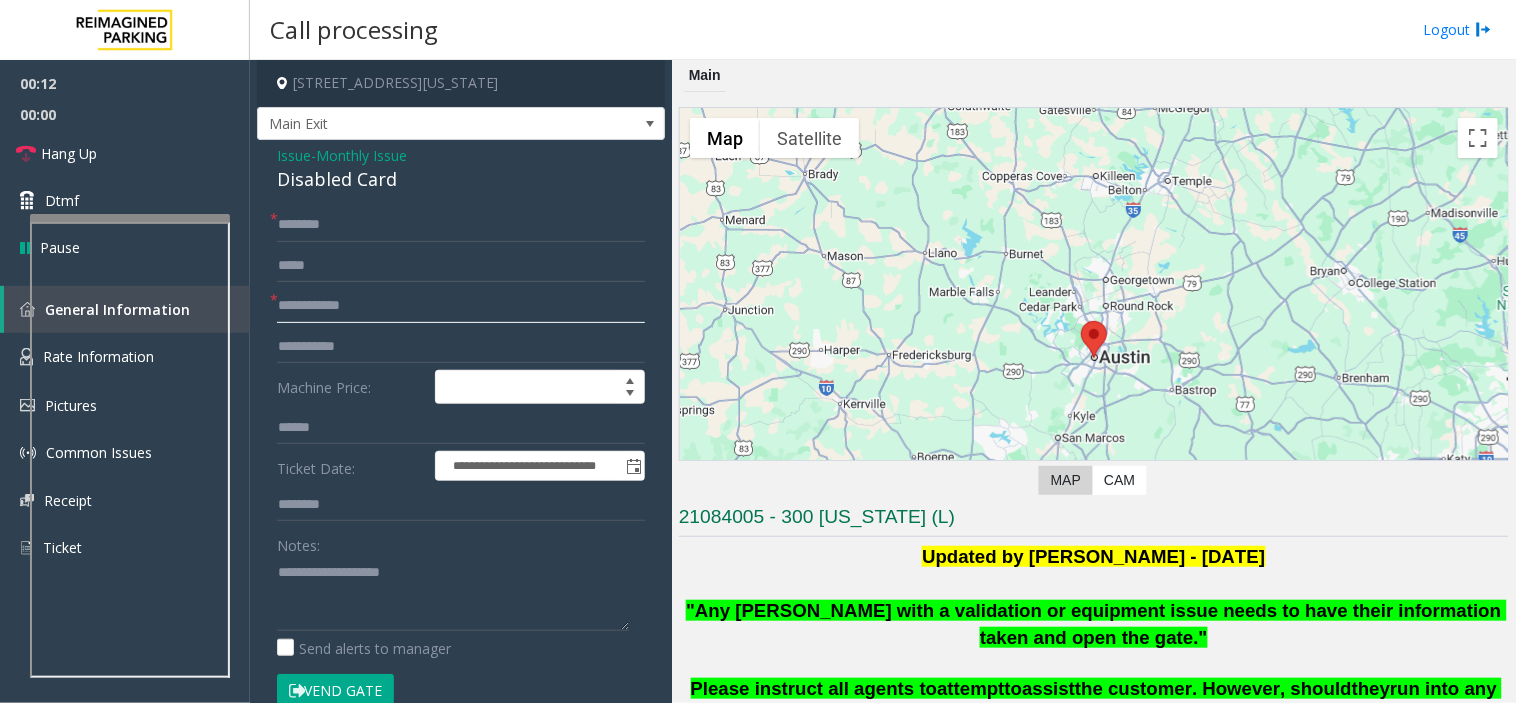 click 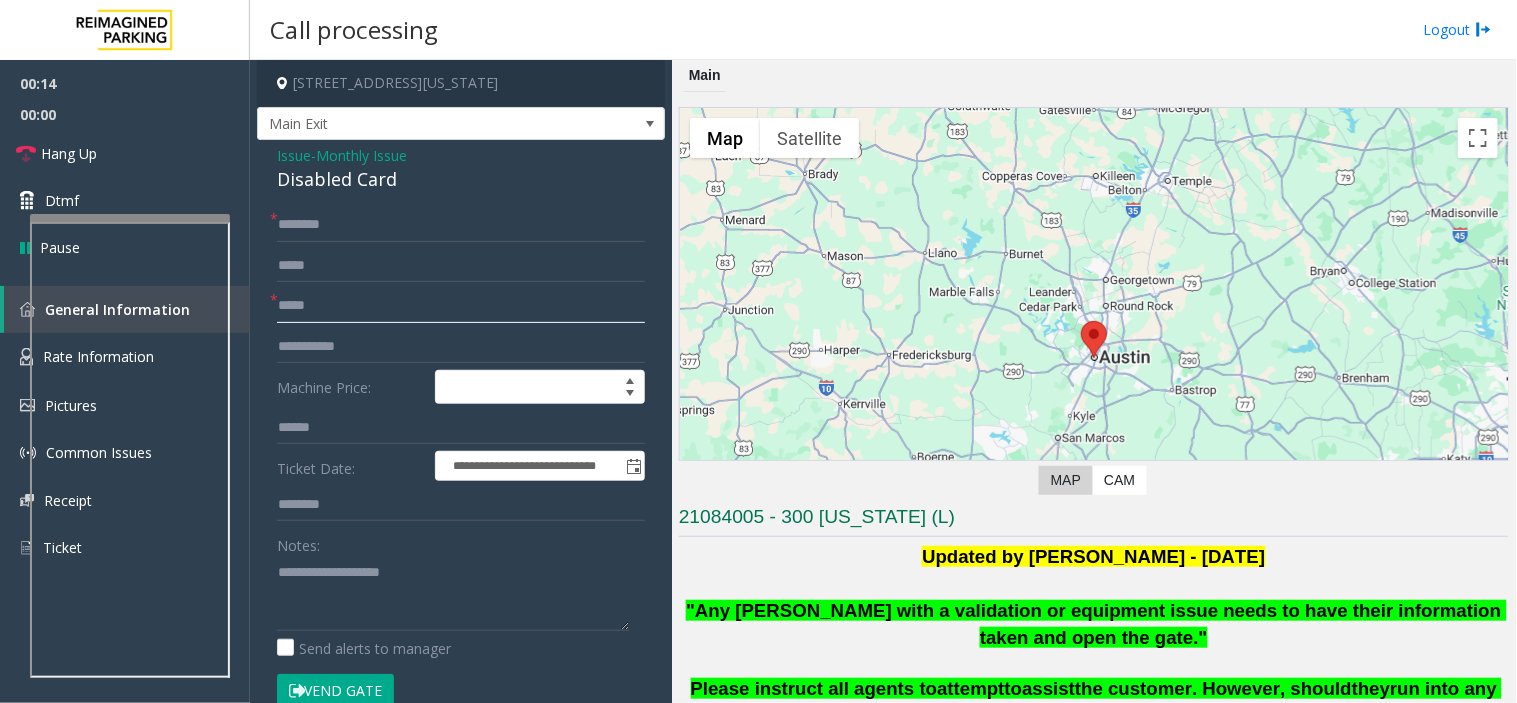 type on "*****" 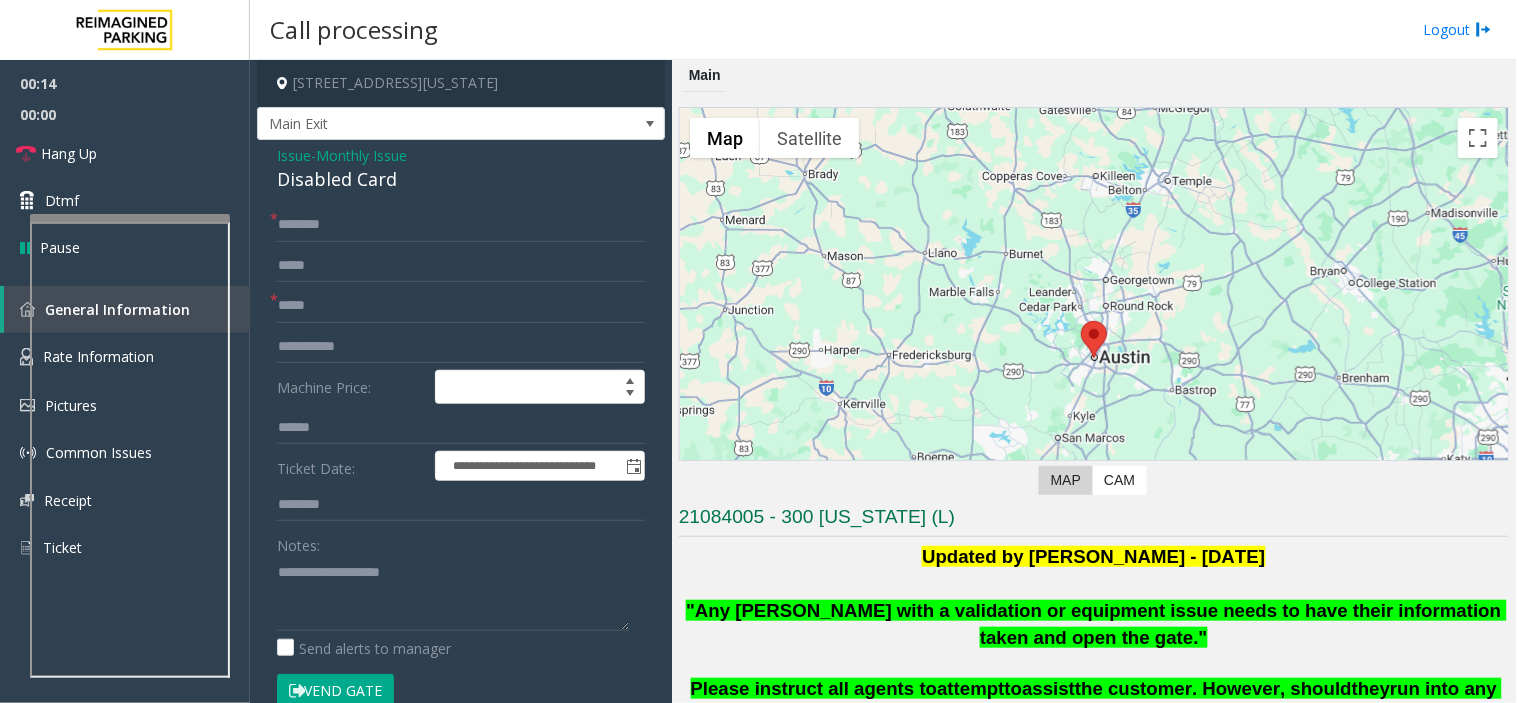 click on "Disabled Card" 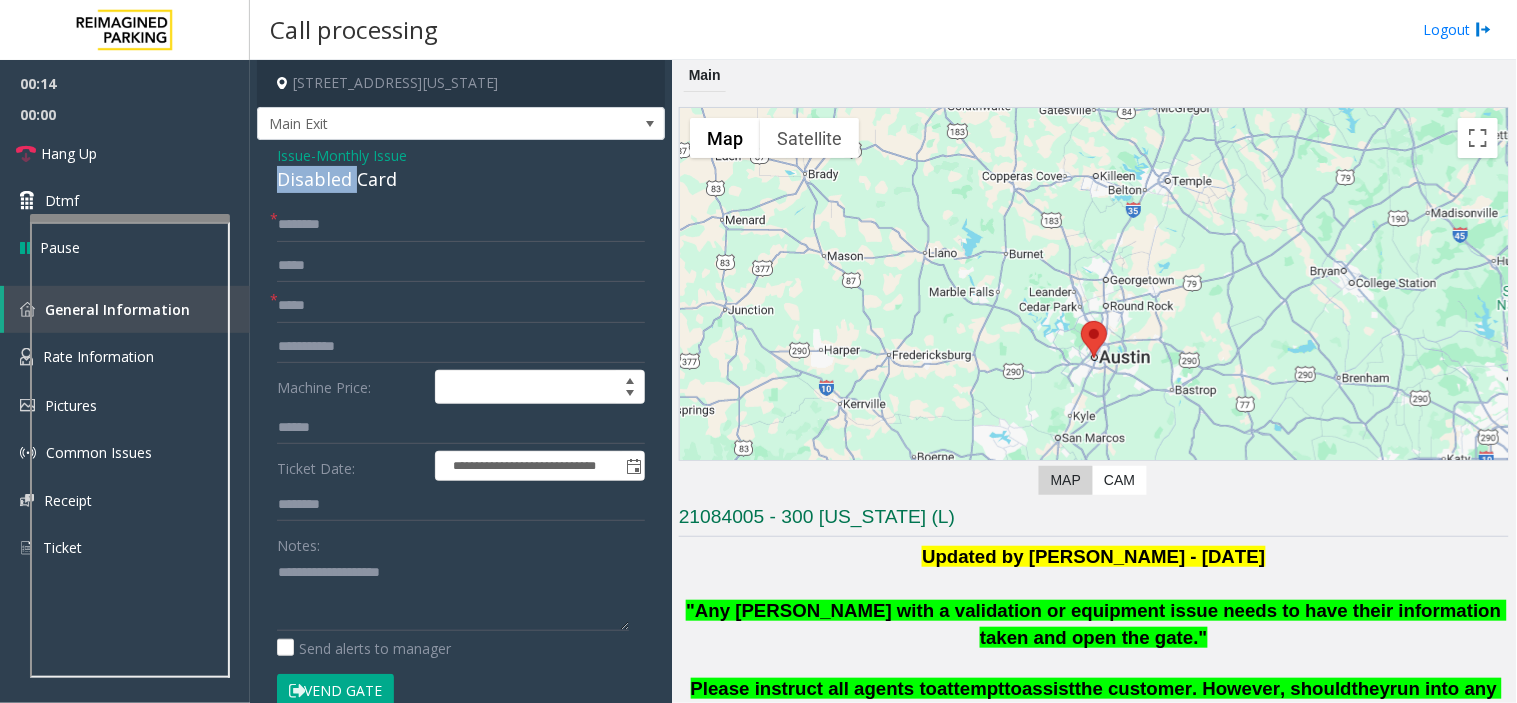 click on "Disabled Card" 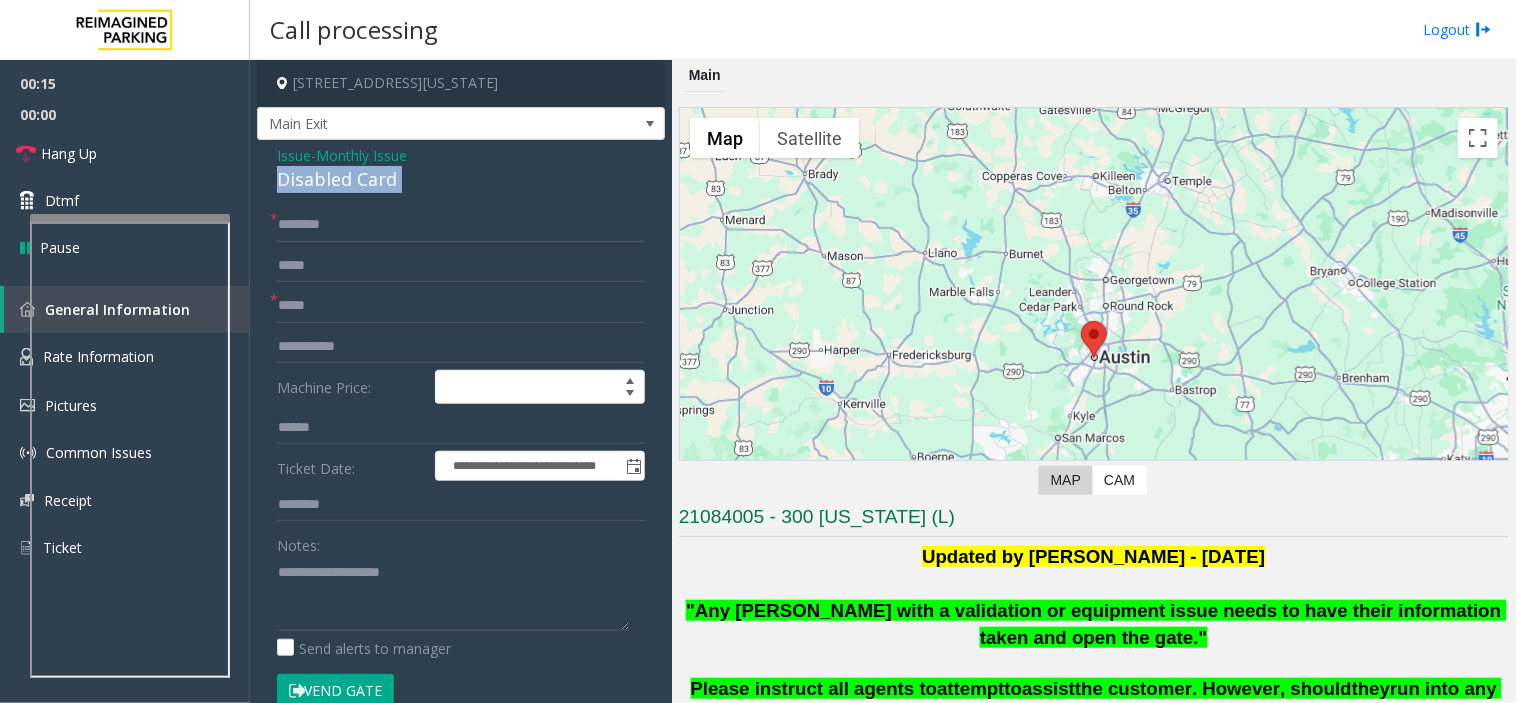 click on "Disabled Card" 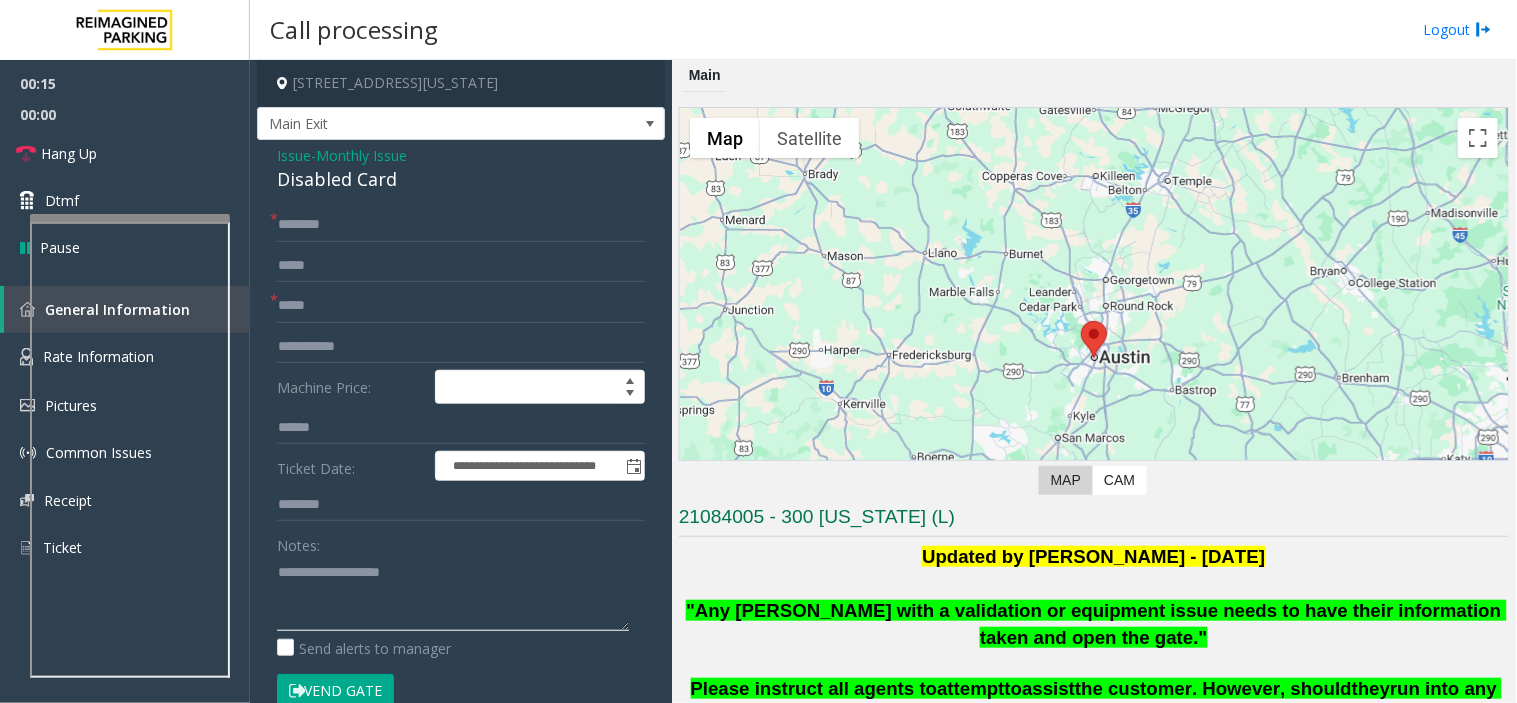 click 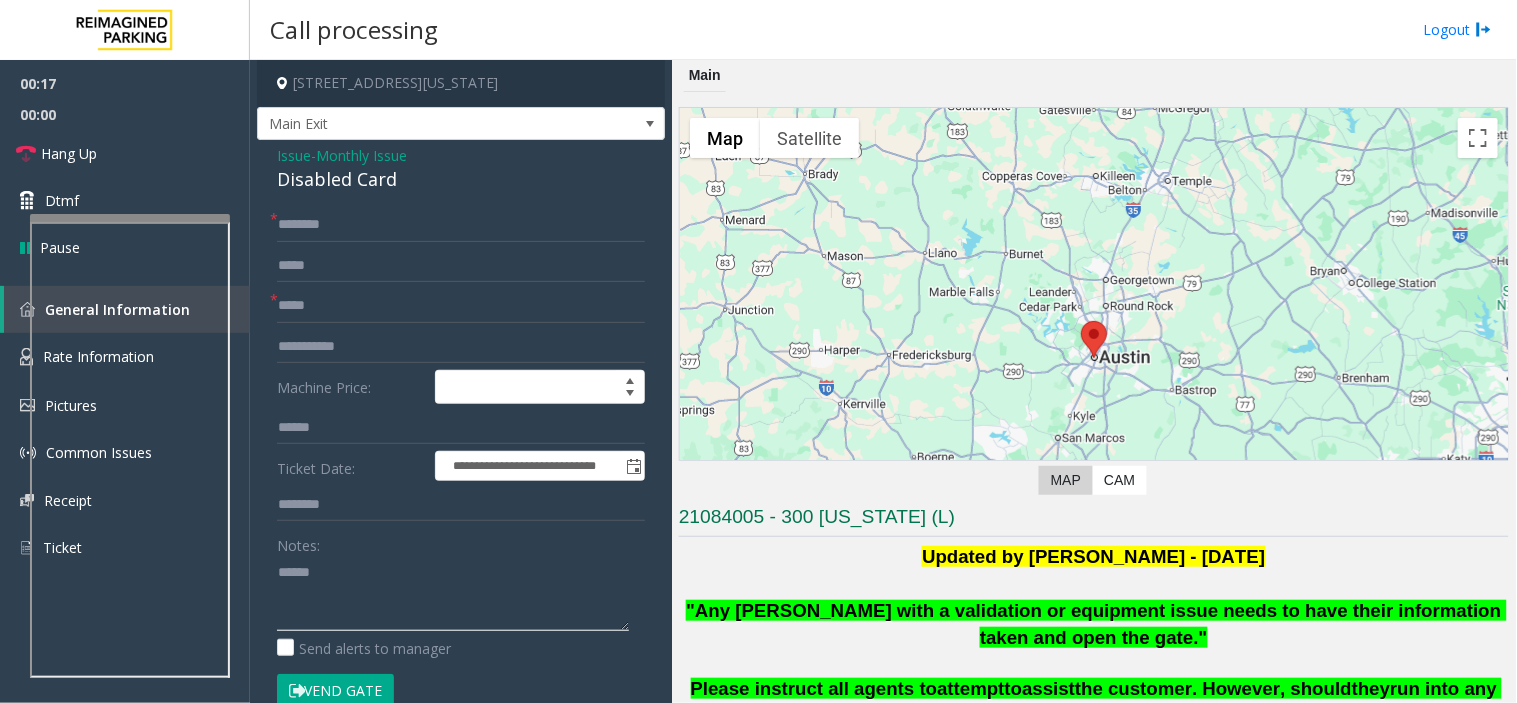 paste on "**********" 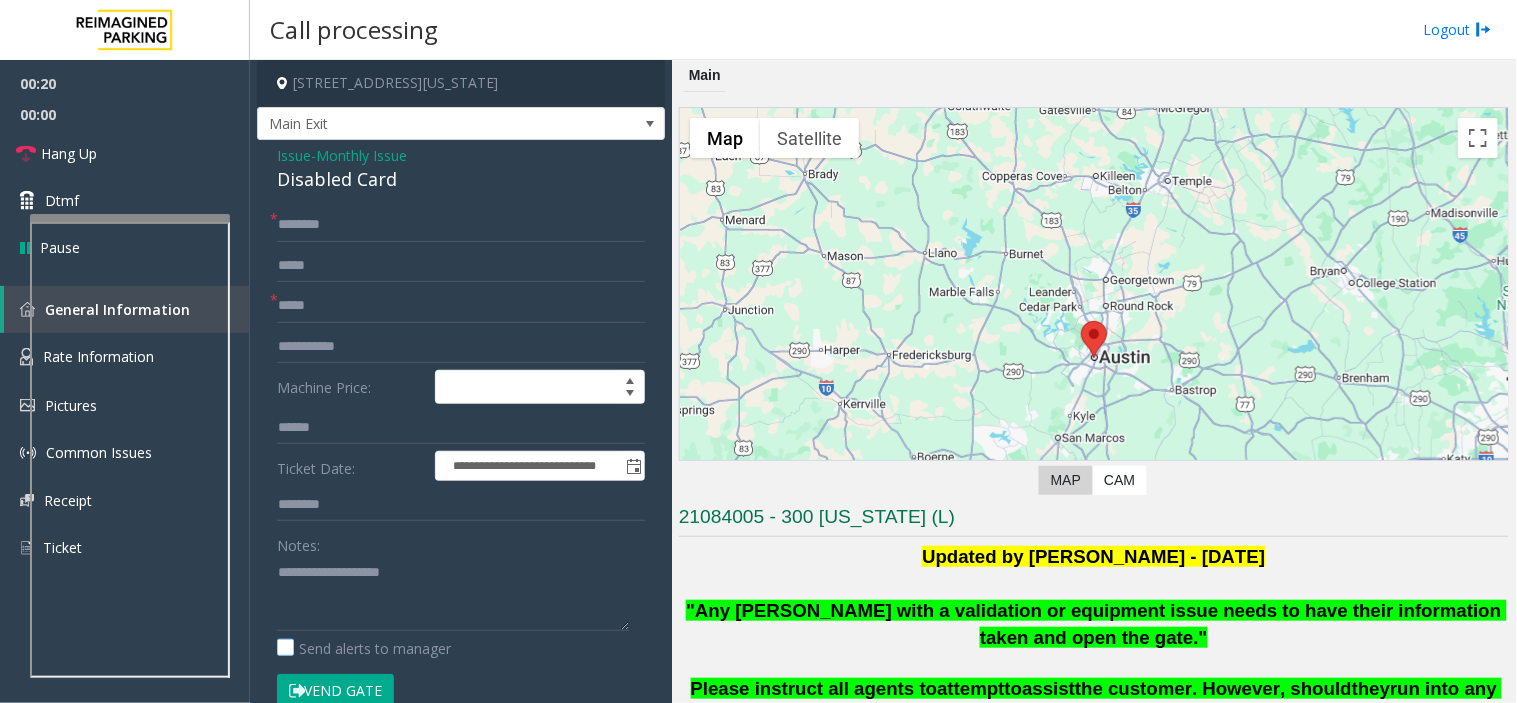 click on "Send alerts to manager" 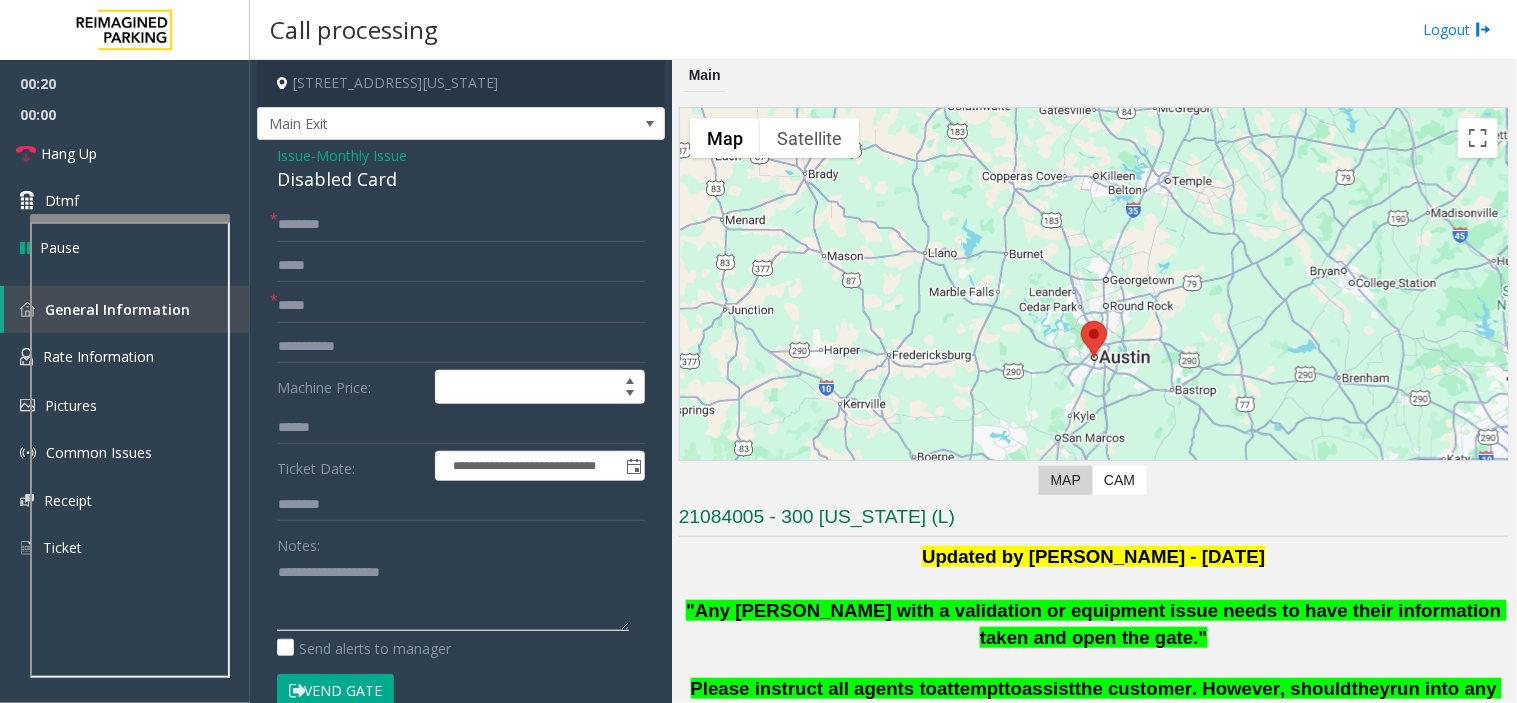 click 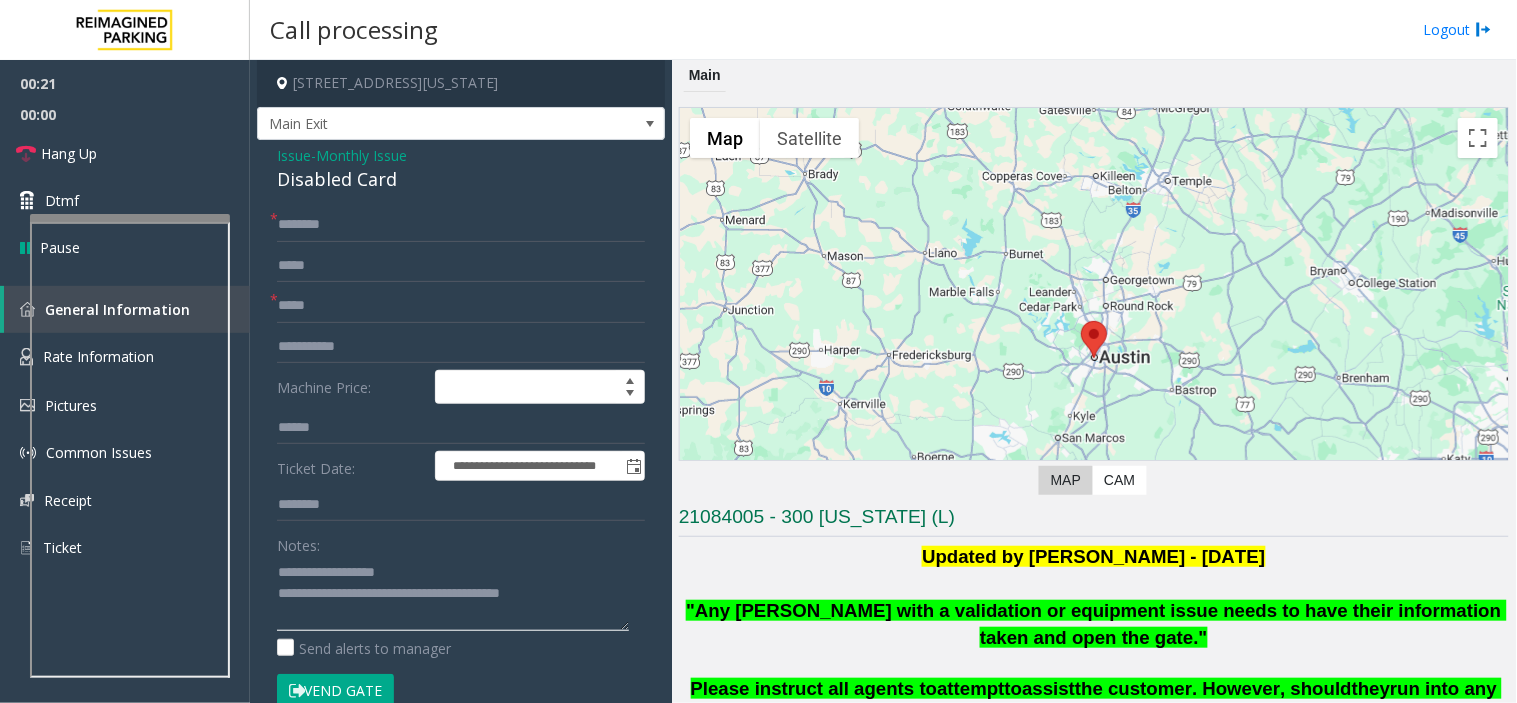 type on "**********" 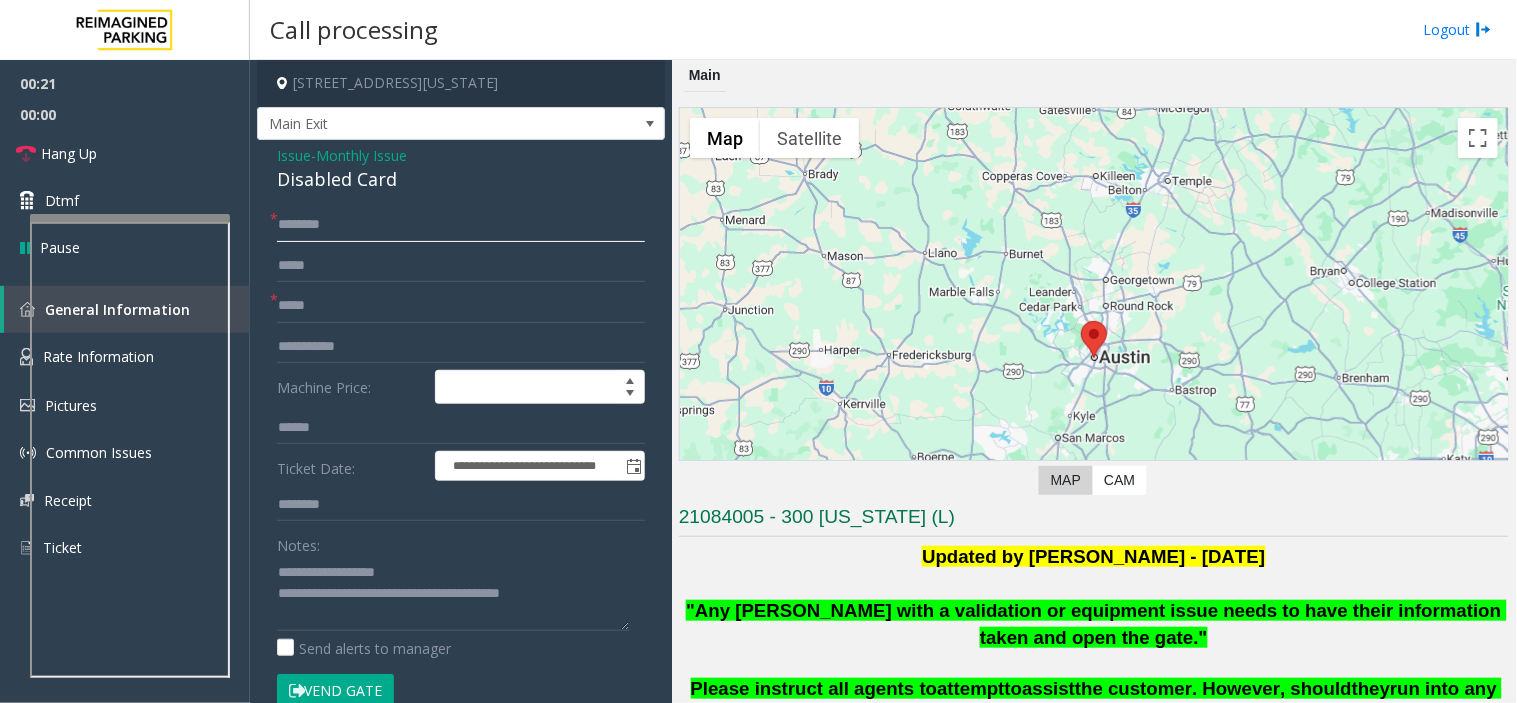 click 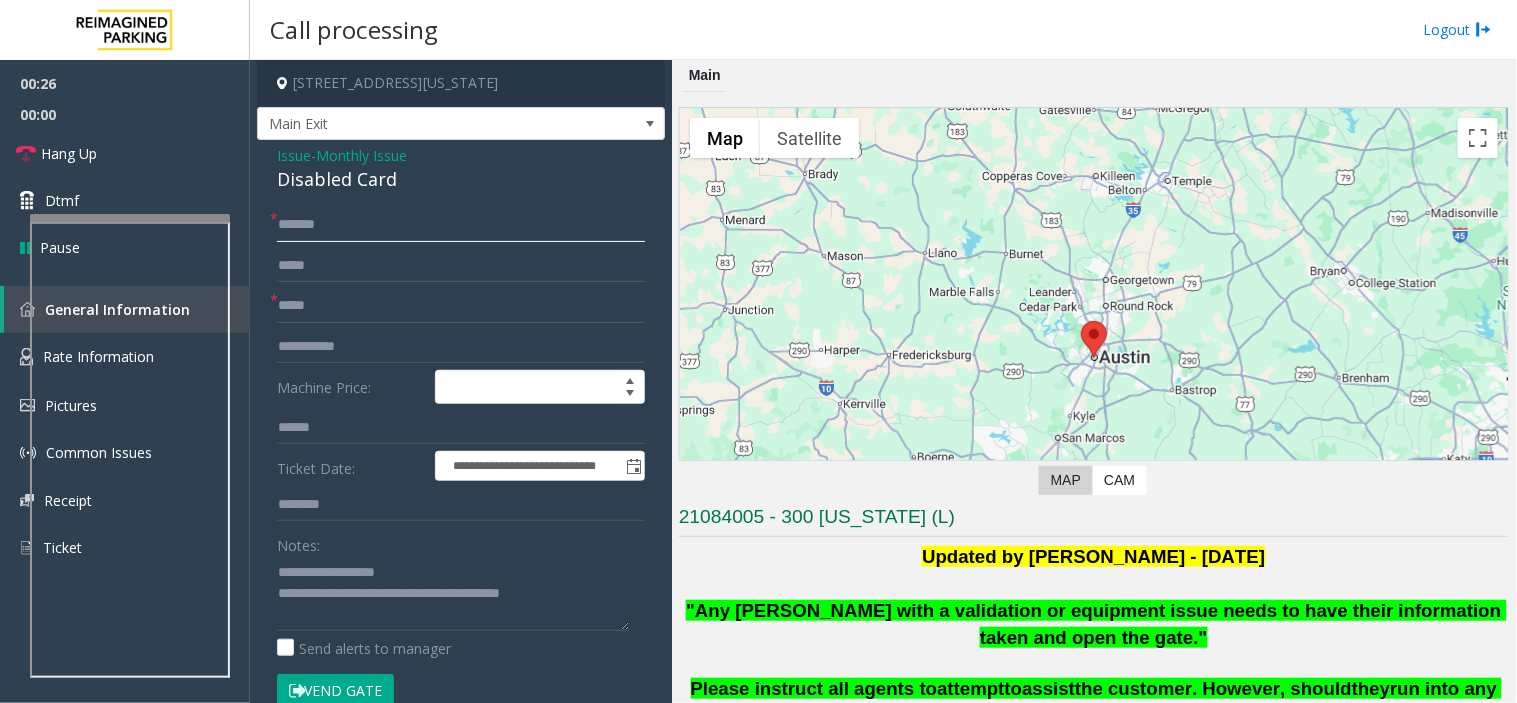 drag, startPoint x: 312, startPoint y: 224, endPoint x: 292, endPoint y: 225, distance: 20.024984 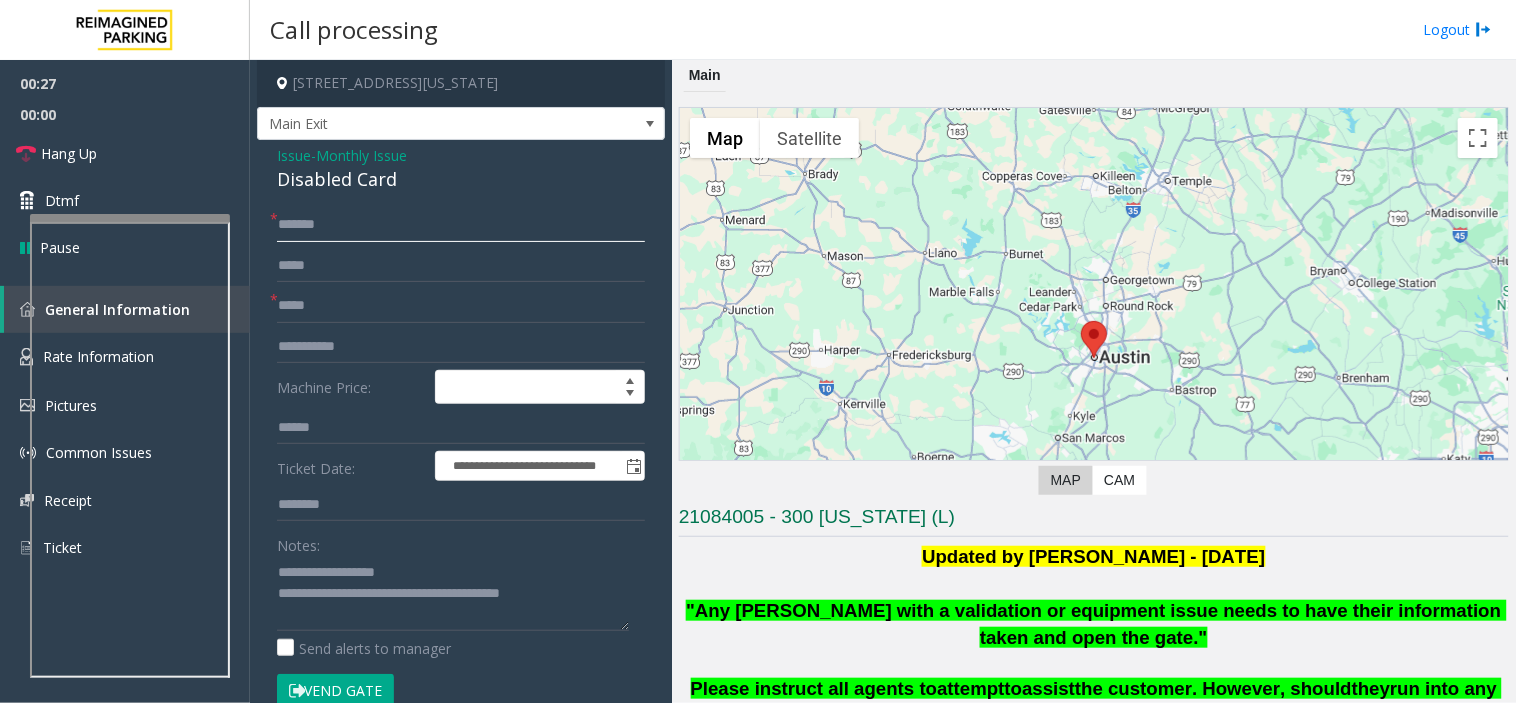 click on "******" 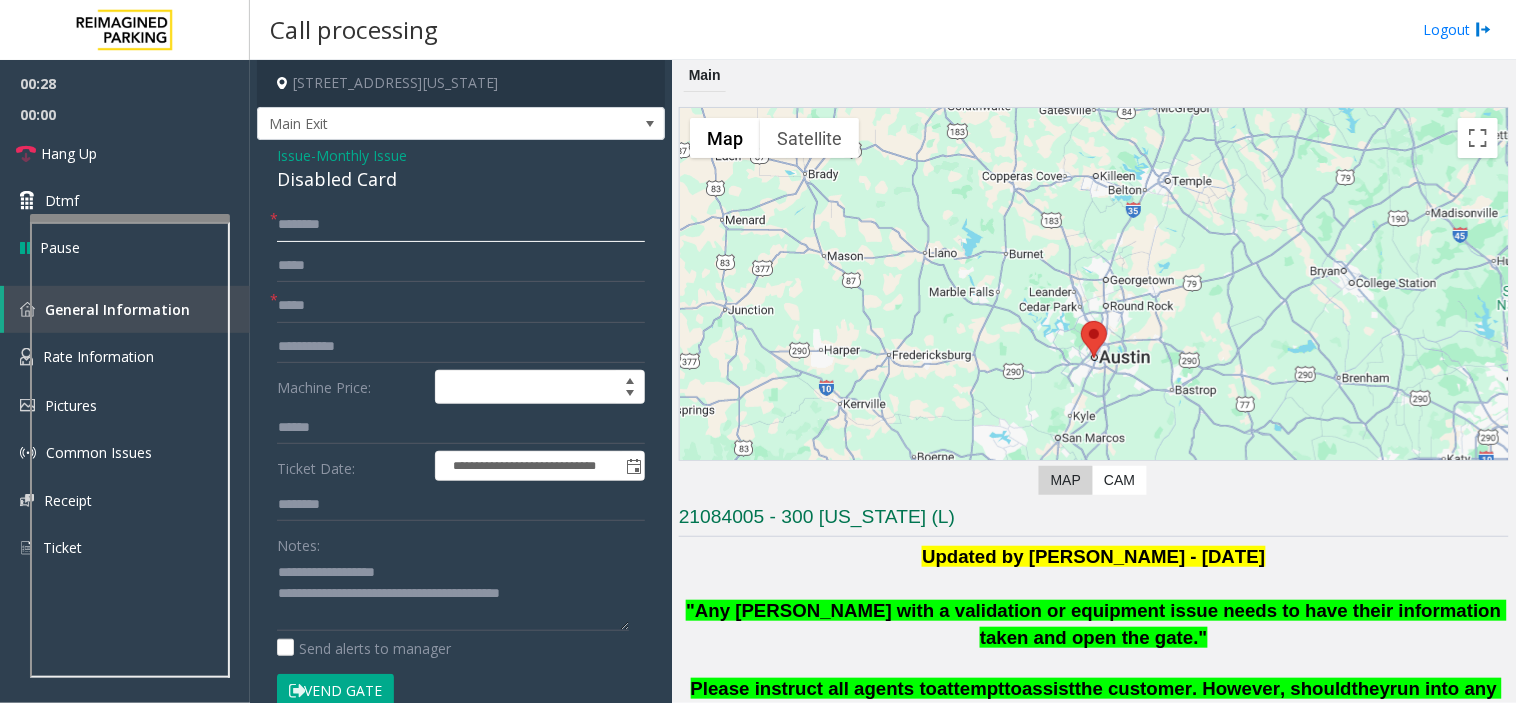 click on "*******" 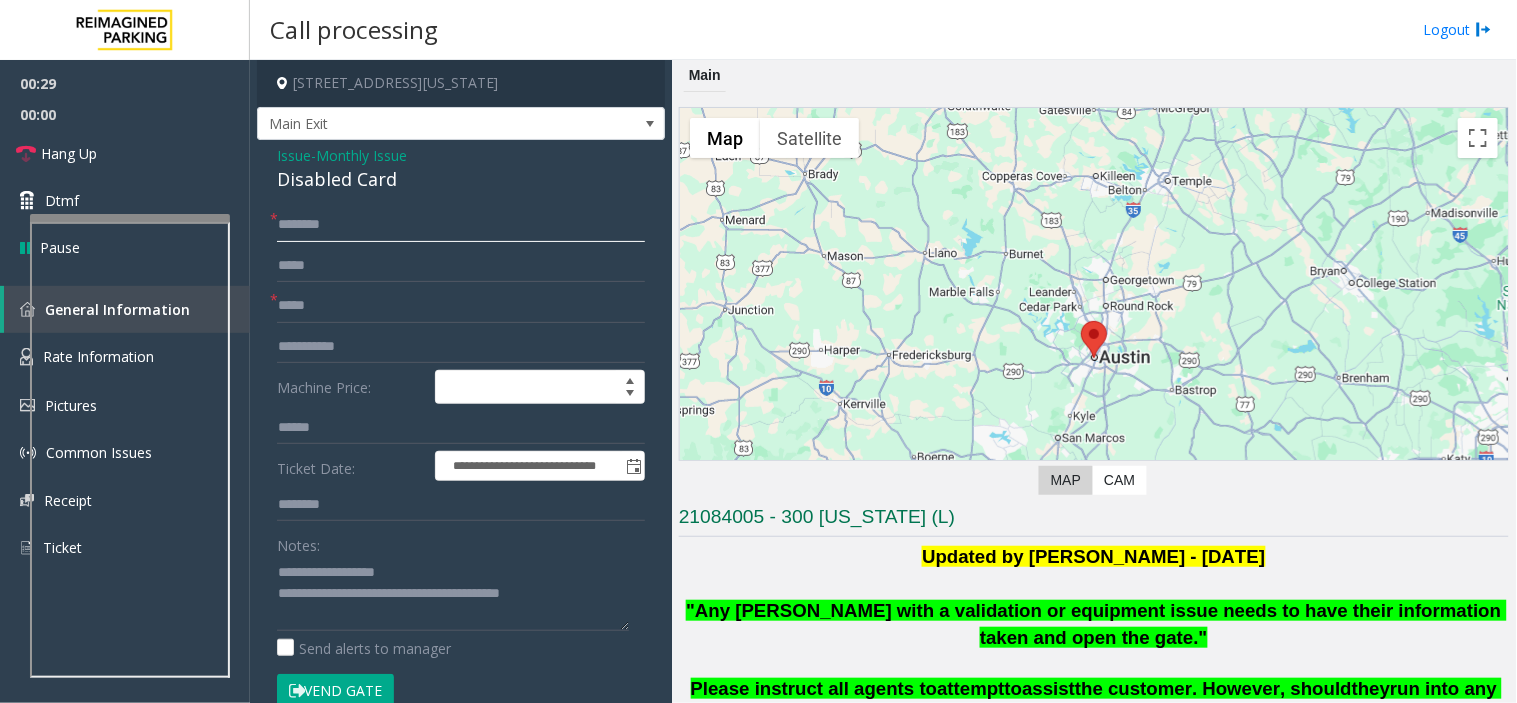 click on "*******" 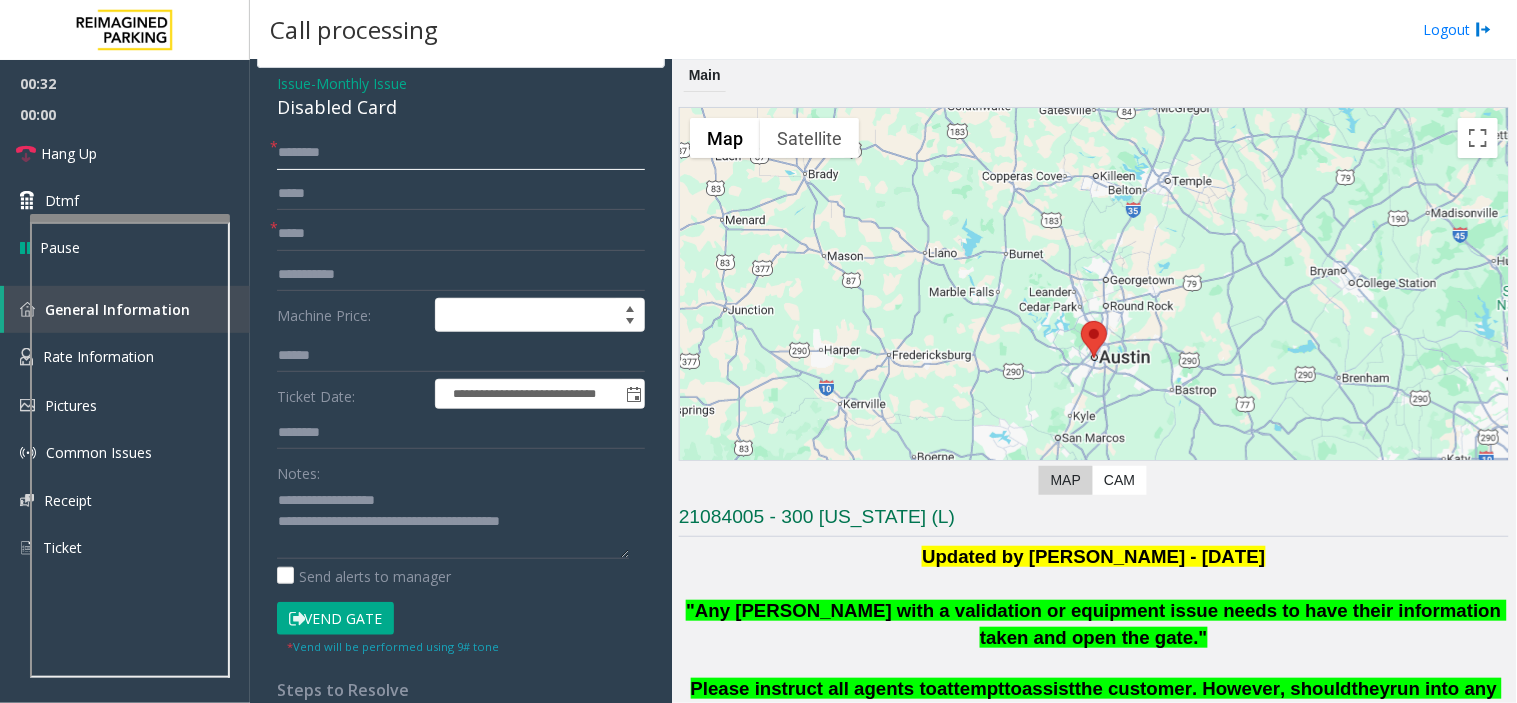scroll, scrollTop: 111, scrollLeft: 0, axis: vertical 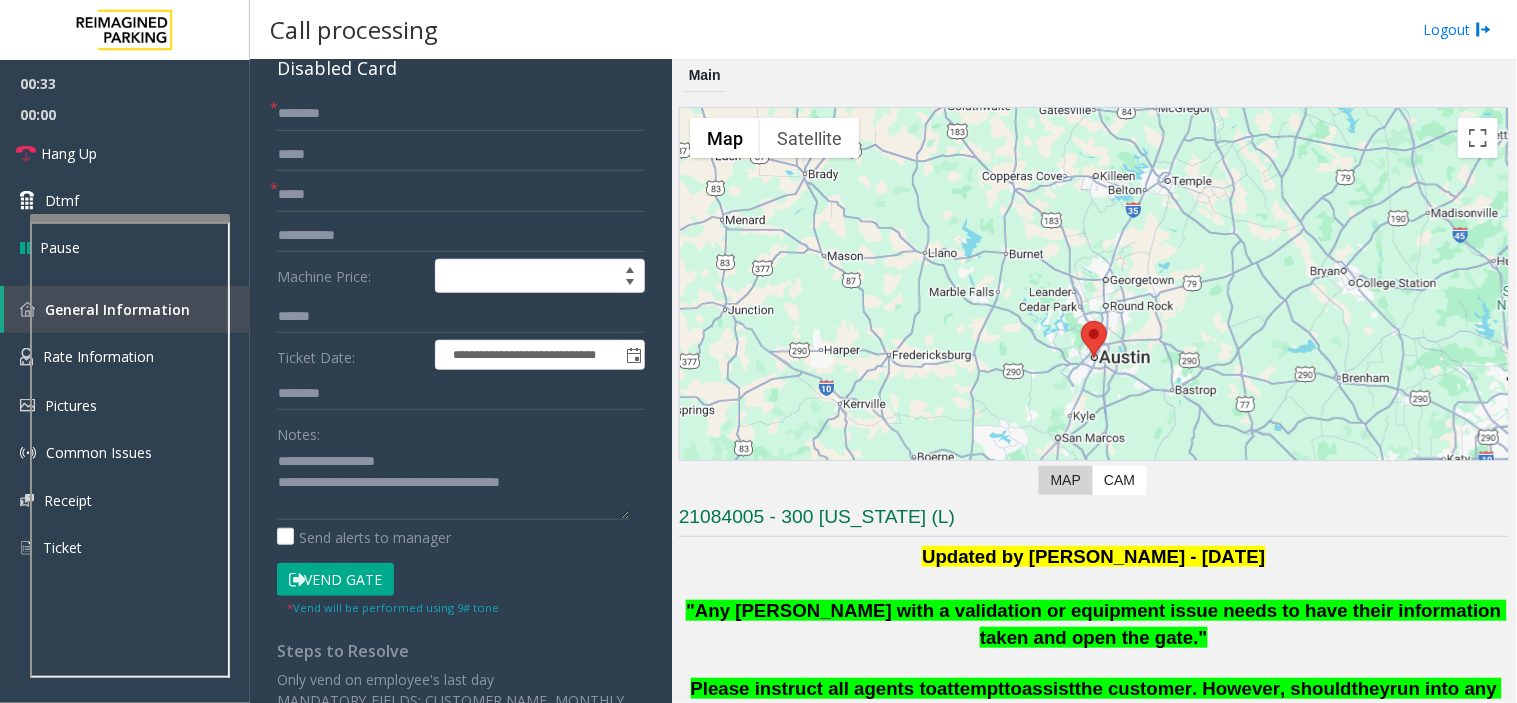 click on "Vend Gate" 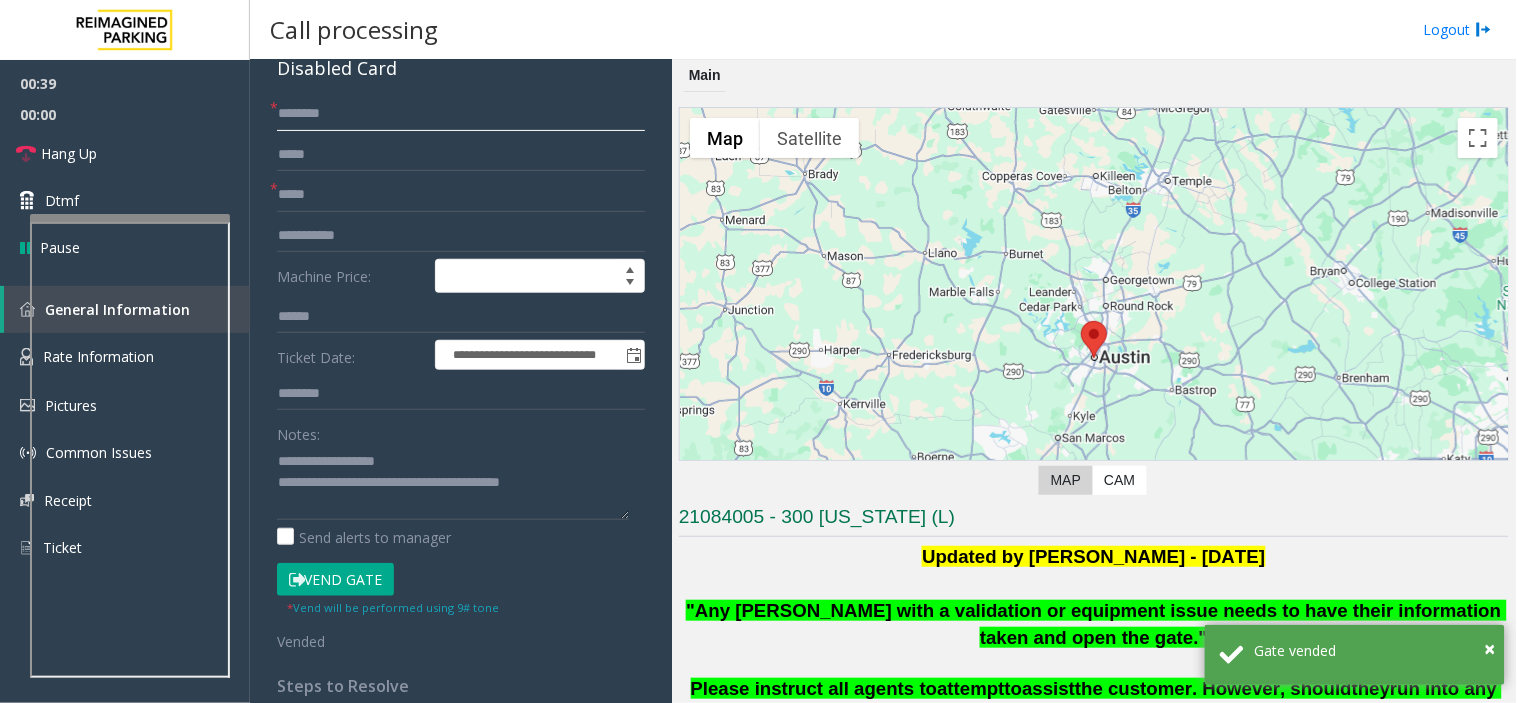 click on "*******" 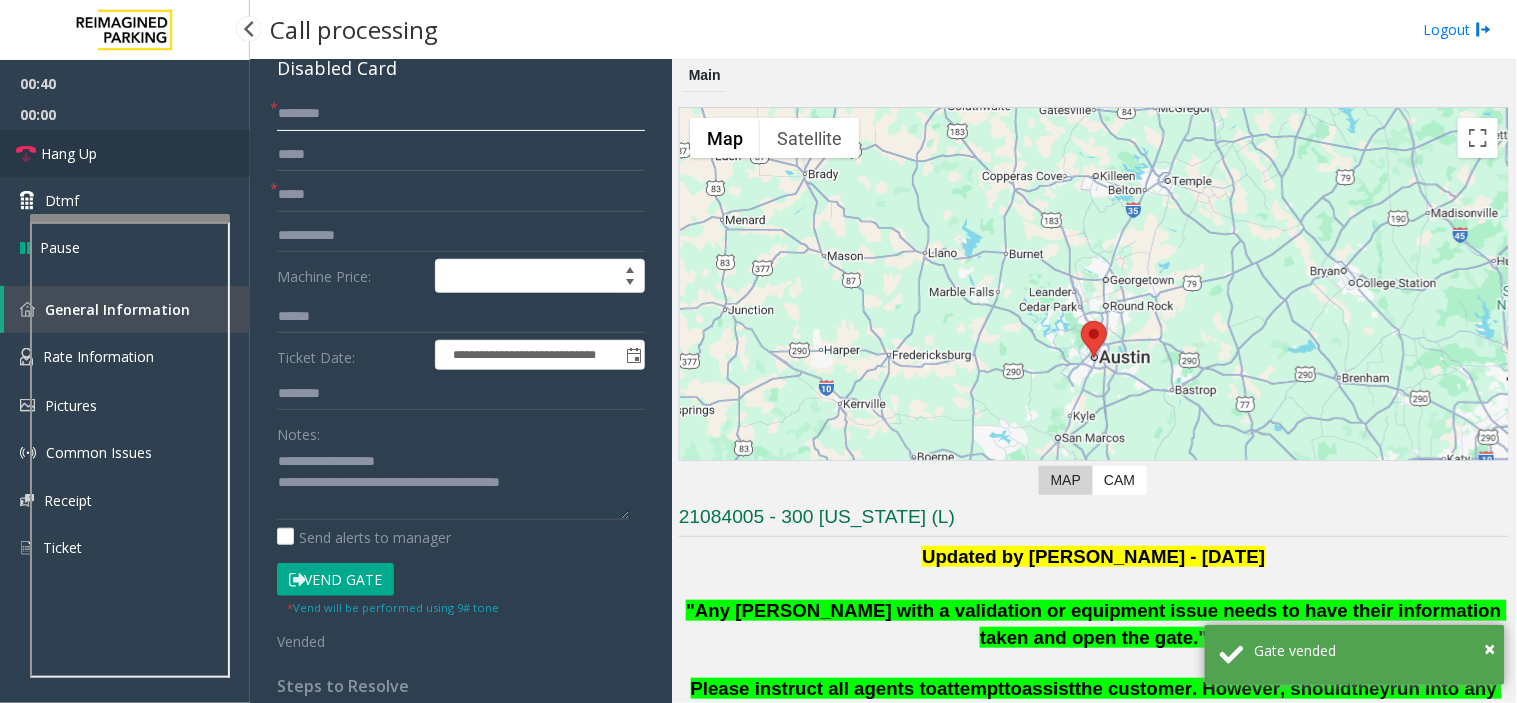 type on "*******" 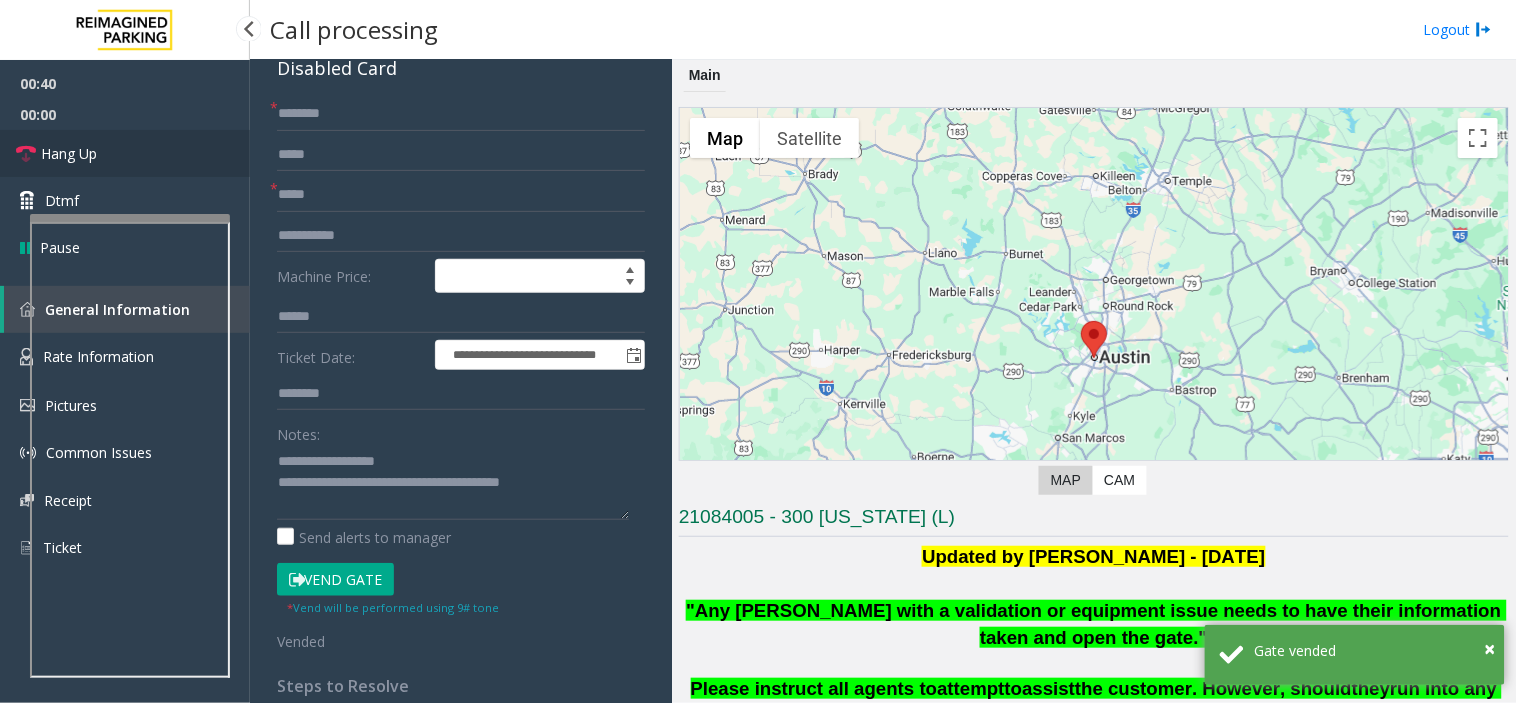 click on "Hang Up" at bounding box center (125, 153) 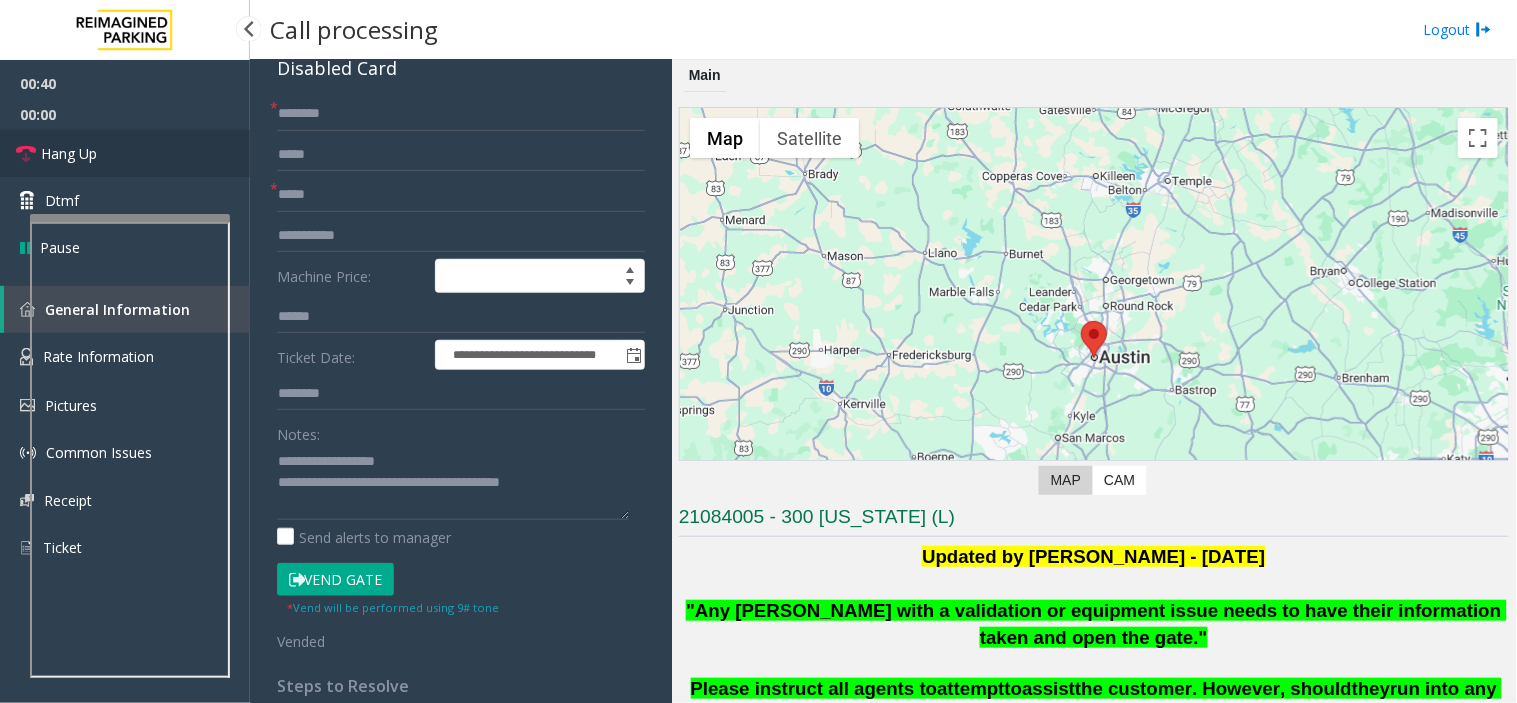 click on "Hang Up" at bounding box center (125, 153) 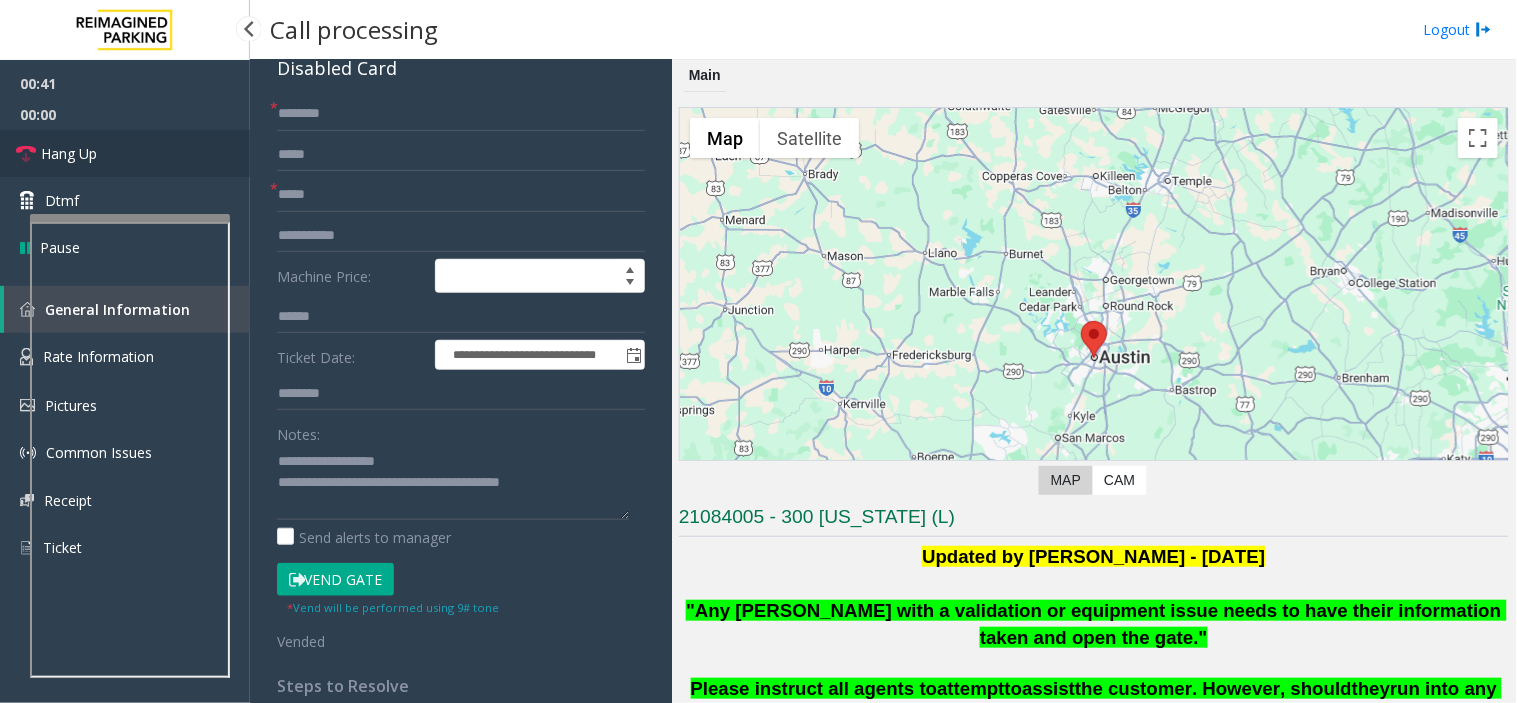 click on "Hang Up" at bounding box center [125, 153] 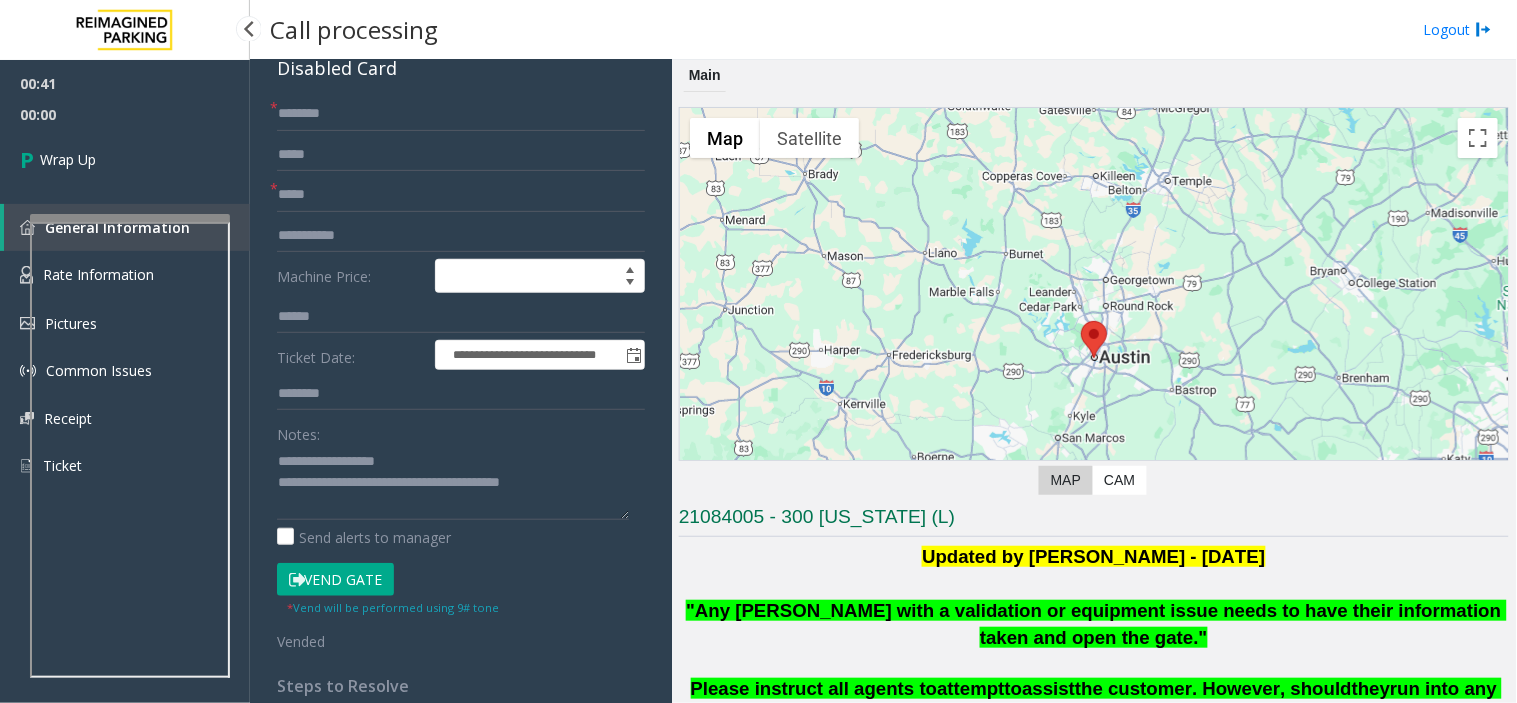 click on "Wrap Up" at bounding box center [125, 159] 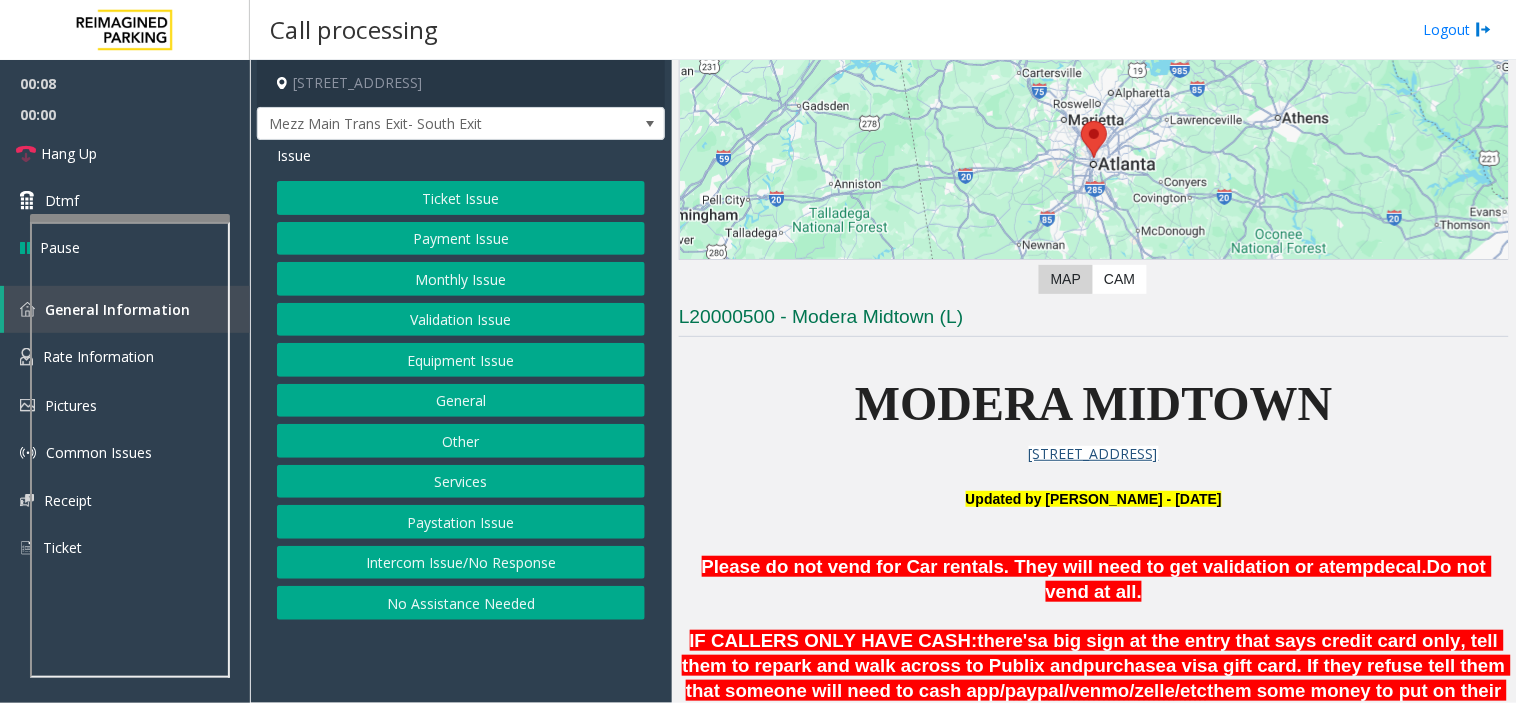 scroll, scrollTop: 444, scrollLeft: 0, axis: vertical 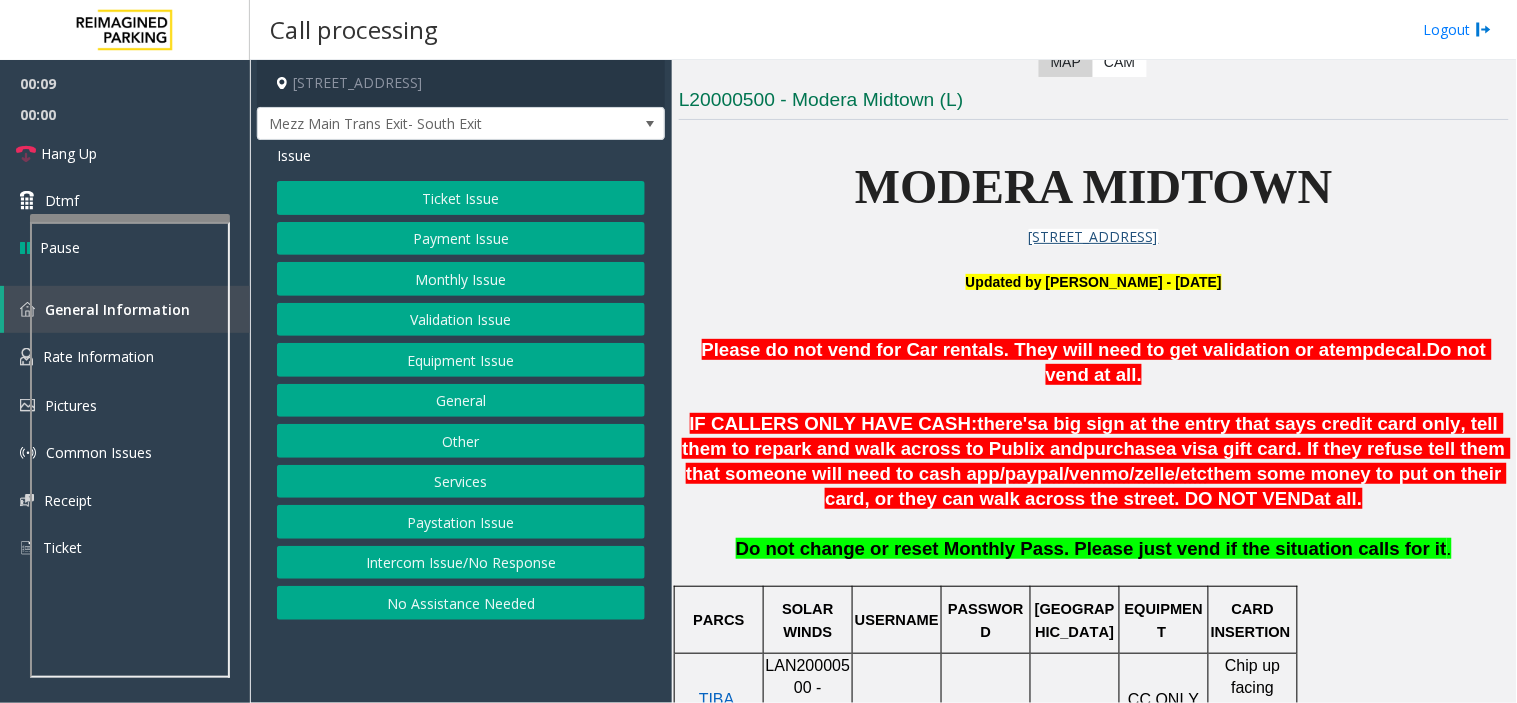 click on "MODERA MIDTOWN" 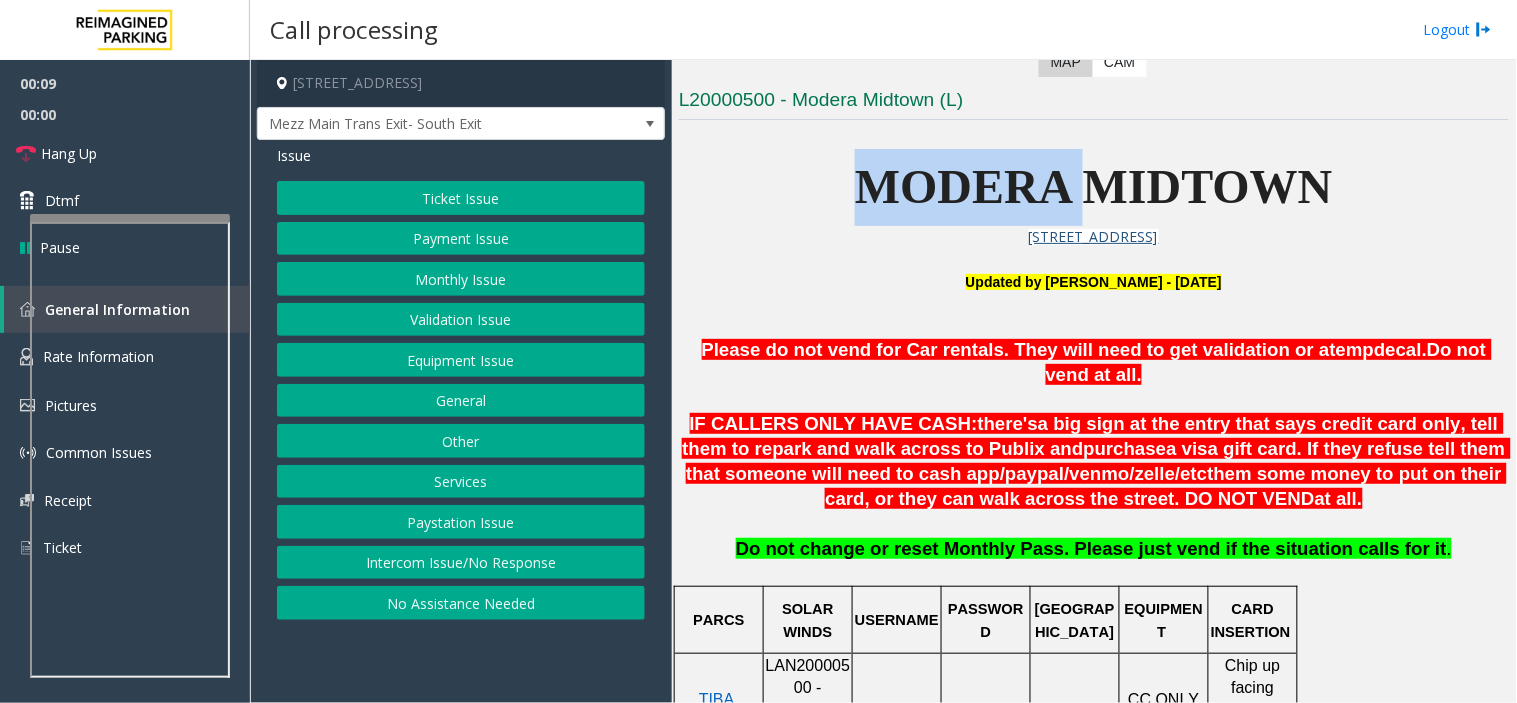 click on "MODERA MIDTOWN" 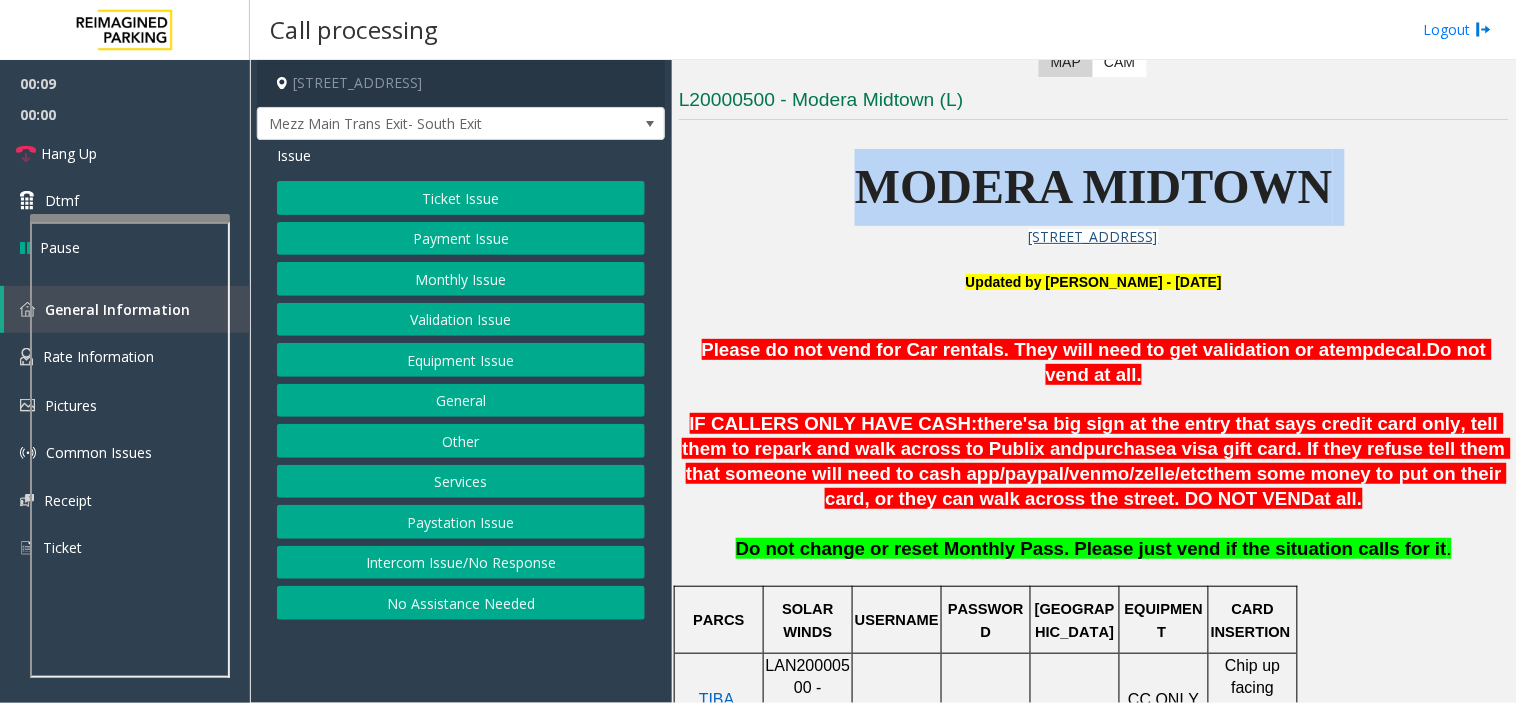 click on "MODERA MIDTOWN" 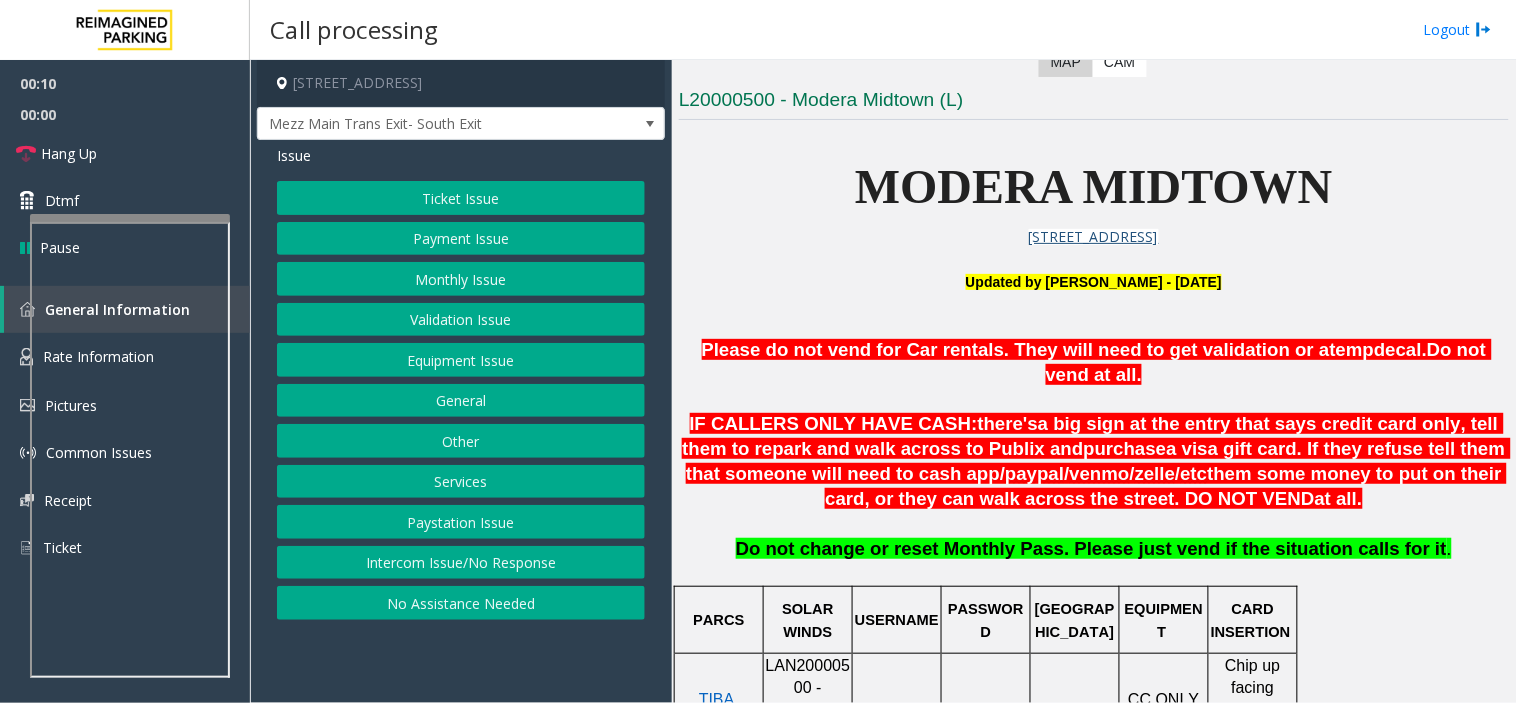 click on "LAN20000500 - MODERA MIDTOWN" 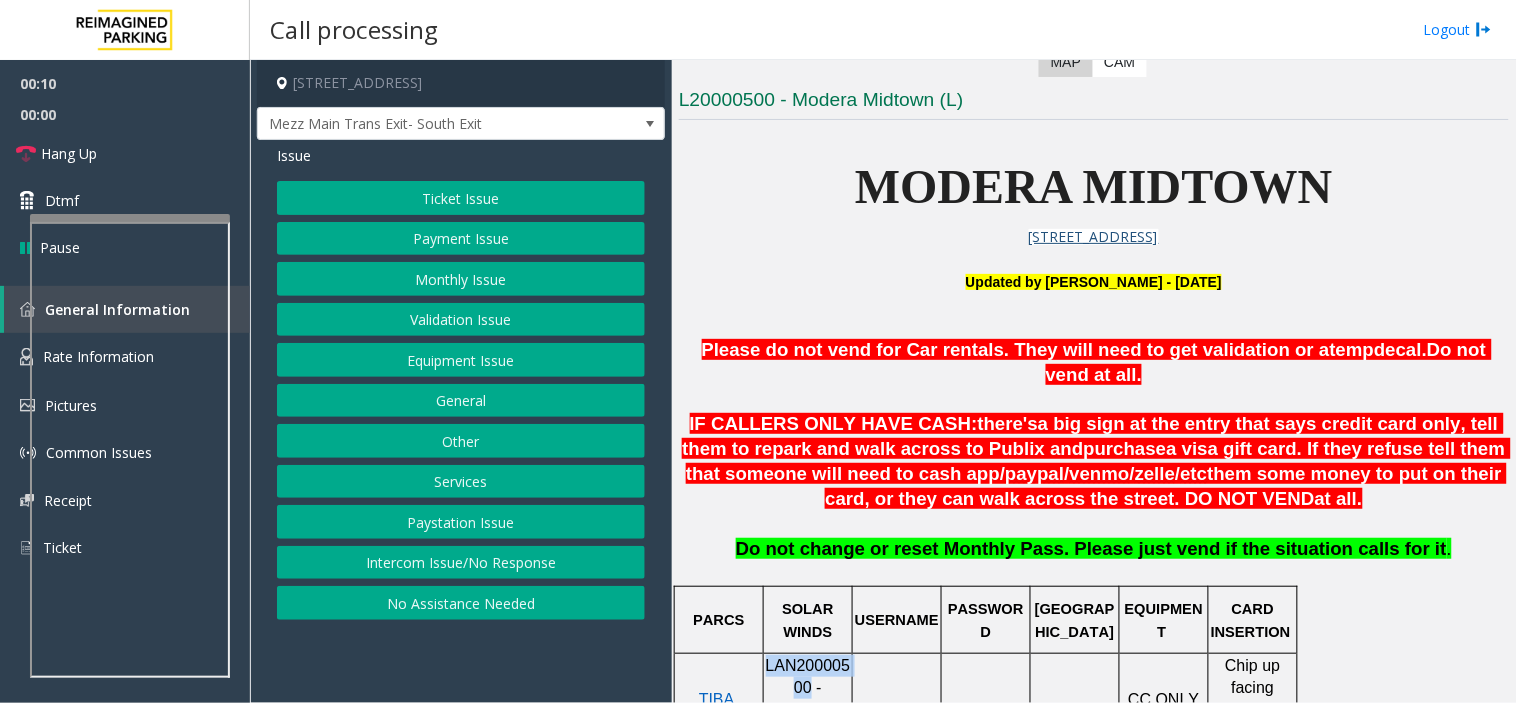 click on "LAN20000500 - MODERA MIDTOWN" 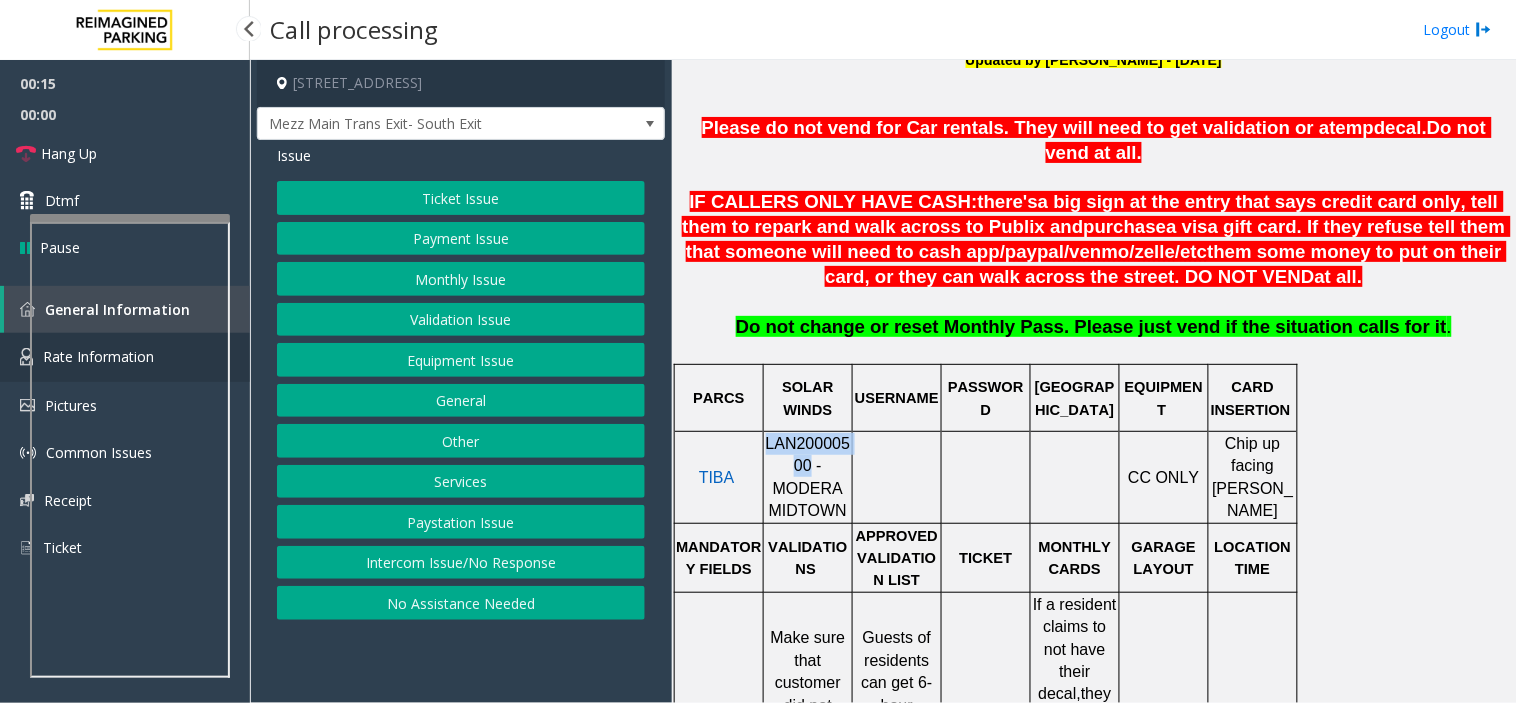 click at bounding box center [26, 357] 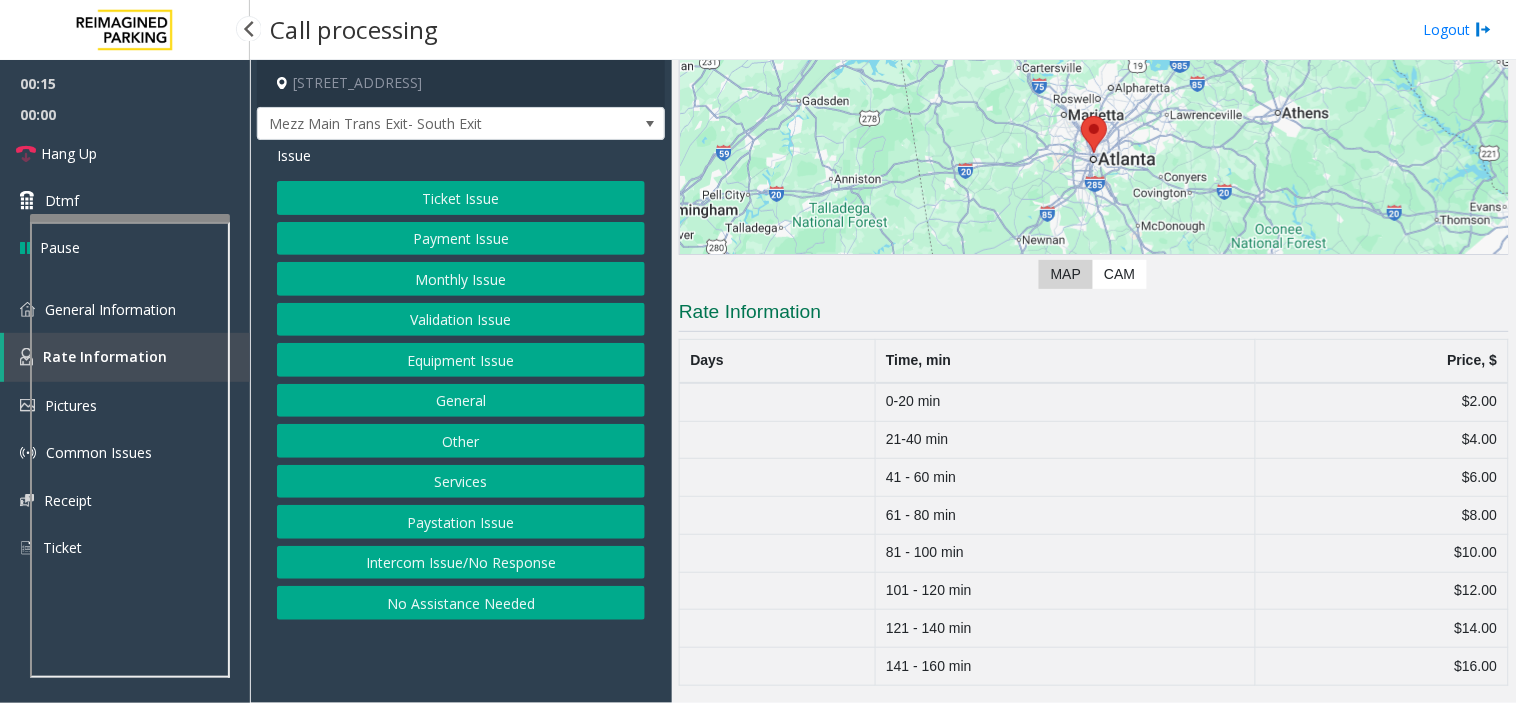 scroll, scrollTop: 232, scrollLeft: 0, axis: vertical 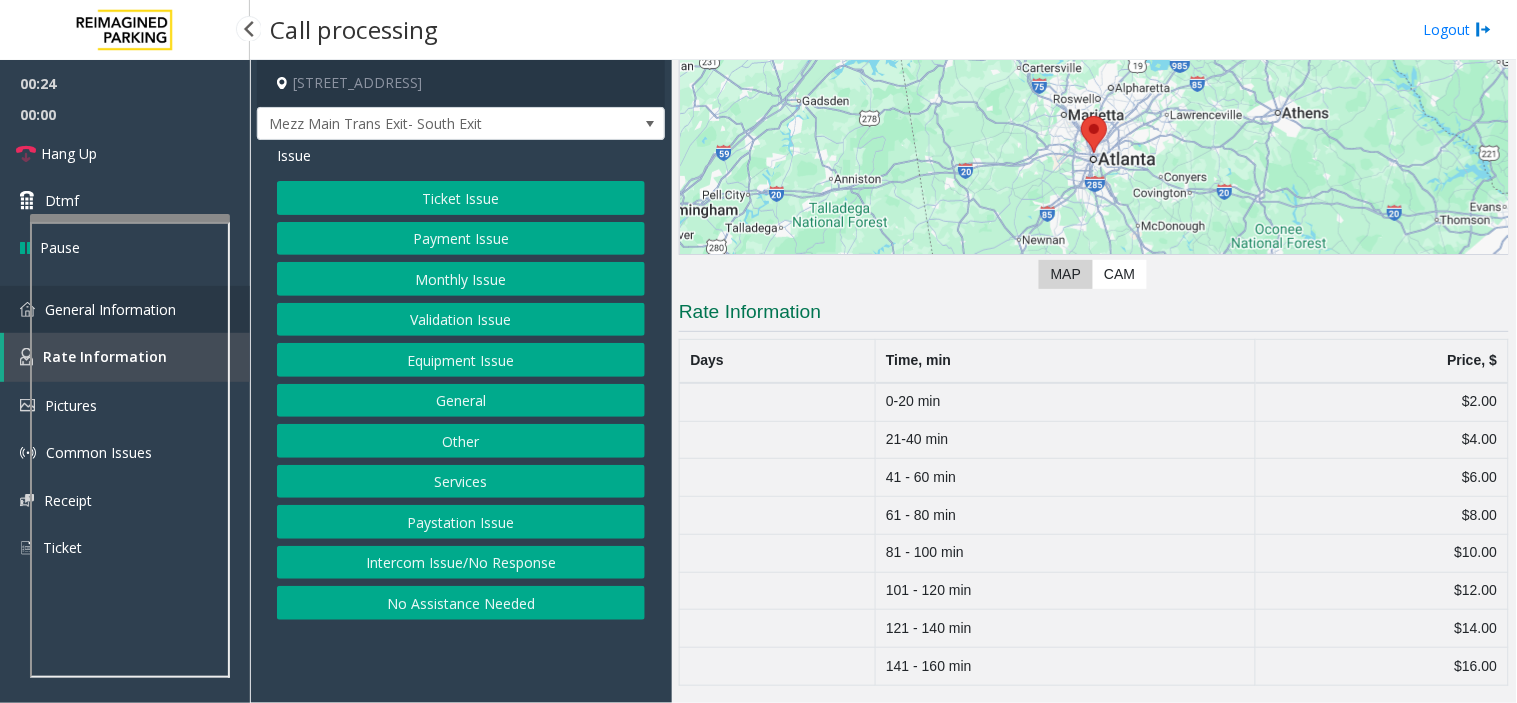 click at bounding box center [27, 309] 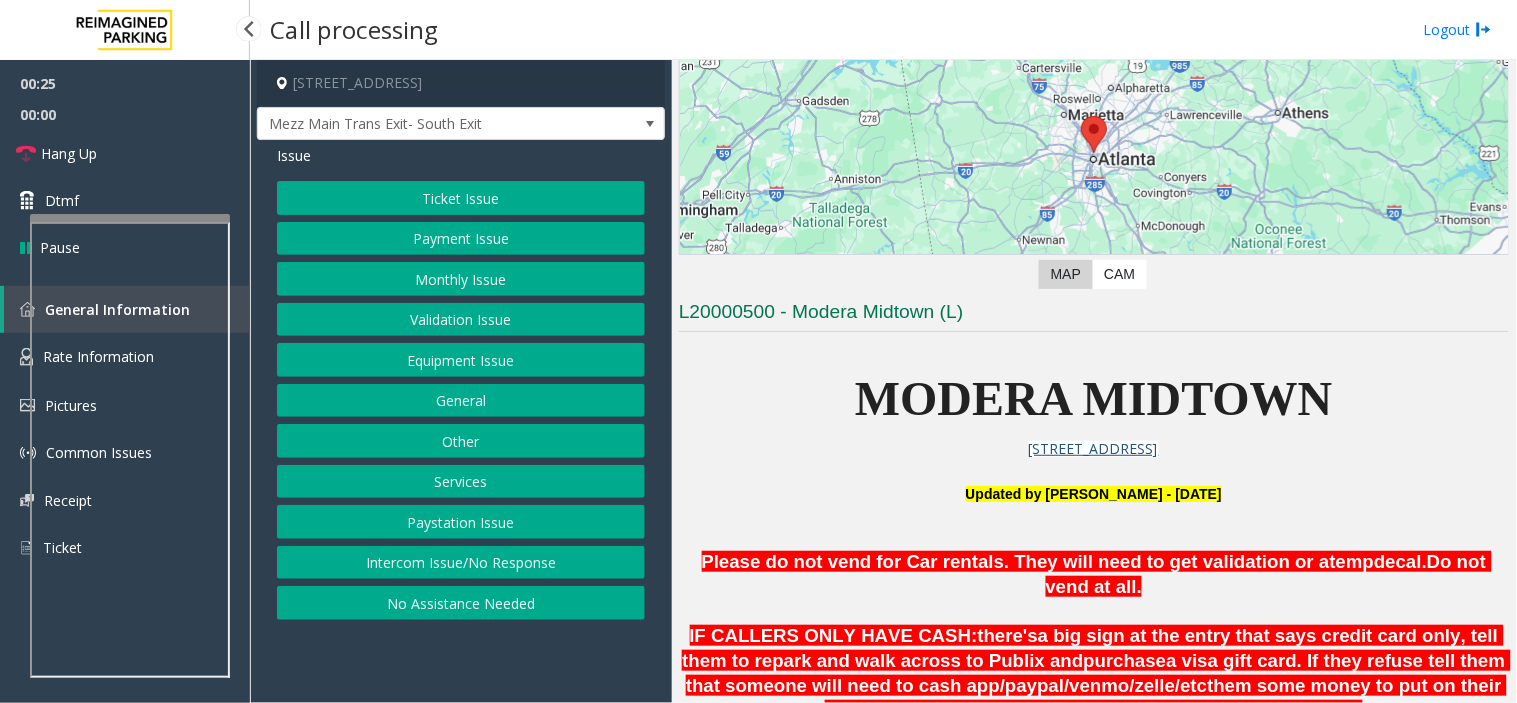 scroll, scrollTop: 666, scrollLeft: 0, axis: vertical 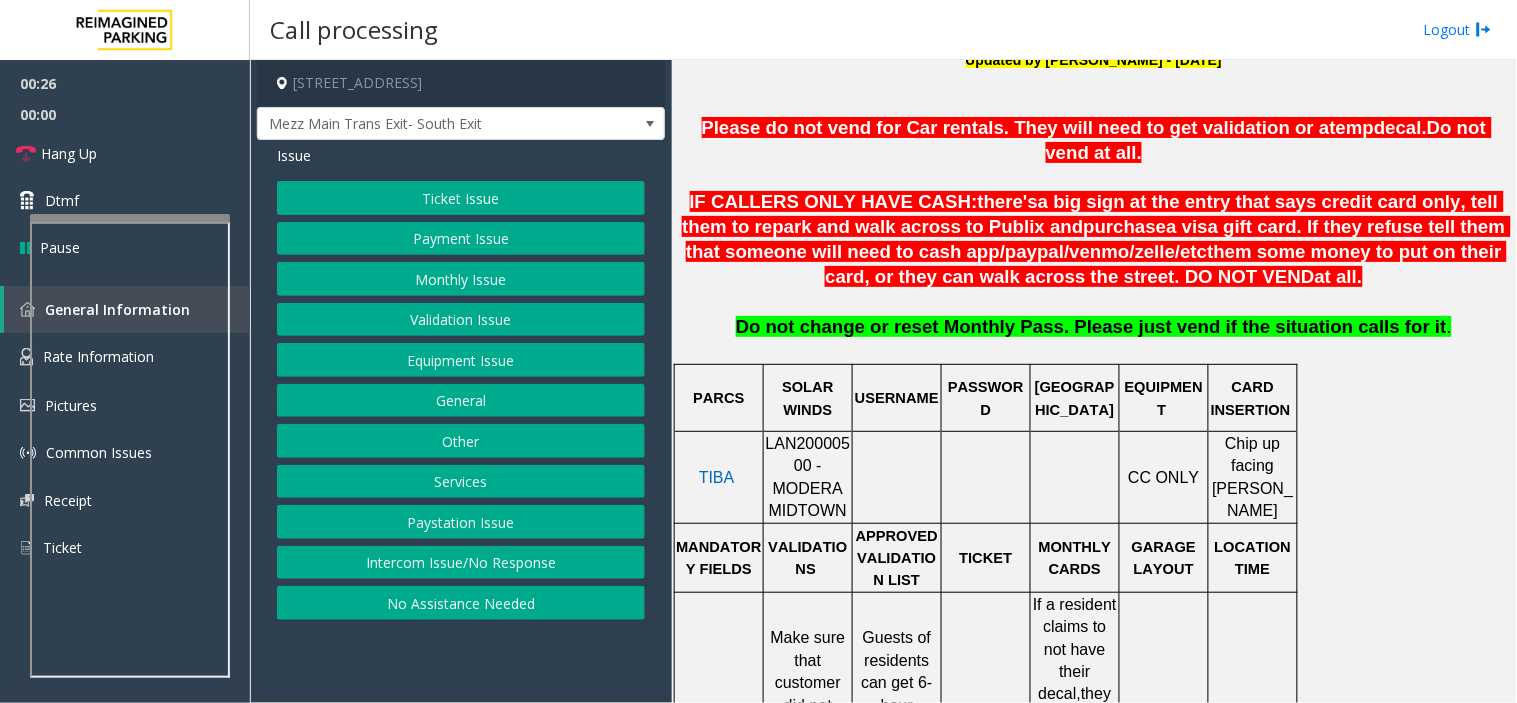 click on "Payment Issue" 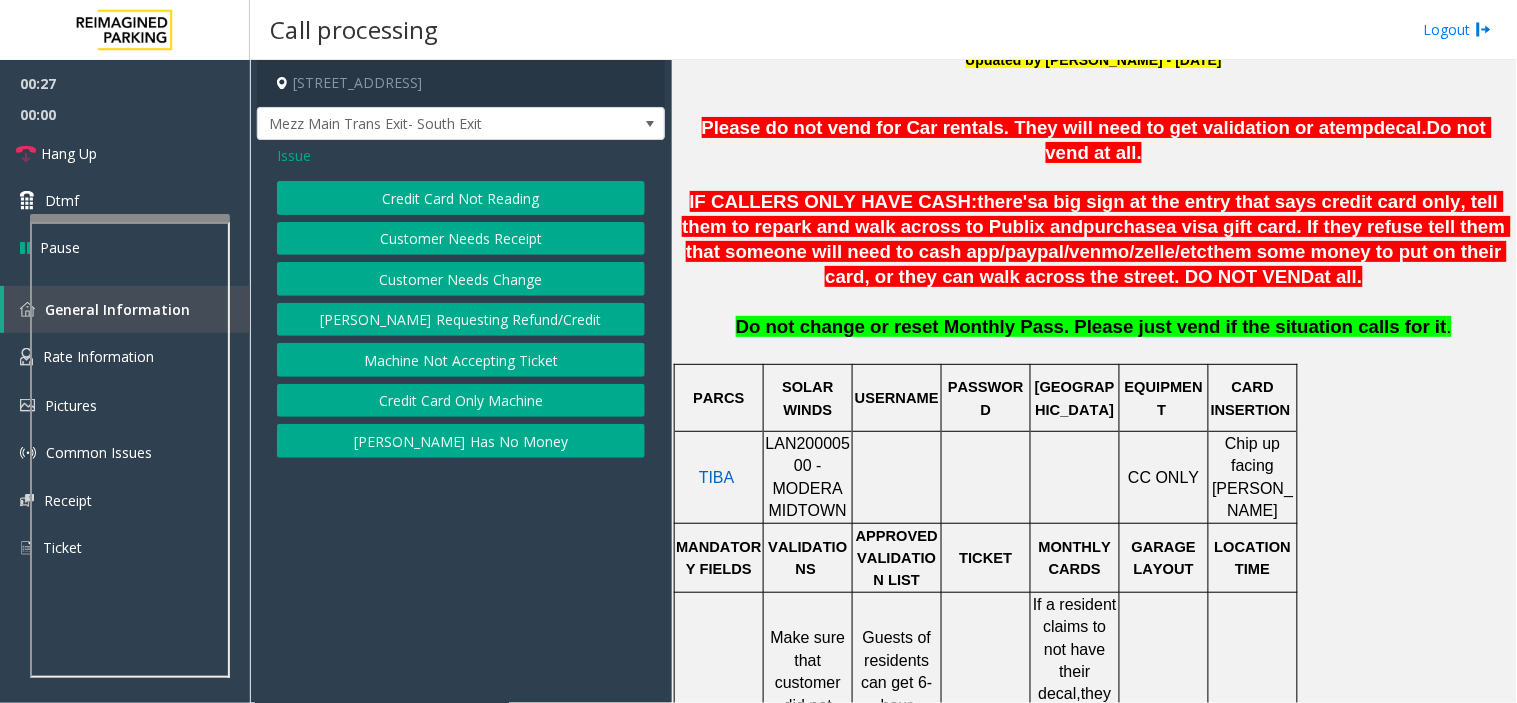 click on "Credit Card Not Reading" 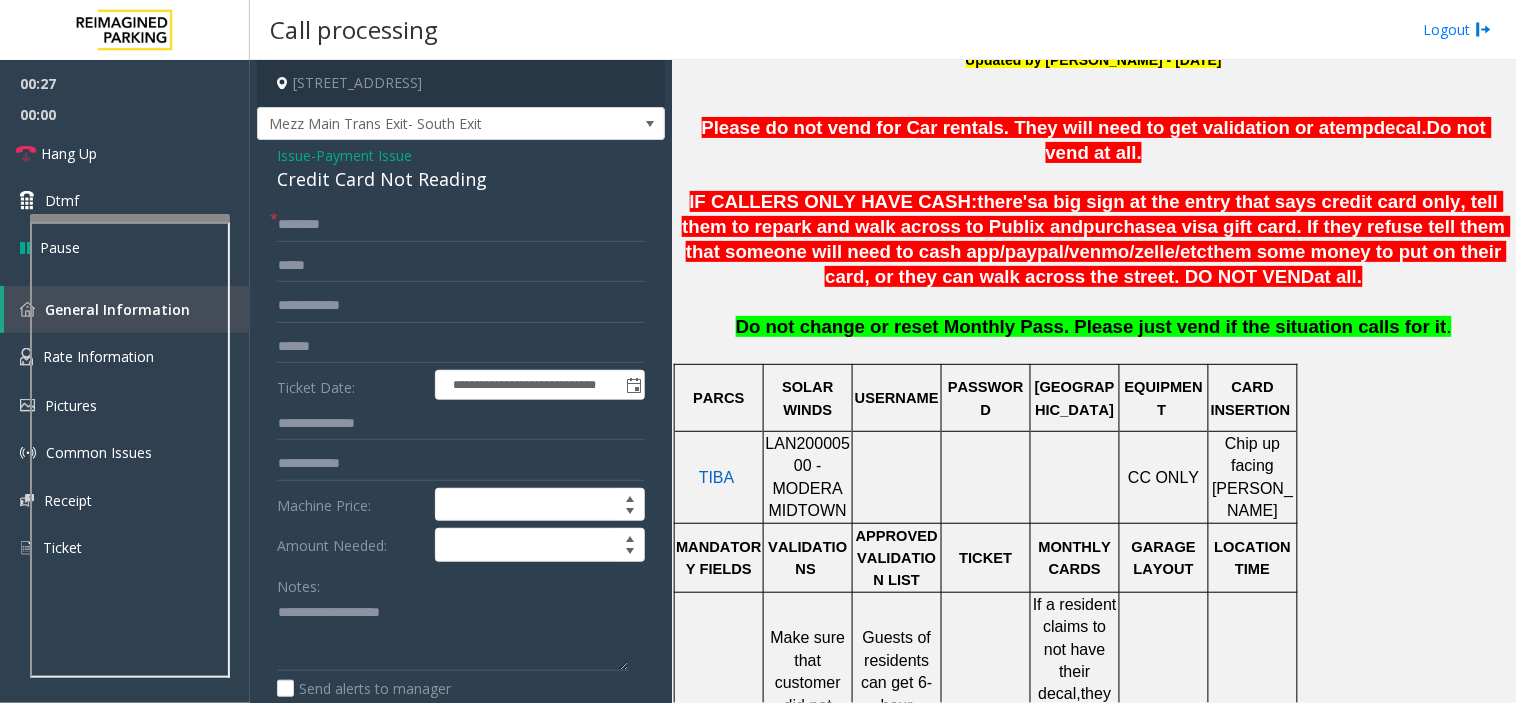 click on "Credit Card Not Reading" 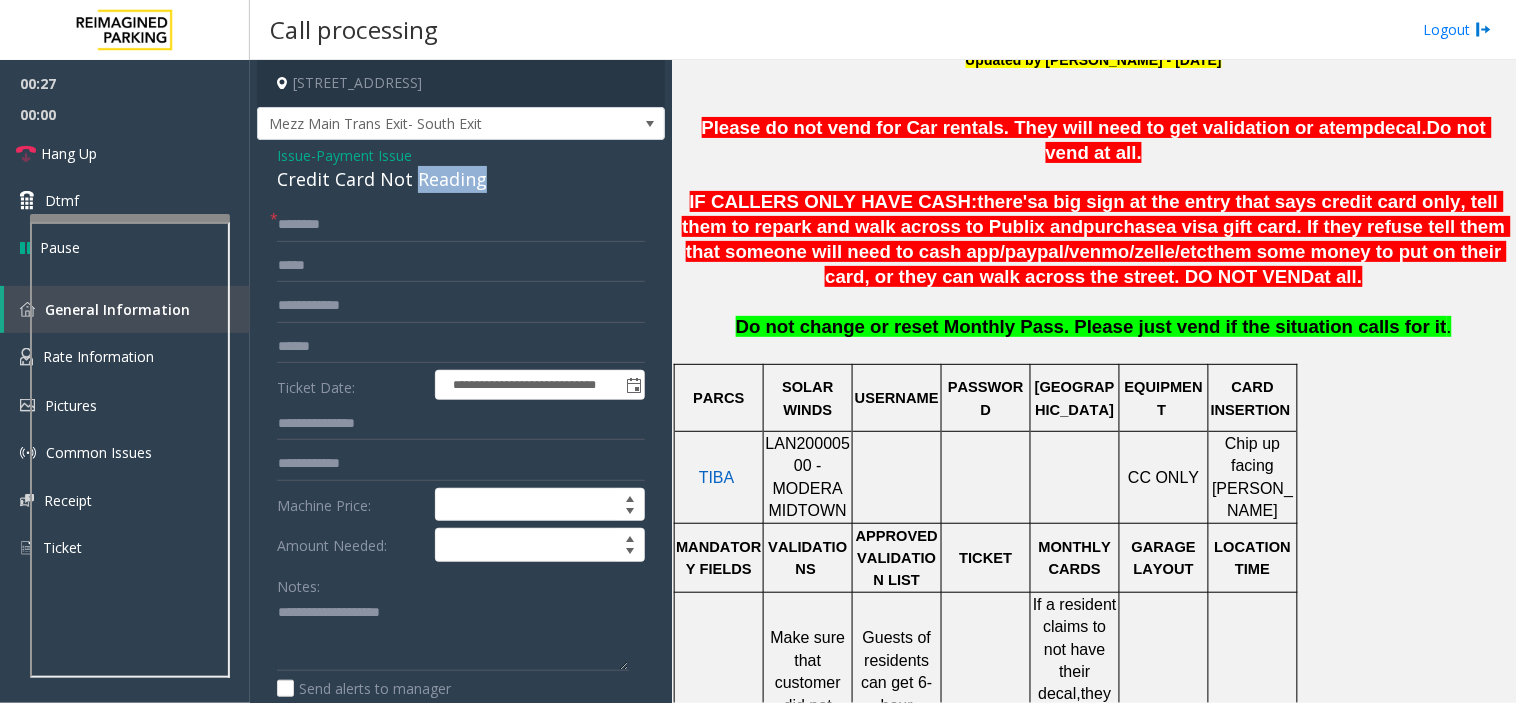 click on "Credit Card Not Reading" 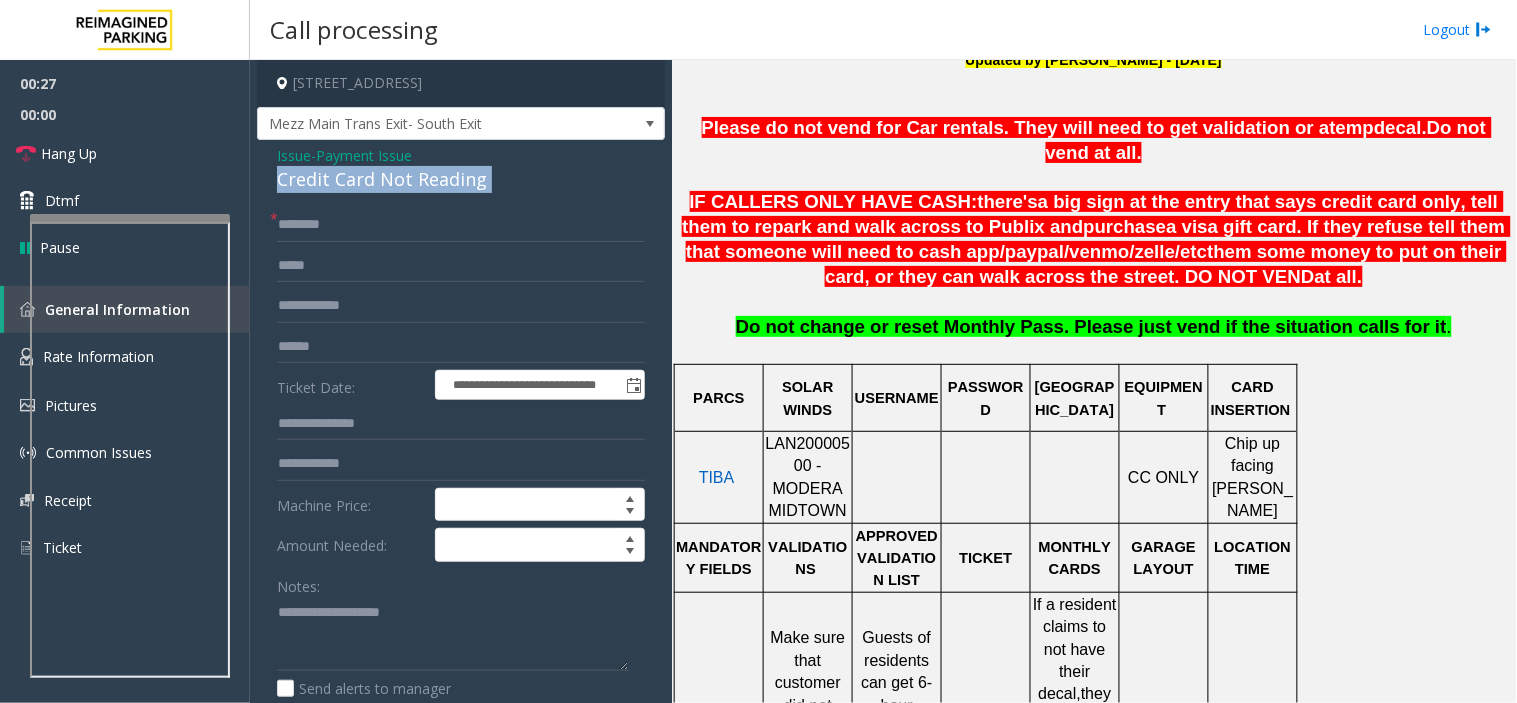 click on "Credit Card Not Reading" 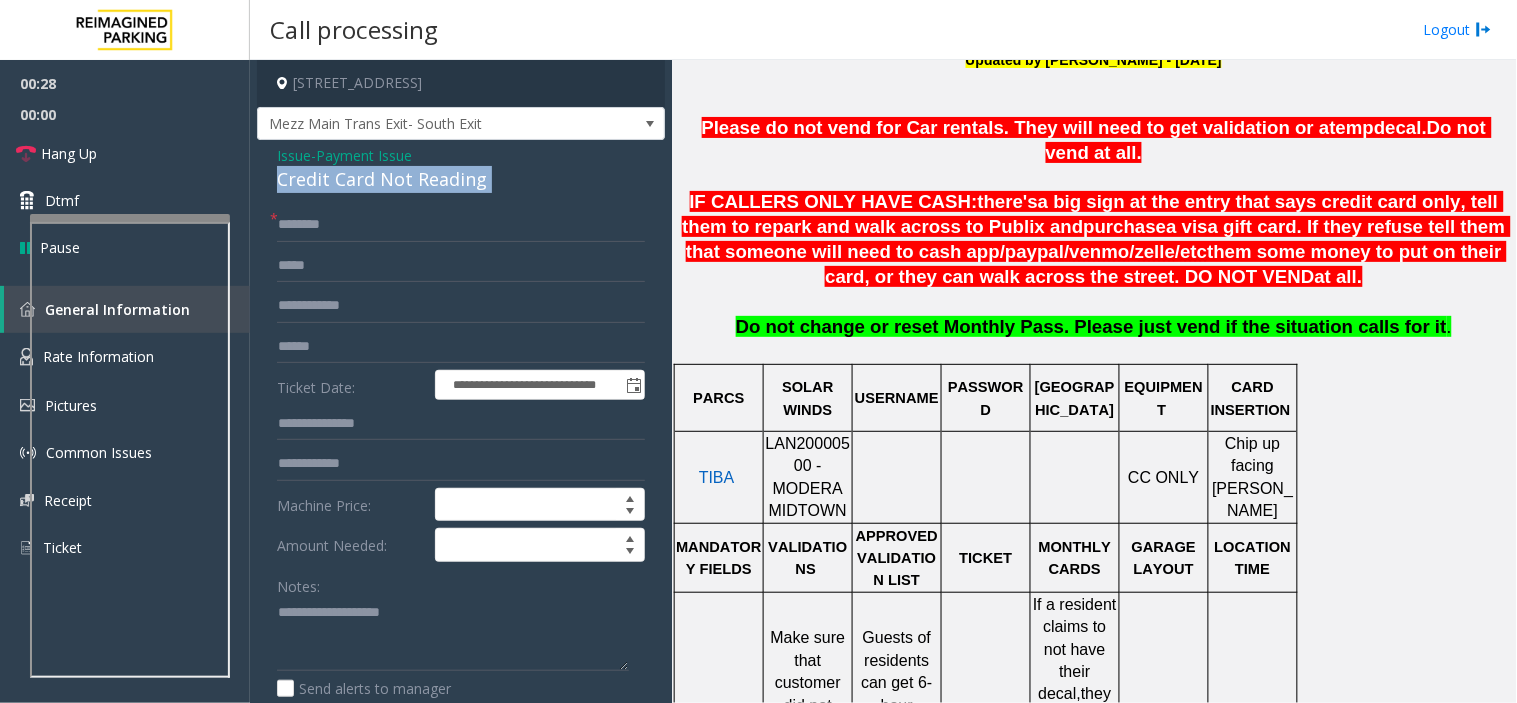 copy on "Credit Card Not Reading" 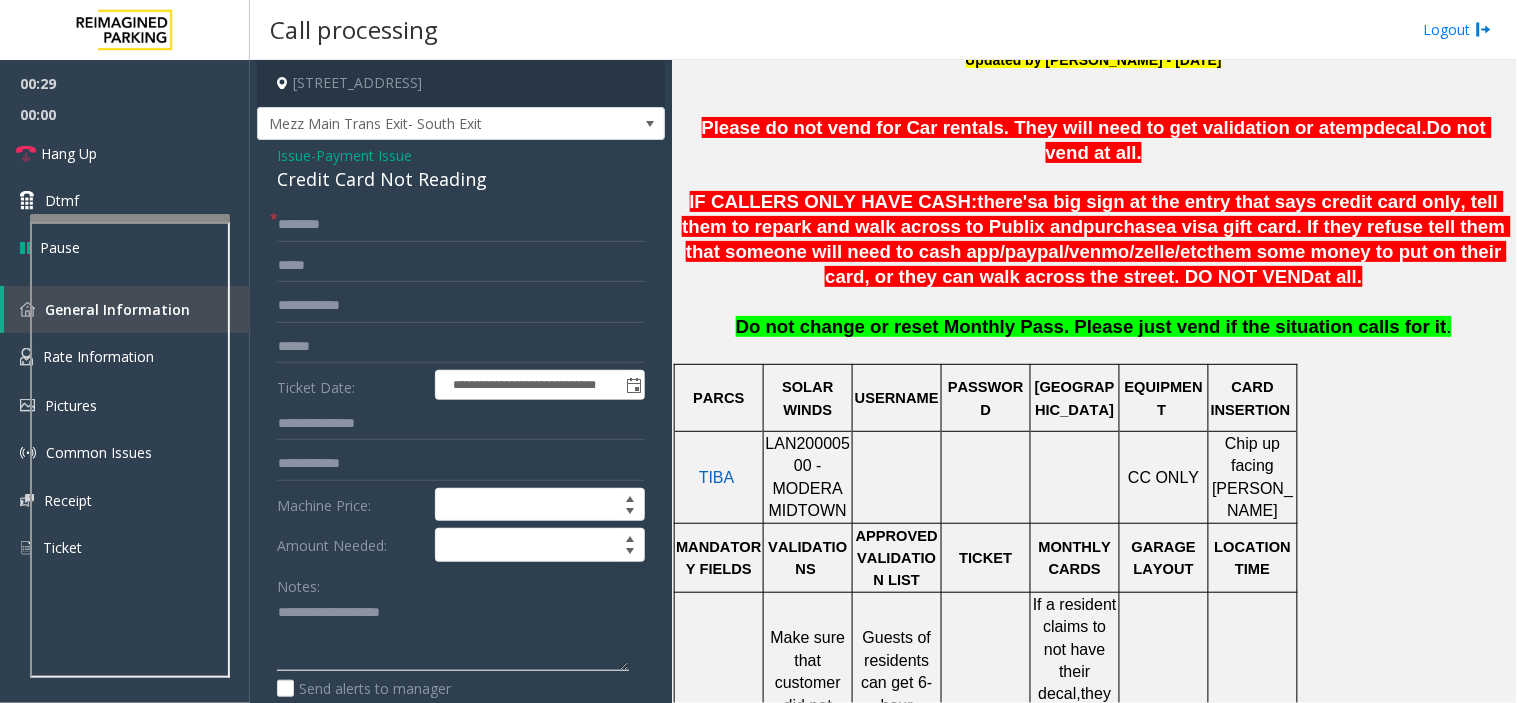 click 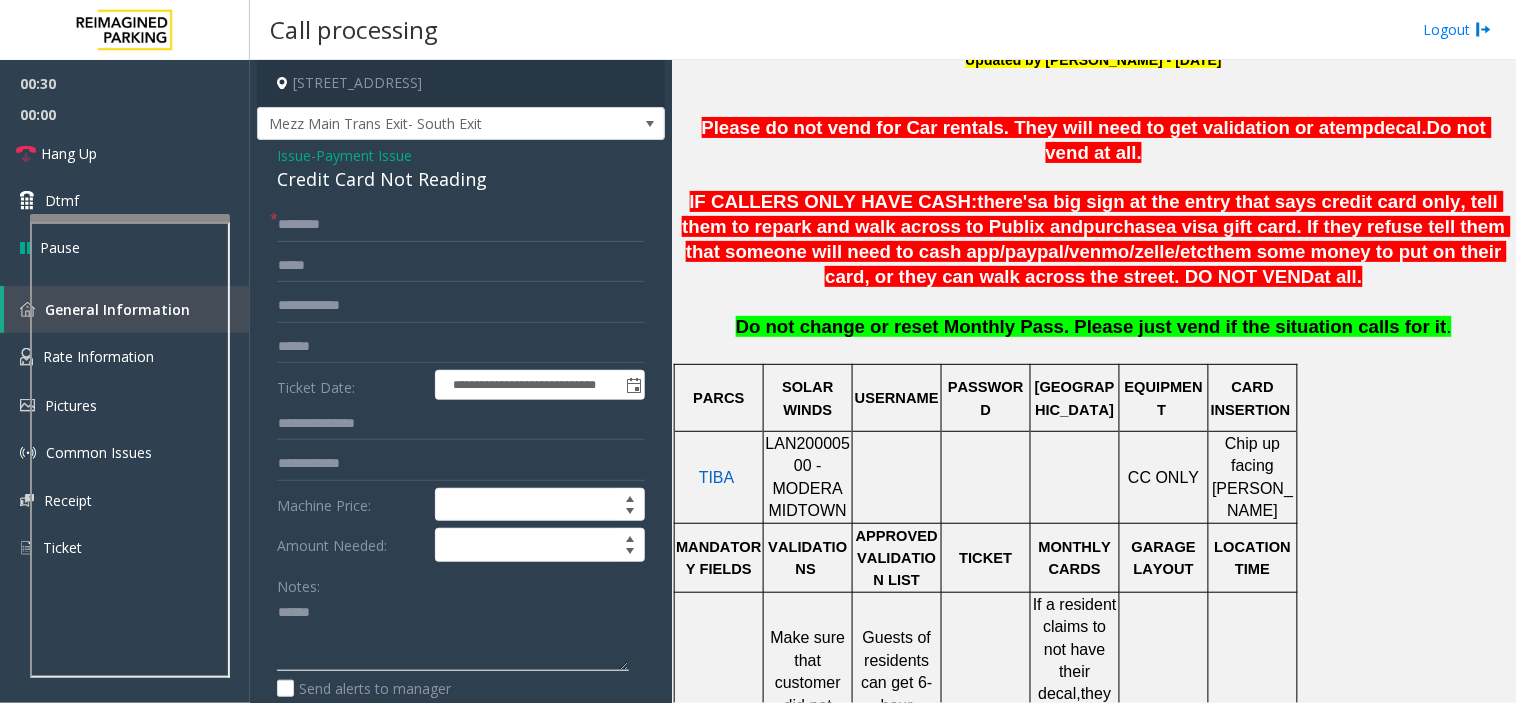 paste on "**********" 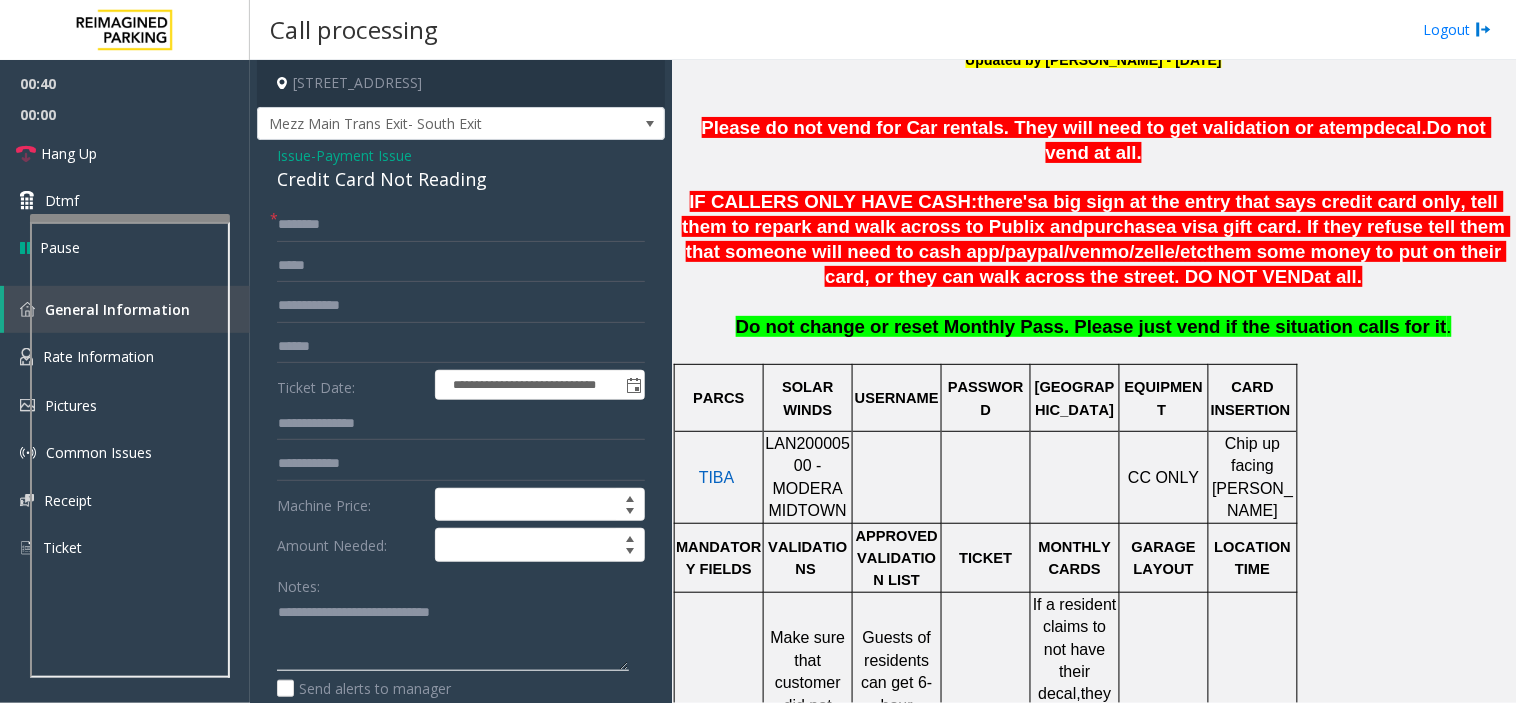 click 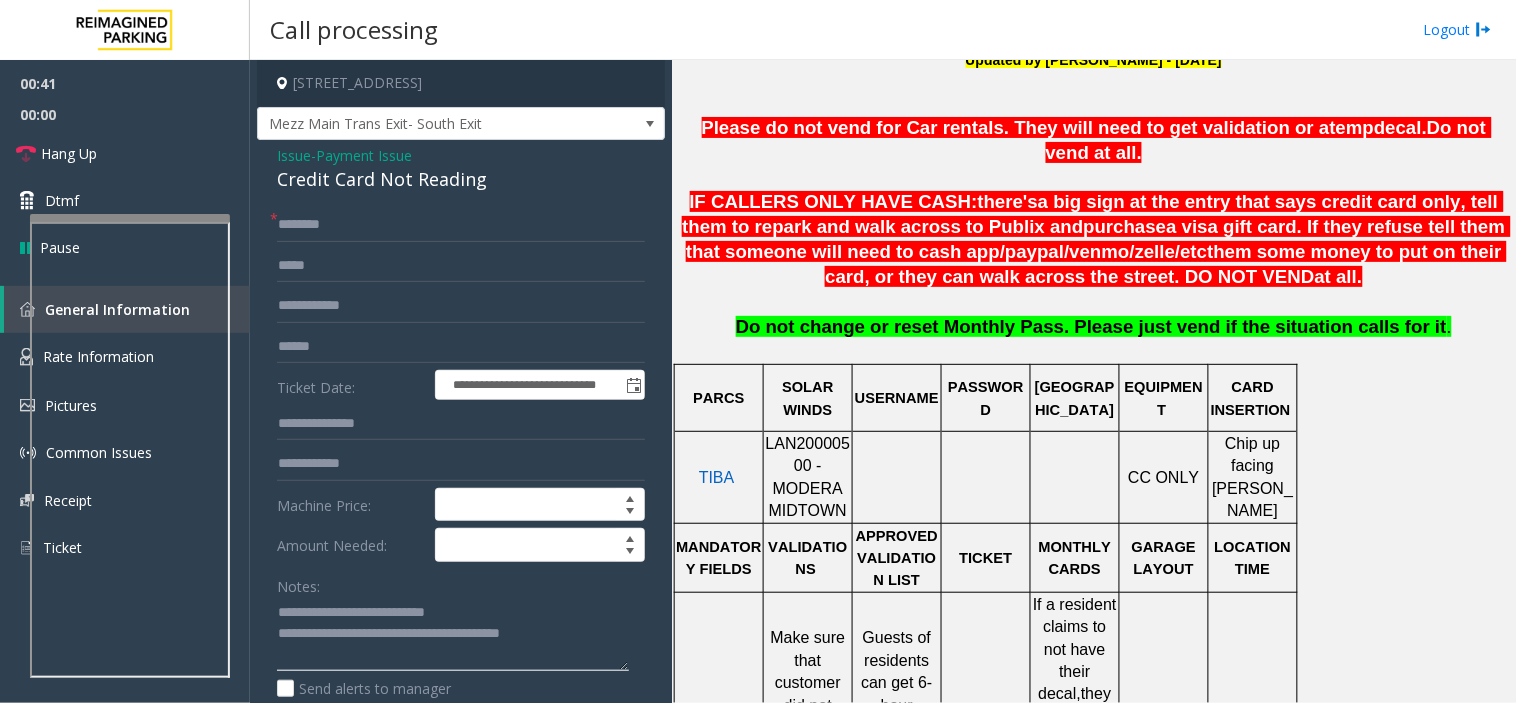 type on "**********" 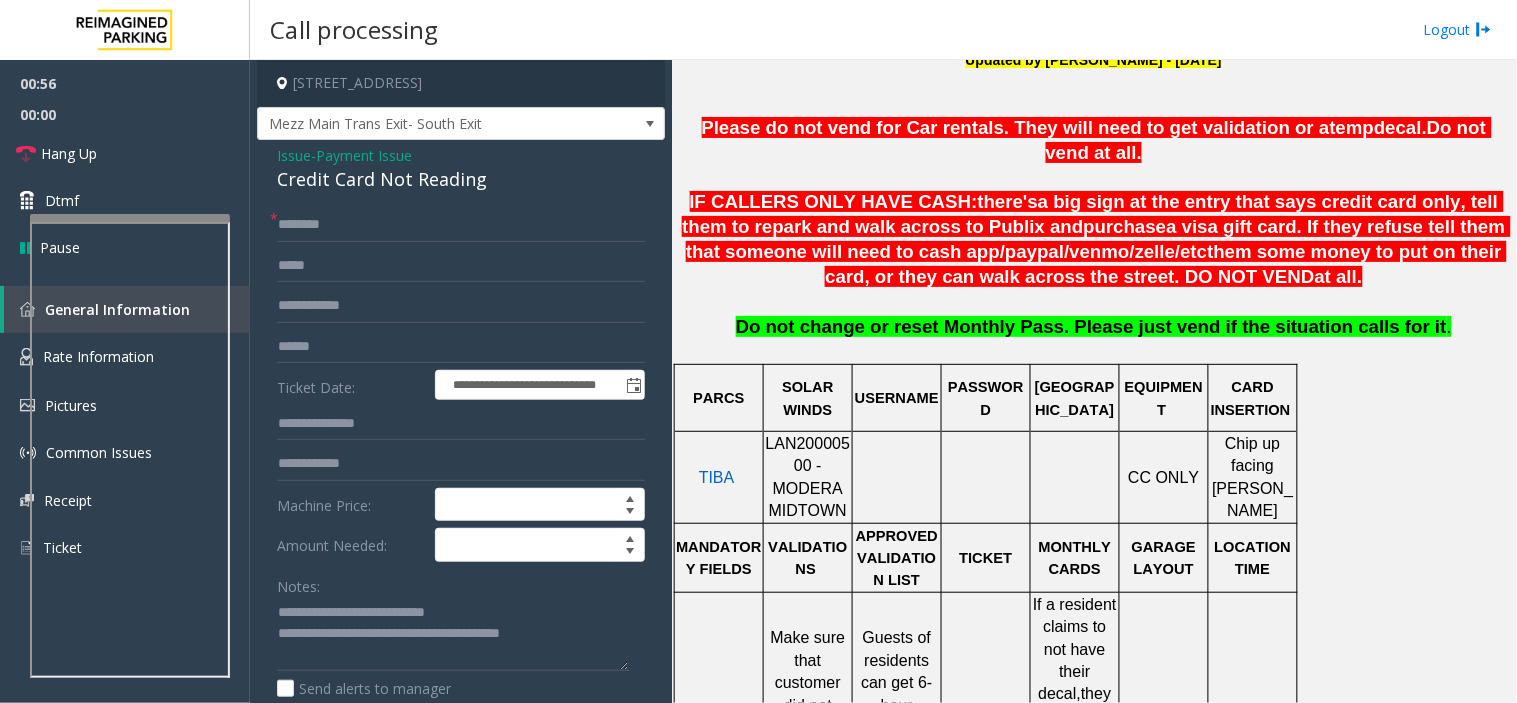 click on "Chip up facing [PERSON_NAME]" 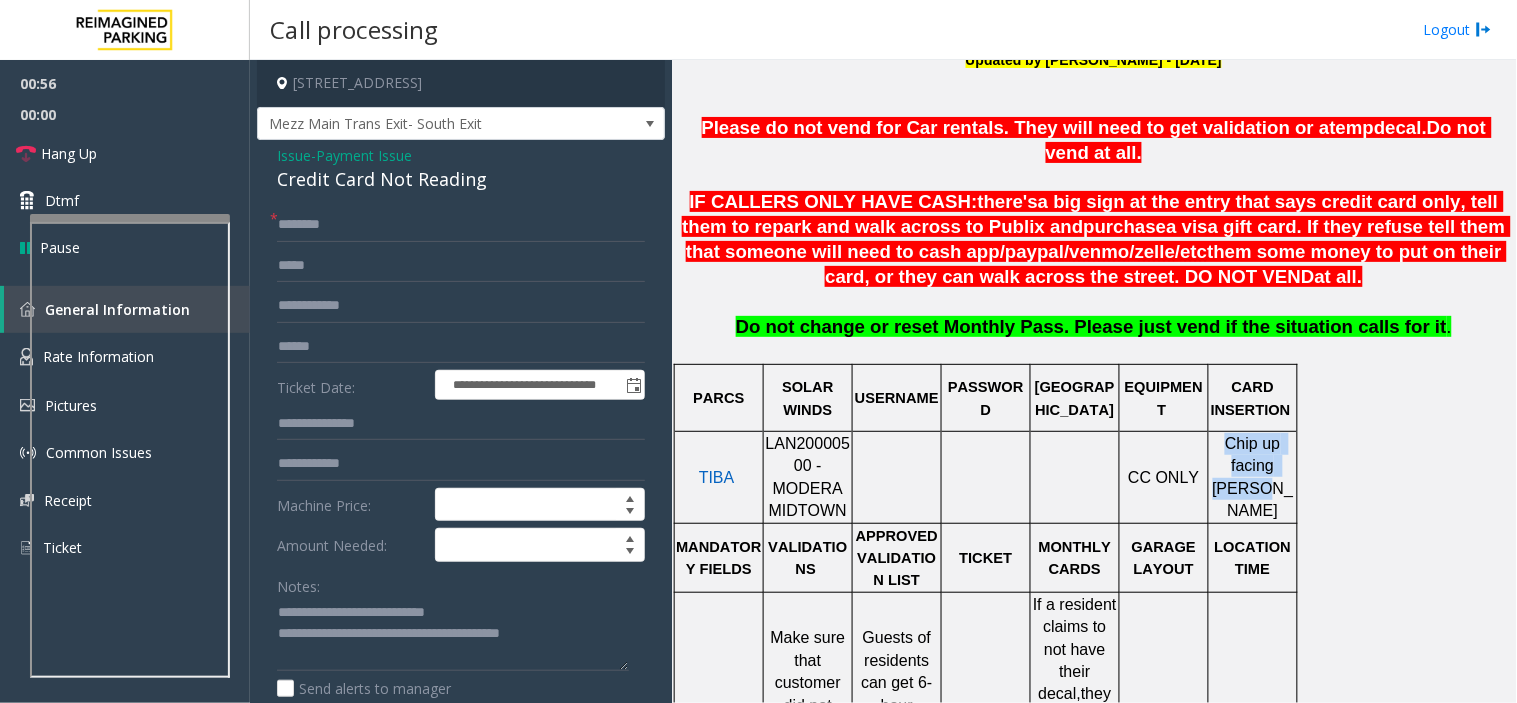drag, startPoint x: 1231, startPoint y: 438, endPoint x: 1264, endPoint y: 453, distance: 36.249138 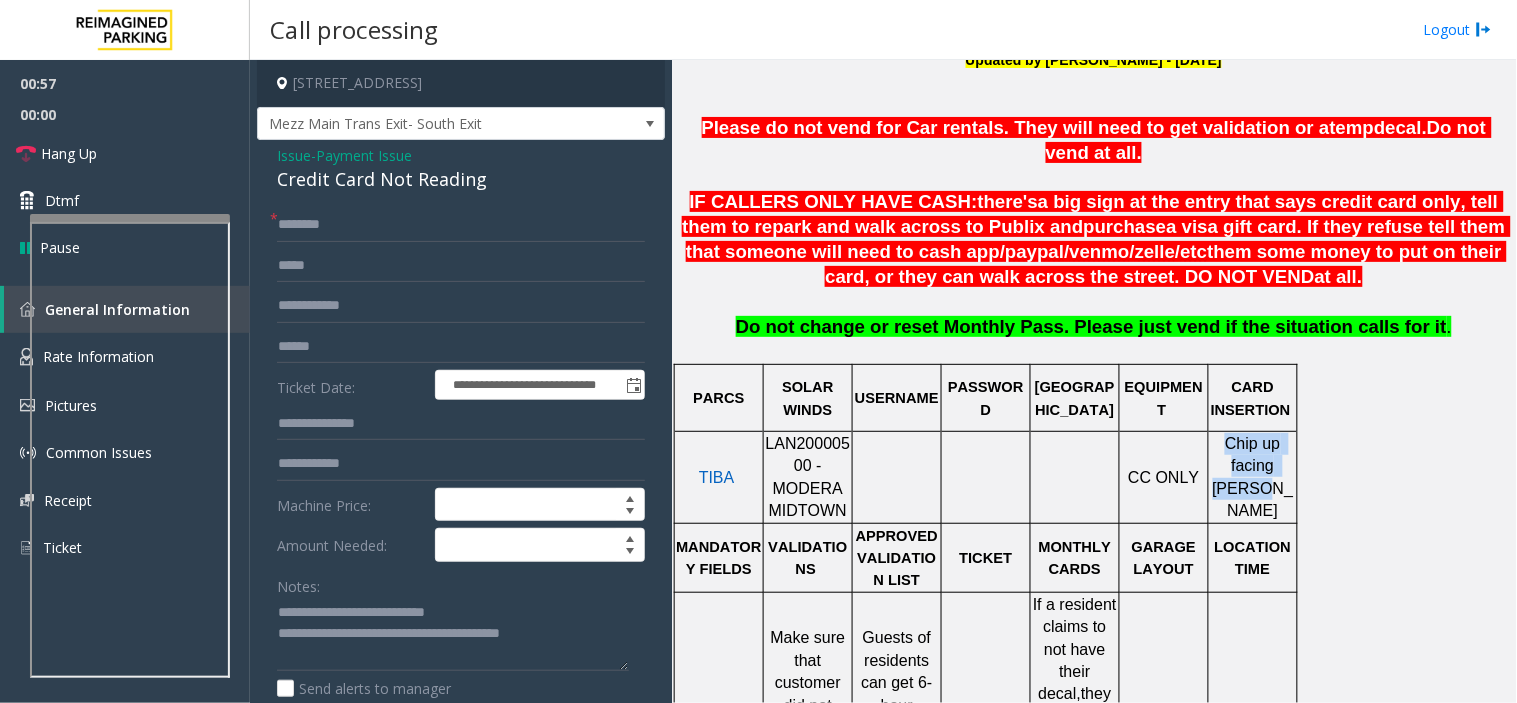 click on "Chip up facing [PERSON_NAME]" 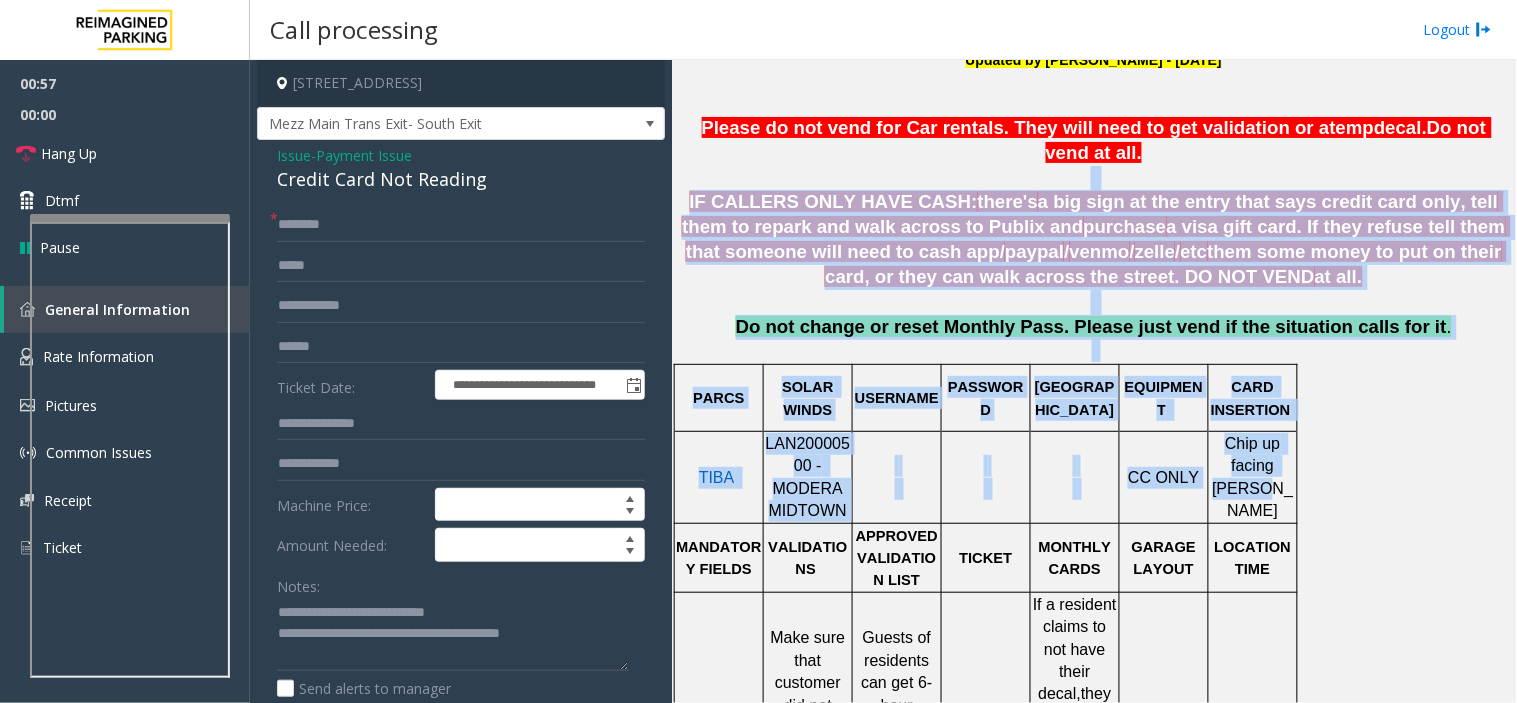 drag, startPoint x: 1264, startPoint y: 453, endPoint x: 727, endPoint y: 158, distance: 612.69403 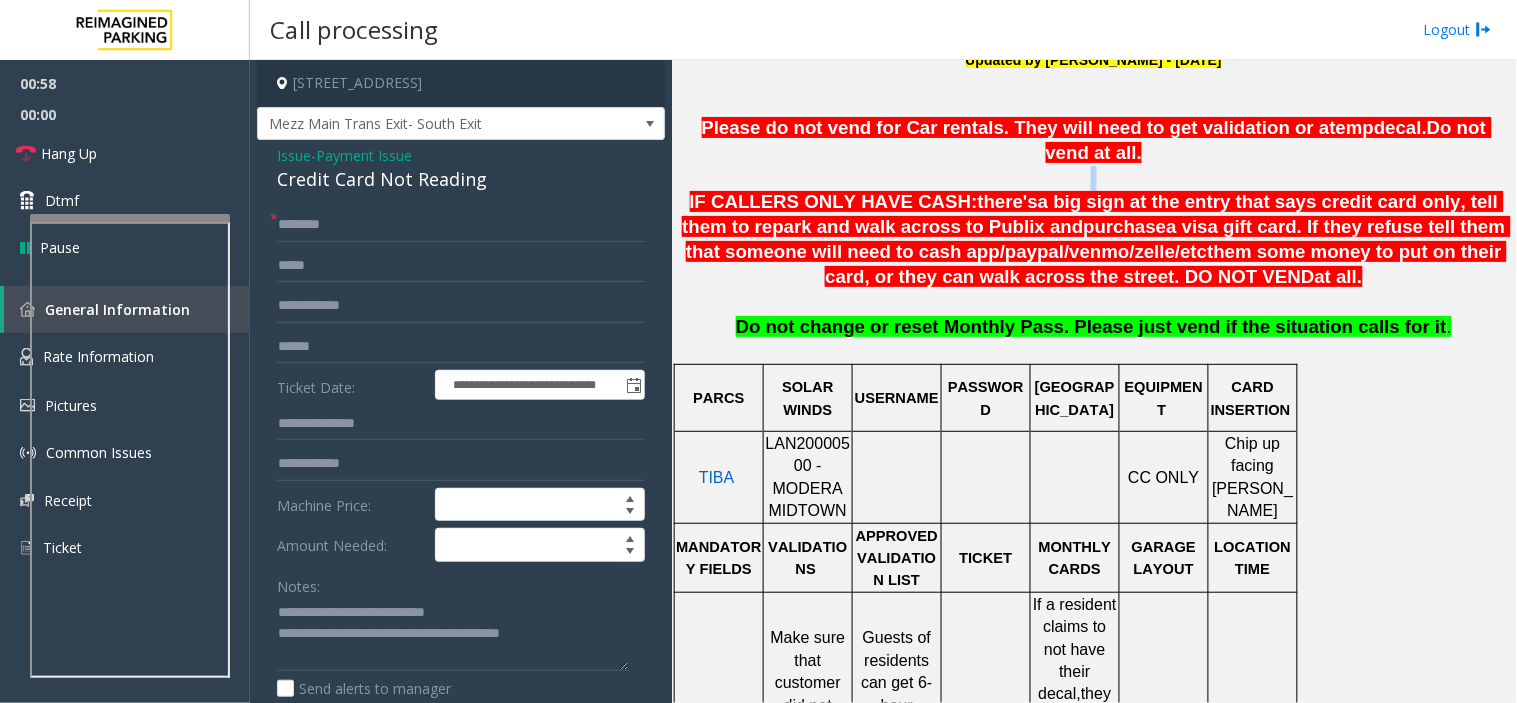 click 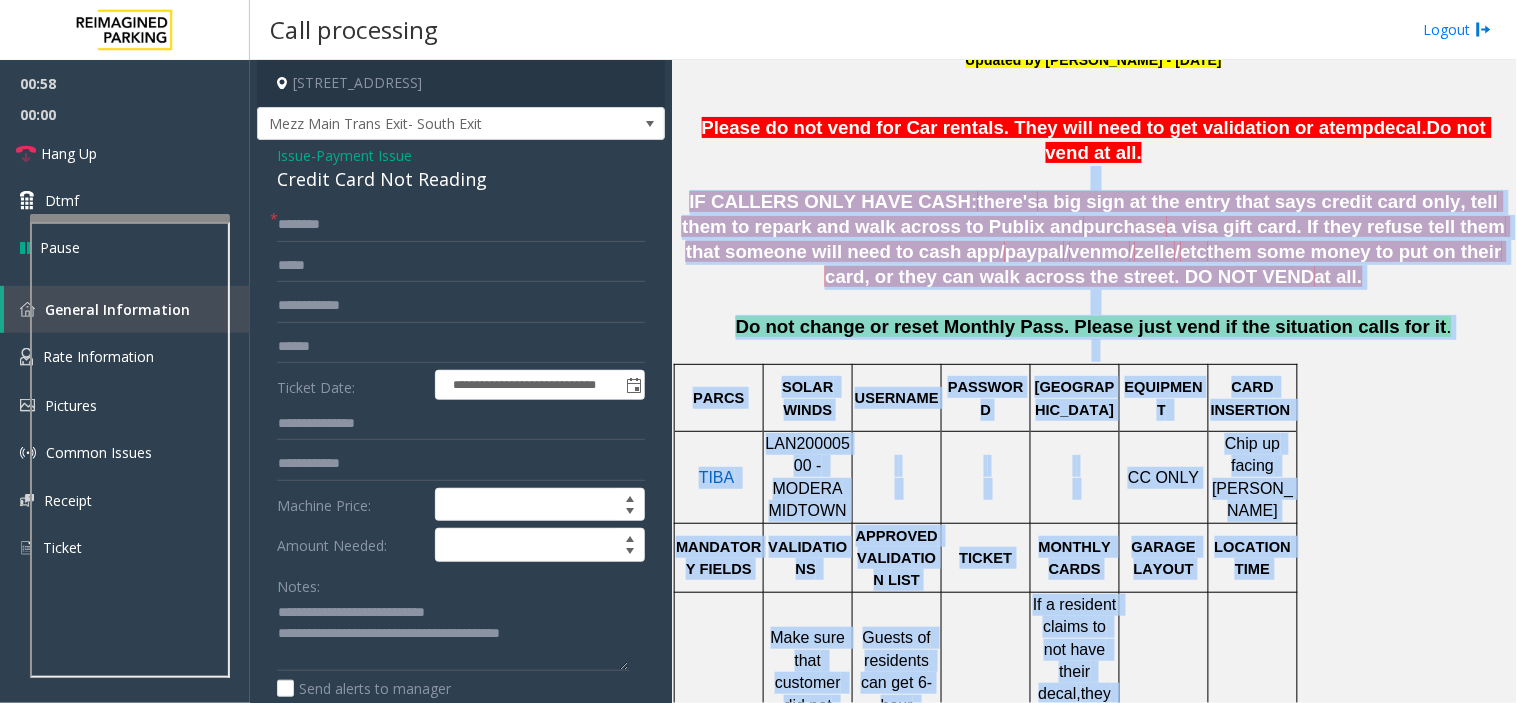 drag, startPoint x: 727, startPoint y: 158, endPoint x: 1516, endPoint y: 452, distance: 841.99585 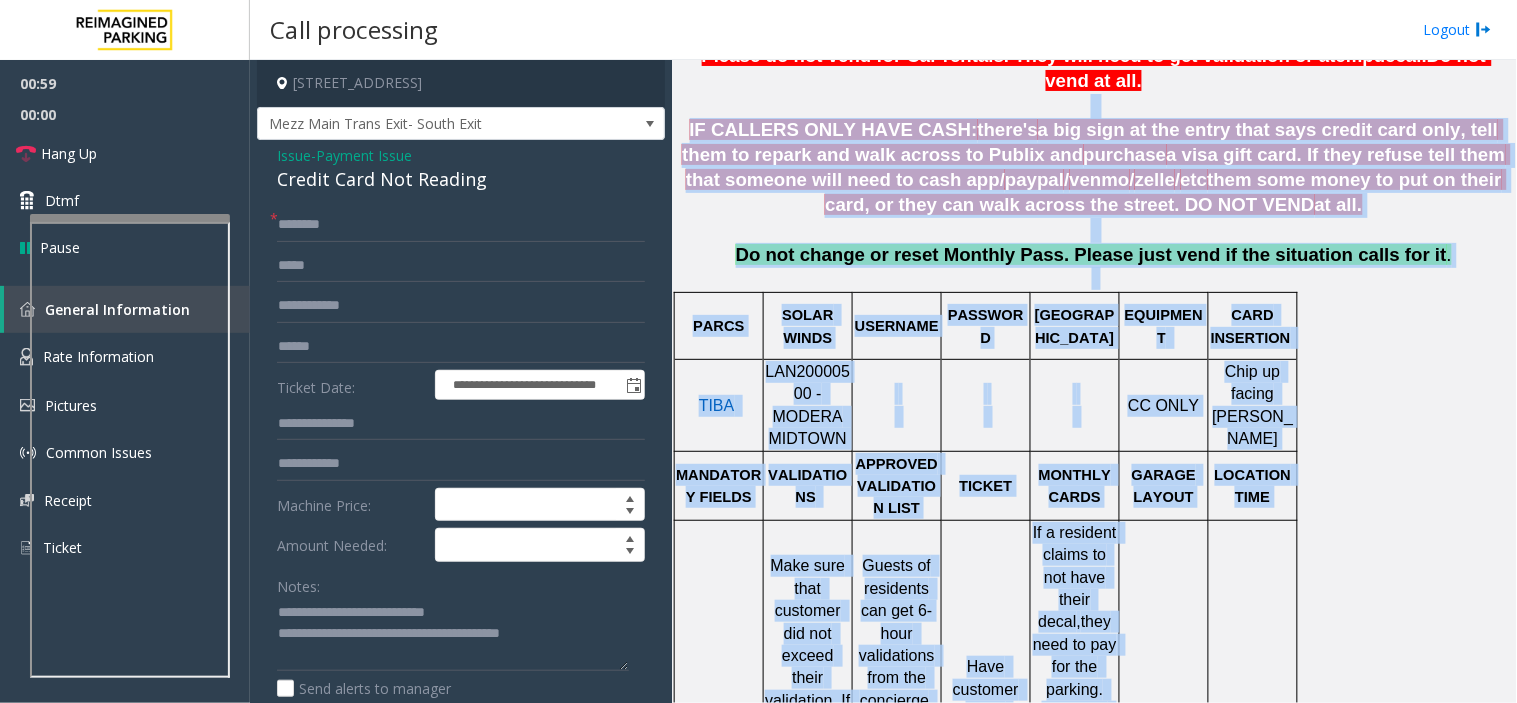 scroll, scrollTop: 777, scrollLeft: 0, axis: vertical 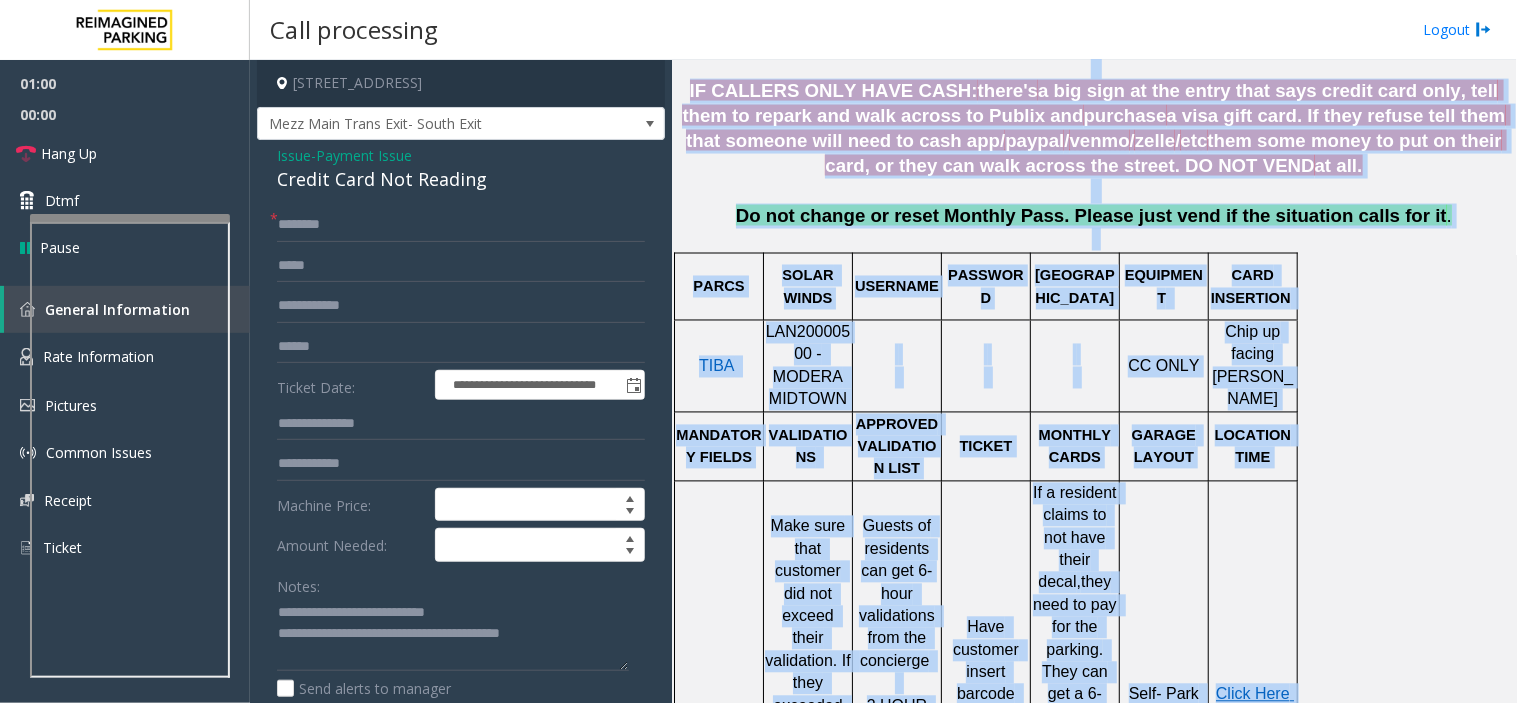 click on "PARCS" 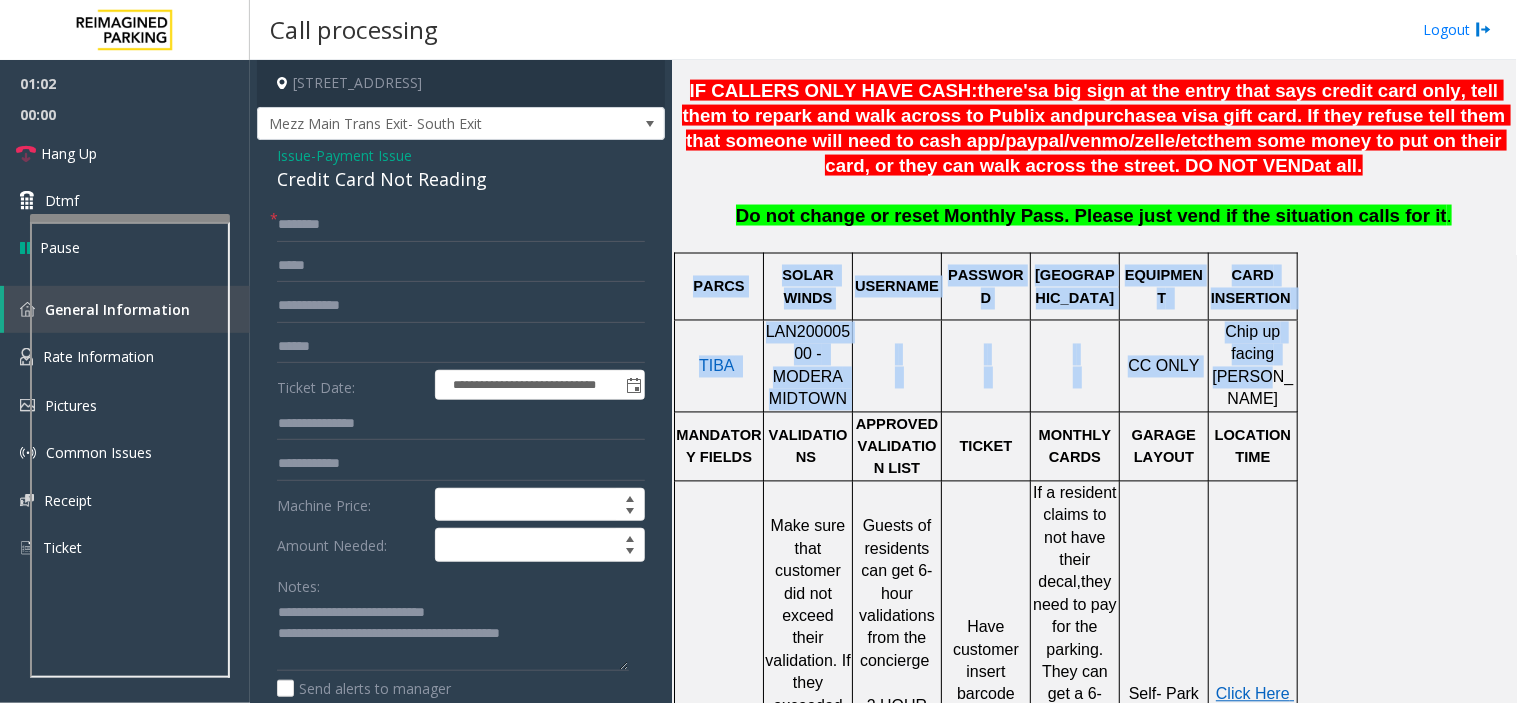 drag, startPoint x: 725, startPoint y: 277, endPoint x: 1276, endPoint y: 354, distance: 556.3542 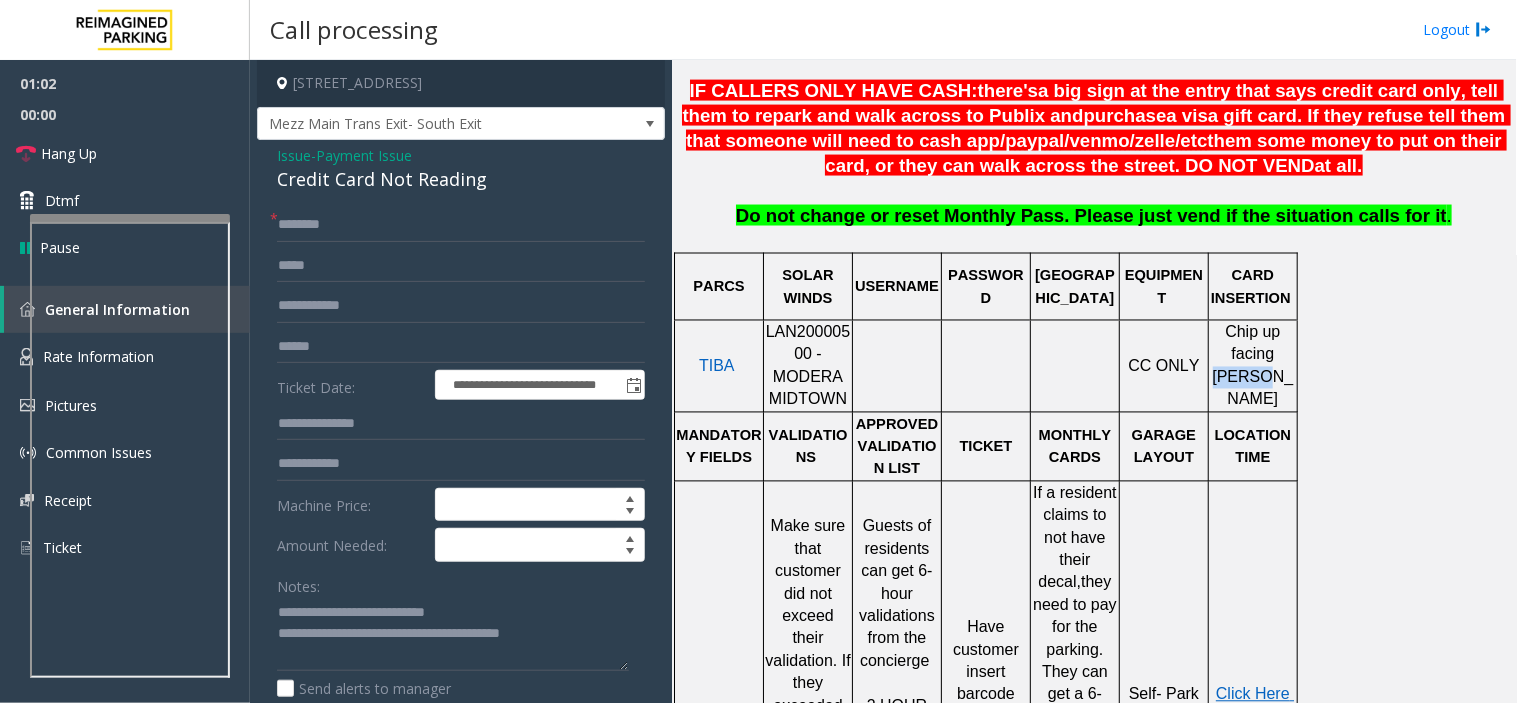 click on "Chip up facing [PERSON_NAME]" 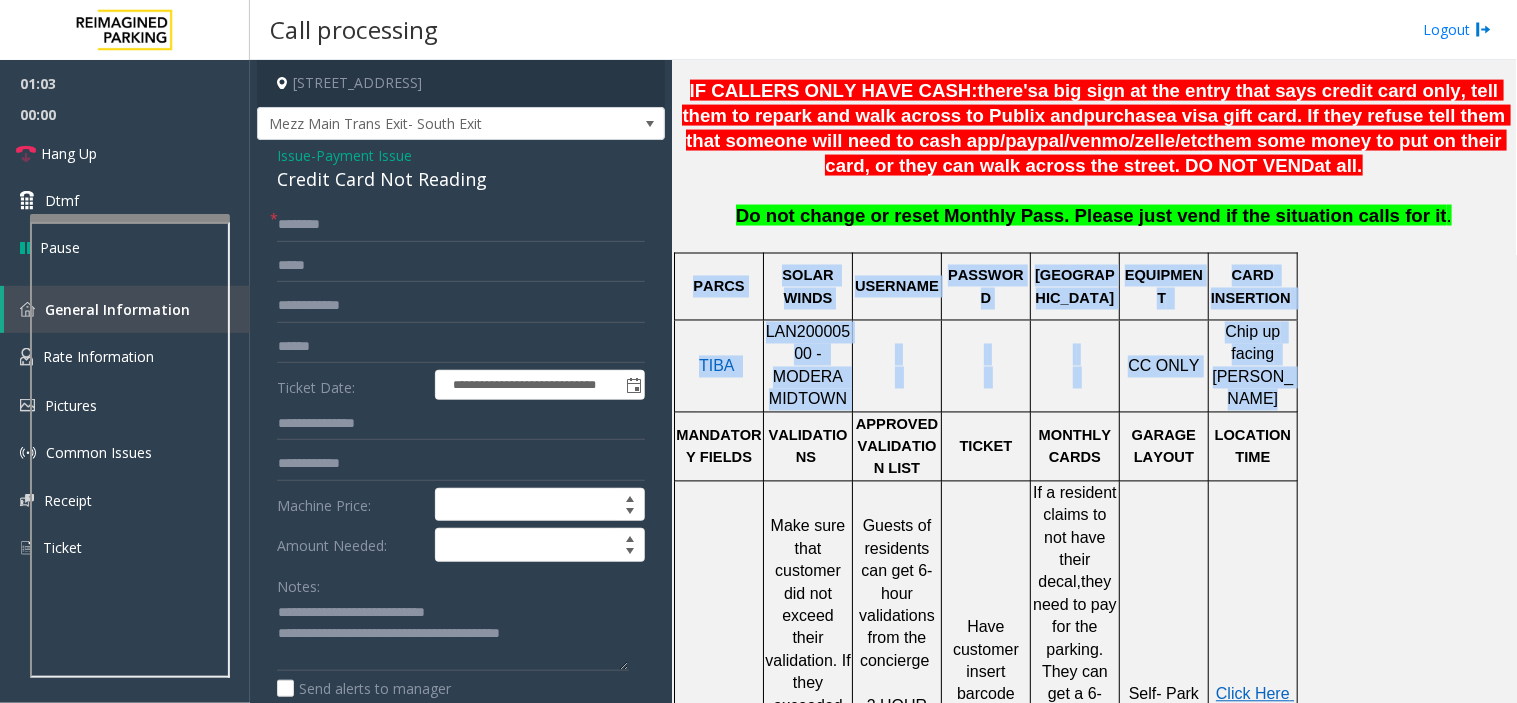 drag, startPoint x: 1276, startPoint y: 354, endPoint x: 701, endPoint y: 236, distance: 586.983 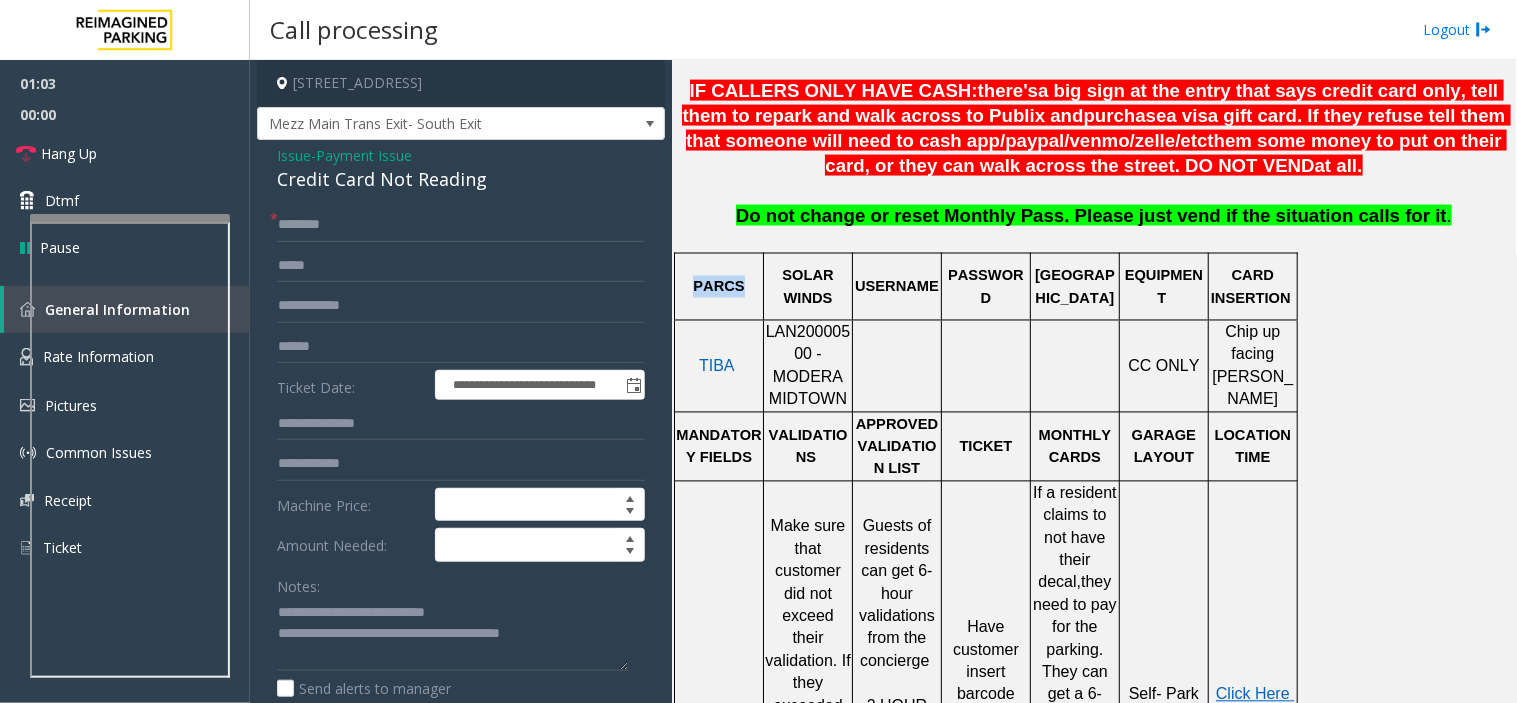 click on "PARCS" 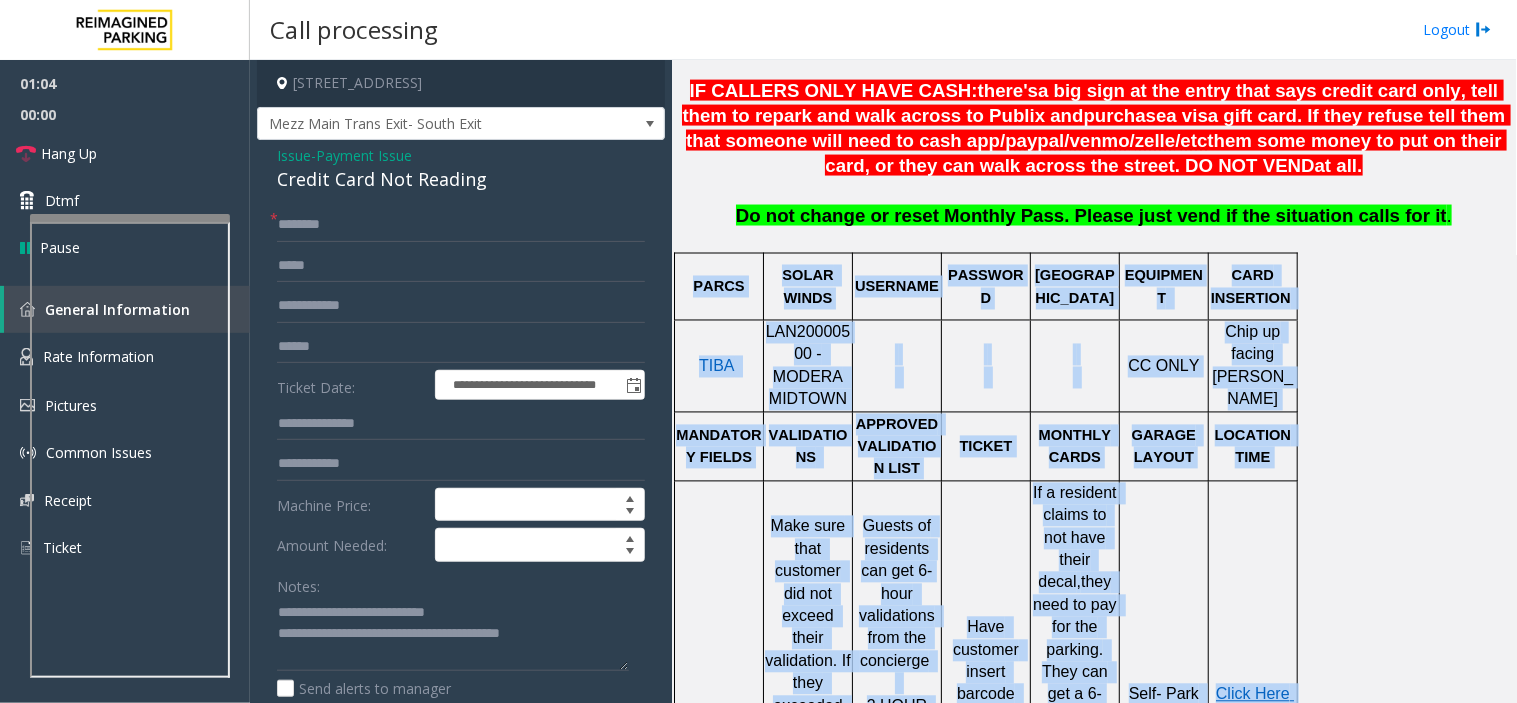 drag, startPoint x: 715, startPoint y: 250, endPoint x: 1330, endPoint y: 354, distance: 623.7315 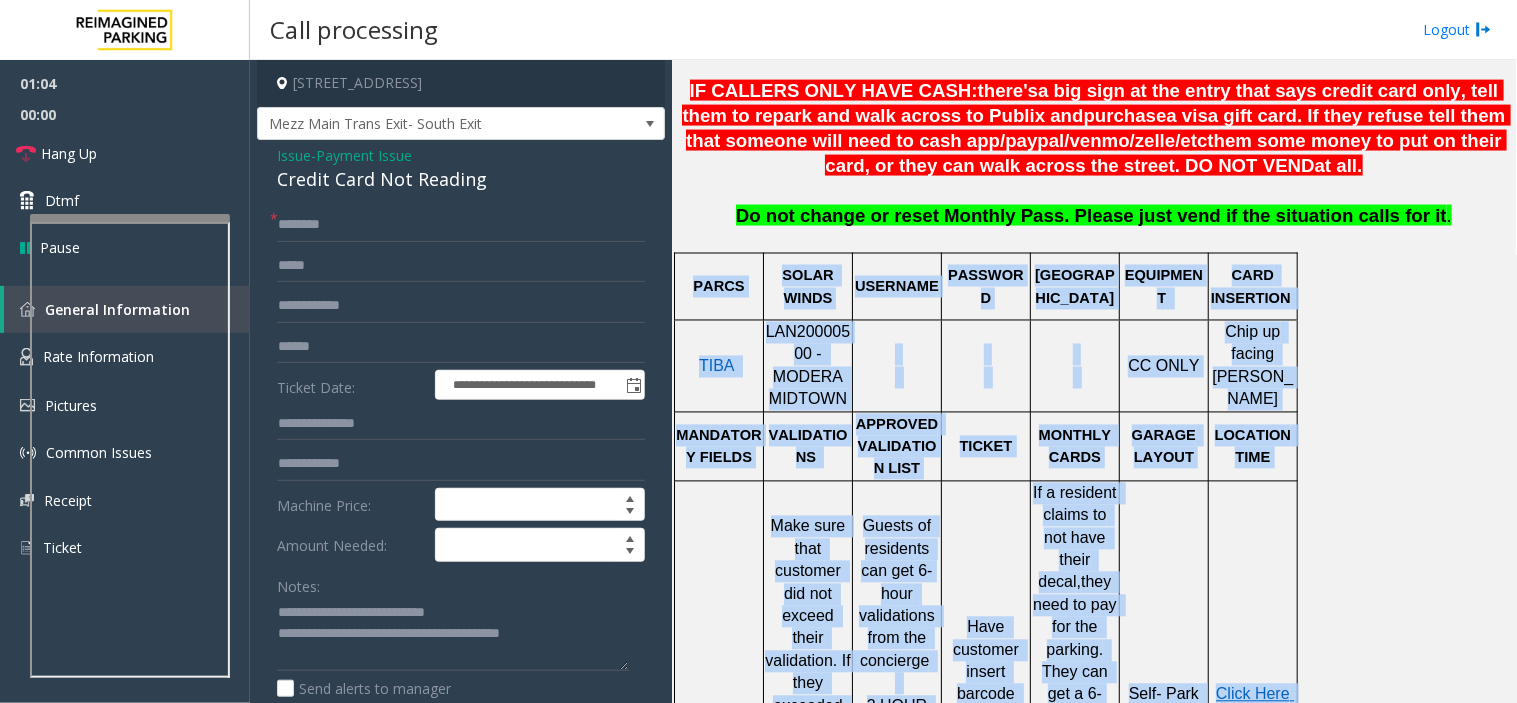 click on "Chip up facing [PERSON_NAME]" 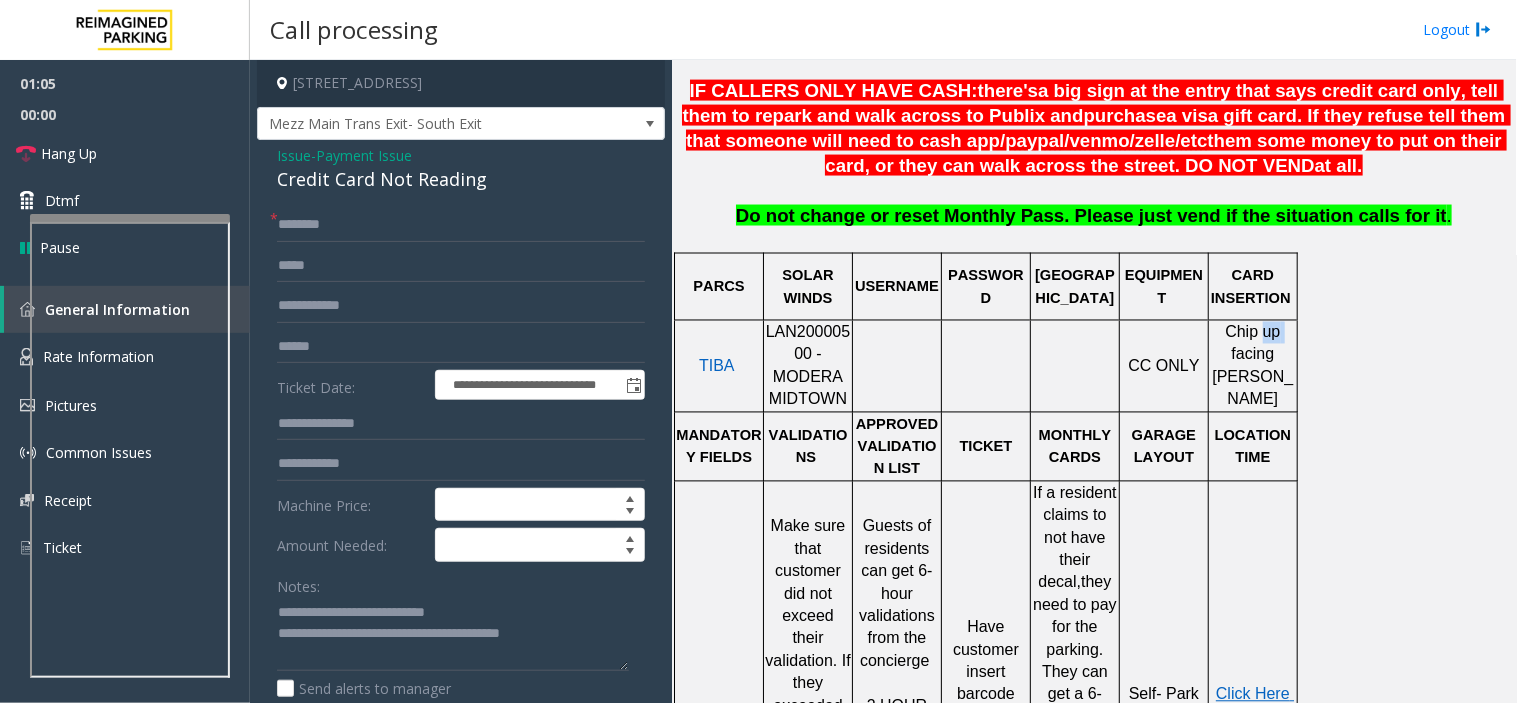 click on "Chip up facing [PERSON_NAME]" 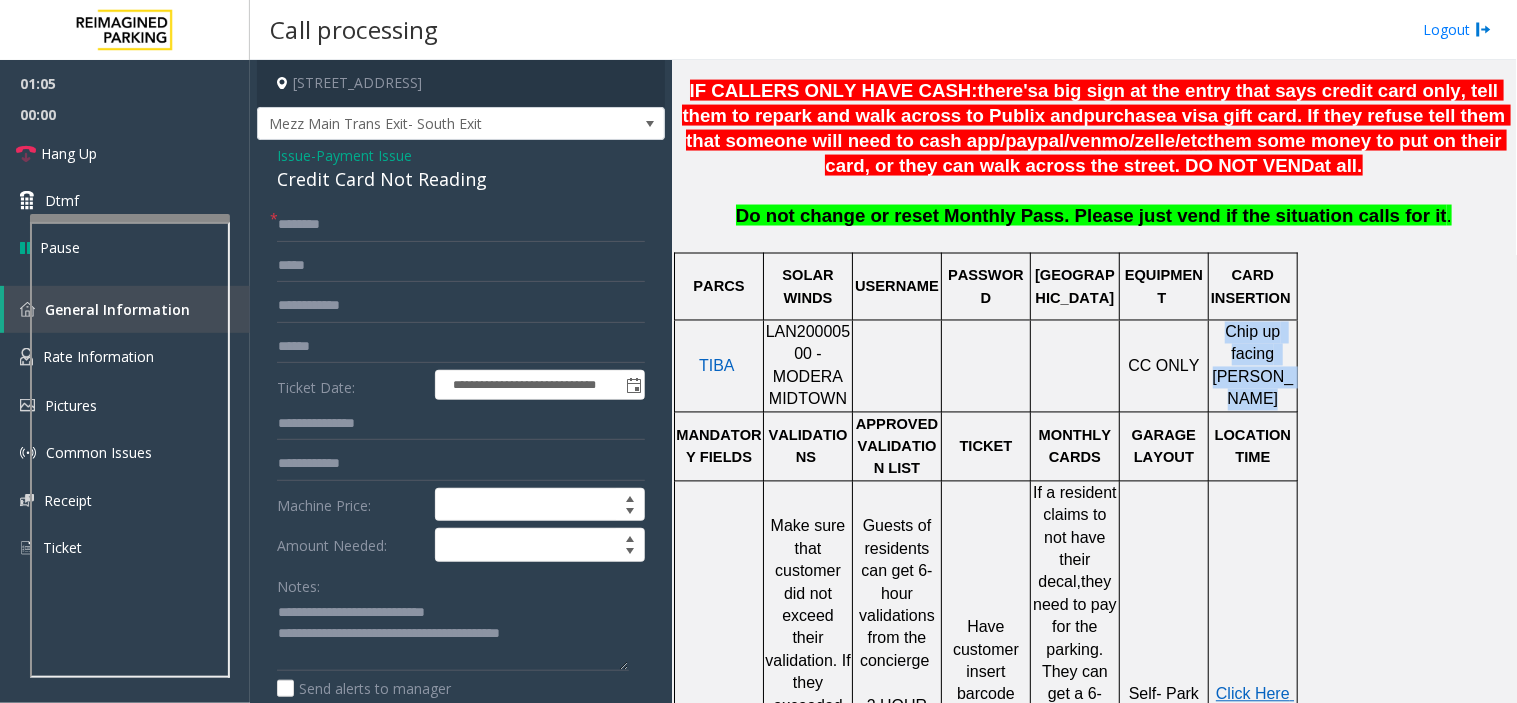 click on "Chip up facing [PERSON_NAME]" 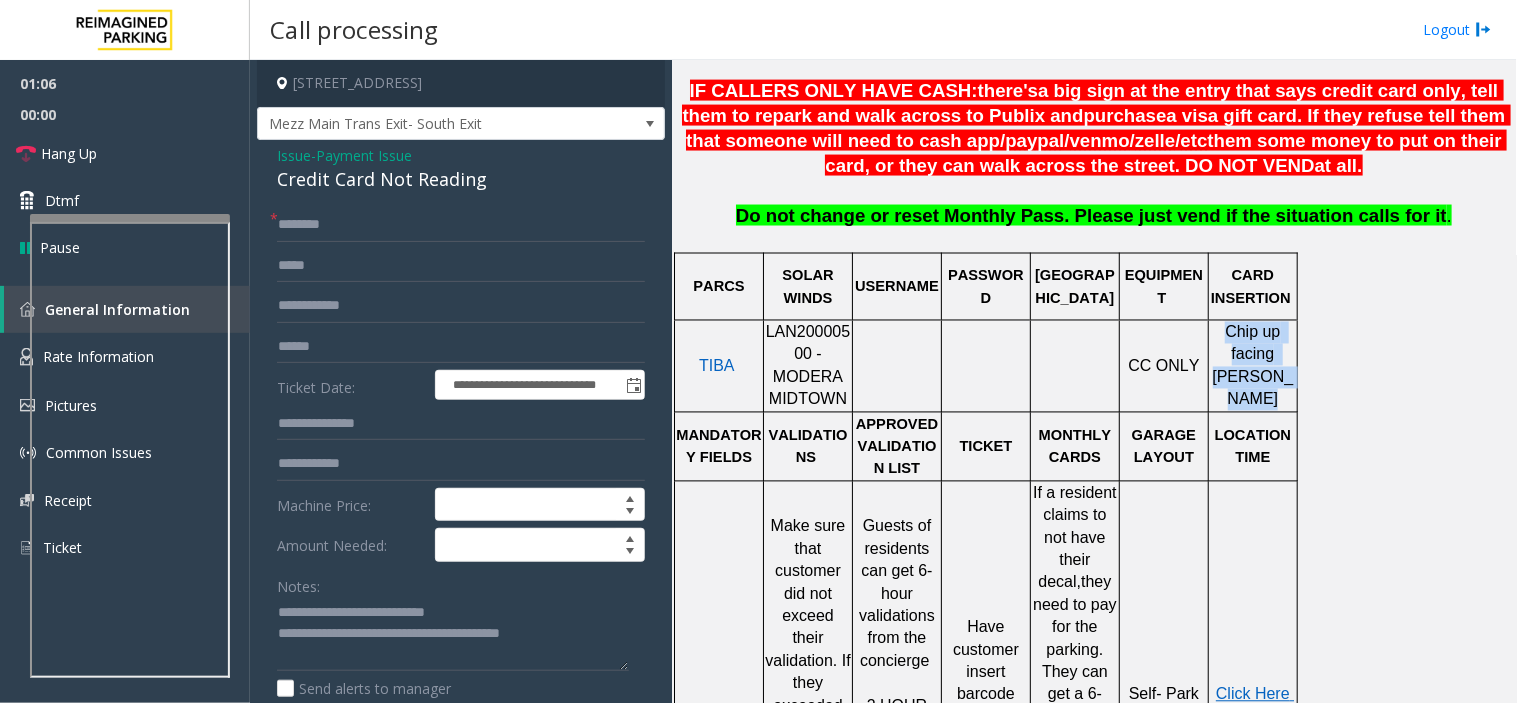 click on "Chip up facing [PERSON_NAME]" 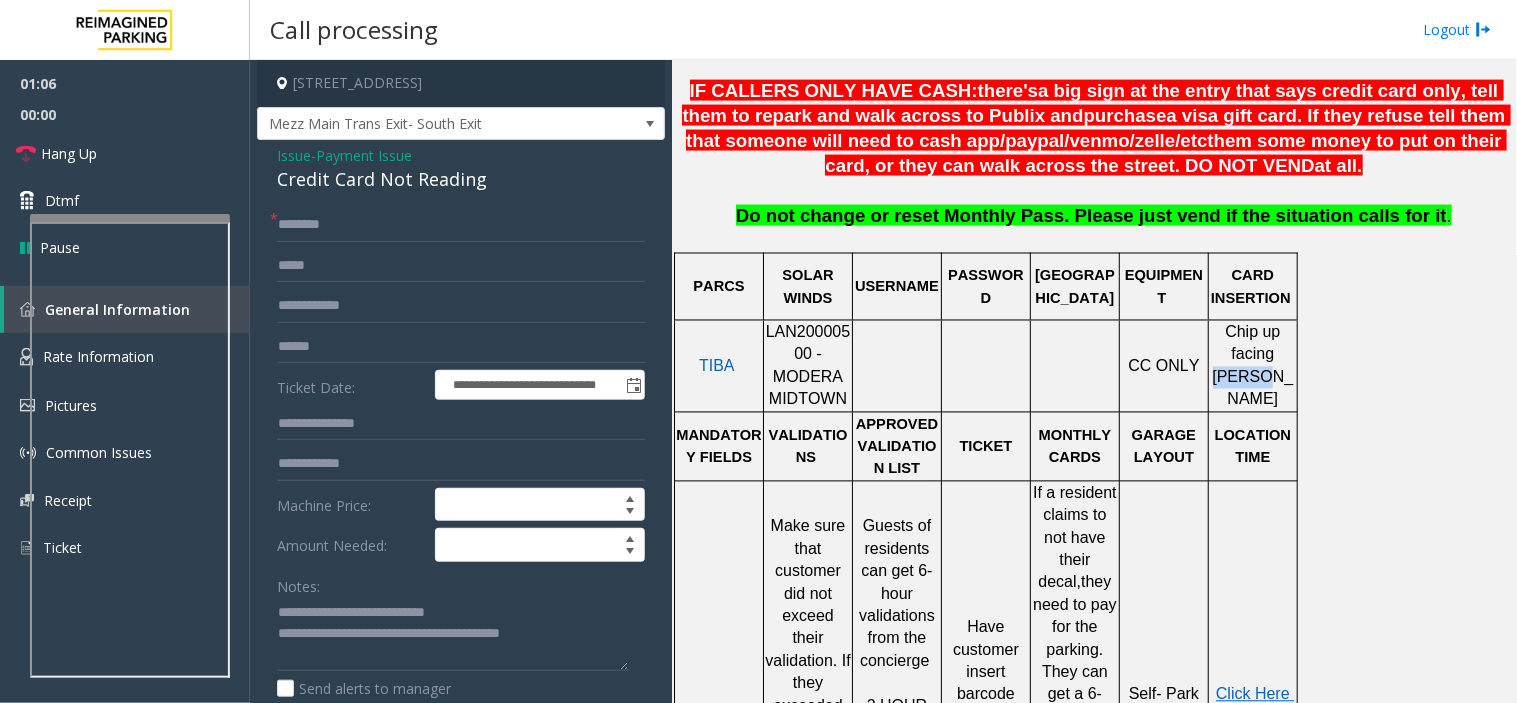 click on "Chip up facing [PERSON_NAME]" 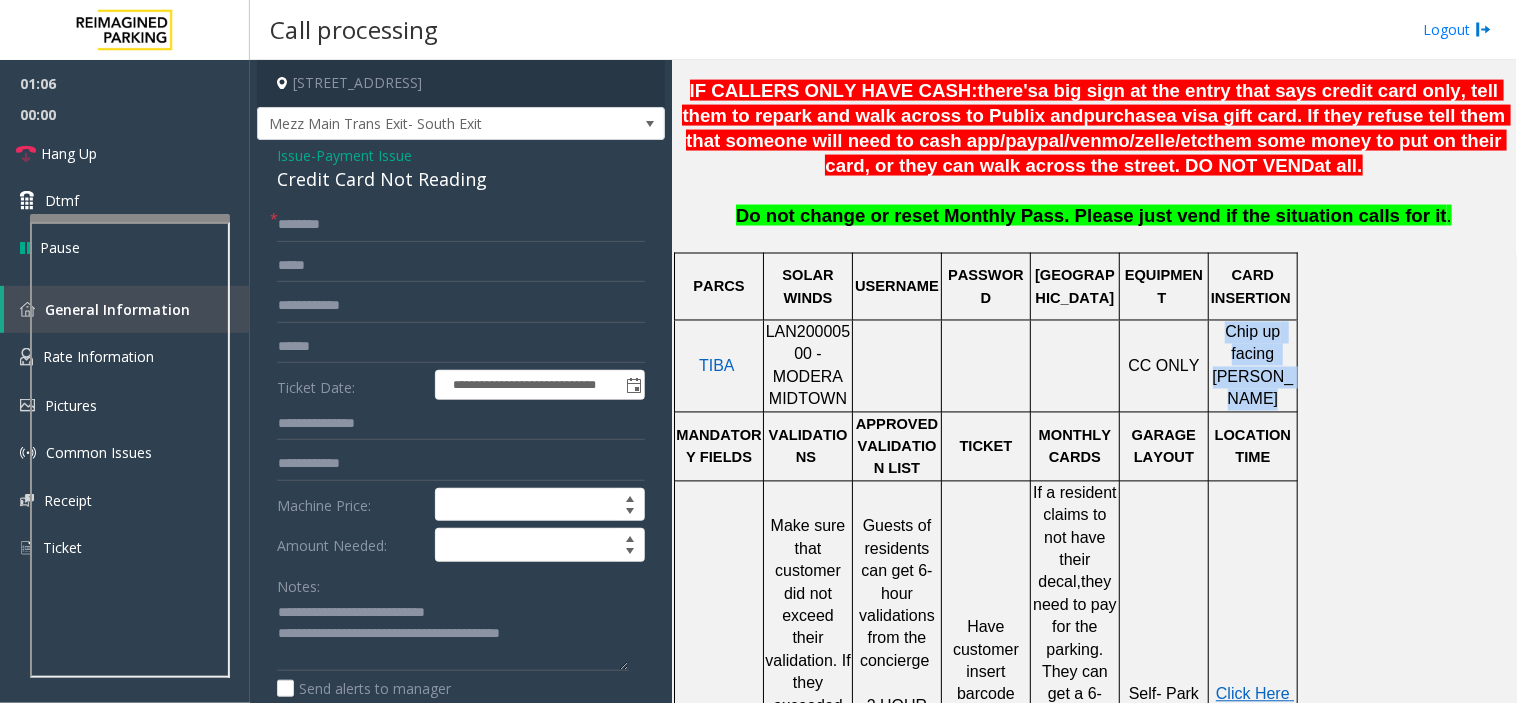 click on "Chip up facing [PERSON_NAME]" 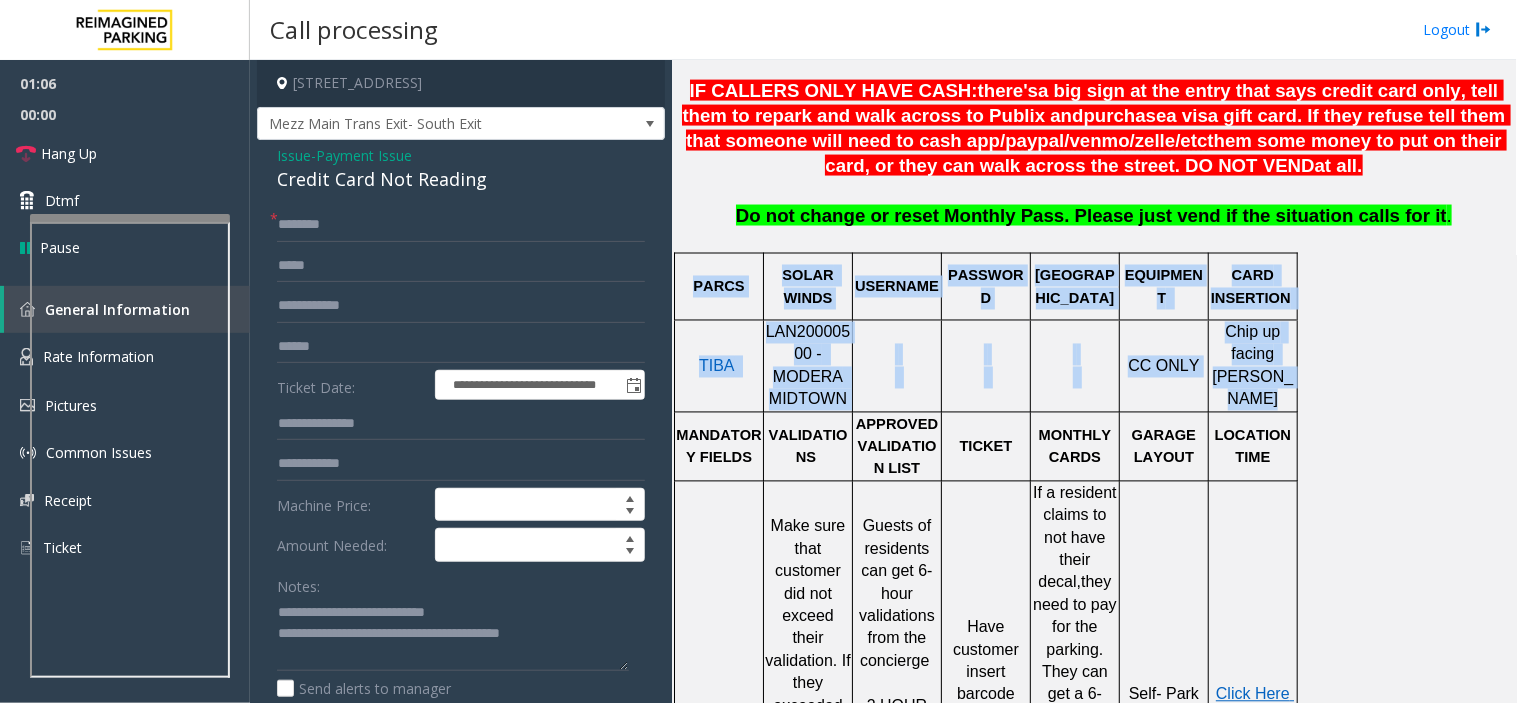 drag, startPoint x: 1255, startPoint y: 340, endPoint x: 740, endPoint y: 248, distance: 523.15295 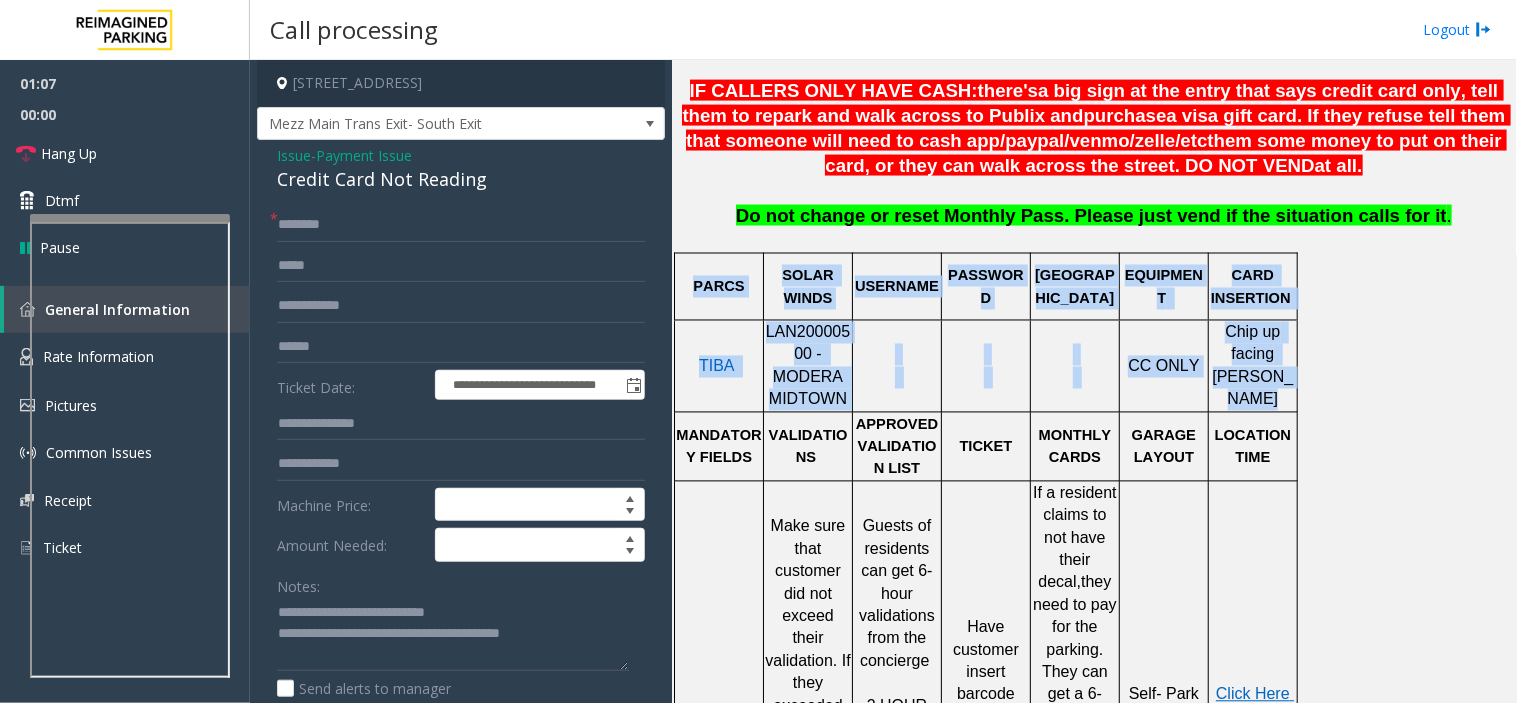 click on "PARCS" 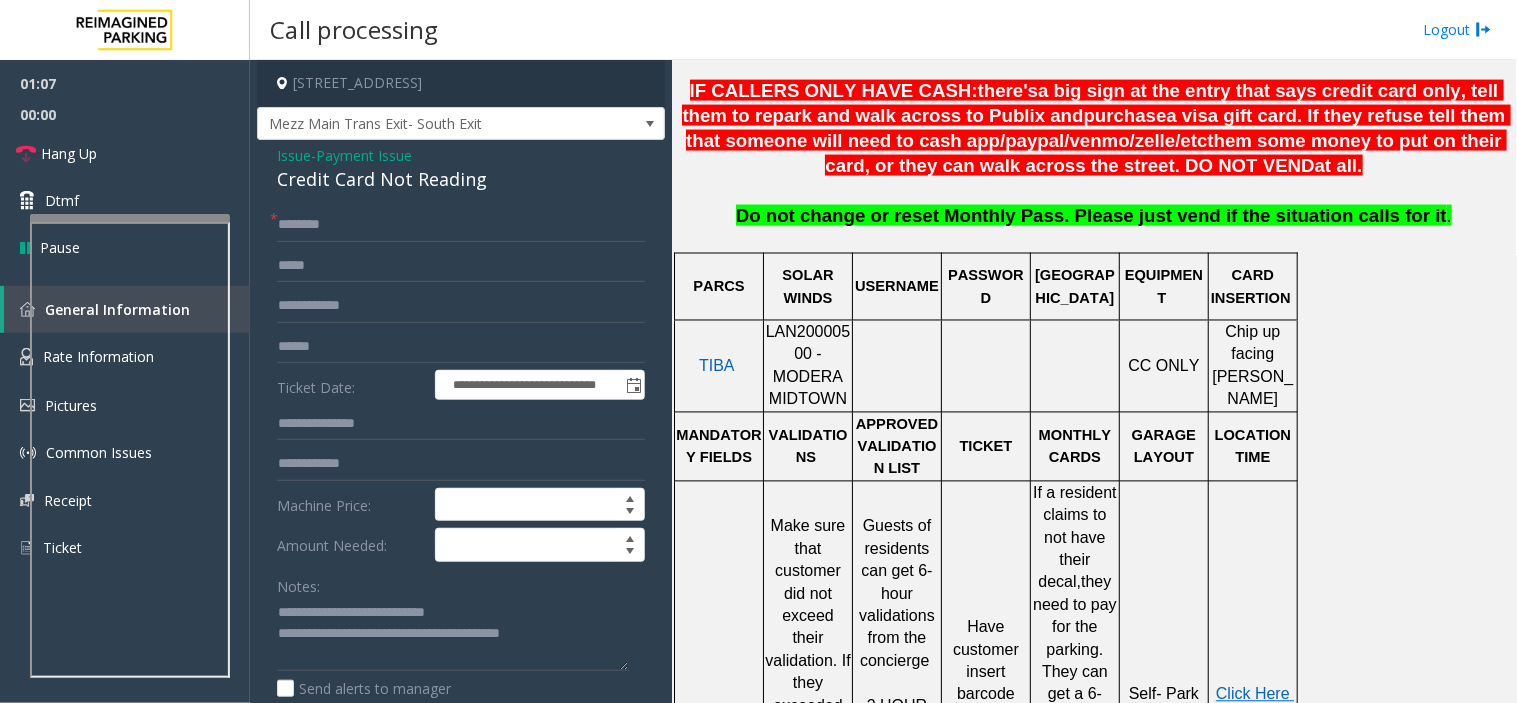 click on "PARCS" 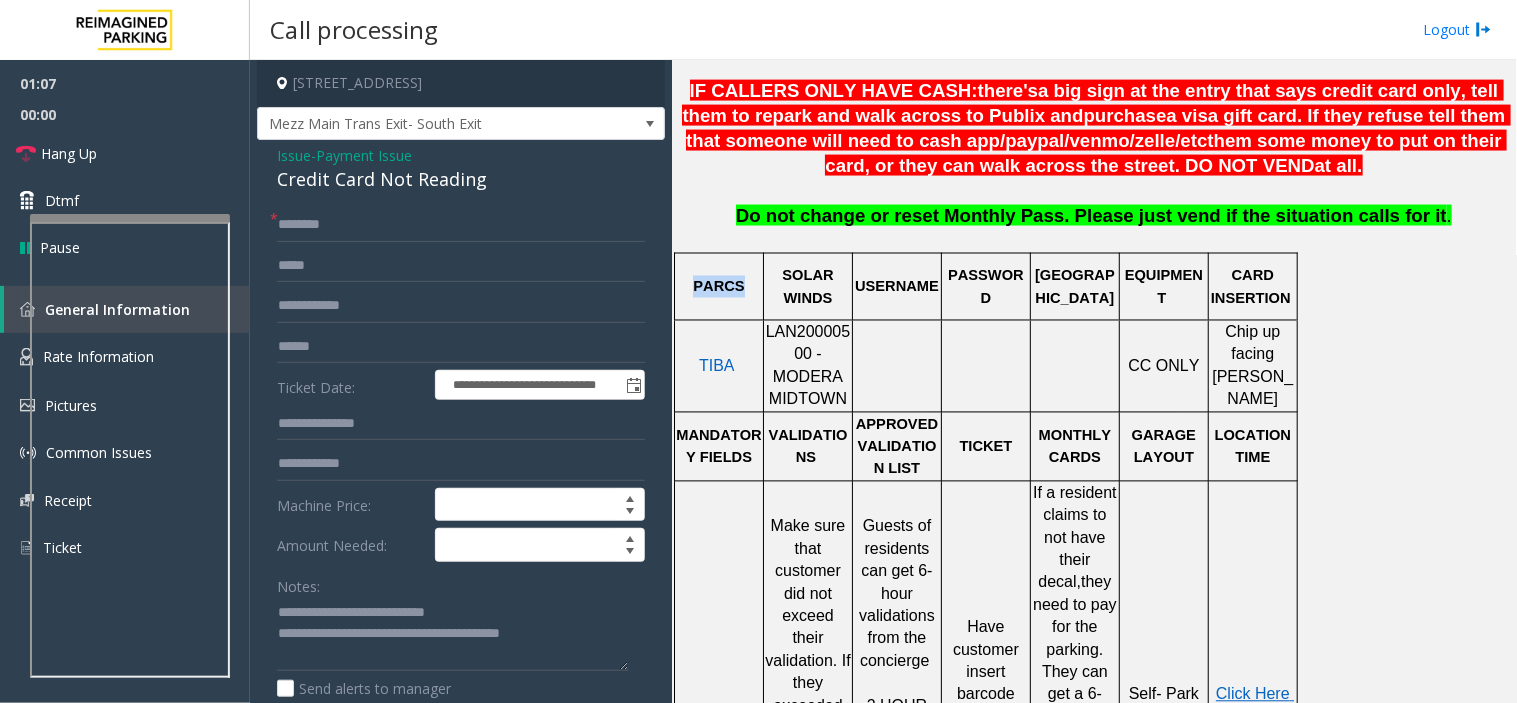 click on "PARCS" 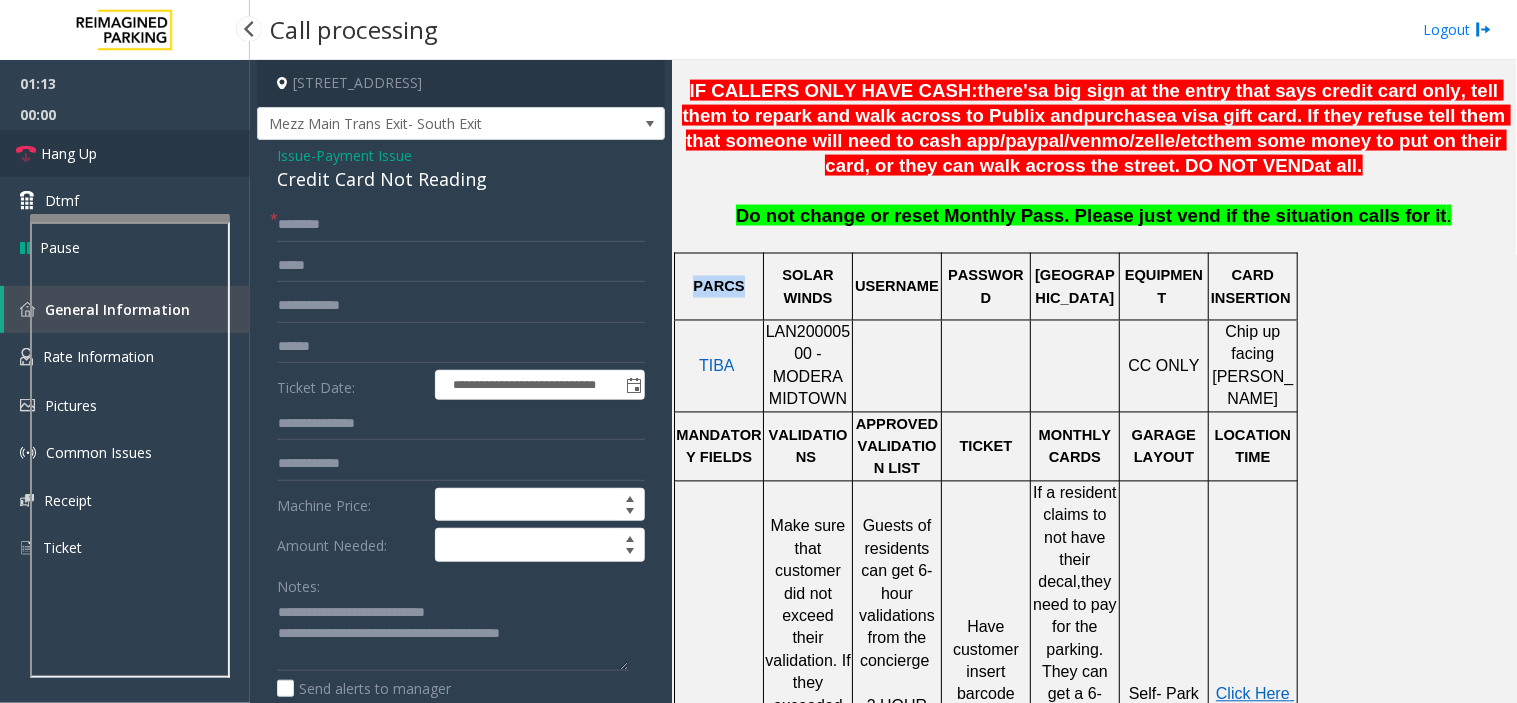 click on "Hang Up" at bounding box center [125, 153] 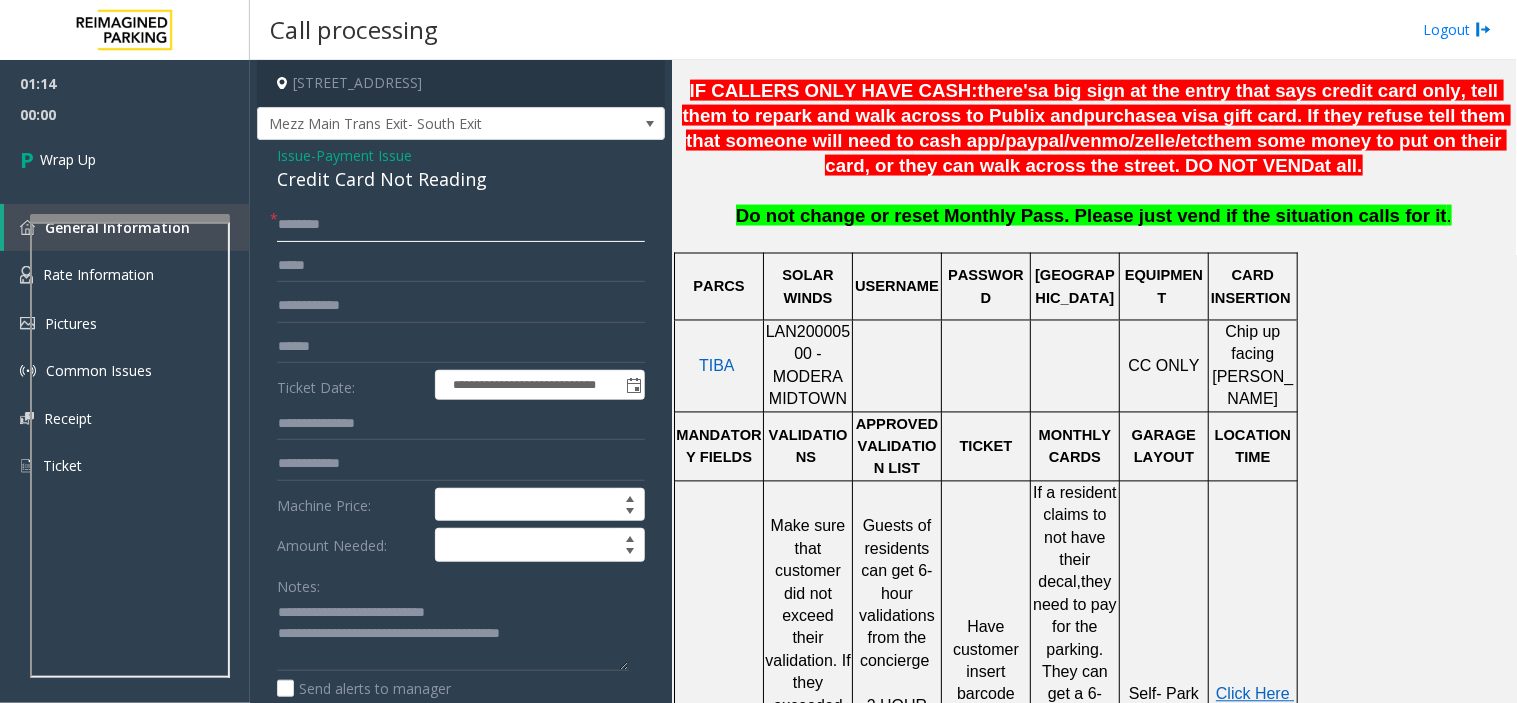 click 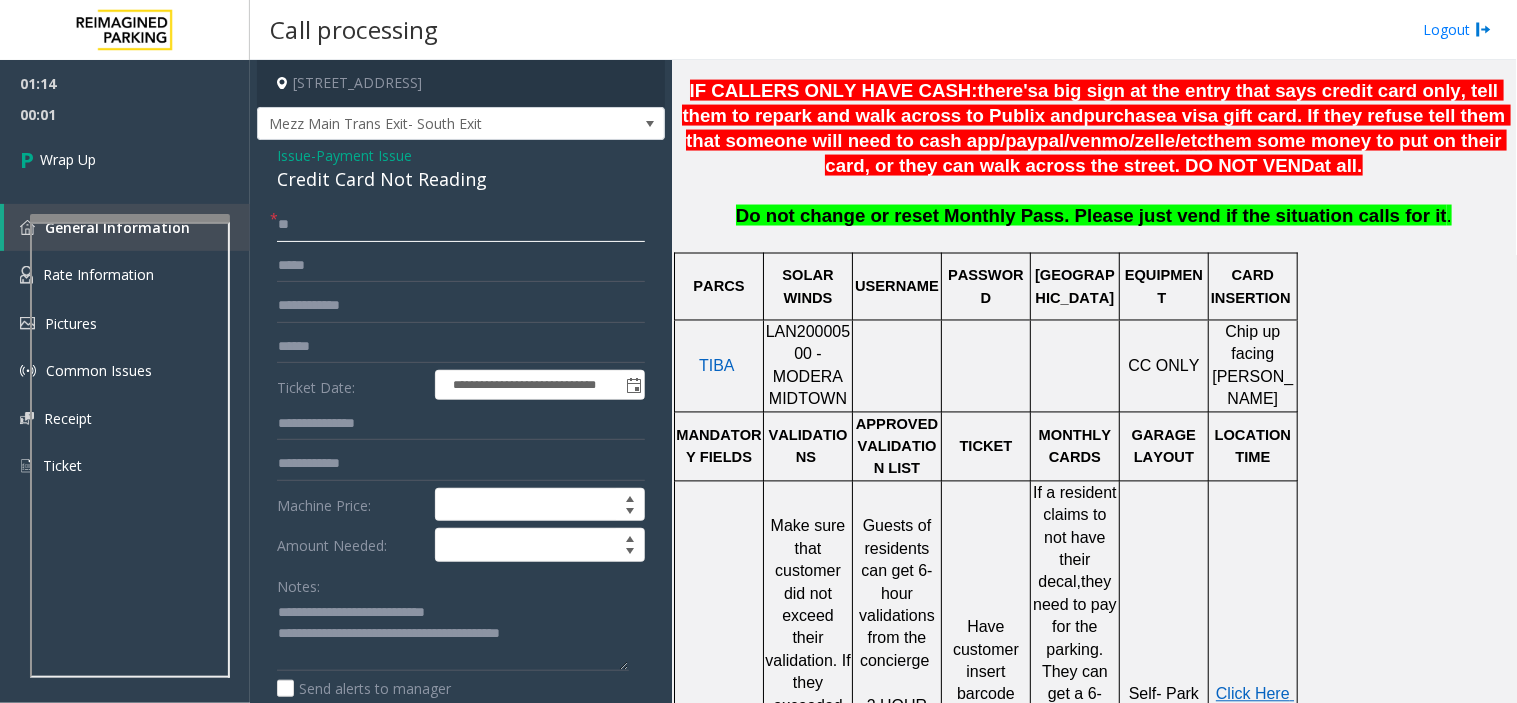 type on "*" 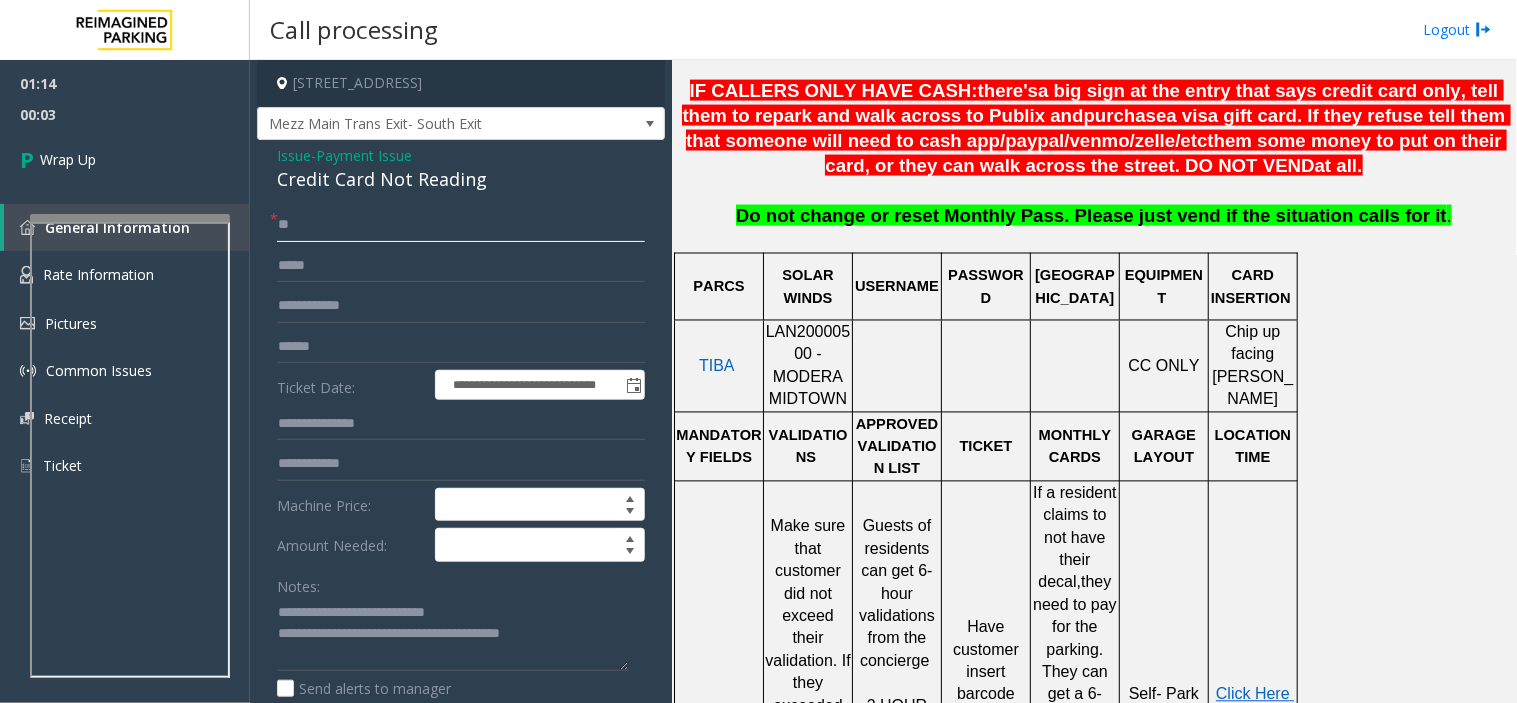 type on "**" 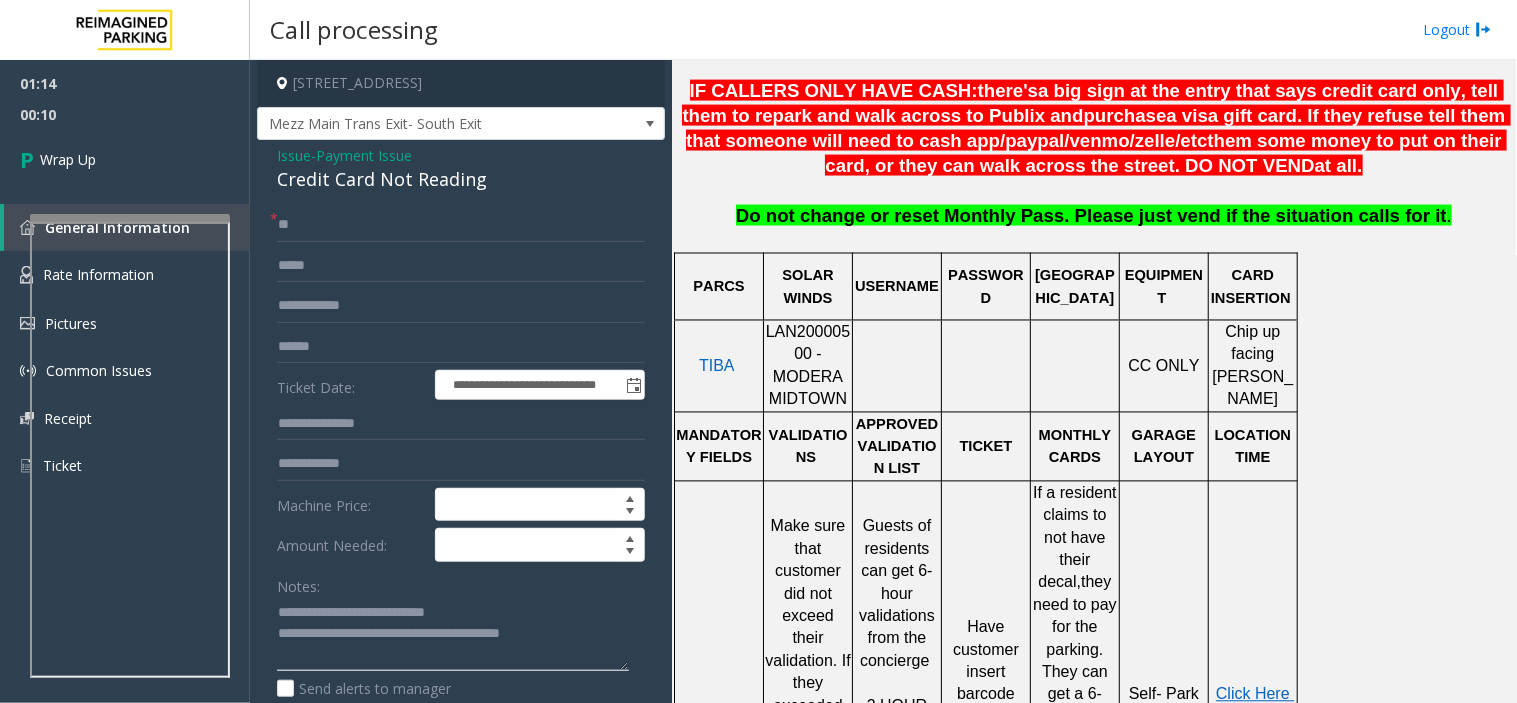 click 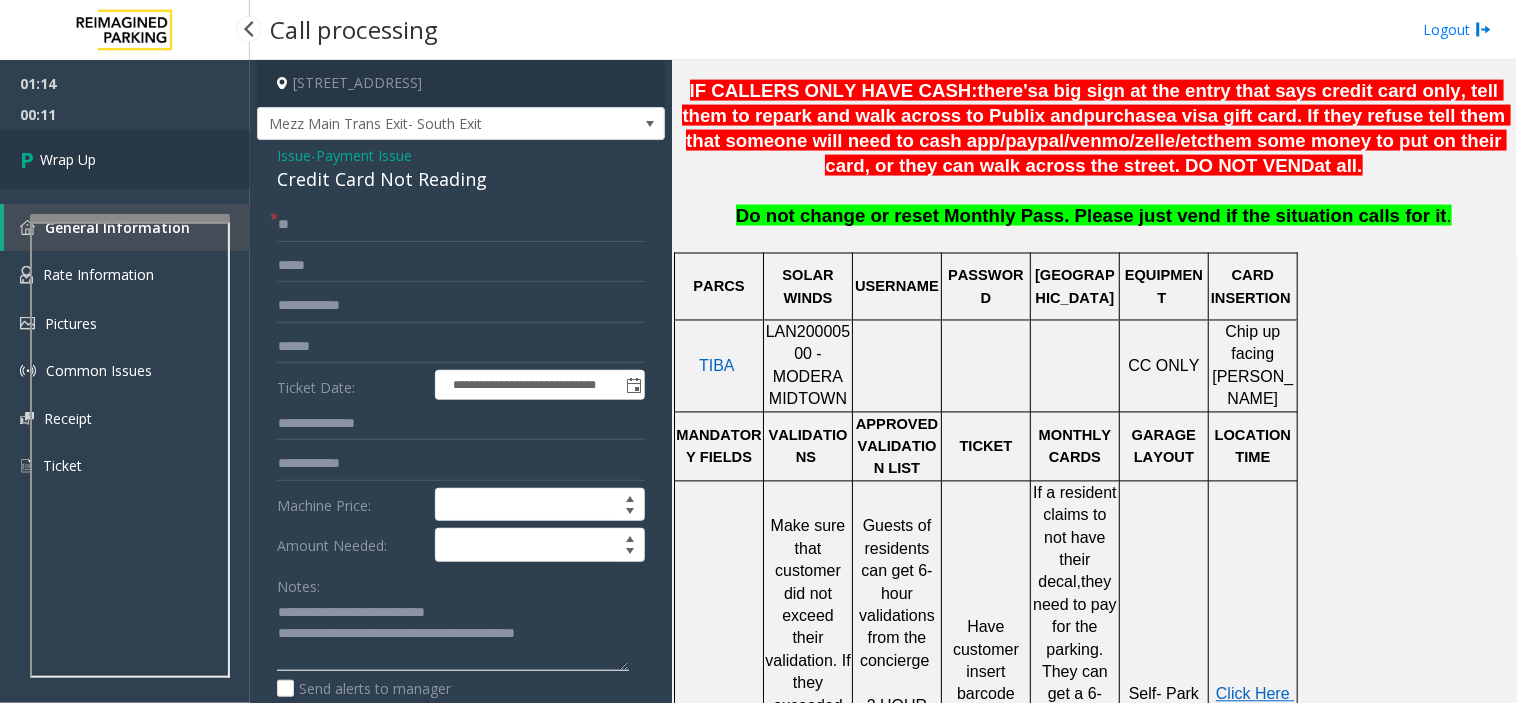 type on "**********" 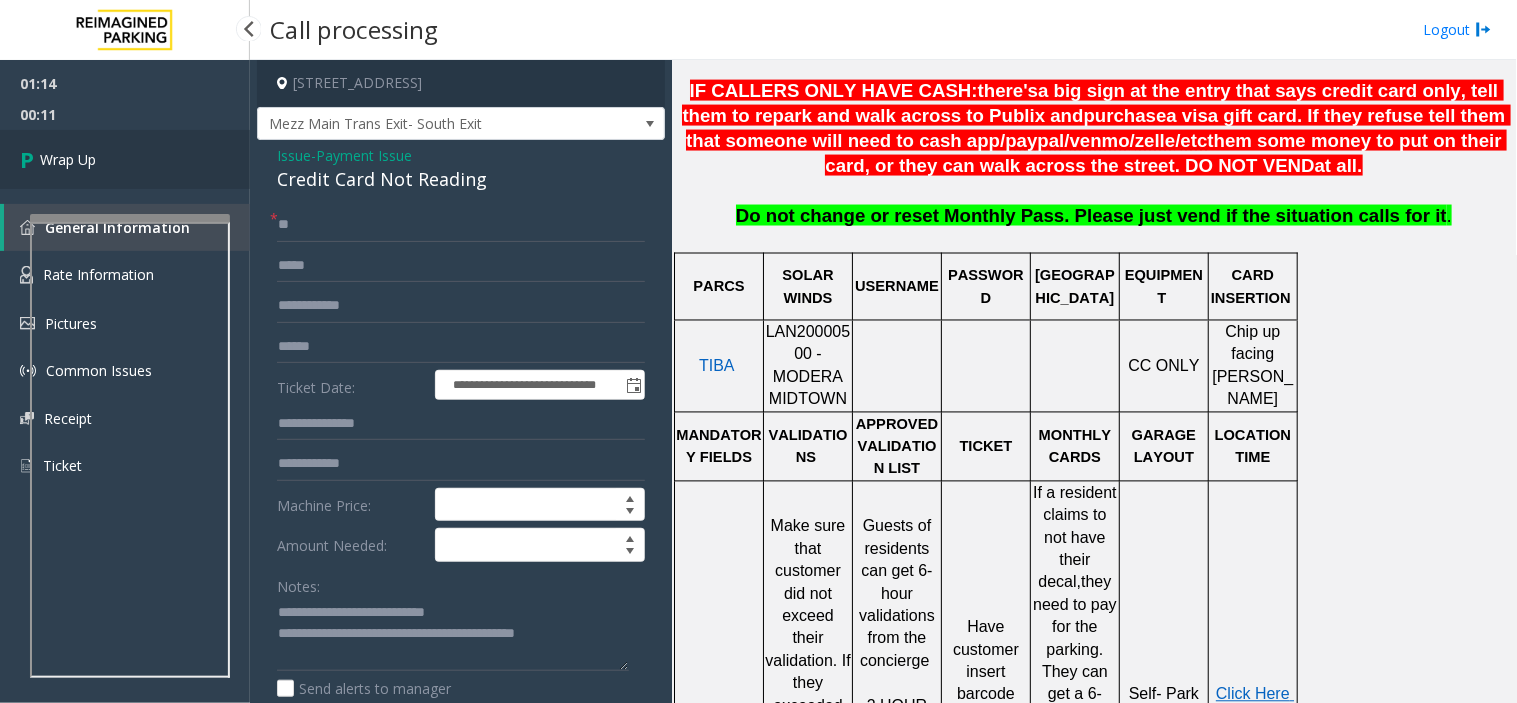 click on "Wrap Up" at bounding box center (125, 159) 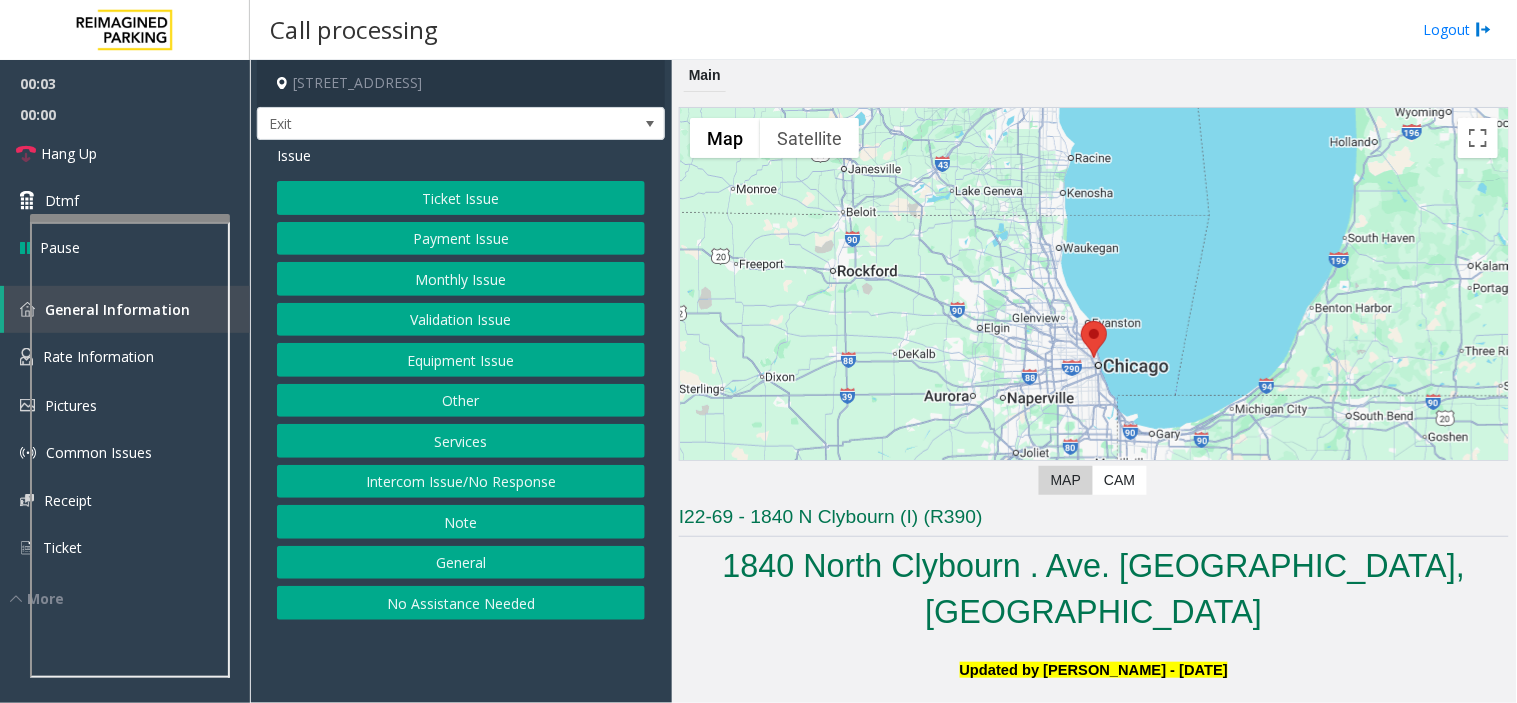 scroll, scrollTop: 333, scrollLeft: 0, axis: vertical 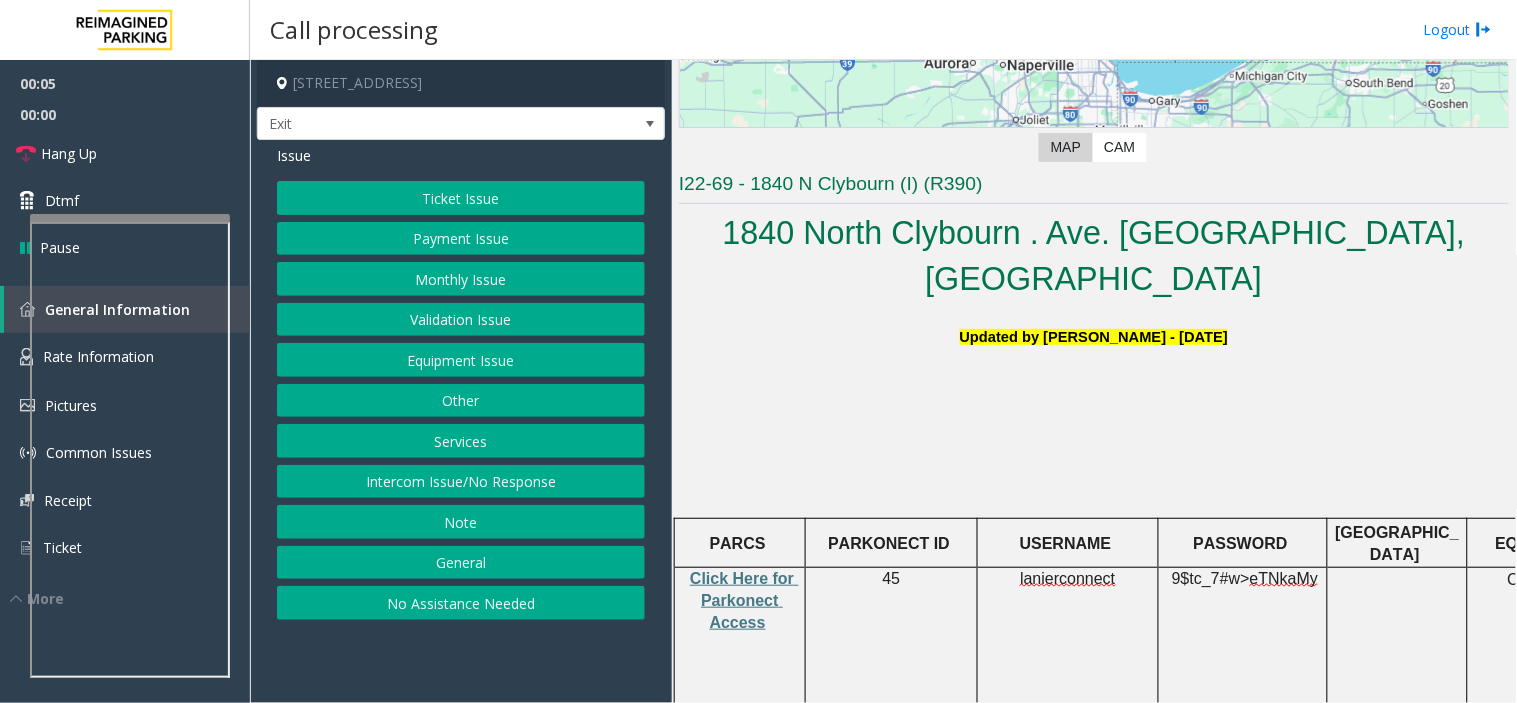 click on "PARCS" 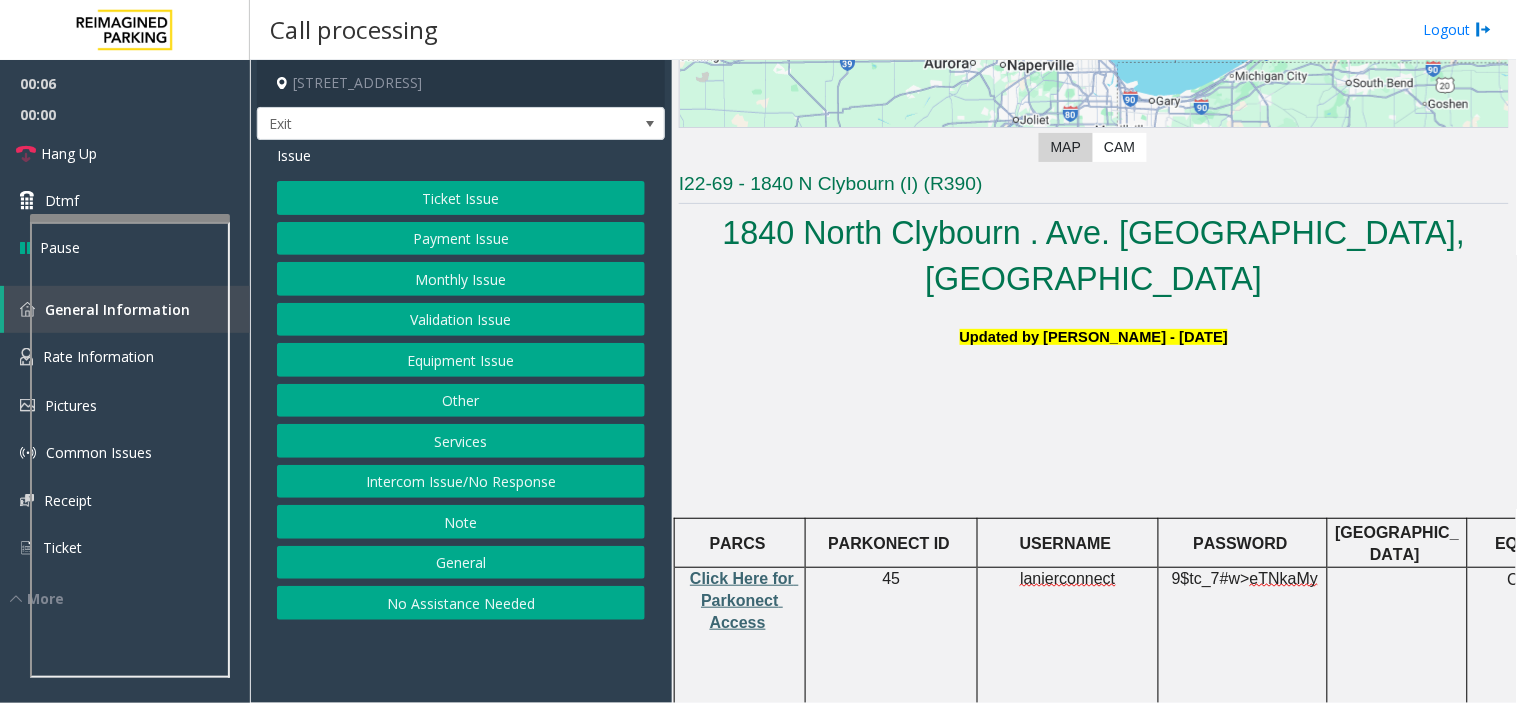 click on "Click Here for Parkonect Access" 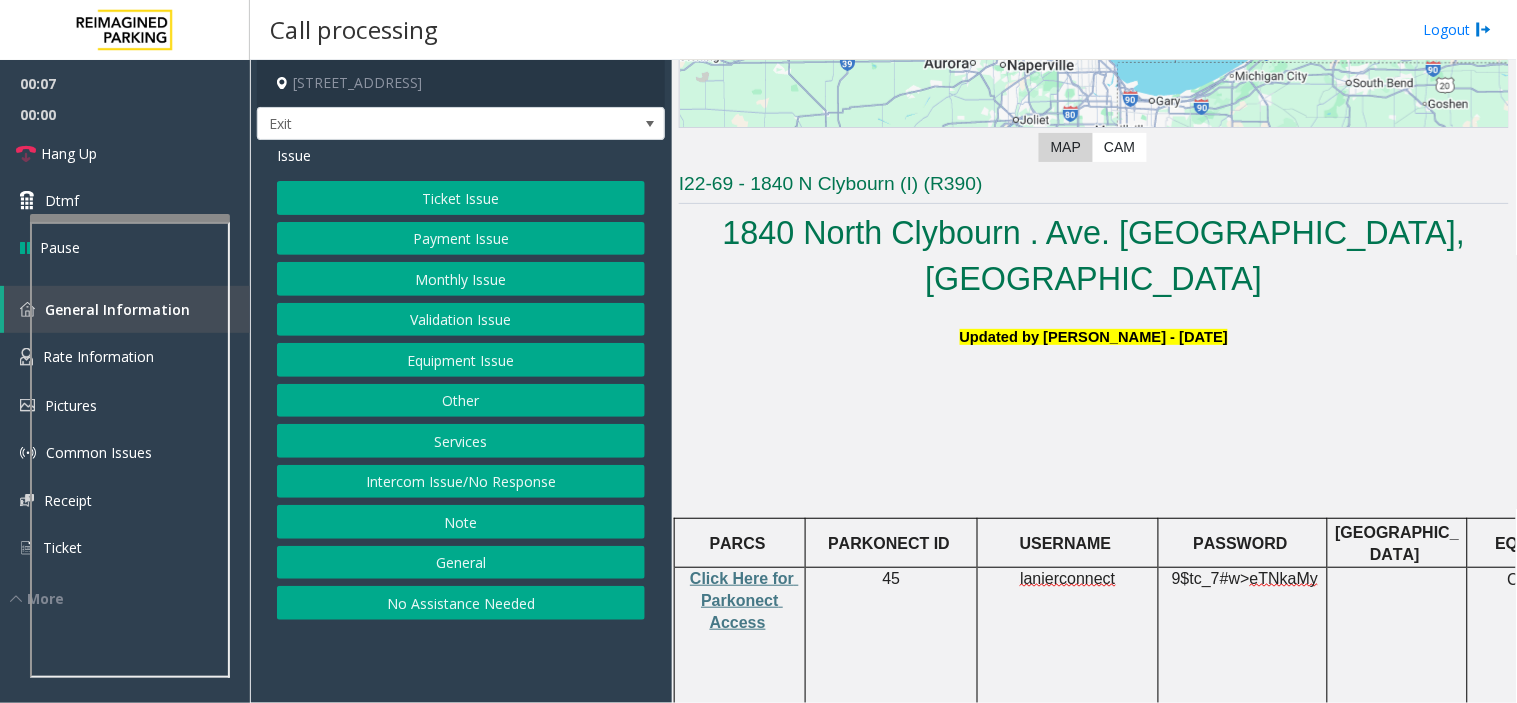 click on "Equipment Issue" 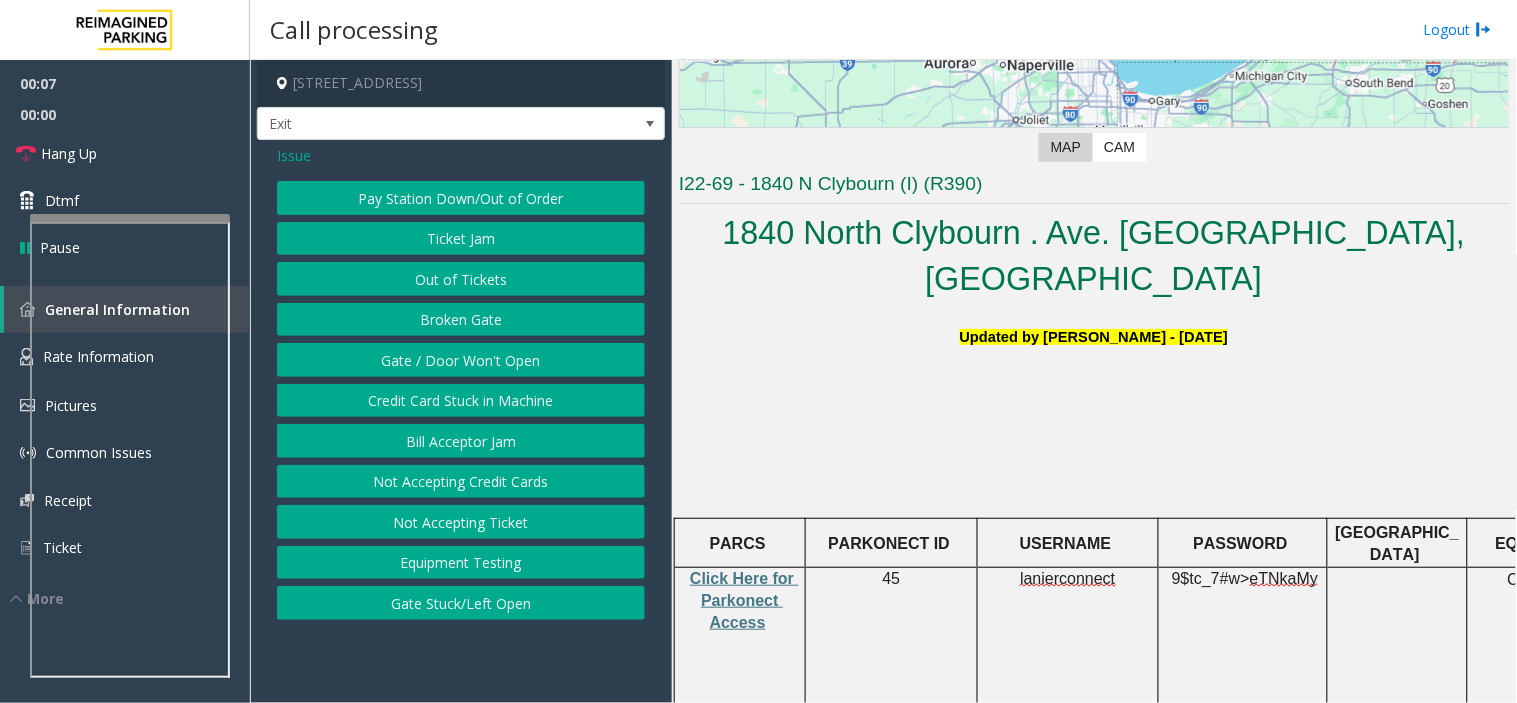 click on "Pay Station Down/Out of Order" 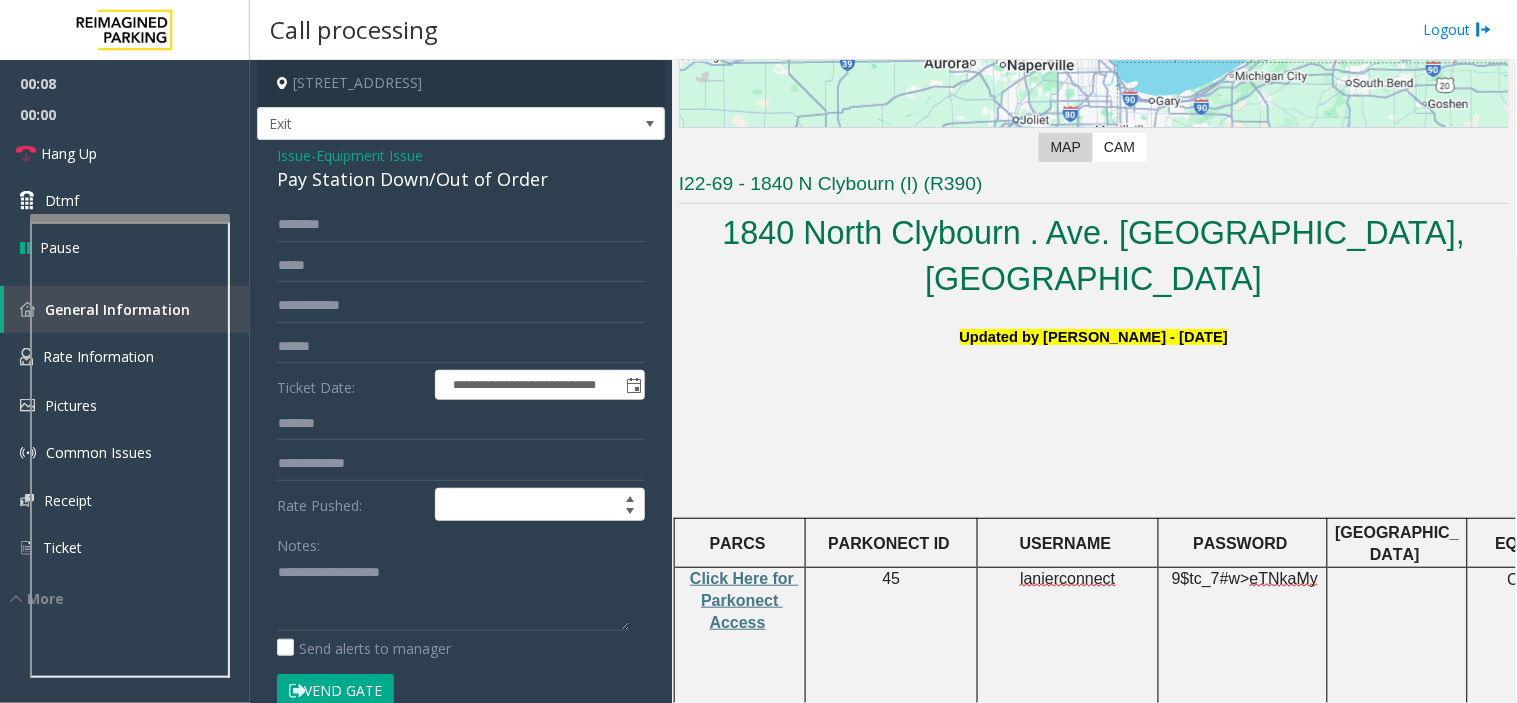 click on "Pay Station Down/Out of Order" 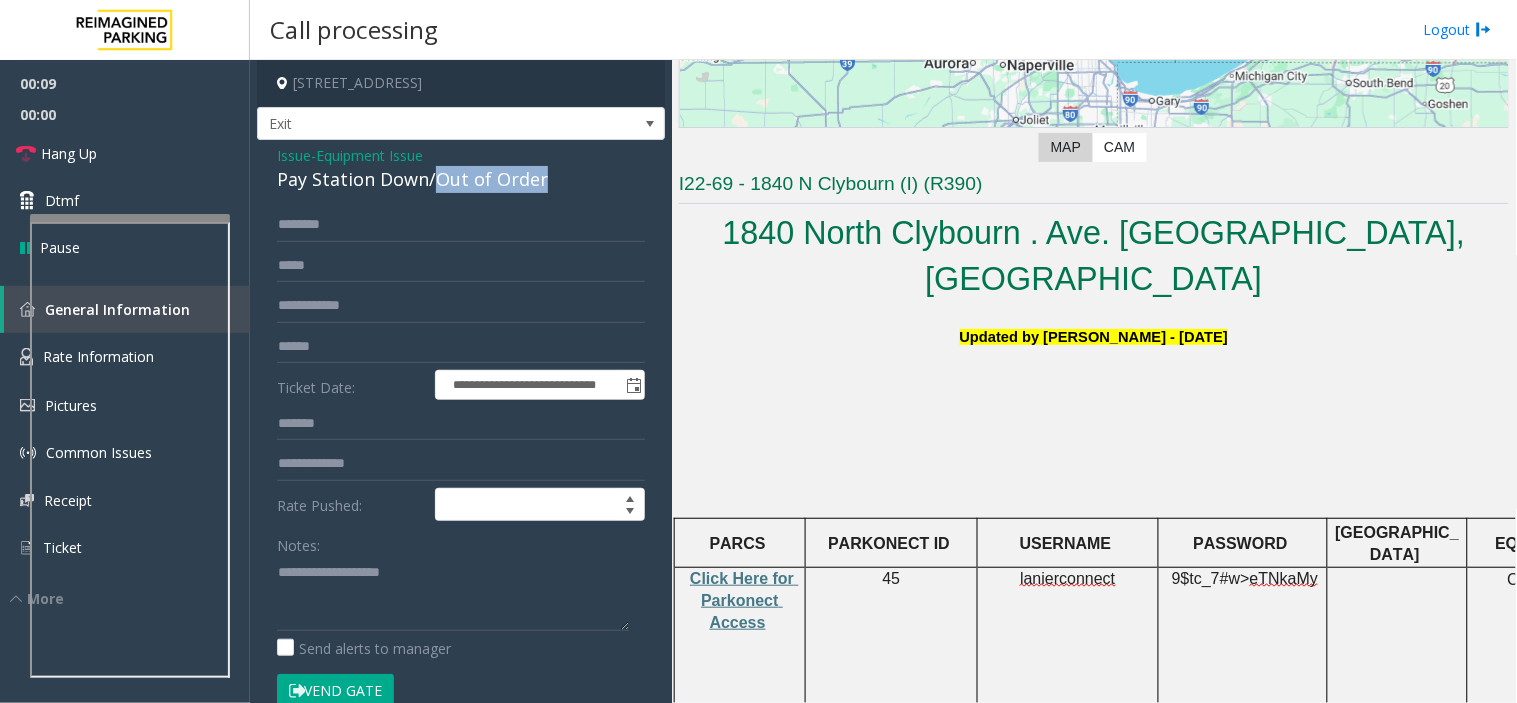 drag, startPoint x: 456, startPoint y: 186, endPoint x: 522, endPoint y: 201, distance: 67.68308 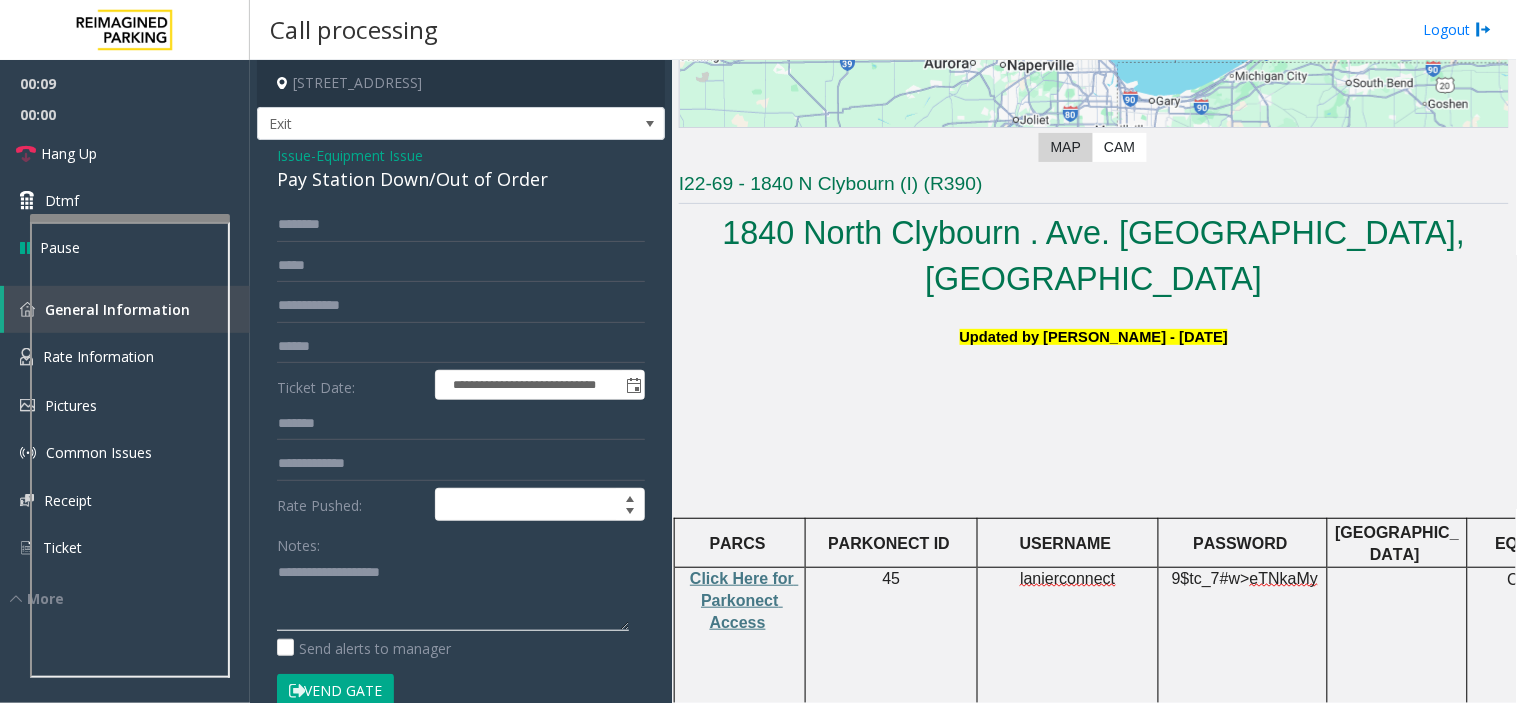click 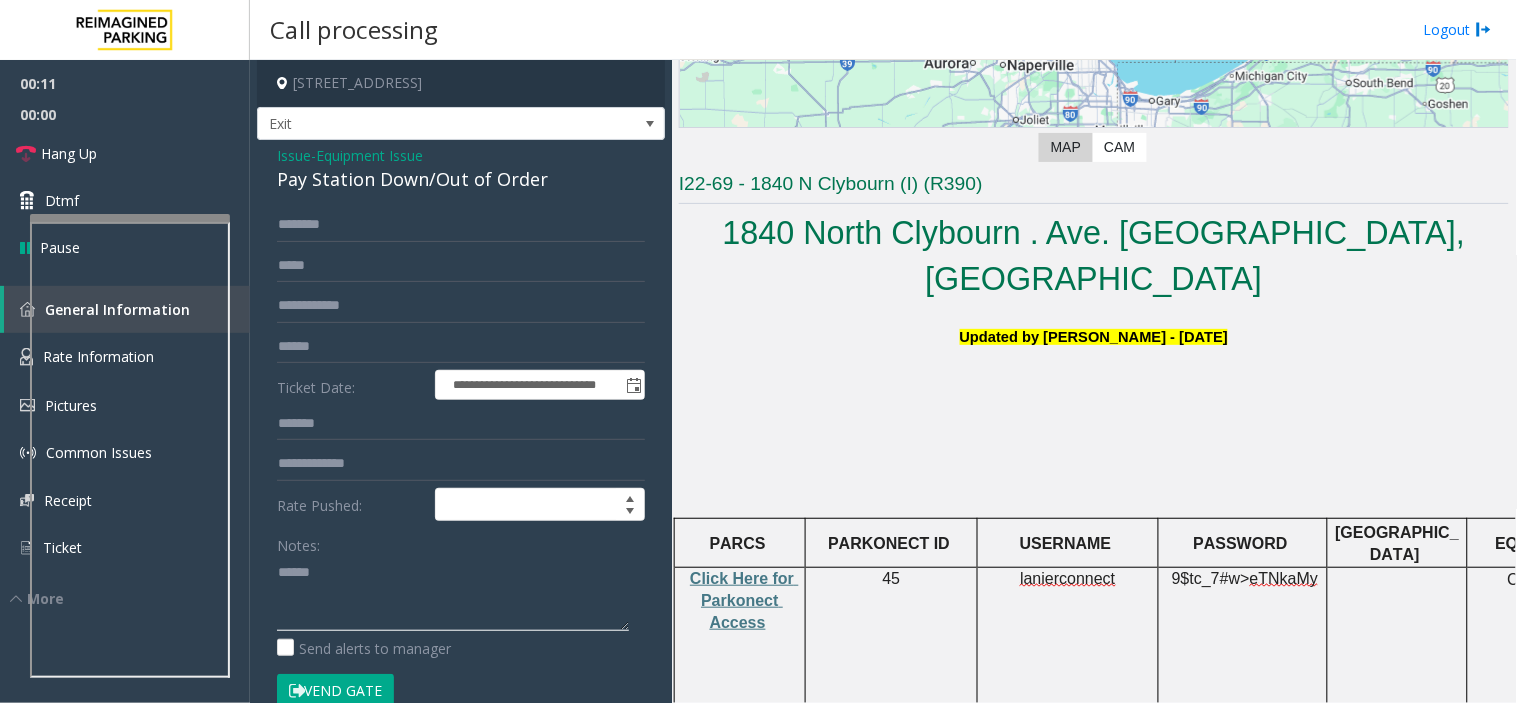 paste on "**********" 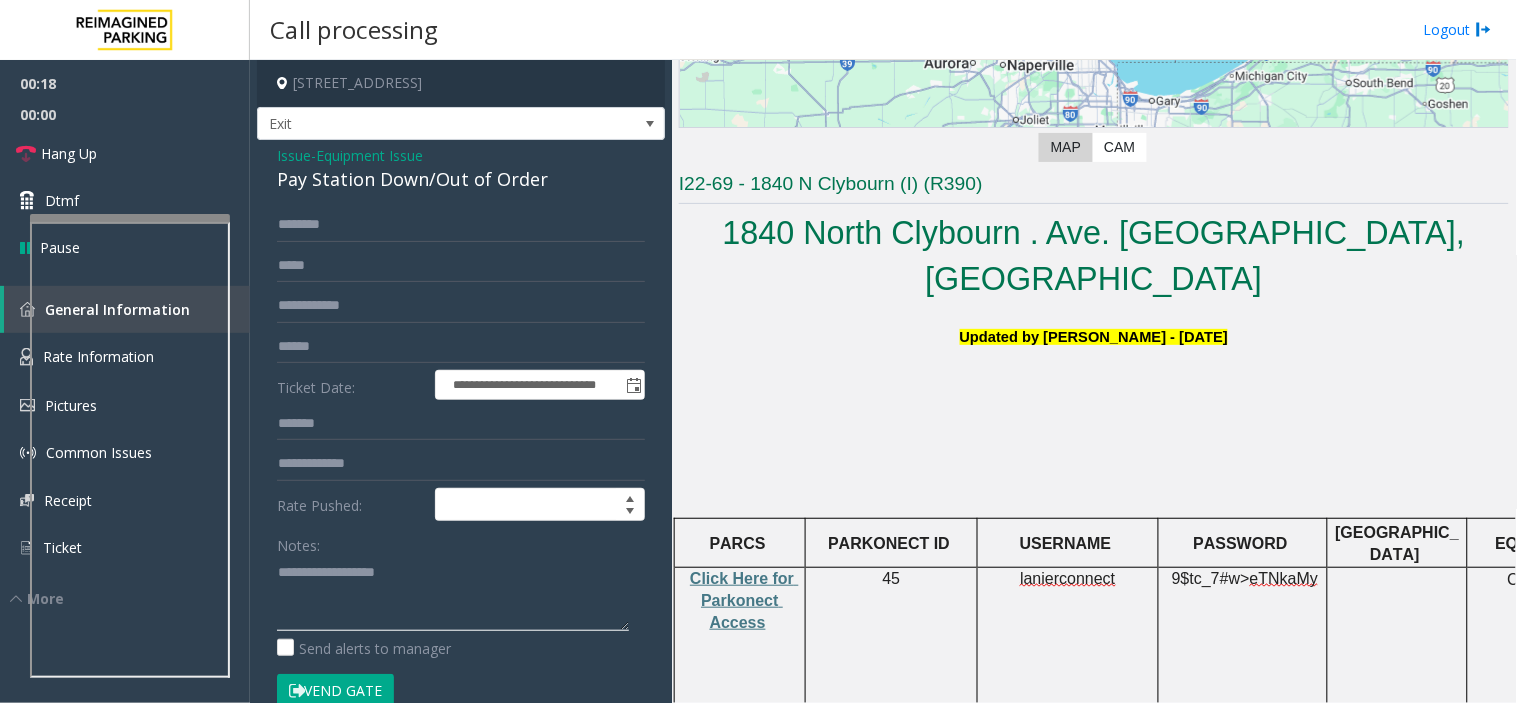 click 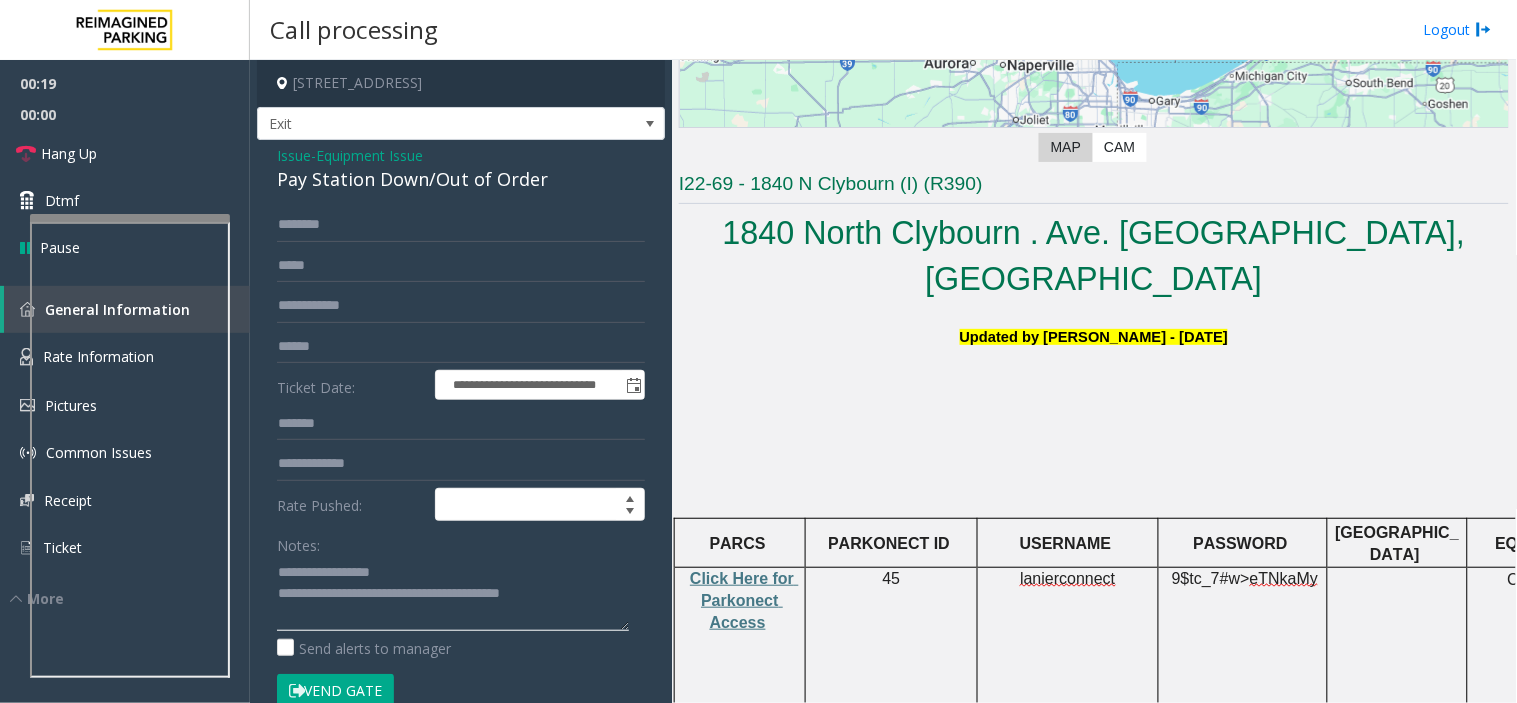 type on "**********" 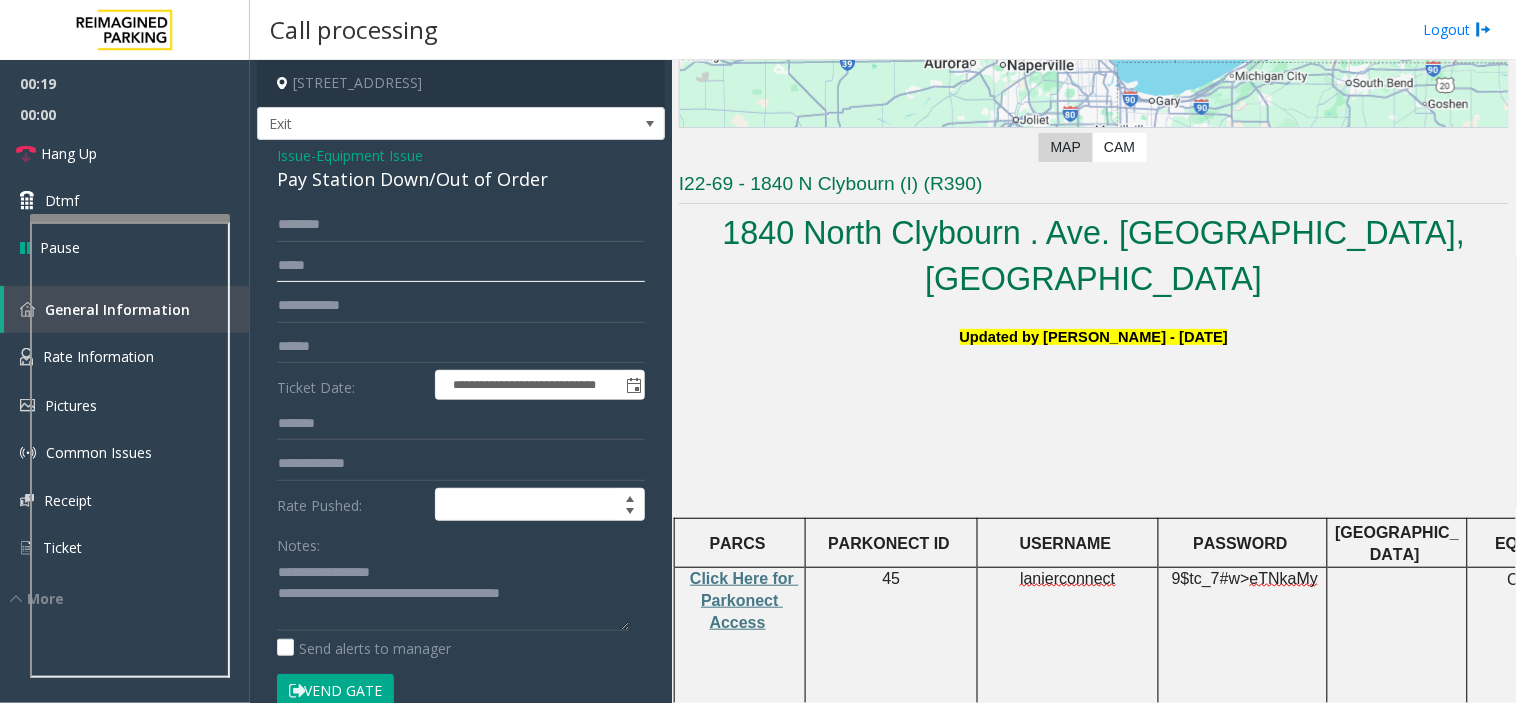 click 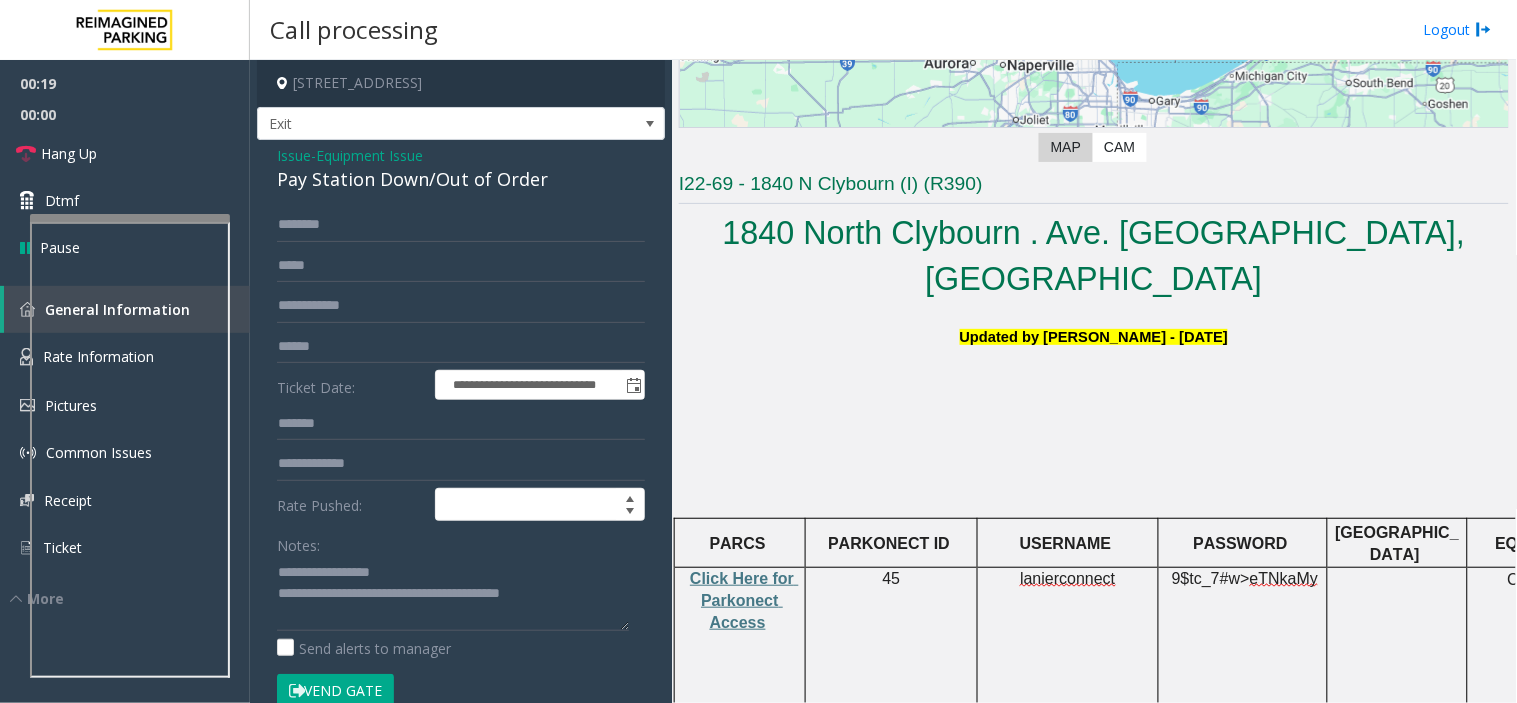 click on "**********" 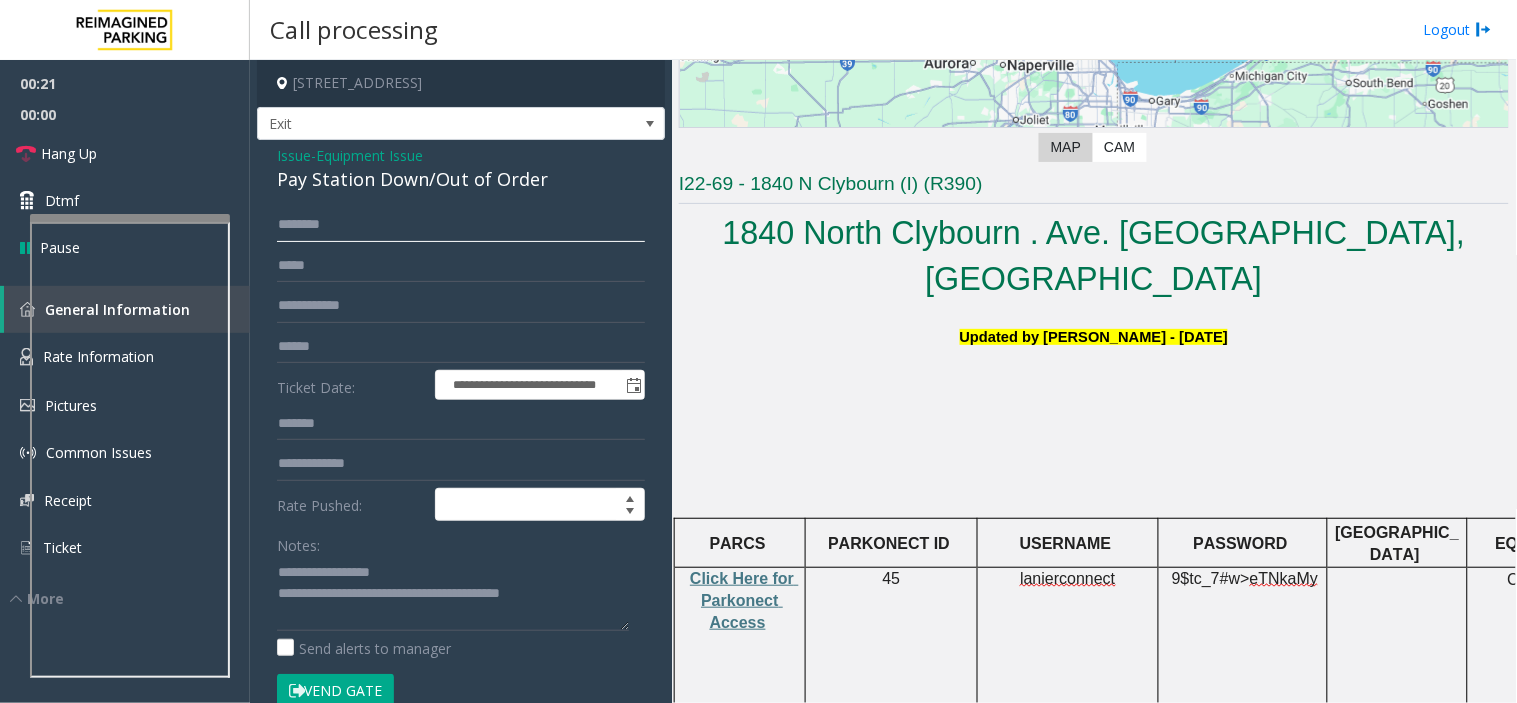 click 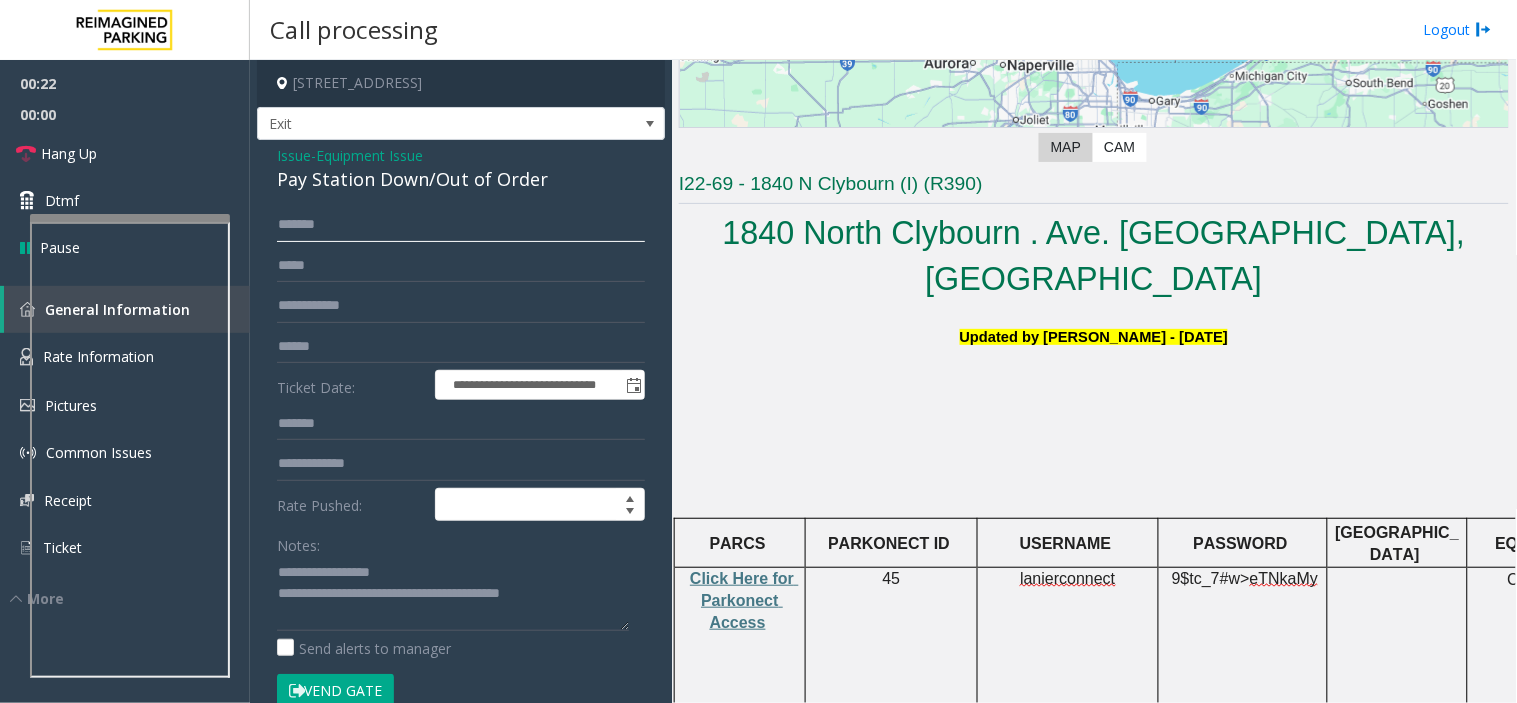 type on "*******" 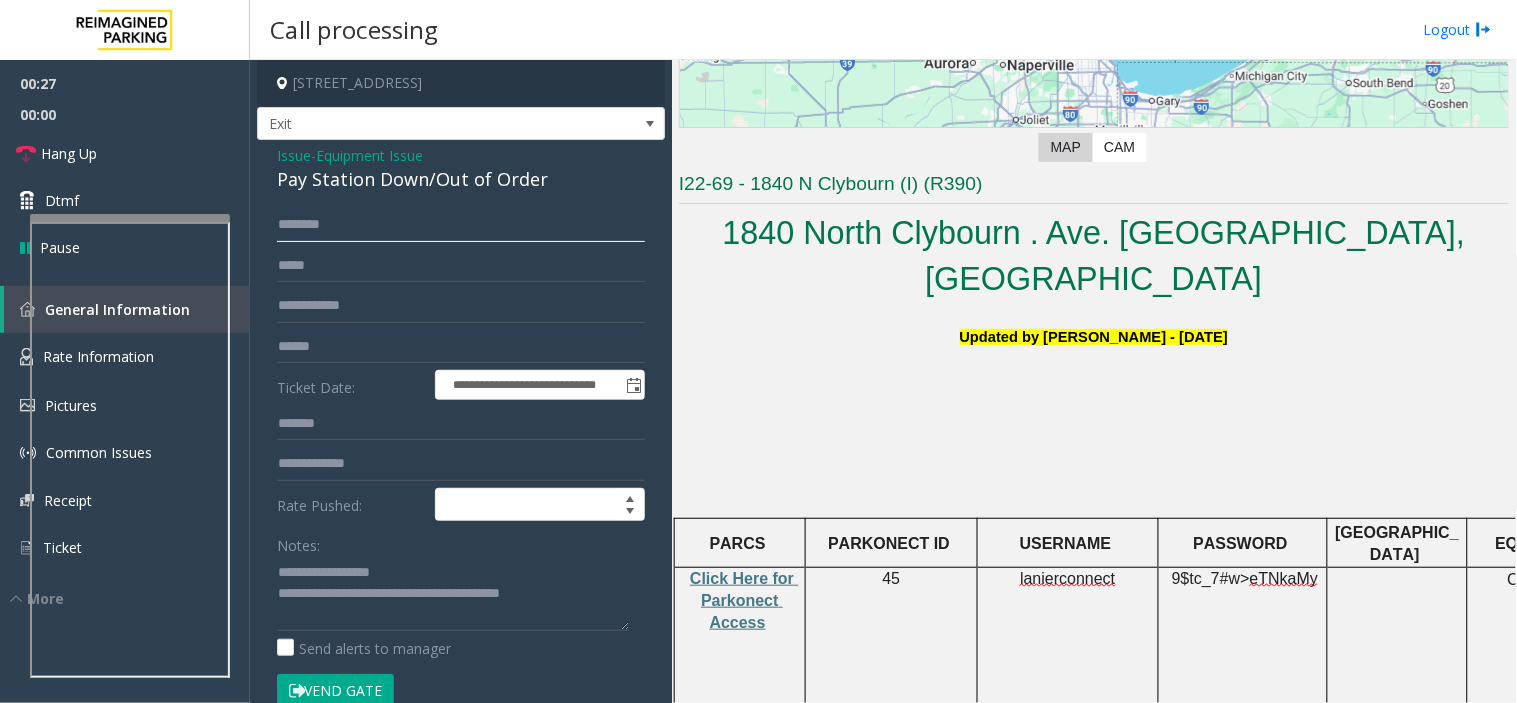 drag, startPoint x: 316, startPoint y: 226, endPoint x: 281, endPoint y: 226, distance: 35 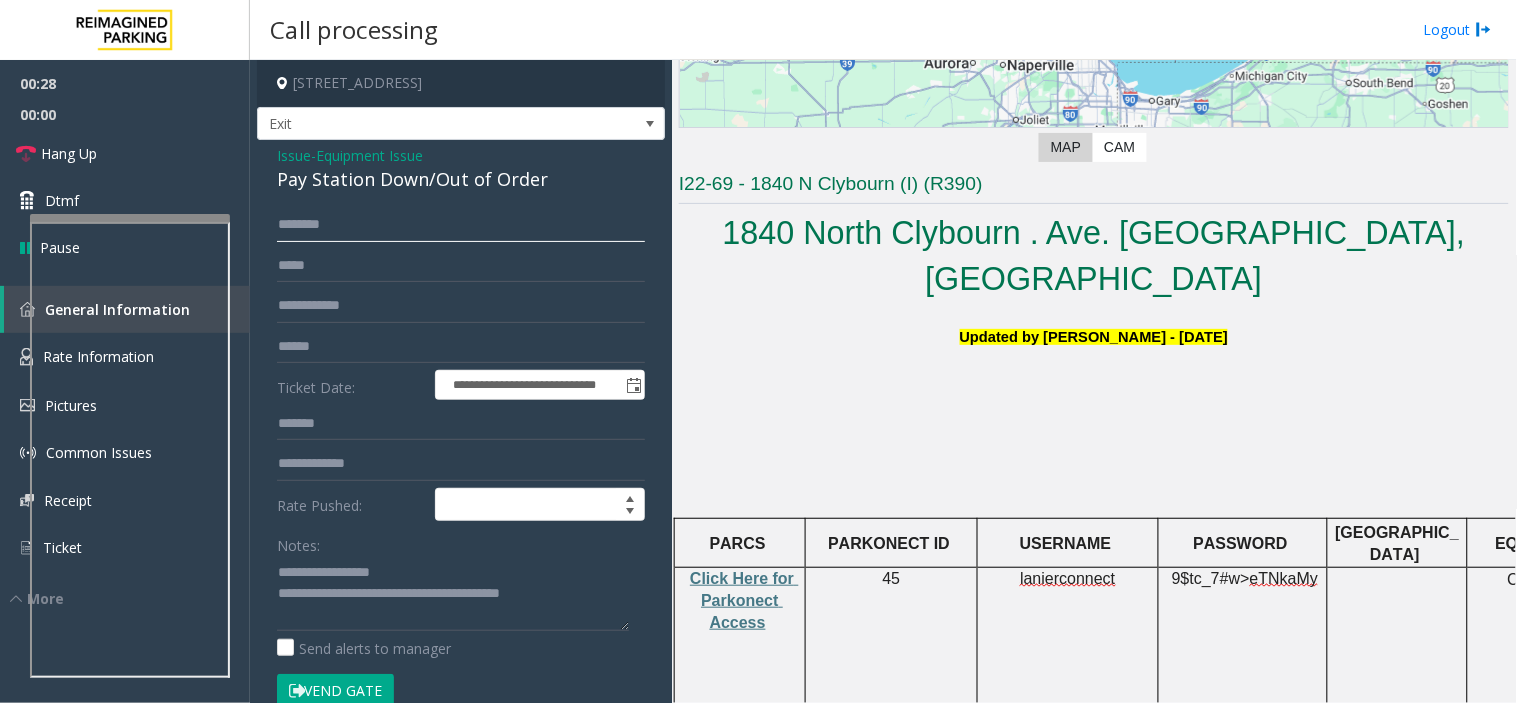 click on "*******" 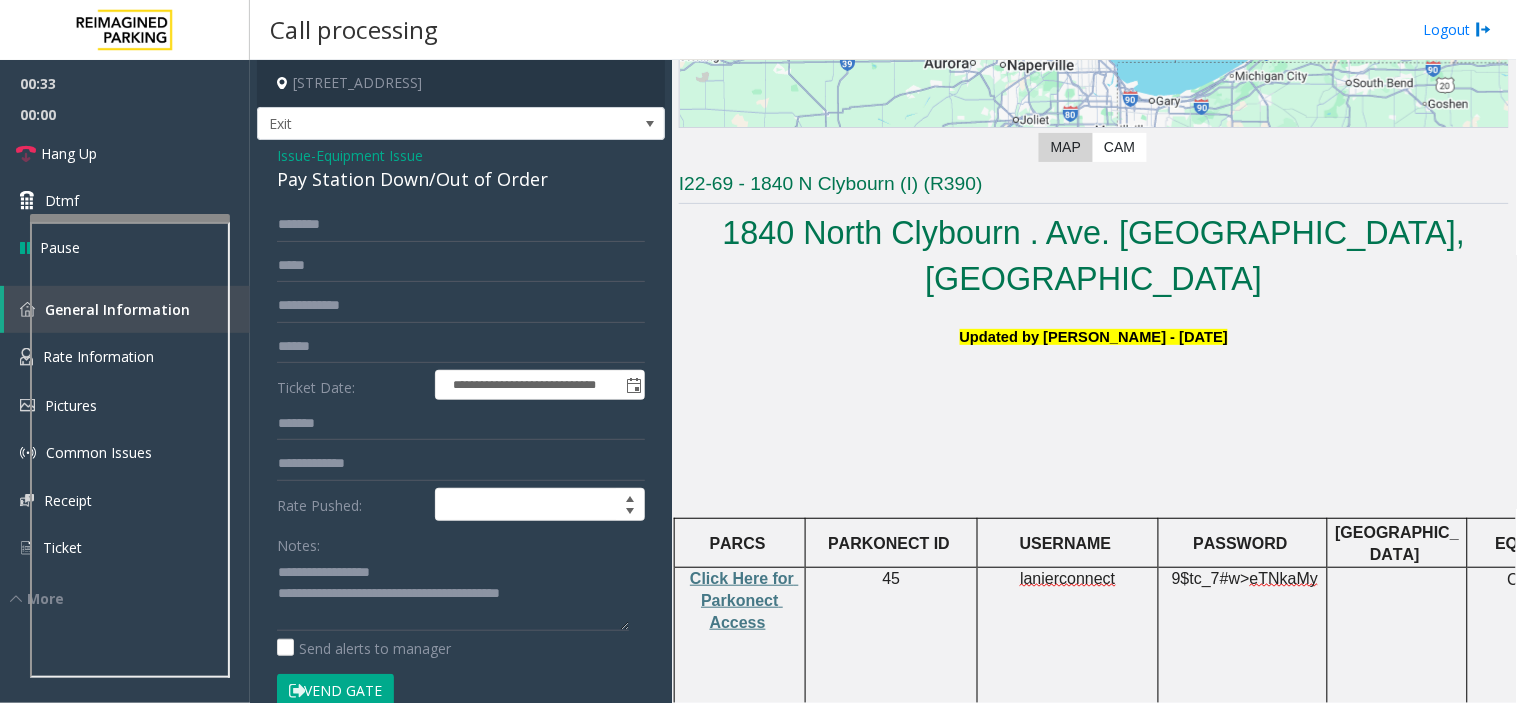 drag, startPoint x: 281, startPoint y: 226, endPoint x: 268, endPoint y: 230, distance: 13.601471 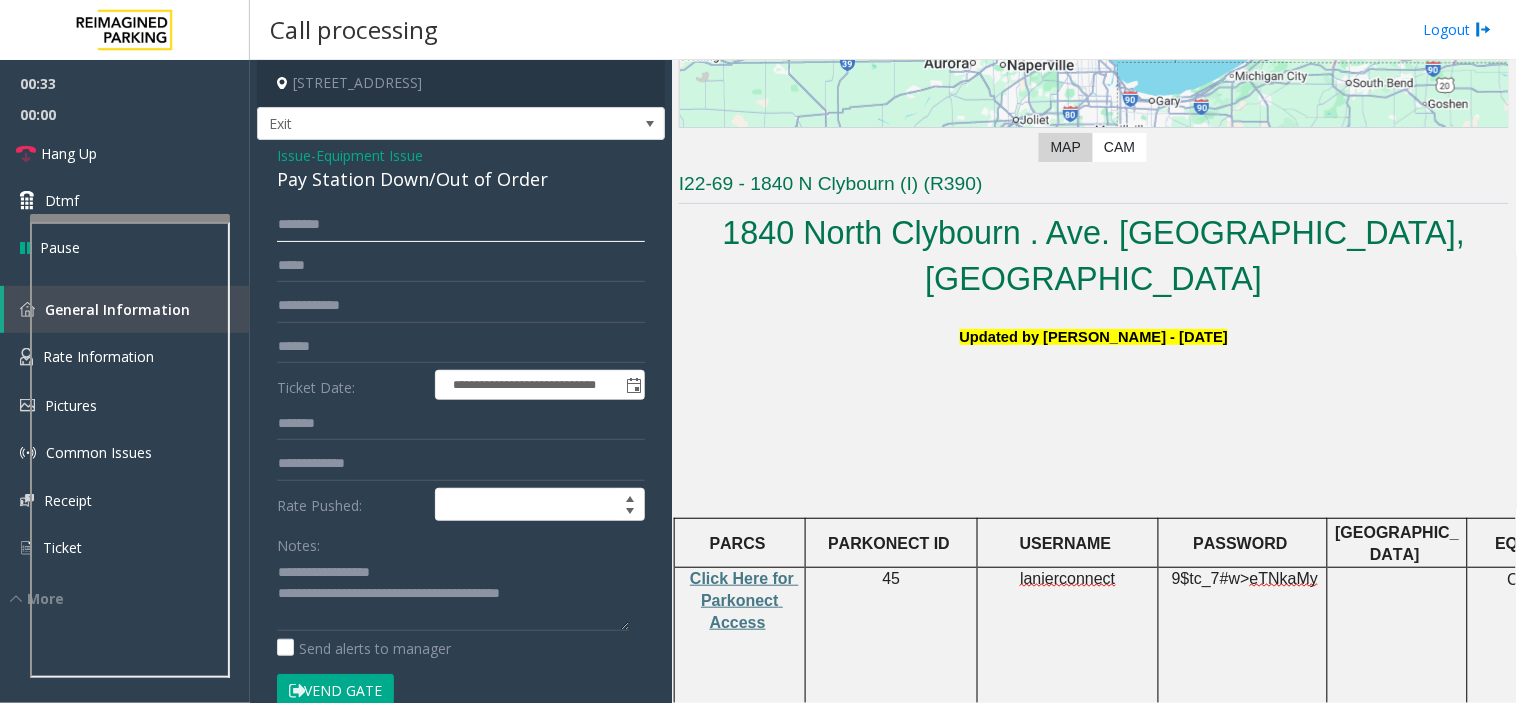click on "*******" 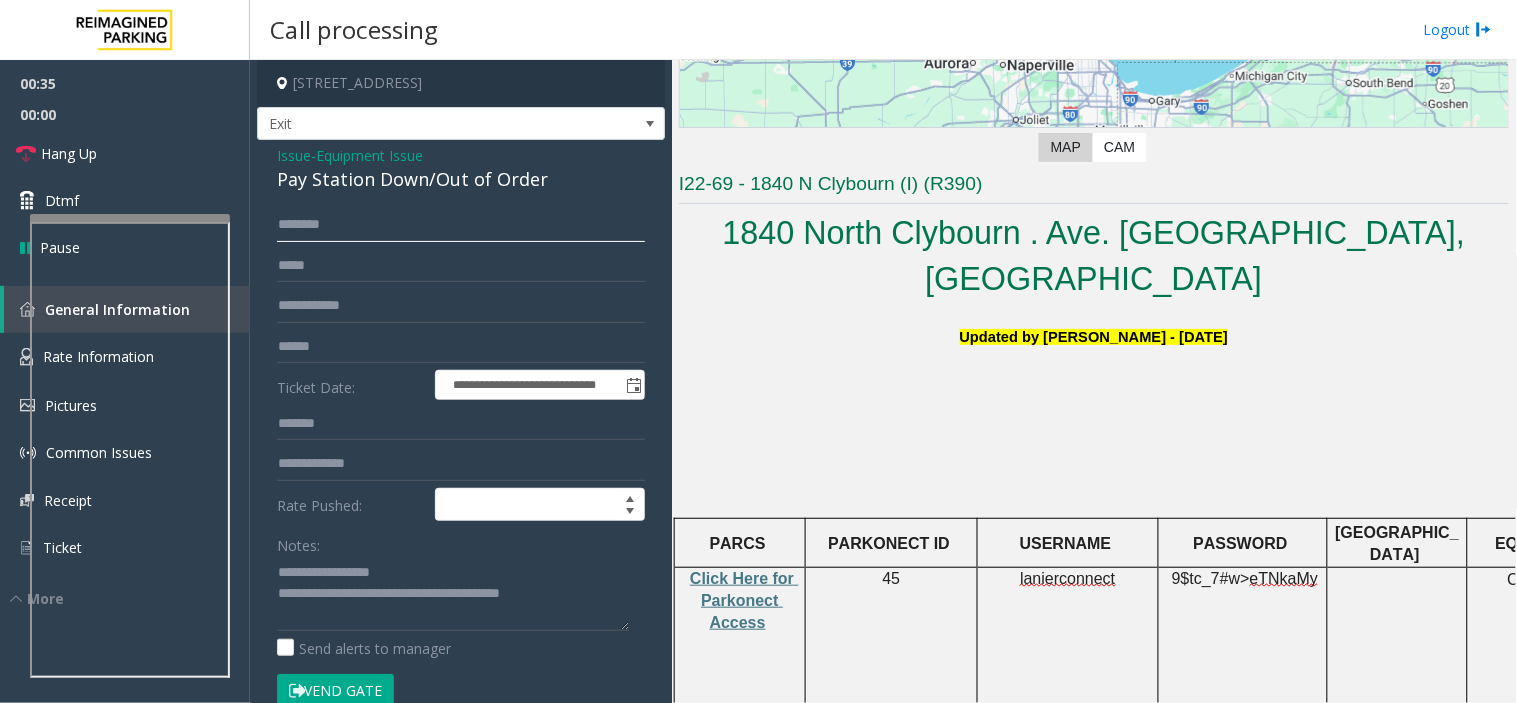 click on "*******" 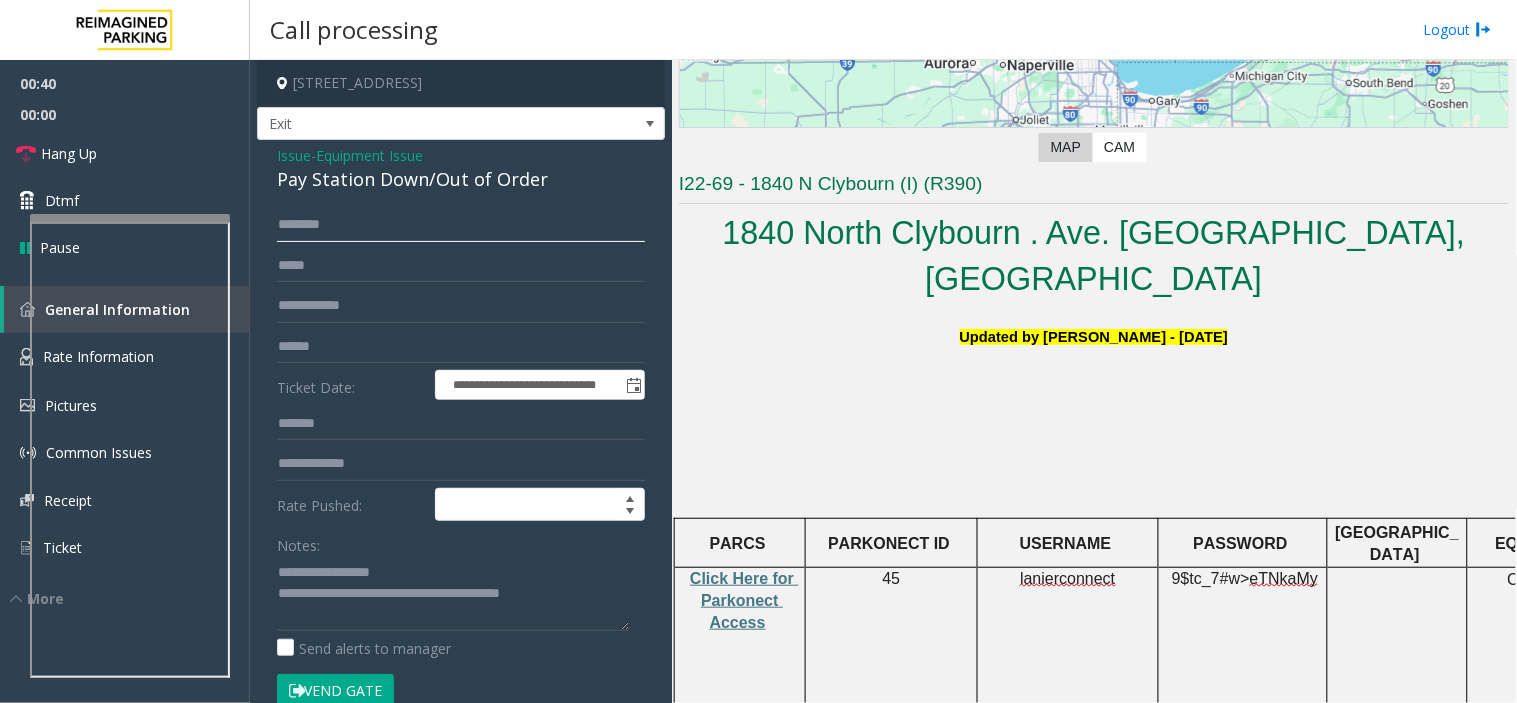 paste 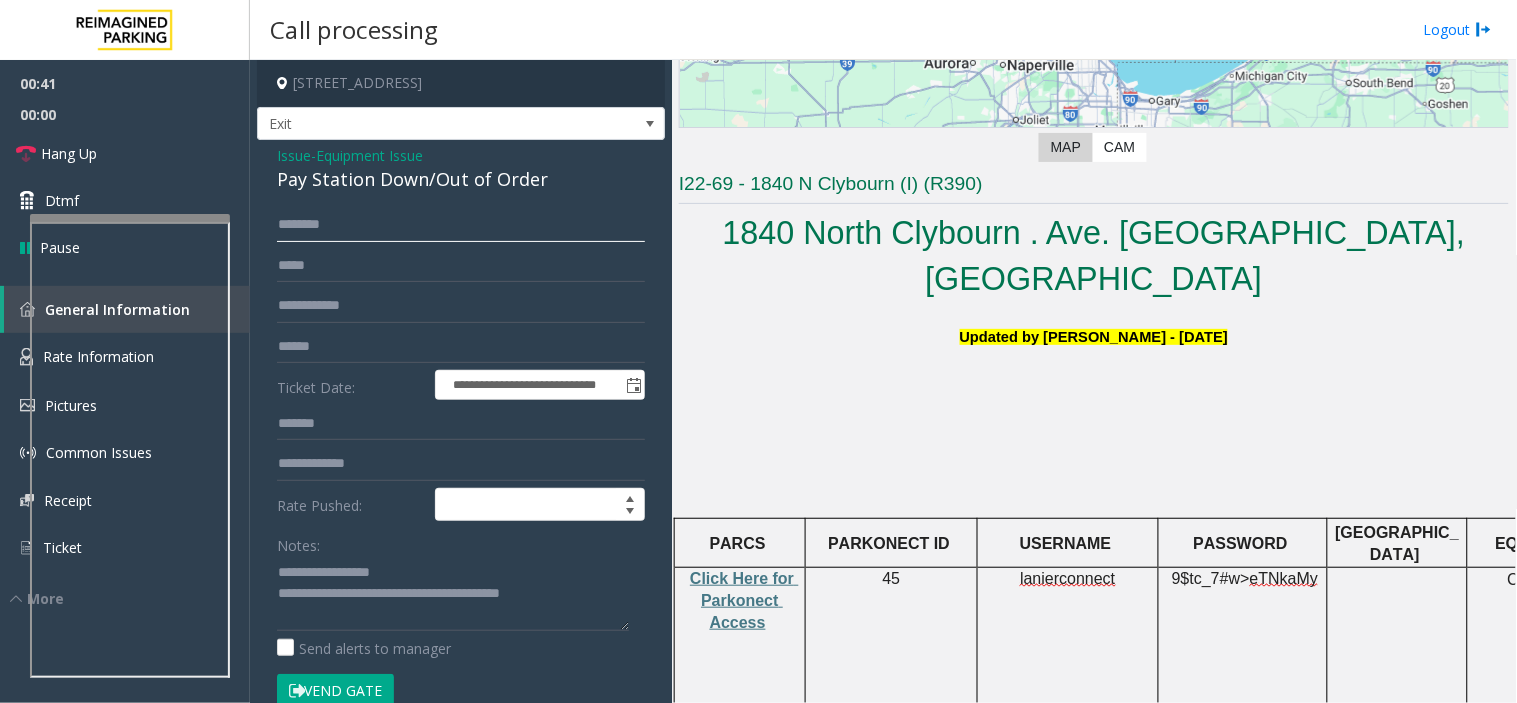 type on "*******" 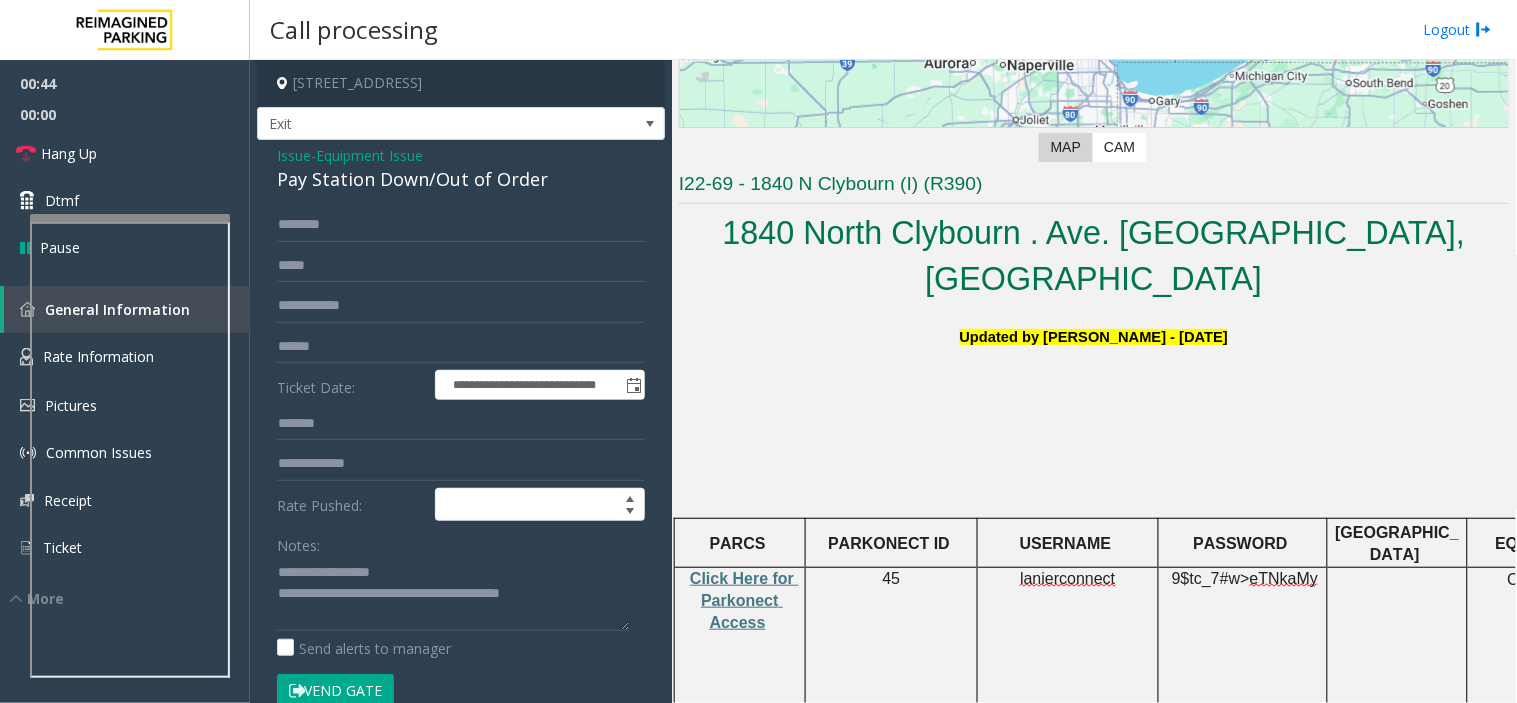 click on "lanierconnect" 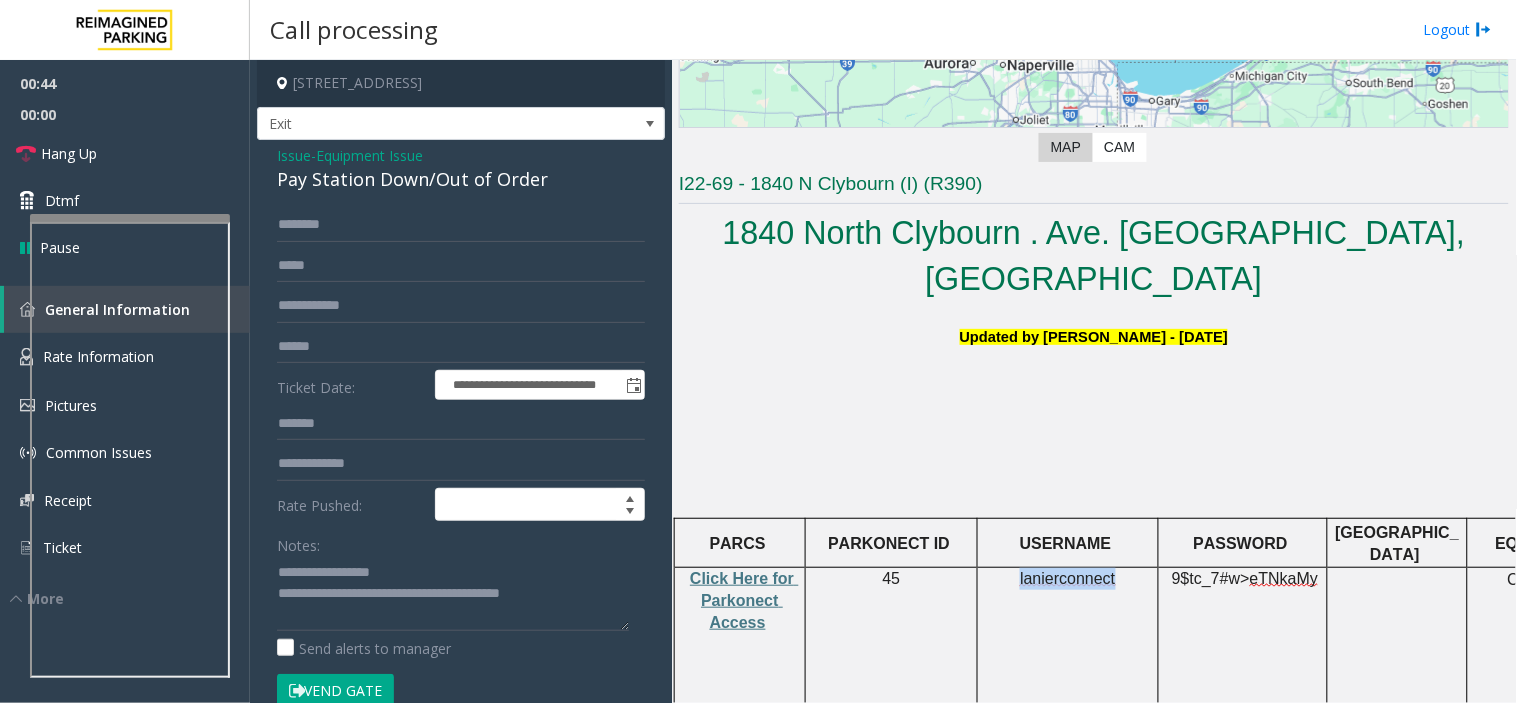 click on "lanierconnect" 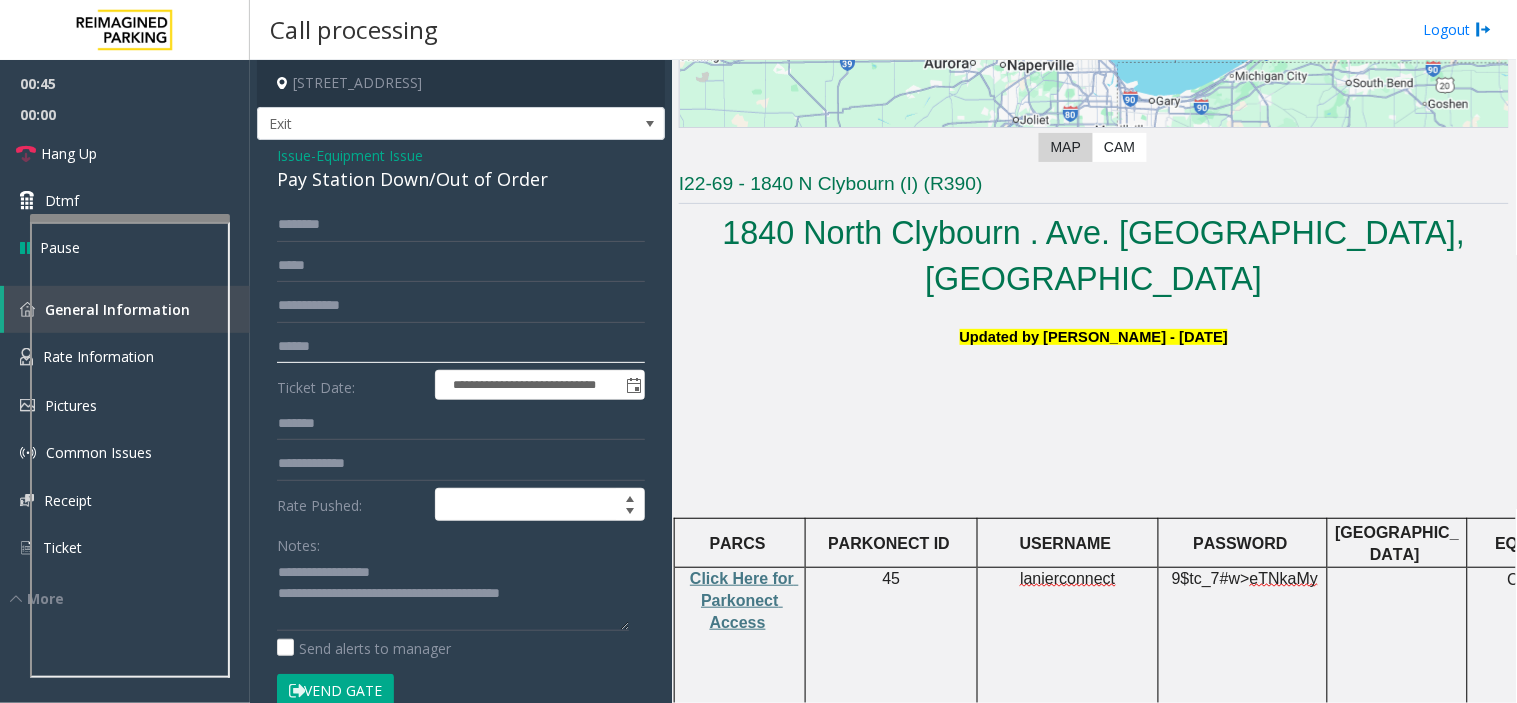 click 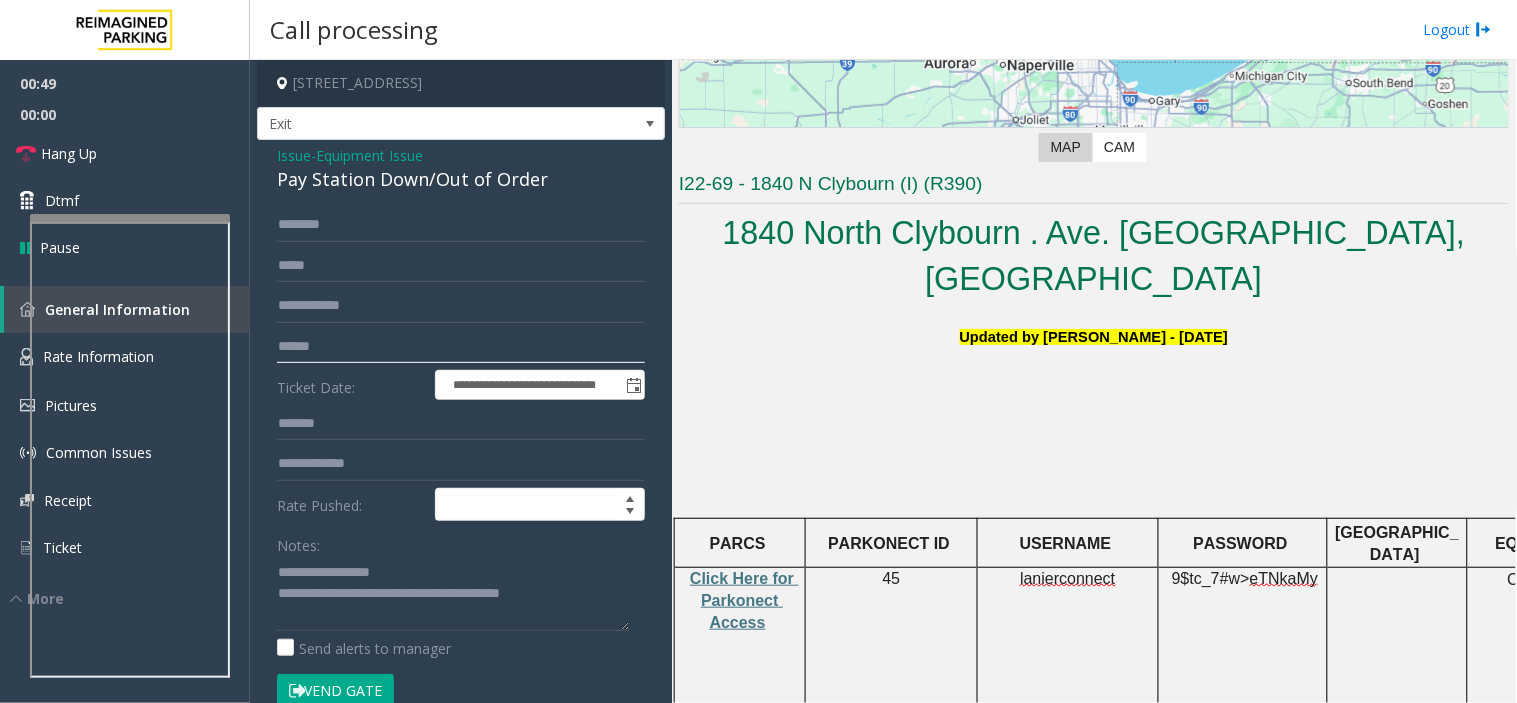 type on "******" 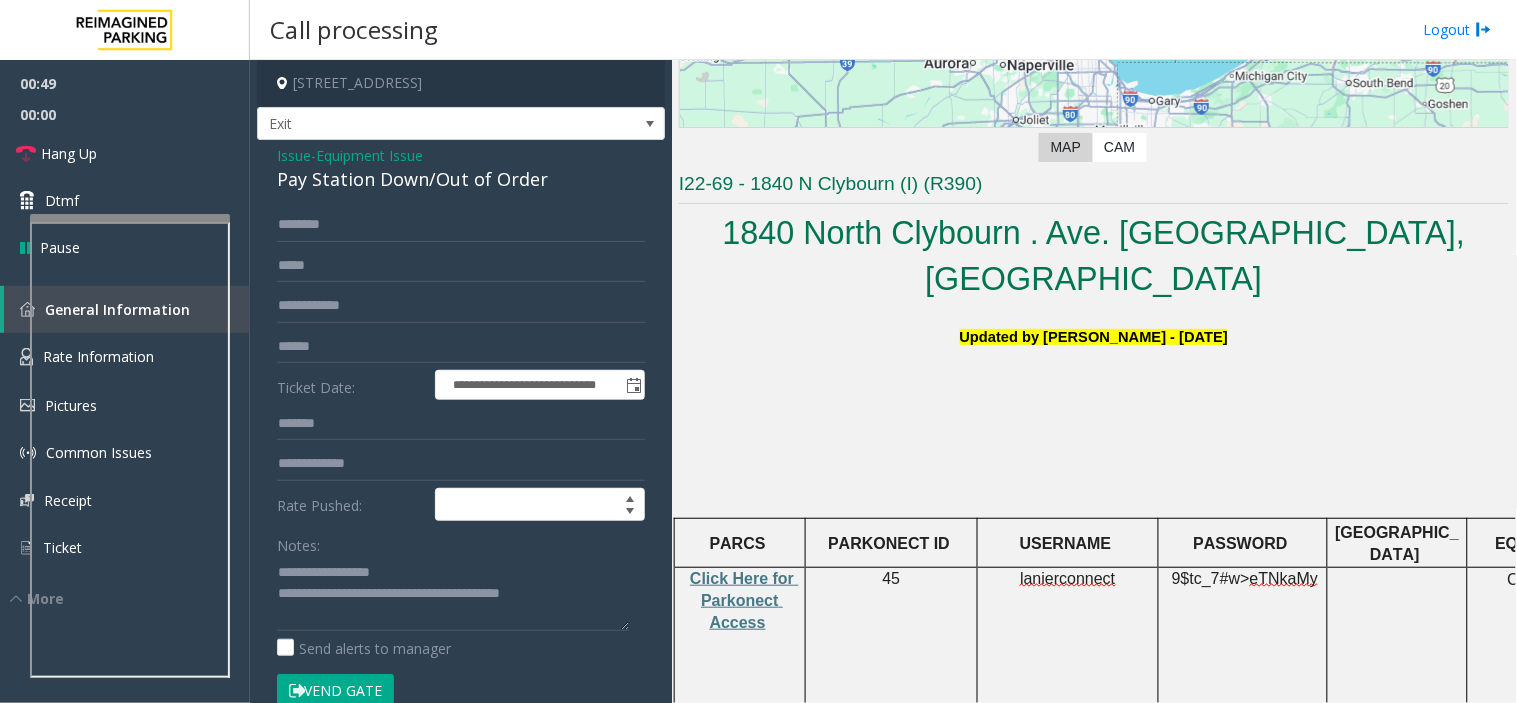 click on "**********" 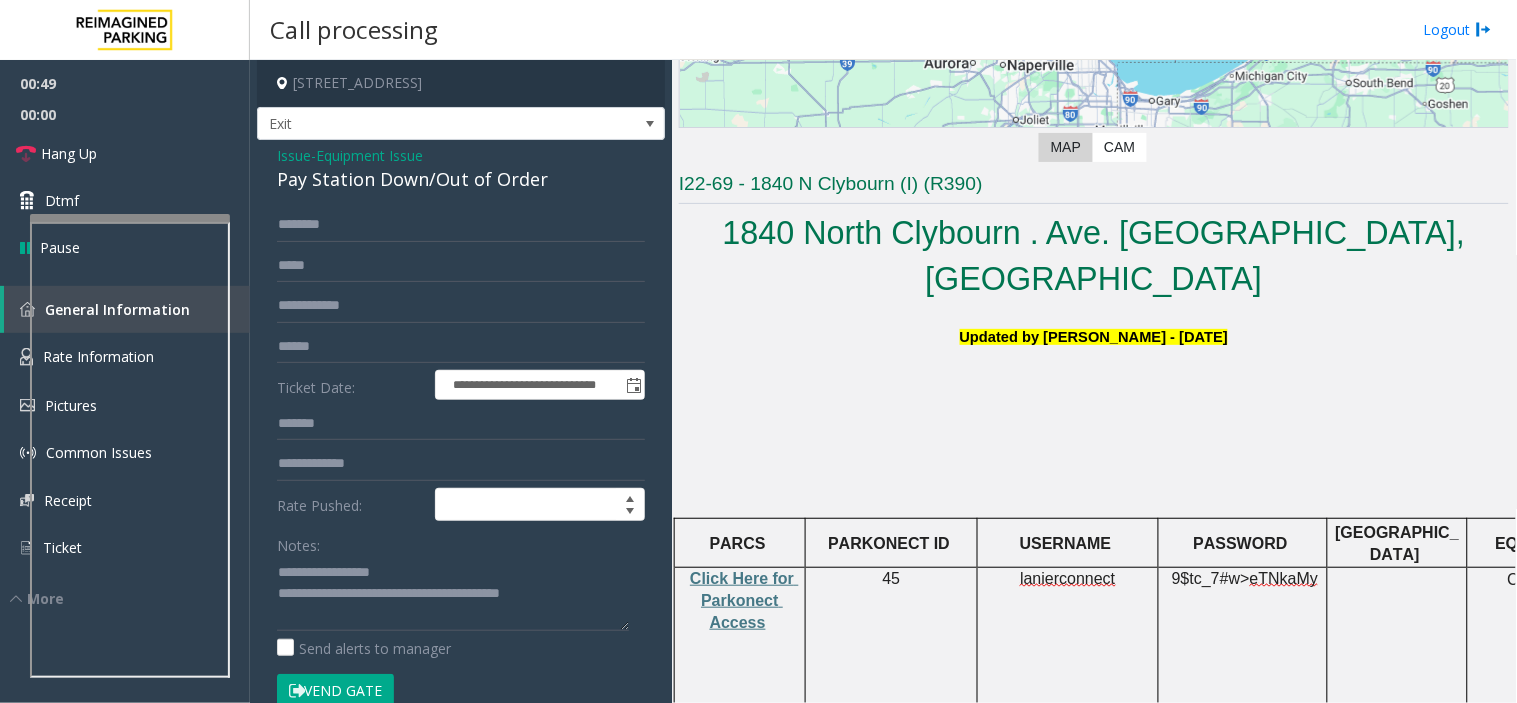 click on "Vend Gate" 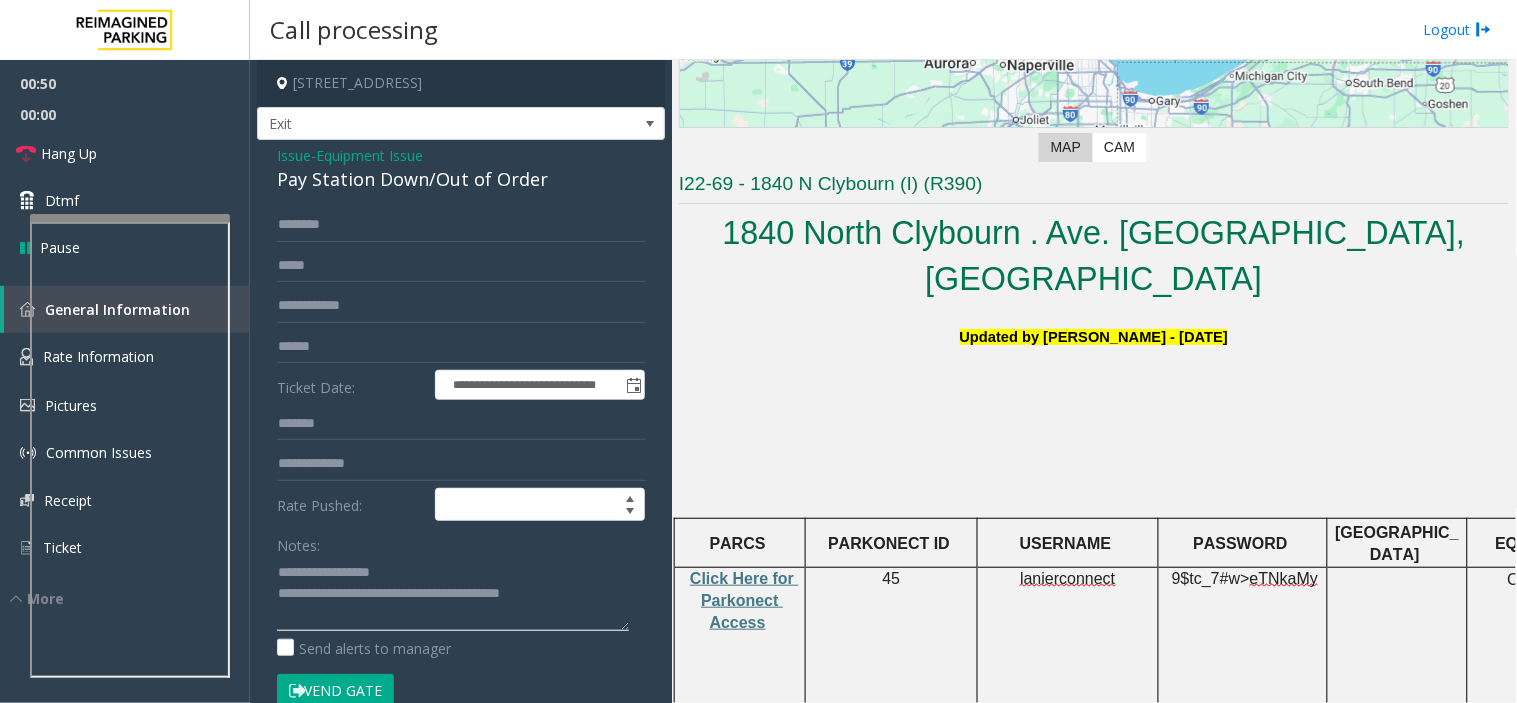 click 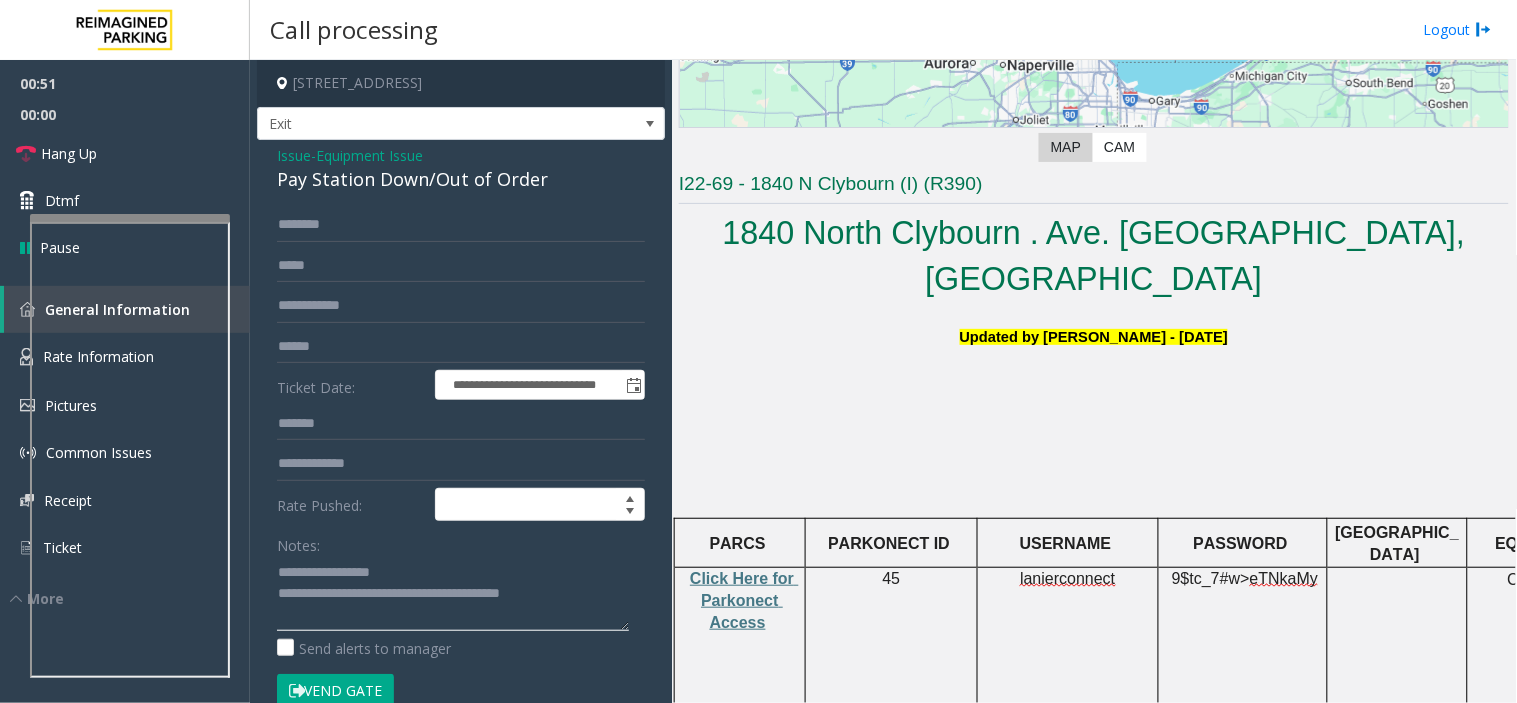 drag, startPoint x: 335, startPoint y: 563, endPoint x: 392, endPoint y: 618, distance: 79.20859 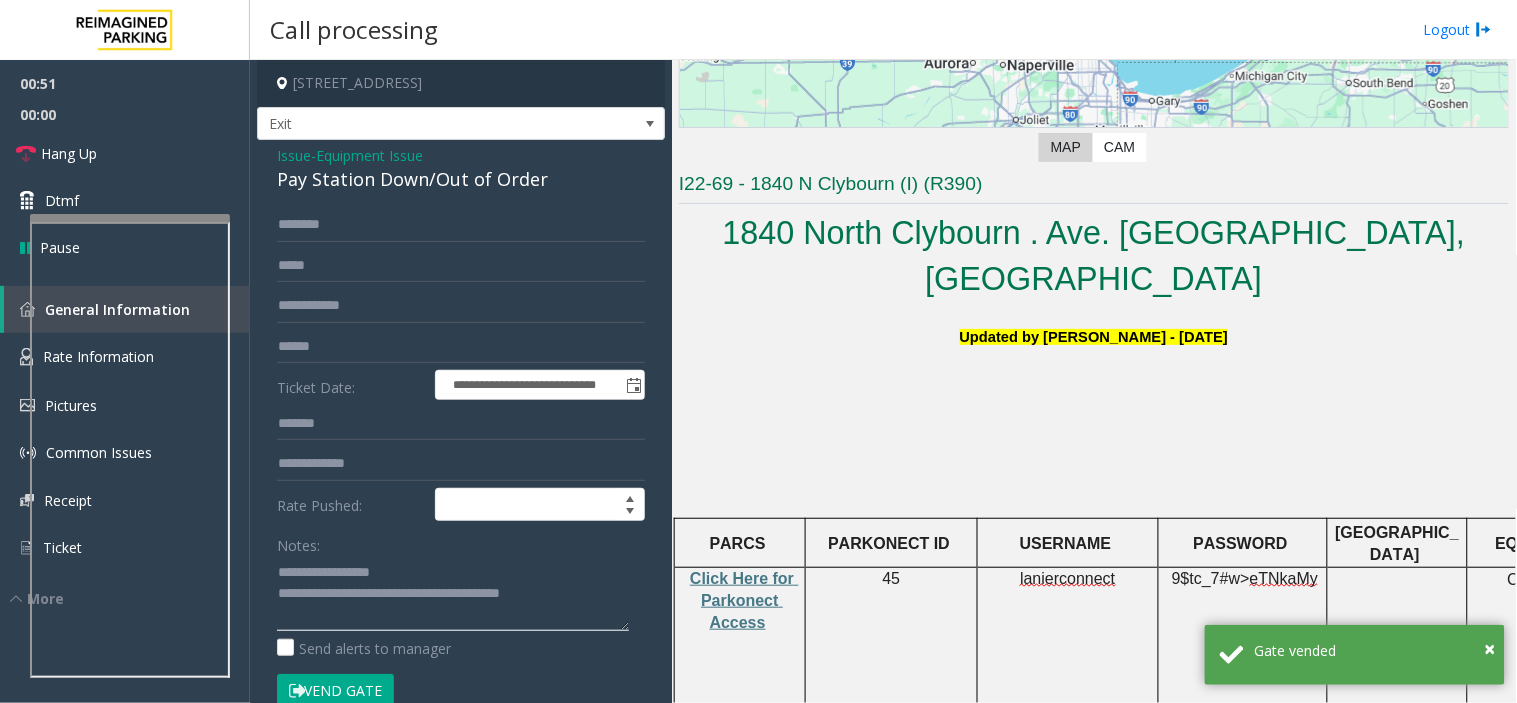 click 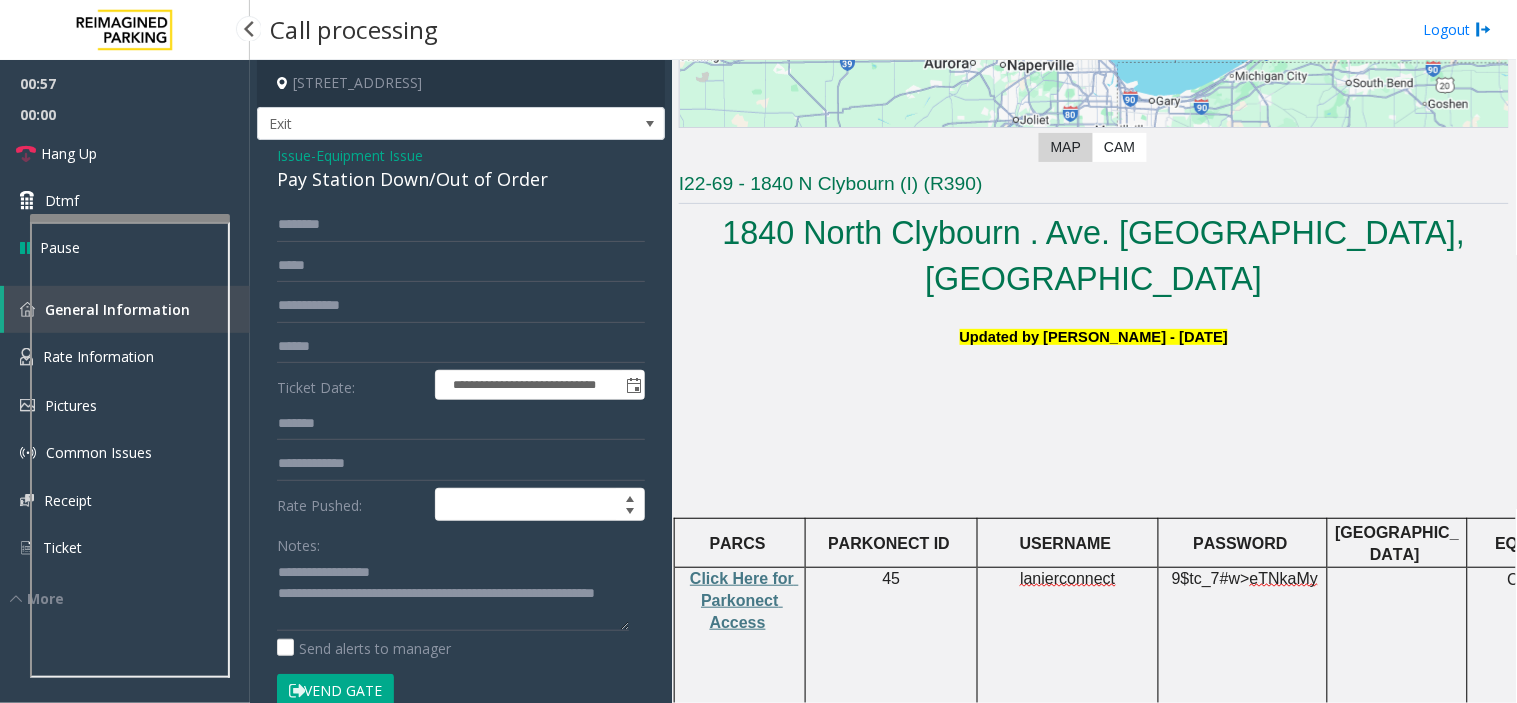 click on "00:00" at bounding box center (125, 114) 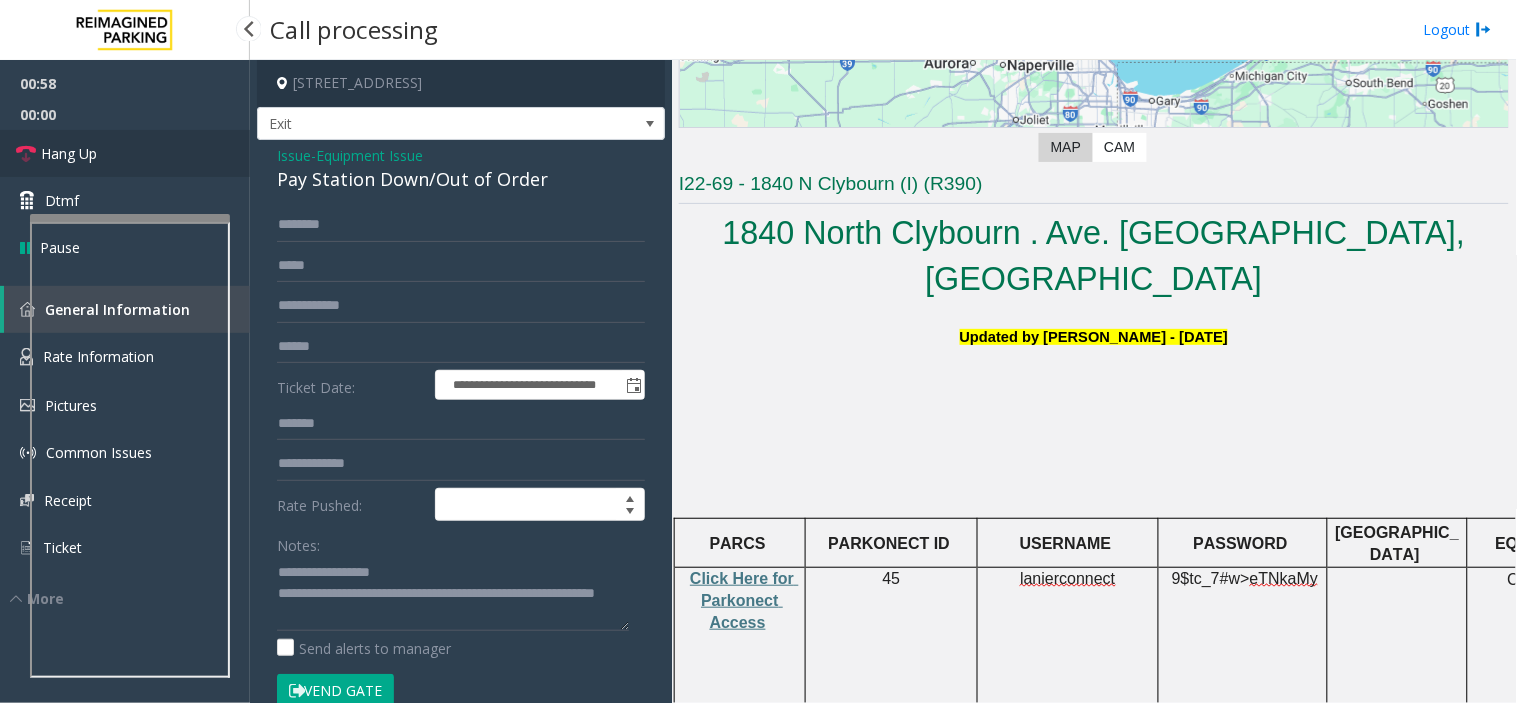 click on "Hang Up" at bounding box center [125, 153] 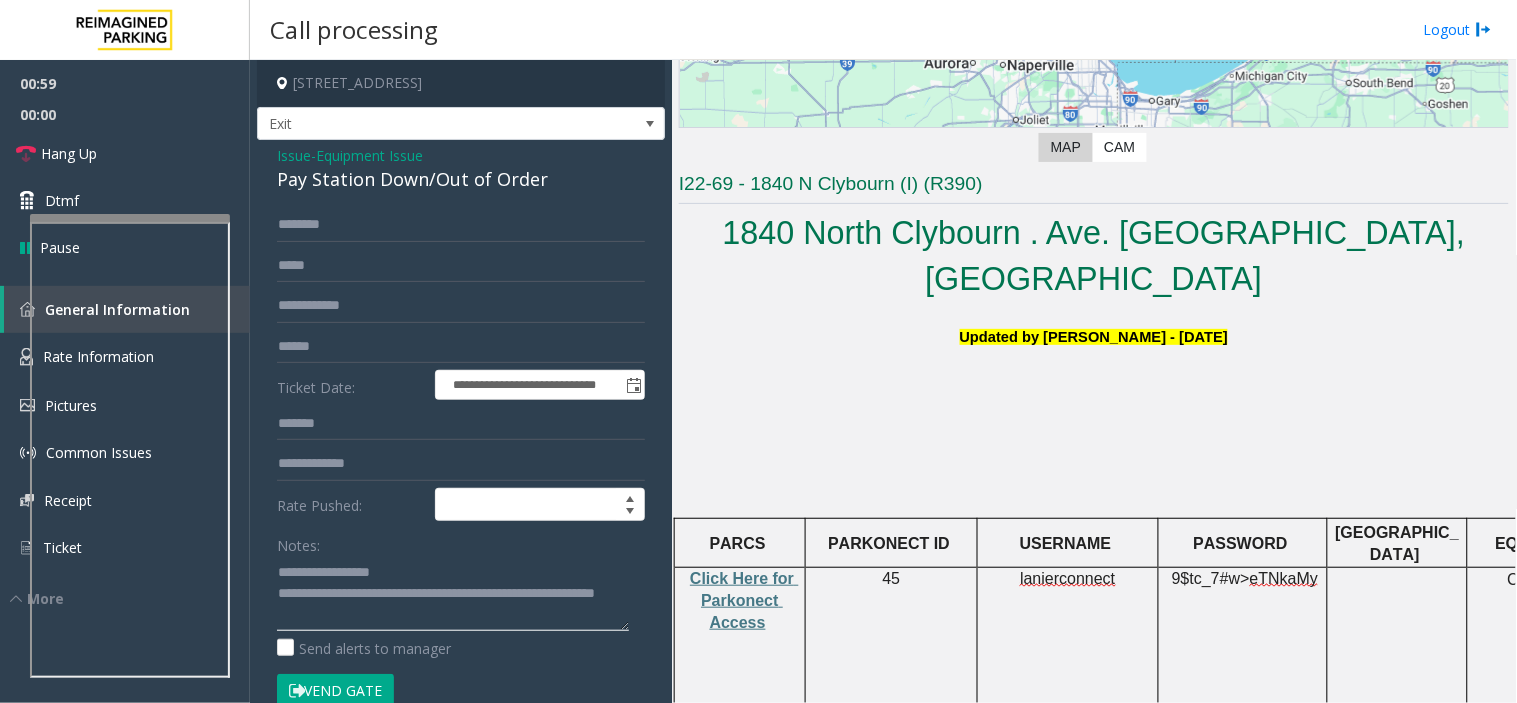 click 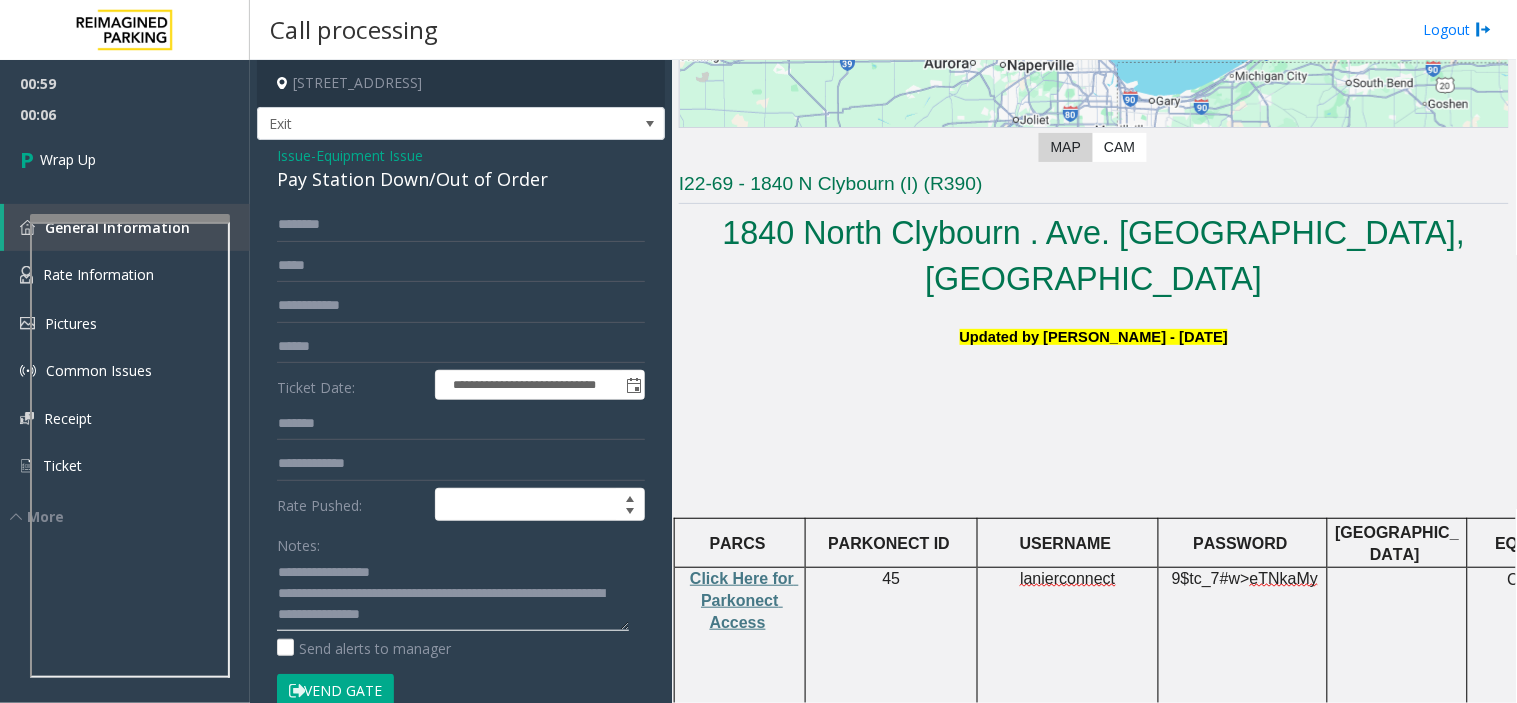 drag, startPoint x: 355, startPoint y: 503, endPoint x: 517, endPoint y: 600, distance: 188.82002 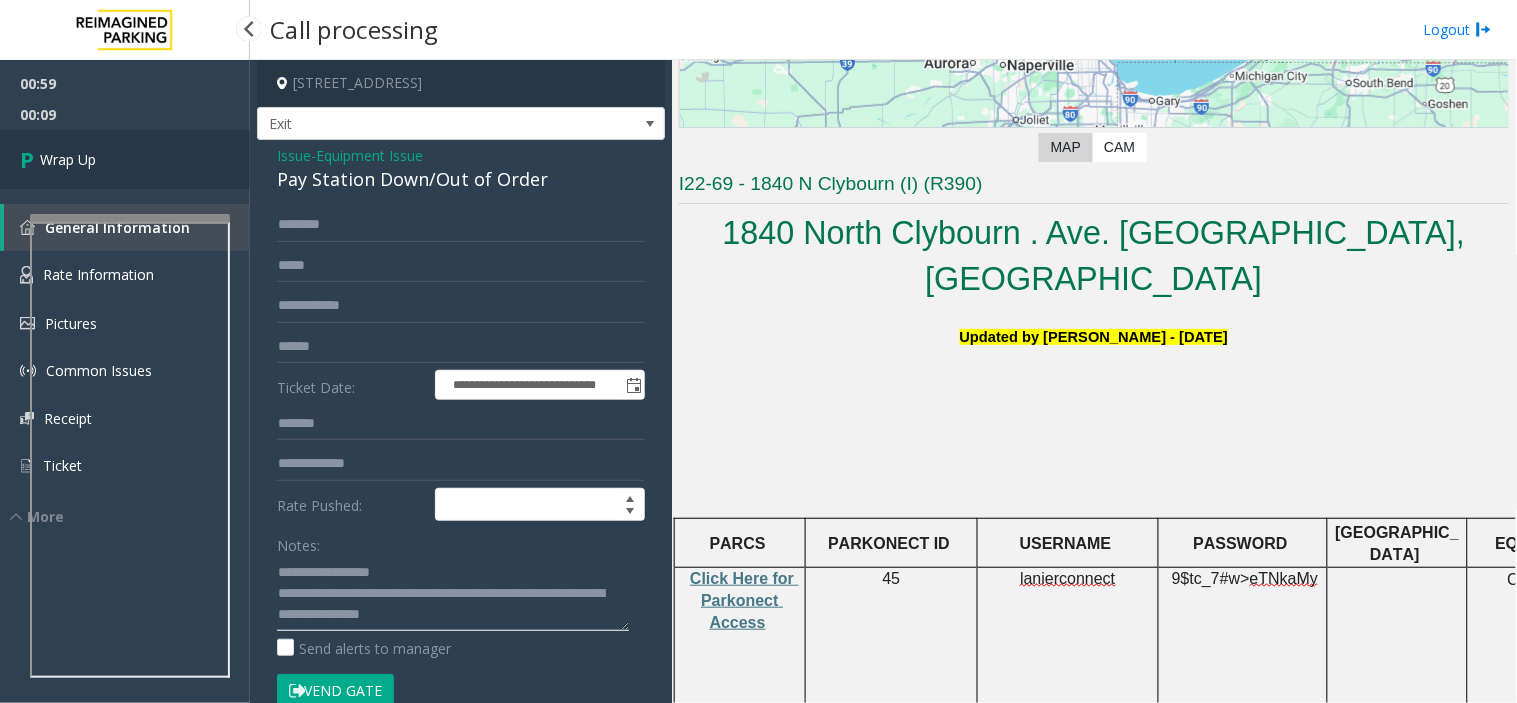 type on "**********" 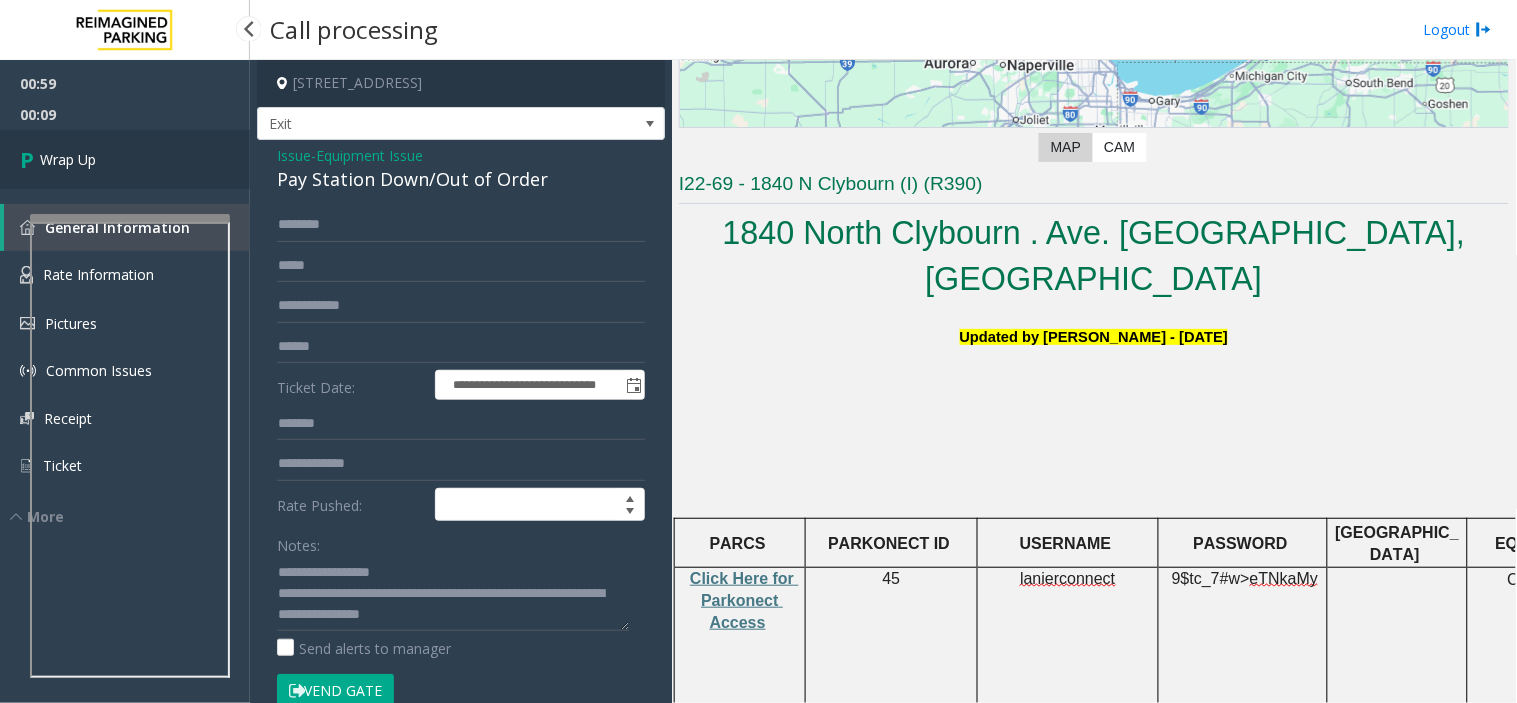 click on "Wrap Up" at bounding box center (68, 159) 